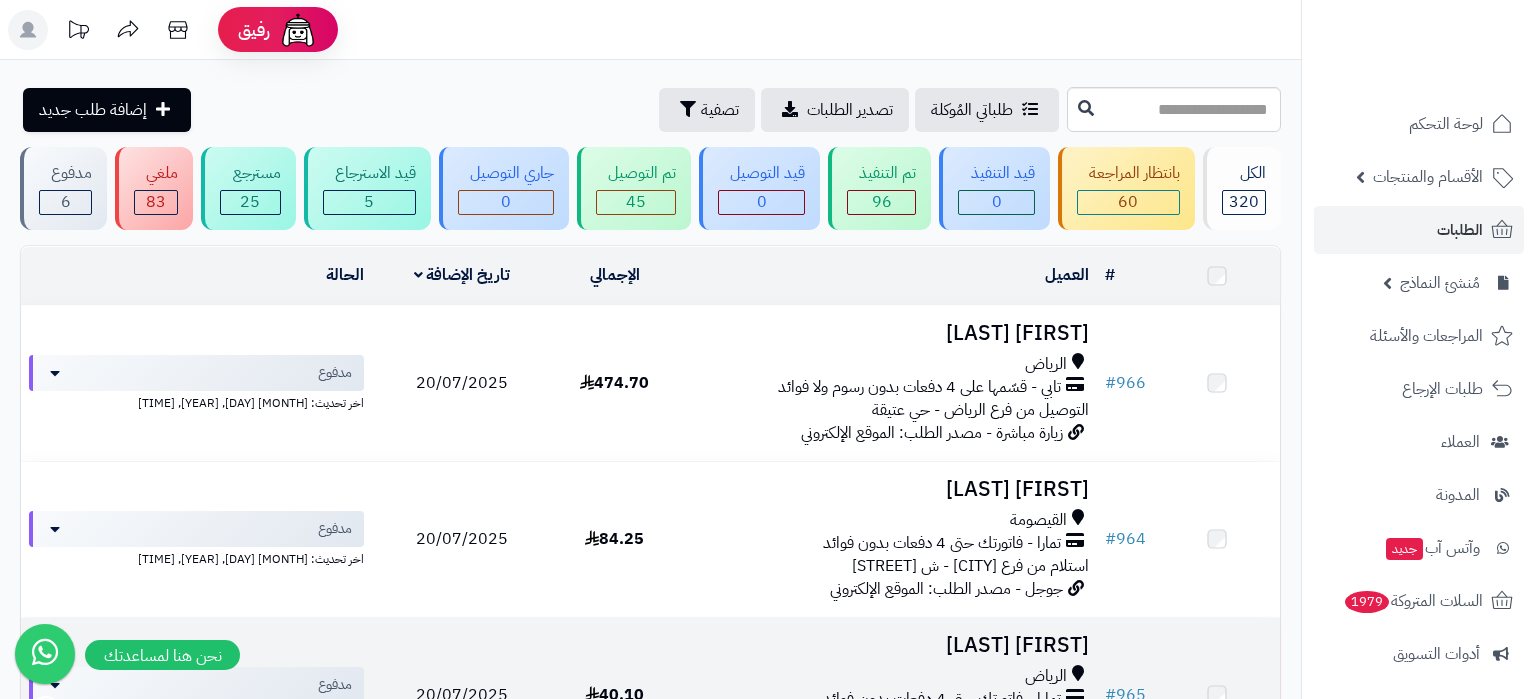 scroll, scrollTop: 0, scrollLeft: 0, axis: both 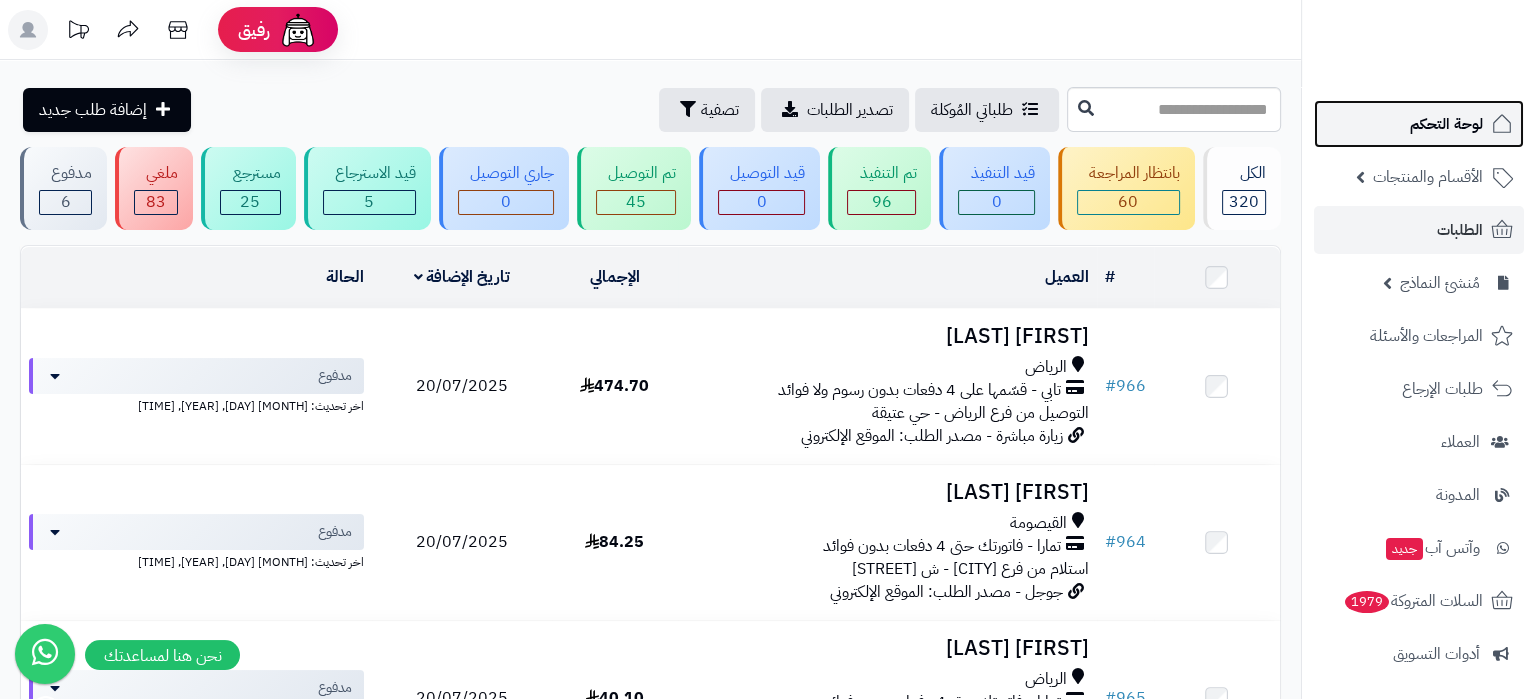 click on "لوحة التحكم" at bounding box center (1419, 124) 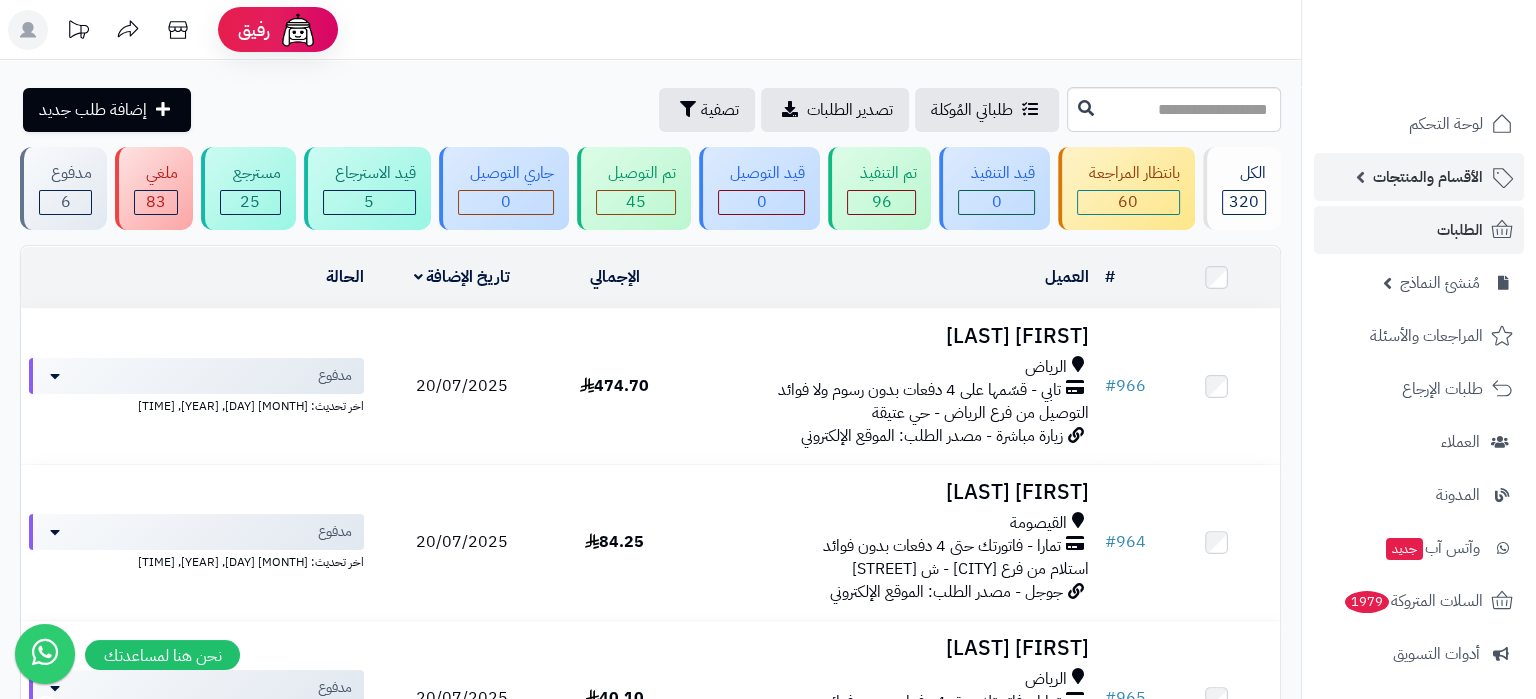 click on "الأقسام والمنتجات" at bounding box center [1428, 177] 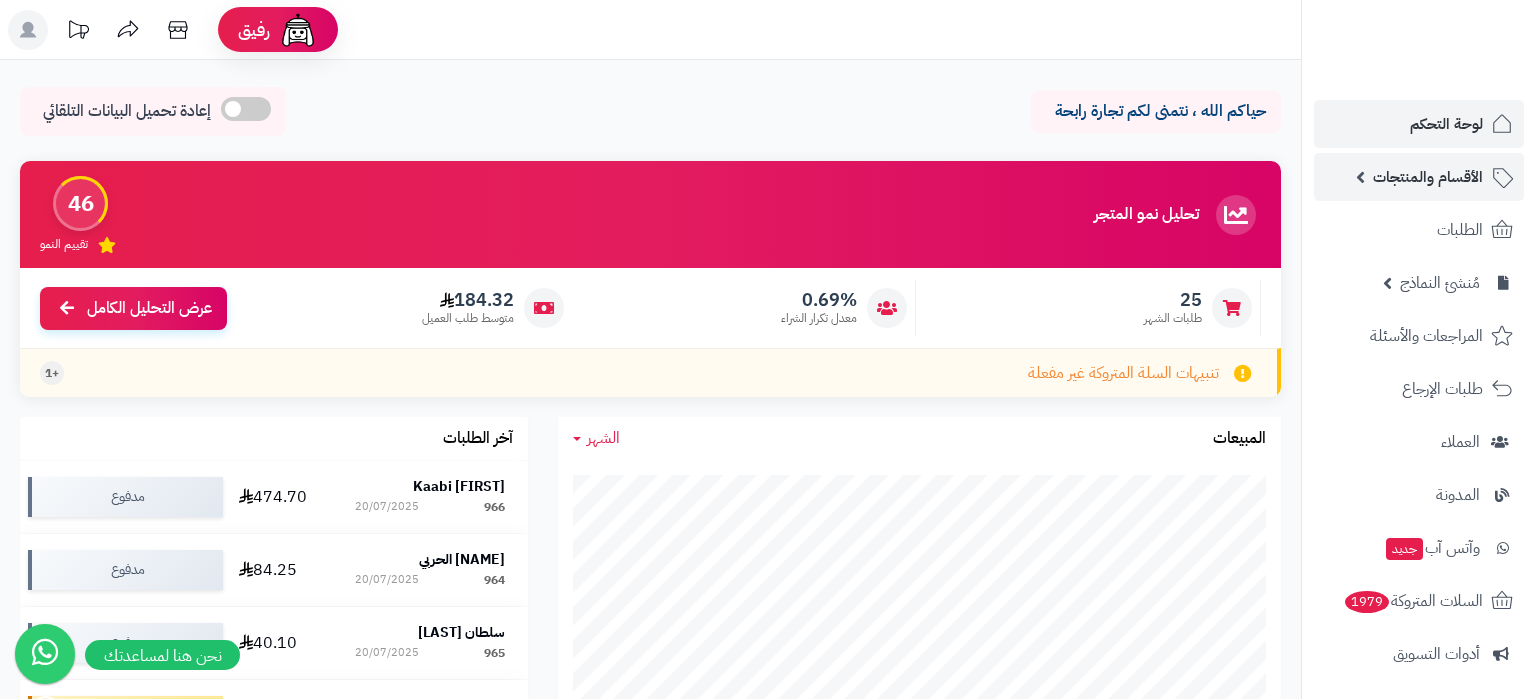 scroll, scrollTop: 0, scrollLeft: 0, axis: both 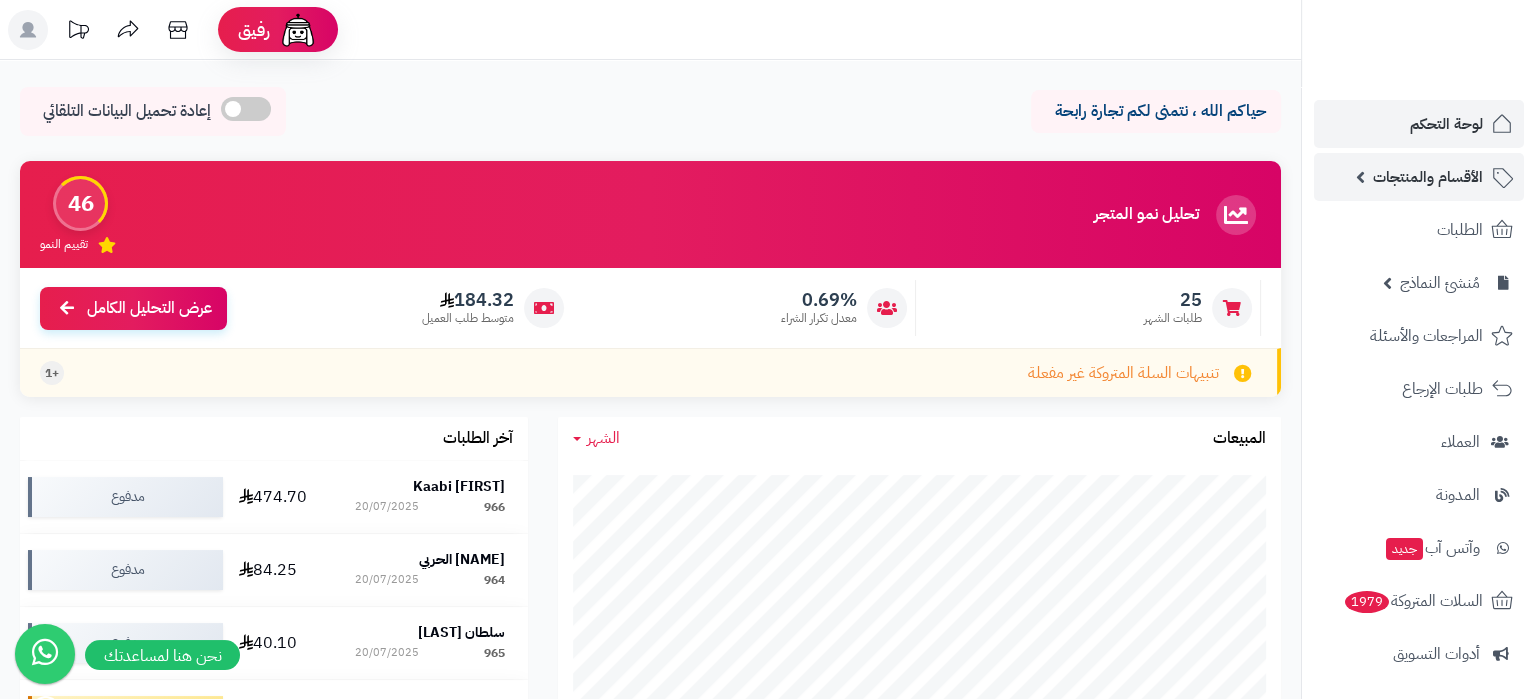 click on "الأقسام والمنتجات" at bounding box center (1428, 177) 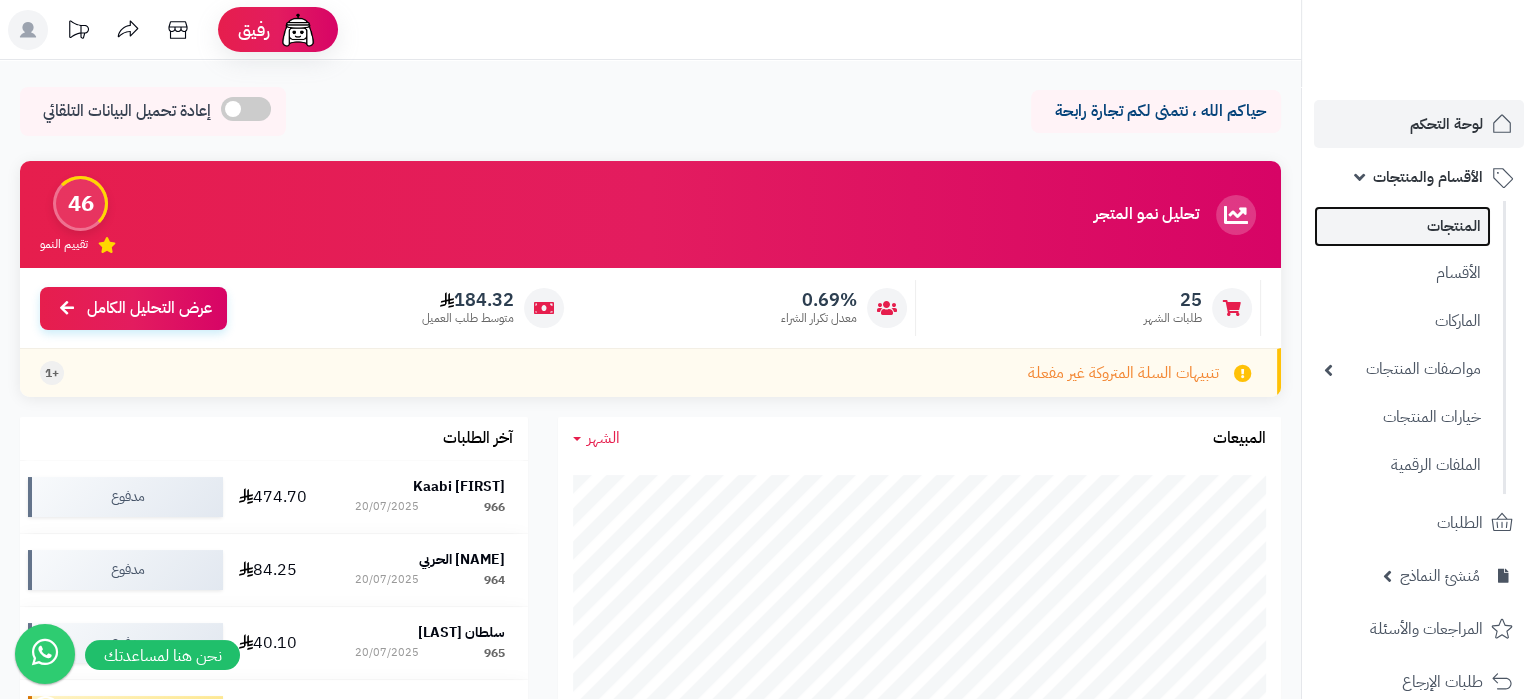 click on "المنتجات" at bounding box center [1402, 226] 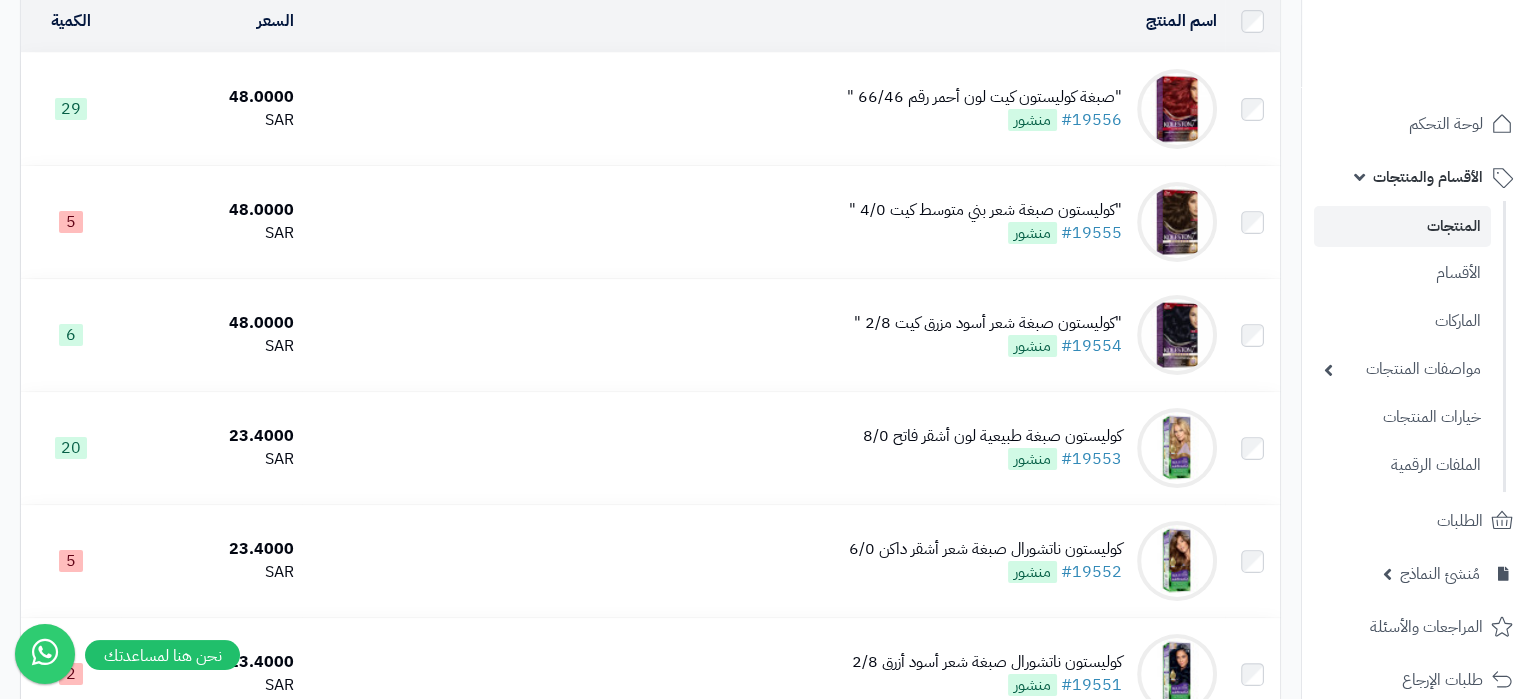 scroll, scrollTop: 0, scrollLeft: 0, axis: both 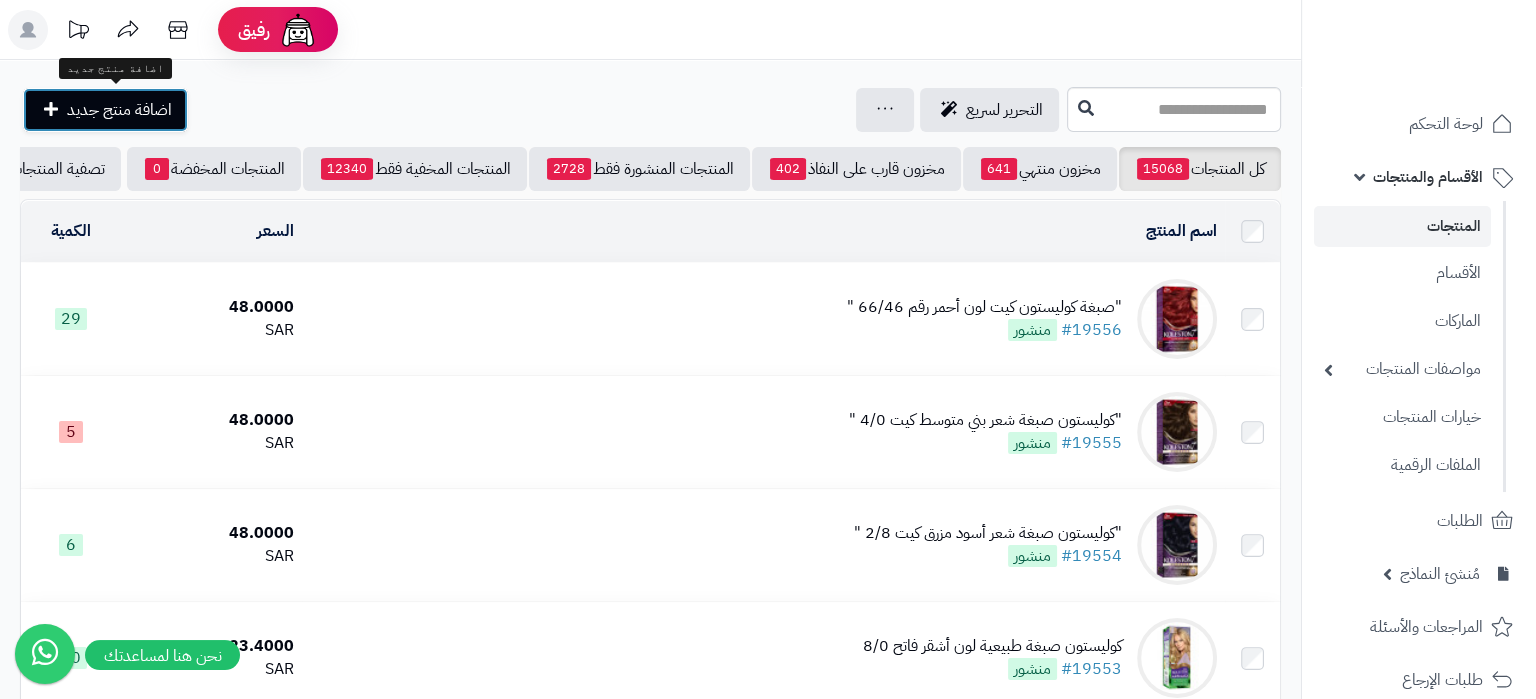 click on "اضافة منتج جديد" at bounding box center [119, 110] 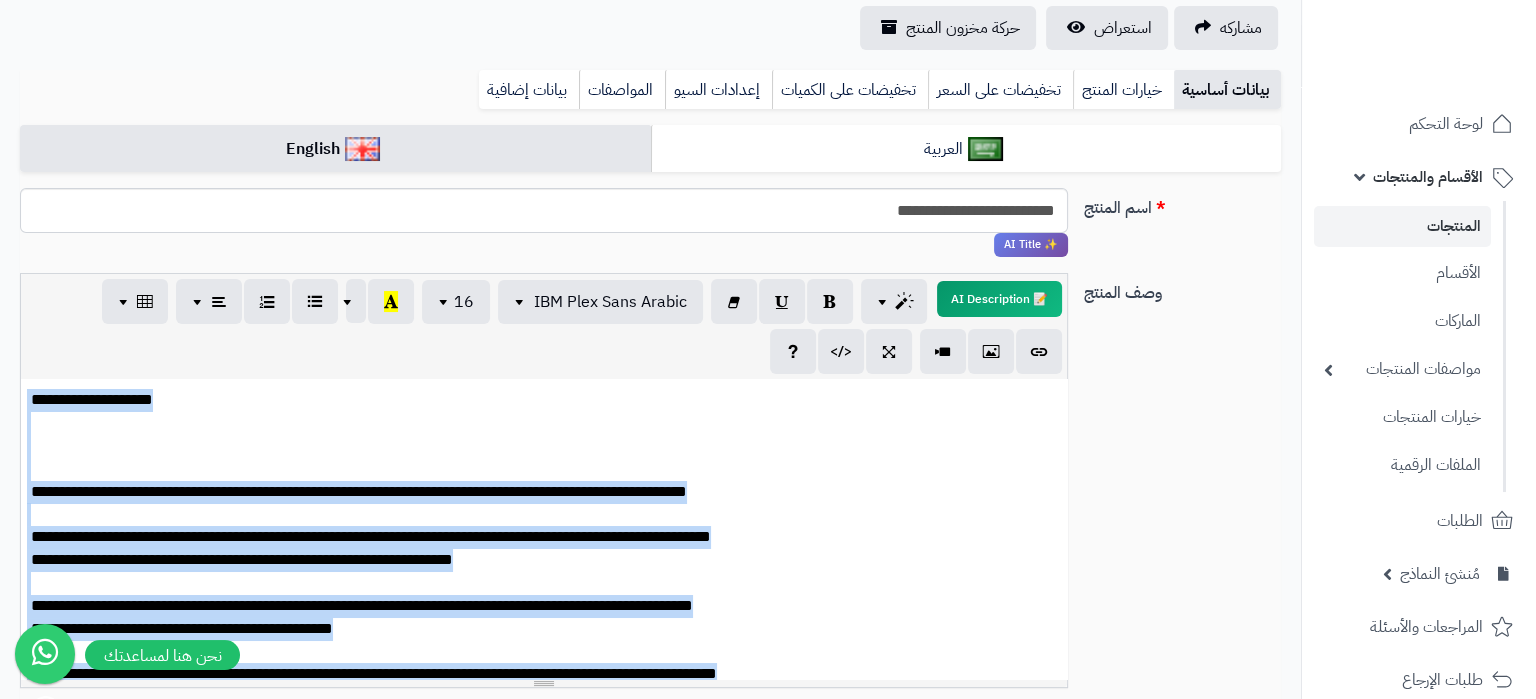 scroll, scrollTop: 0, scrollLeft: 0, axis: both 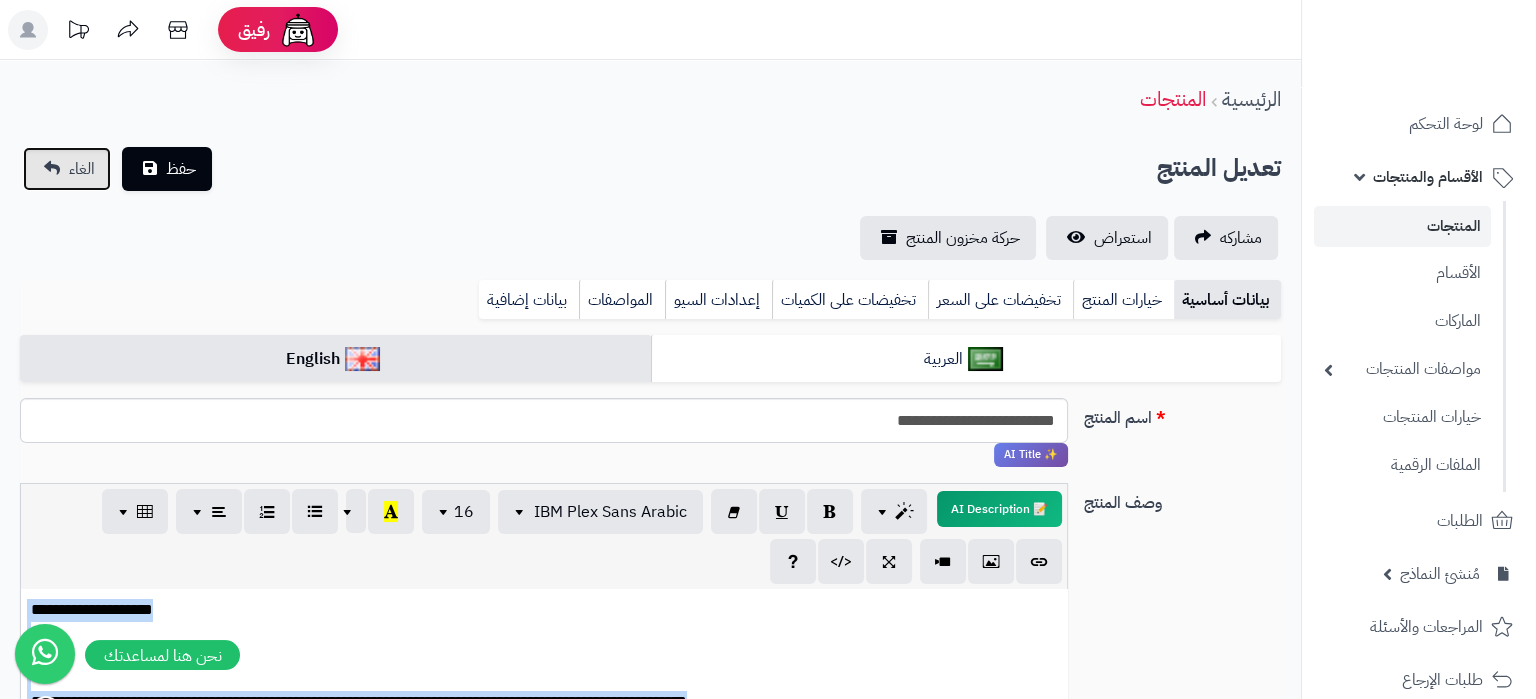 click on "الغاء" at bounding box center (82, 169) 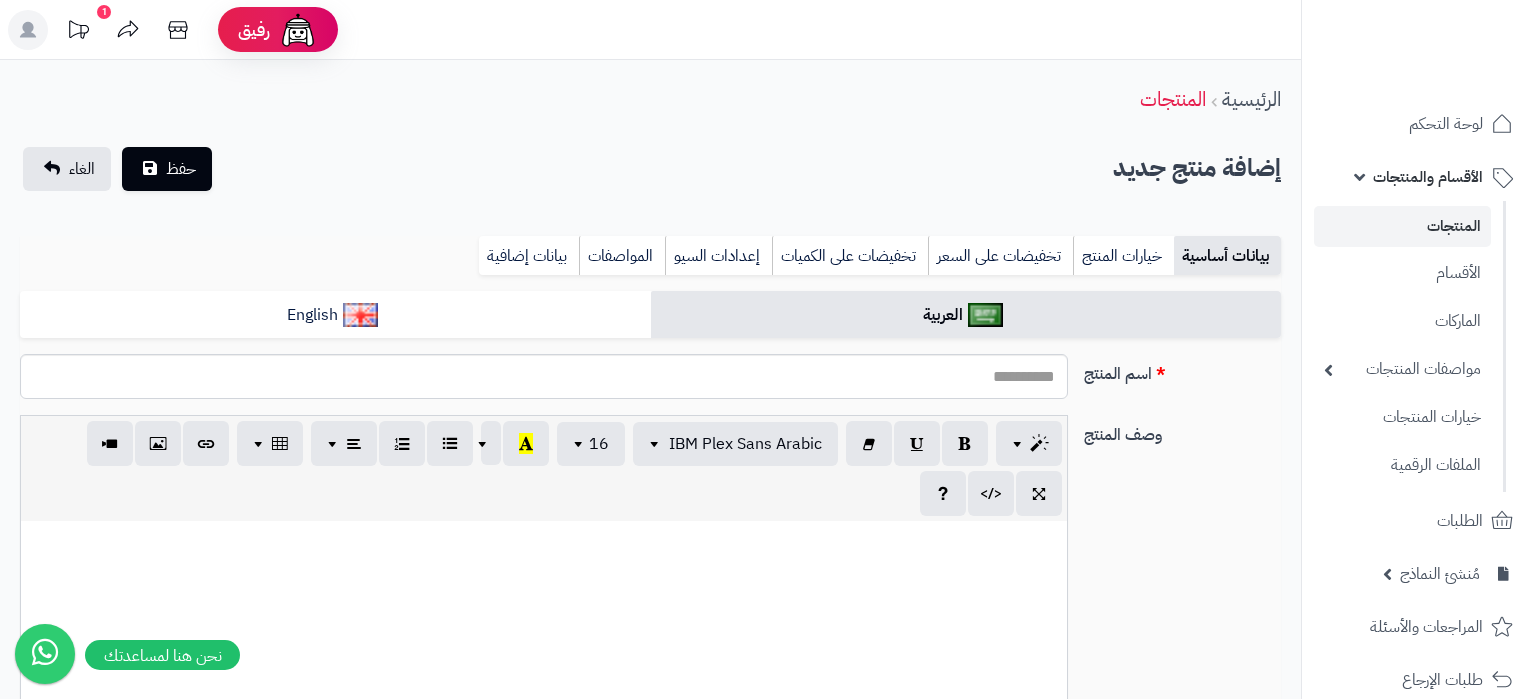 select 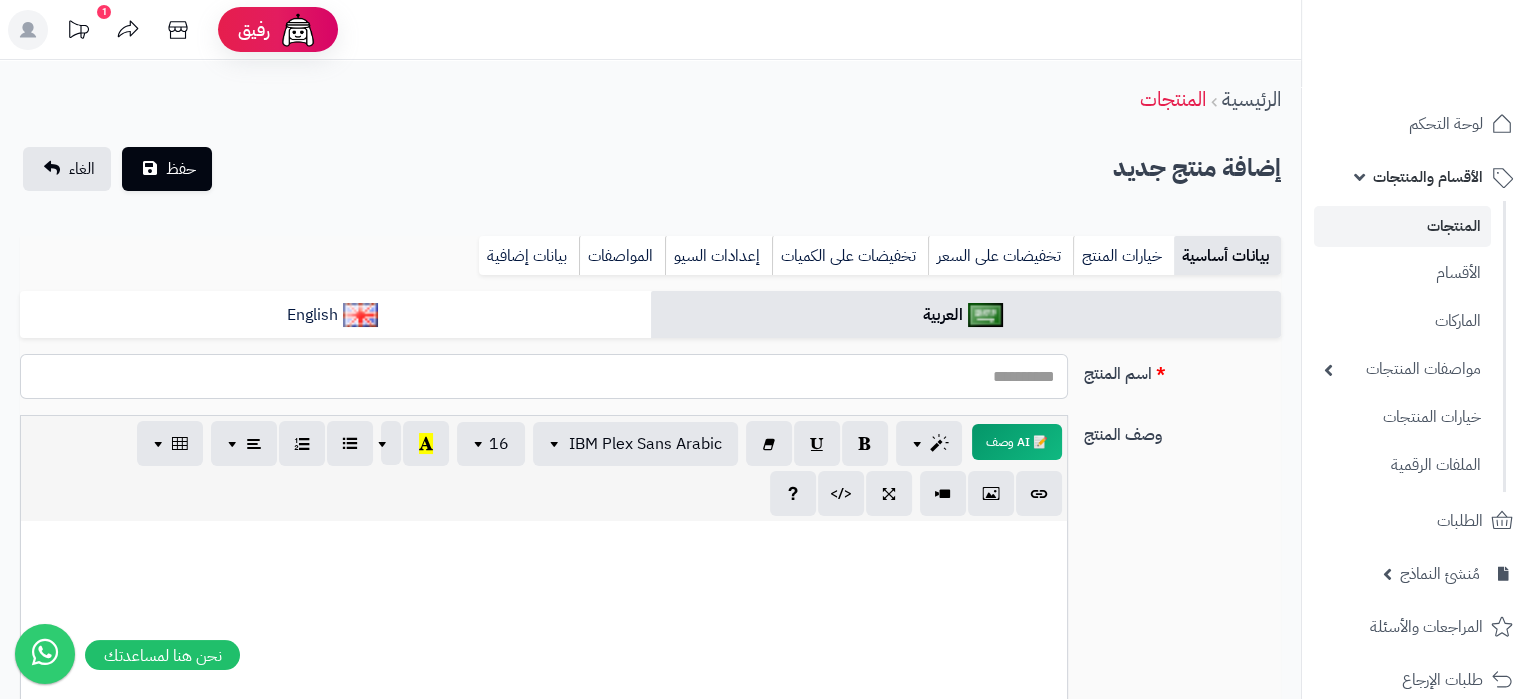 click on "اسم المنتج" at bounding box center (544, 376) 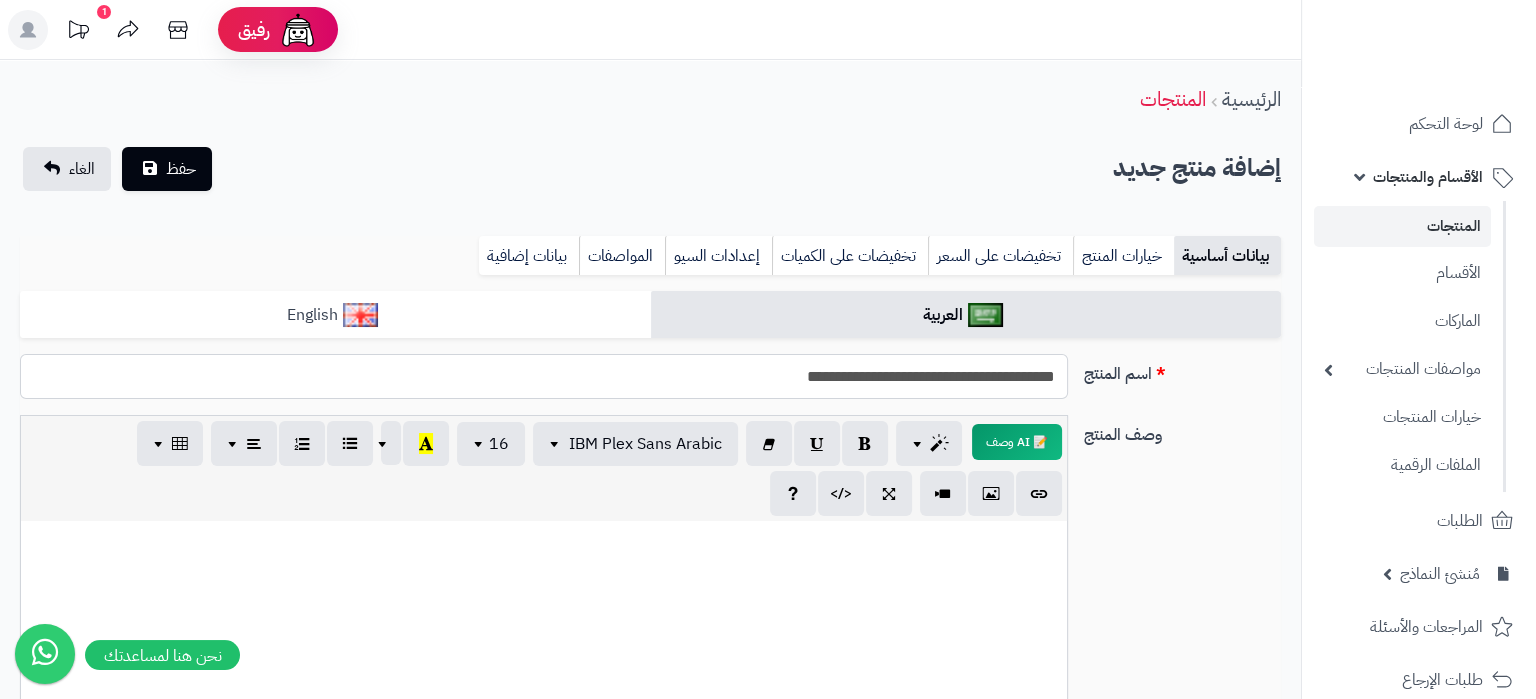 type on "**********" 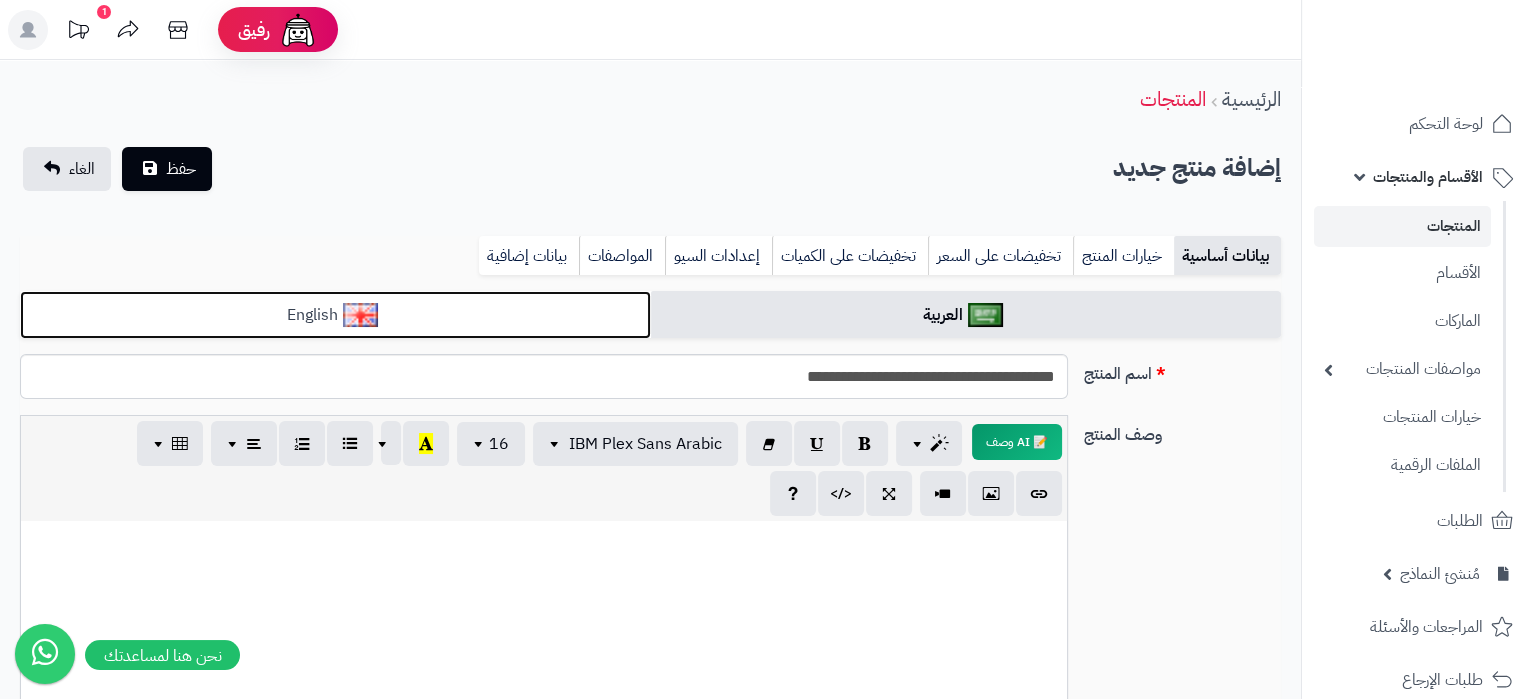 click on "English" at bounding box center (335, 315) 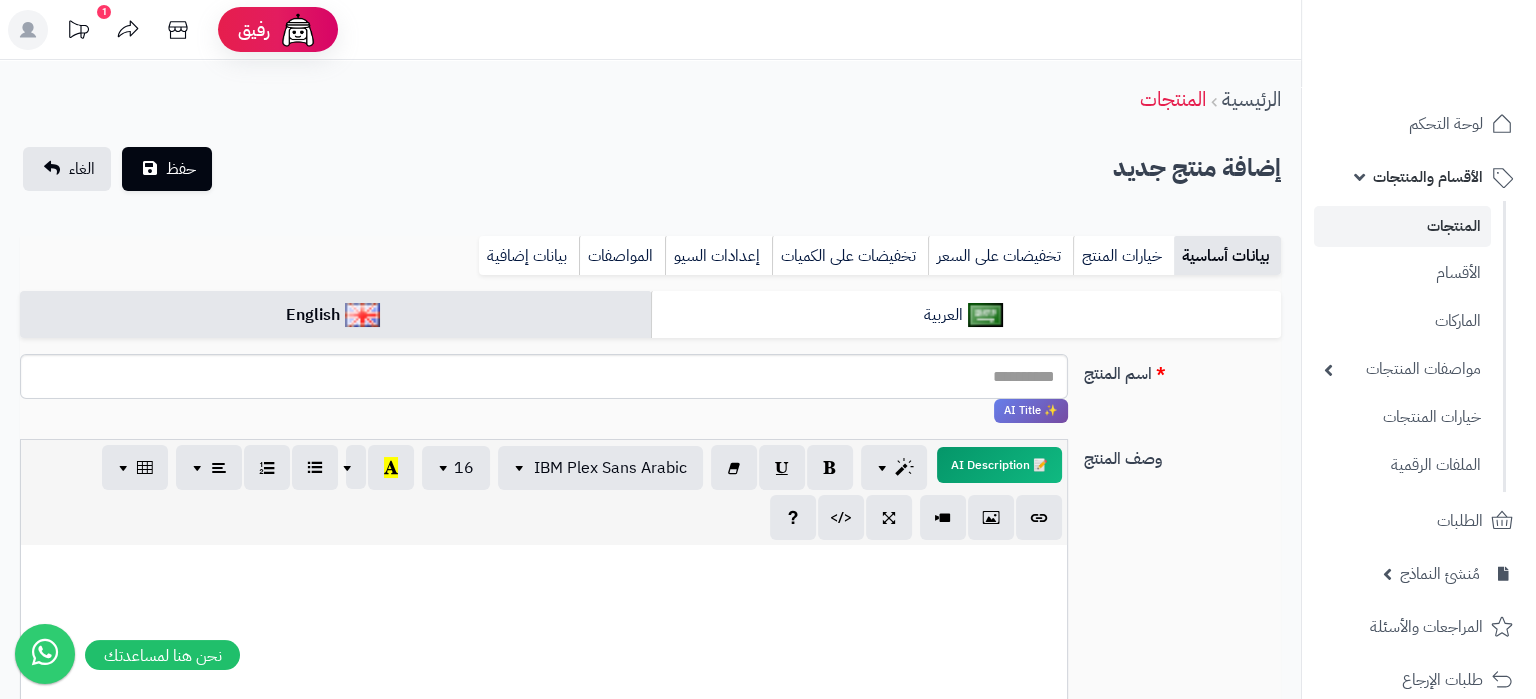drag, startPoint x: 766, startPoint y: 405, endPoint x: 766, endPoint y: 394, distance: 11 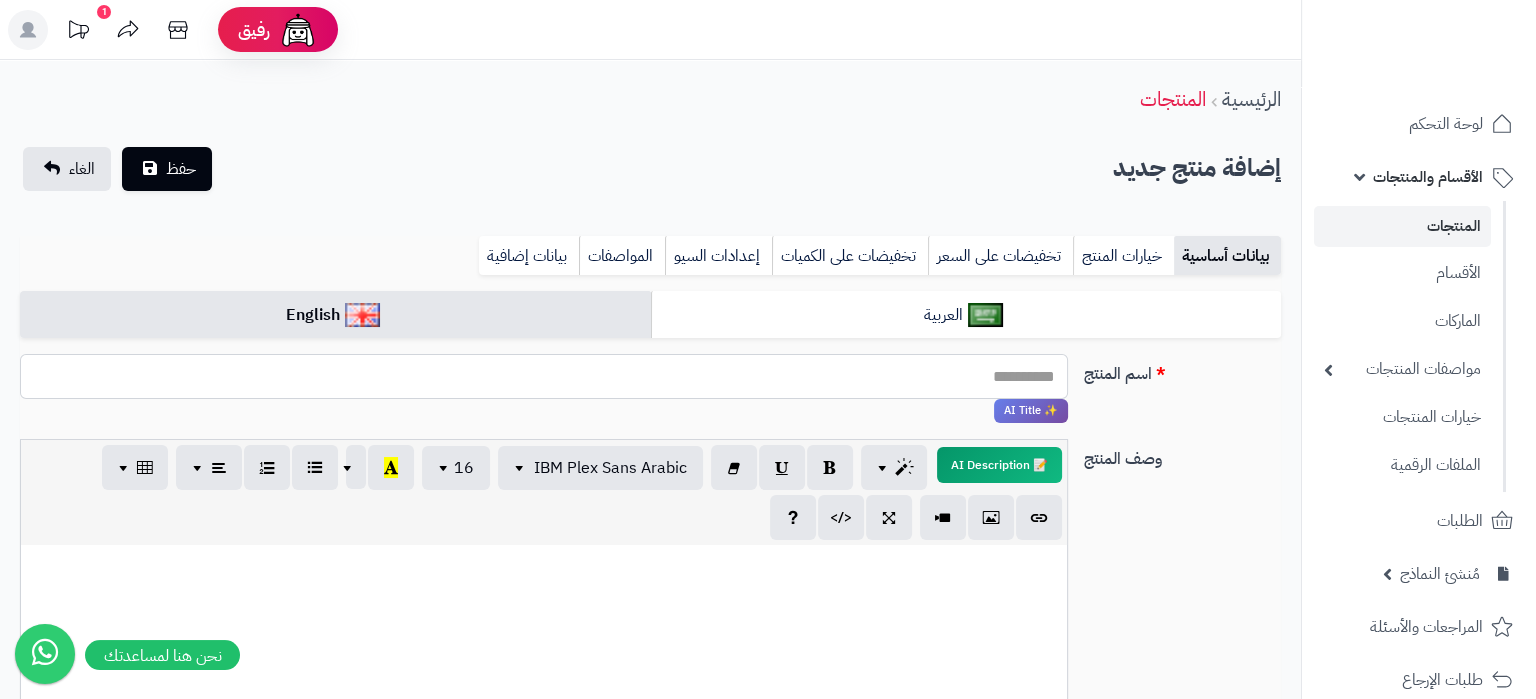 click on "اسم المنتج" at bounding box center [544, 376] 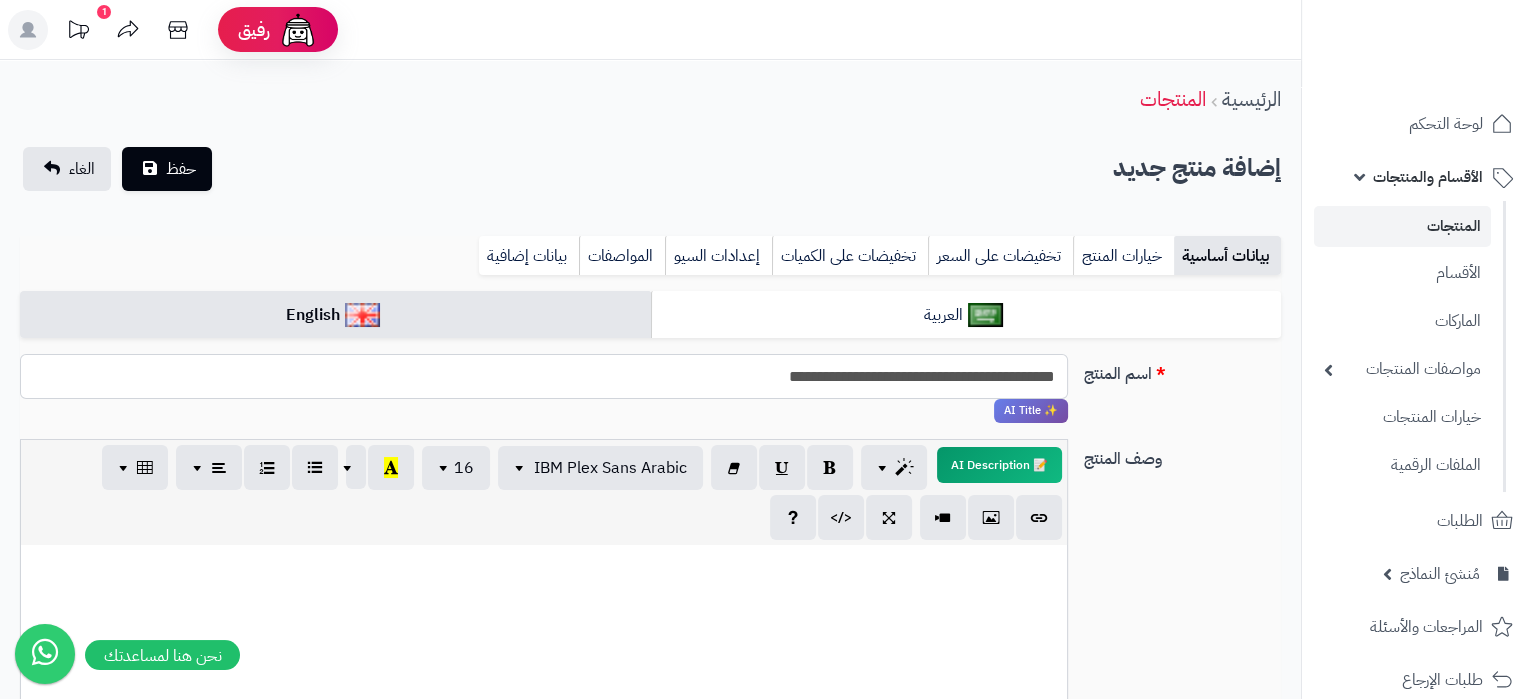 type on "**********" 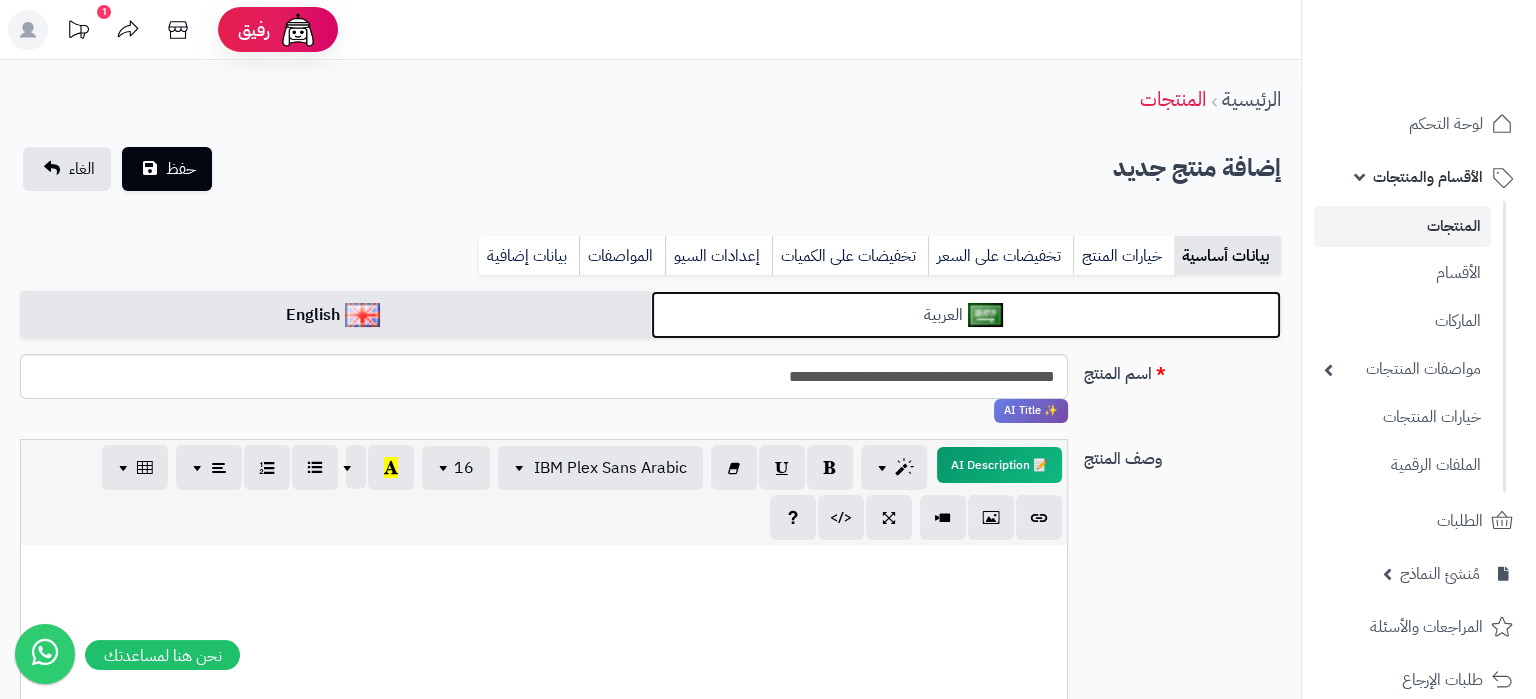 click on "العربية" at bounding box center [966, 315] 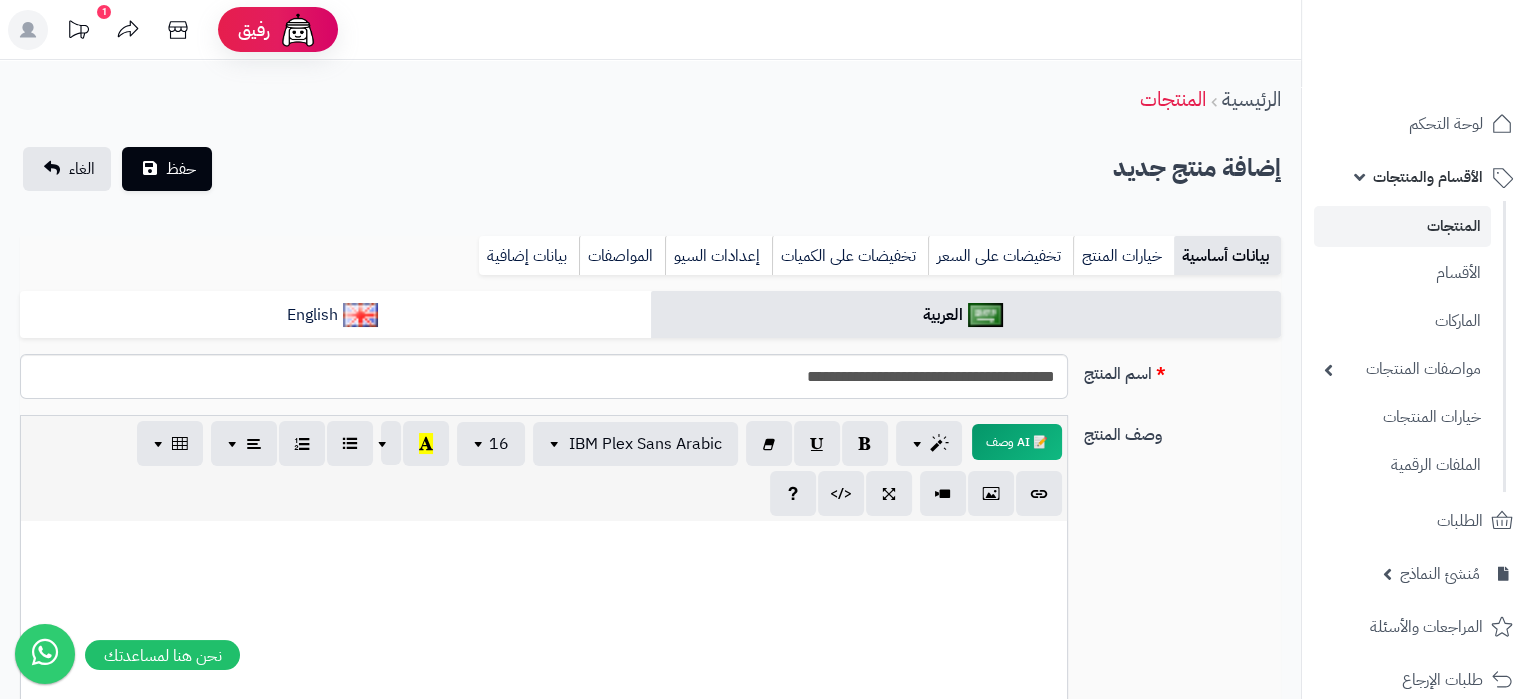 click at bounding box center [544, 671] 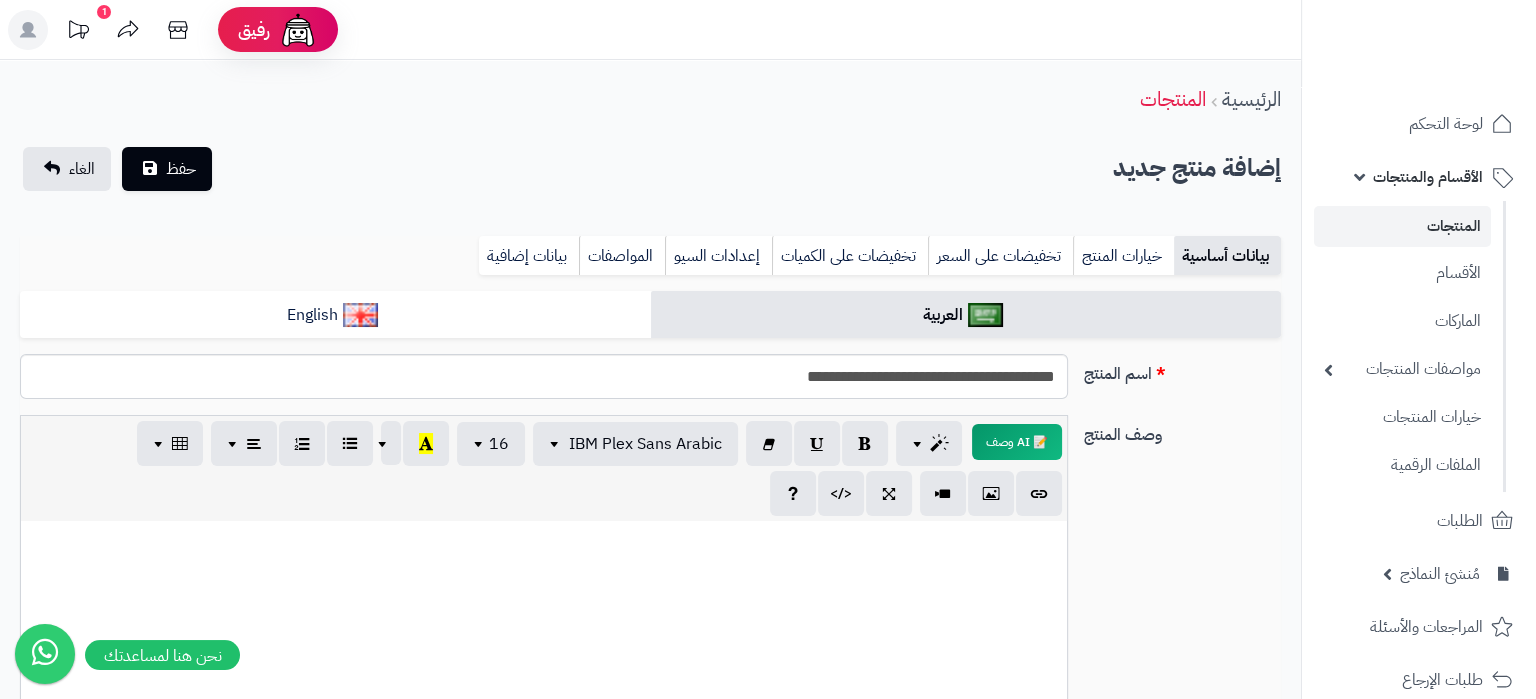 paste 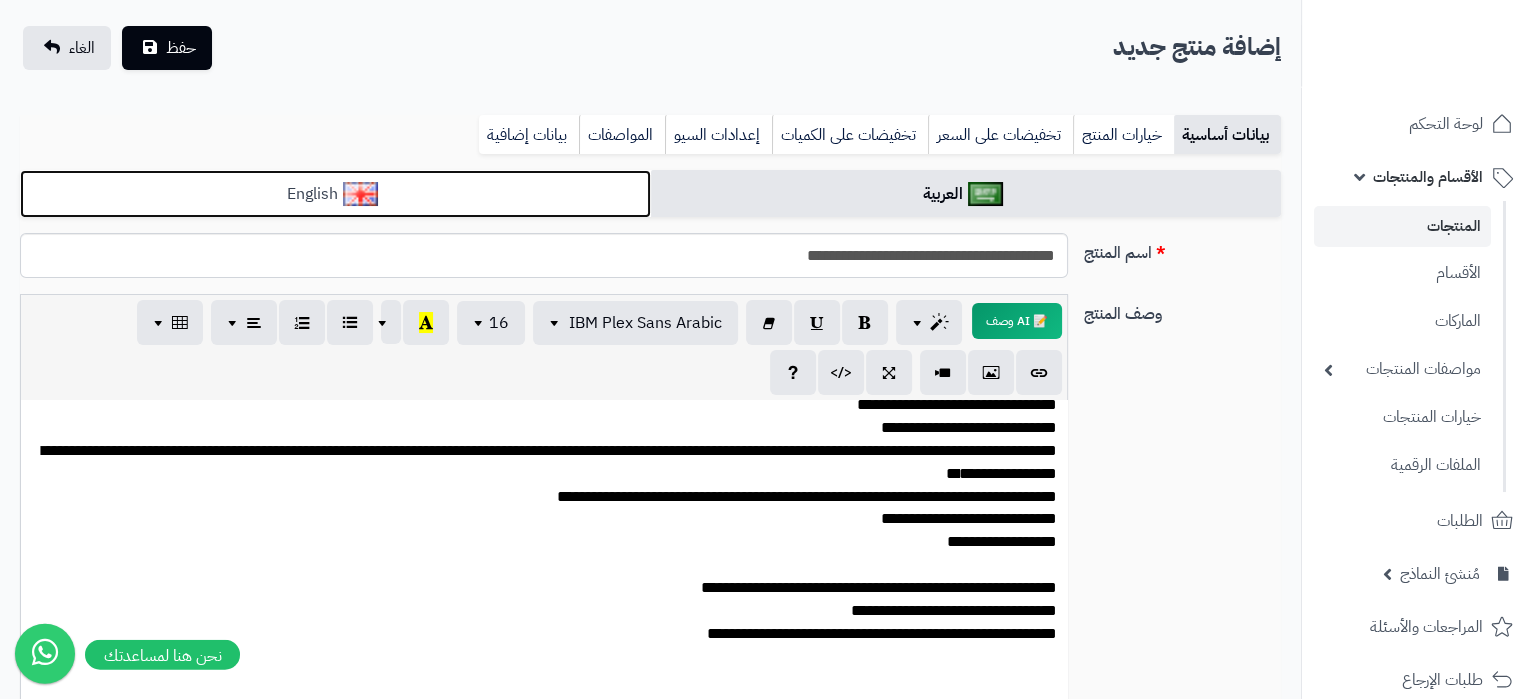 click on "English" at bounding box center (335, 194) 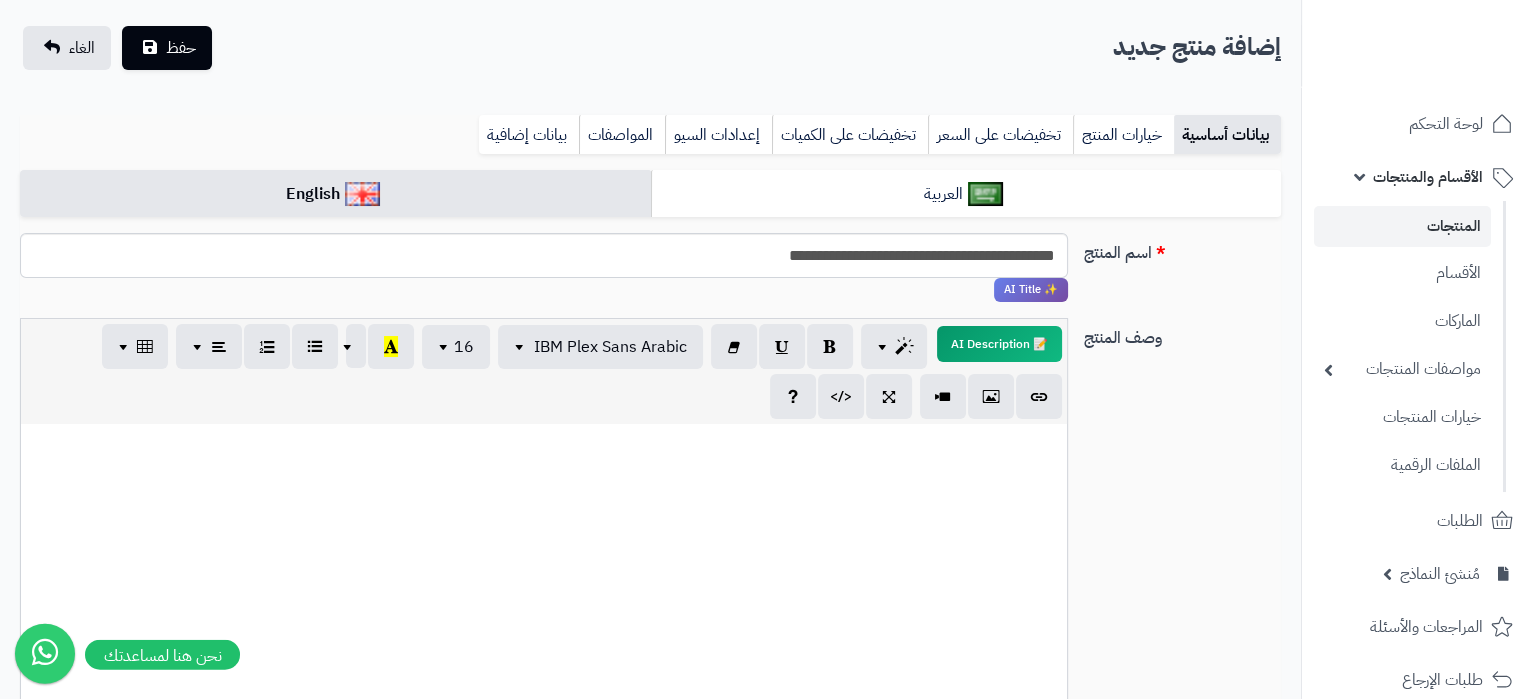 click at bounding box center [544, 574] 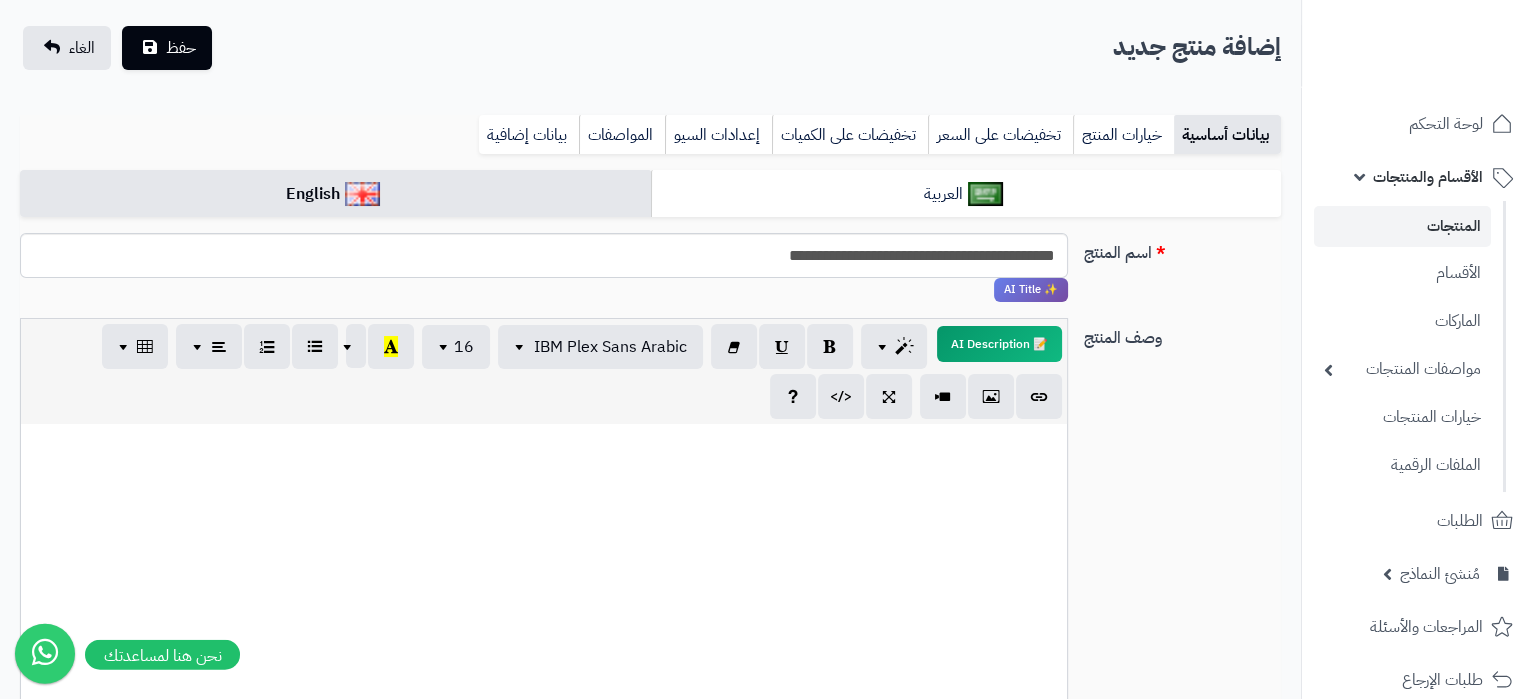 paste 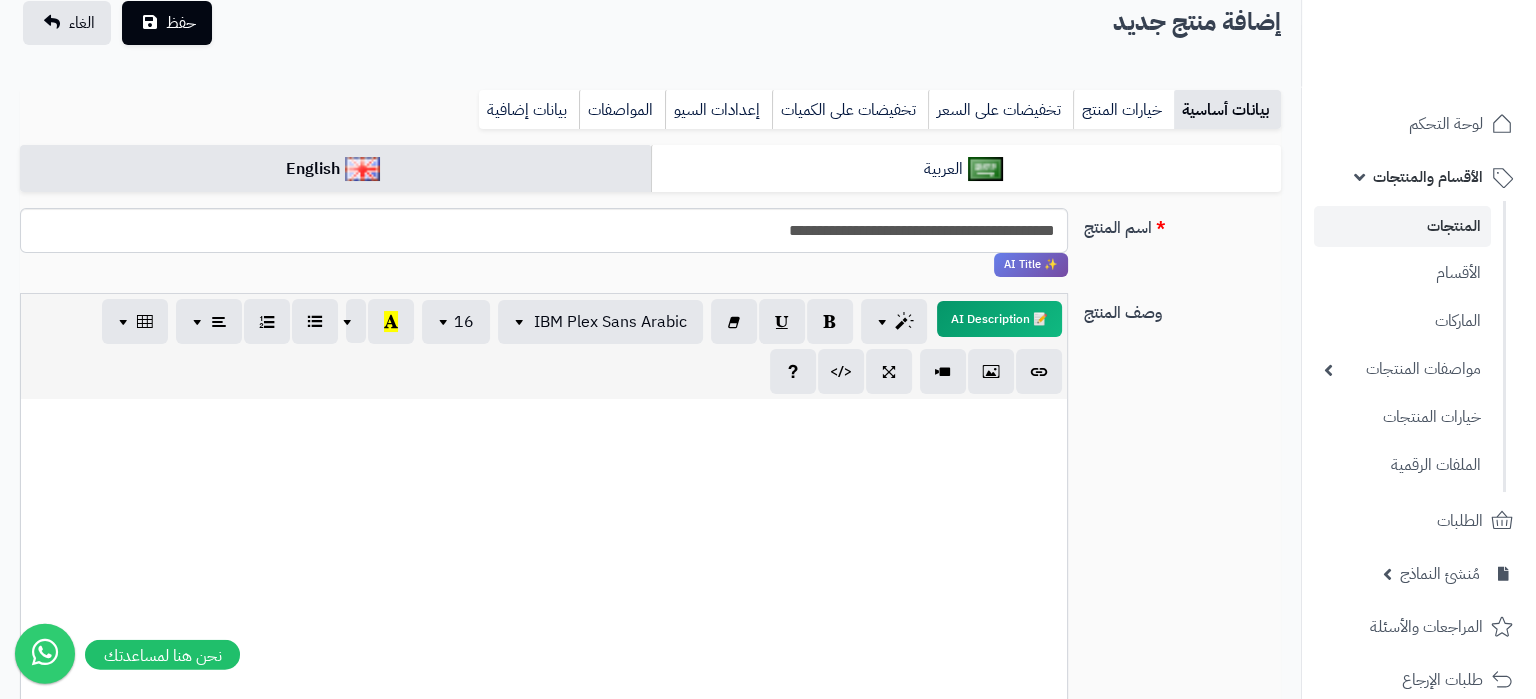 scroll, scrollTop: 1281, scrollLeft: 0, axis: vertical 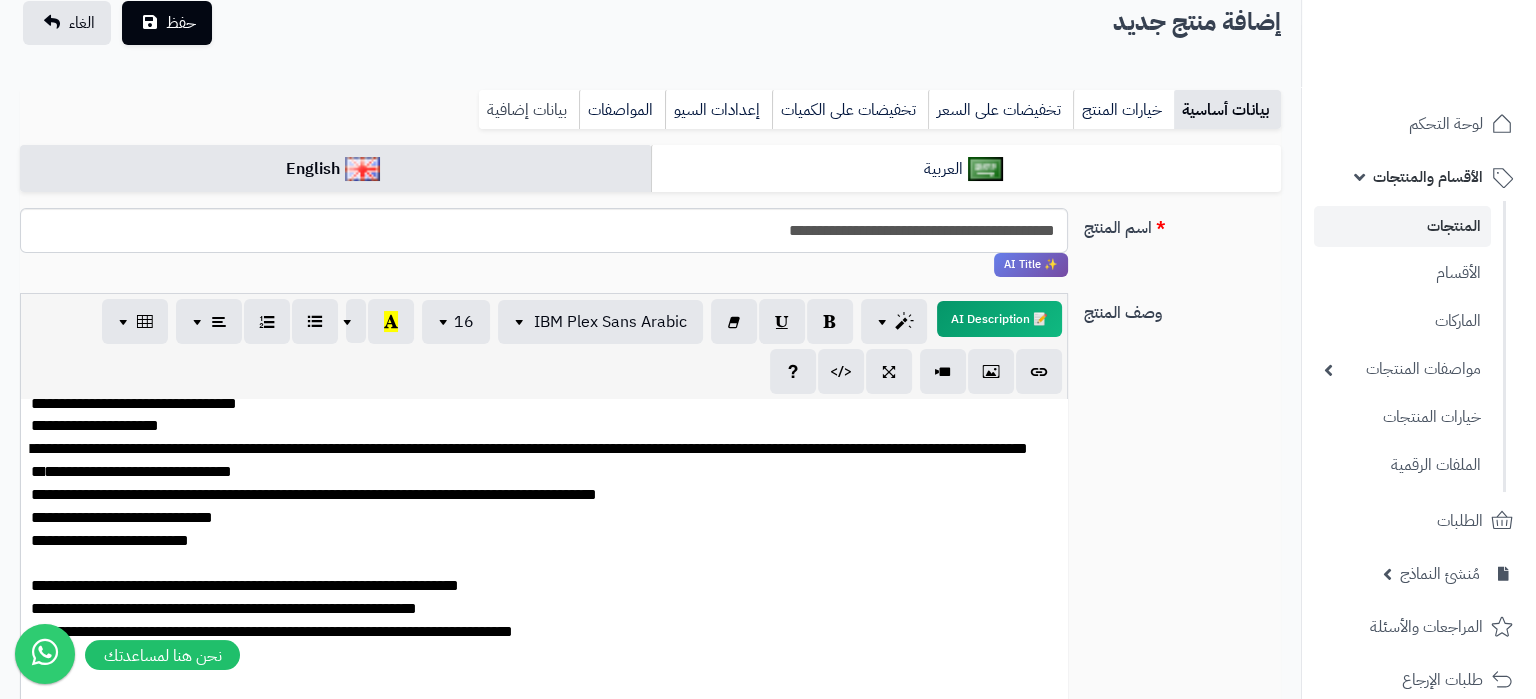 click on "بيانات إضافية" at bounding box center [529, 110] 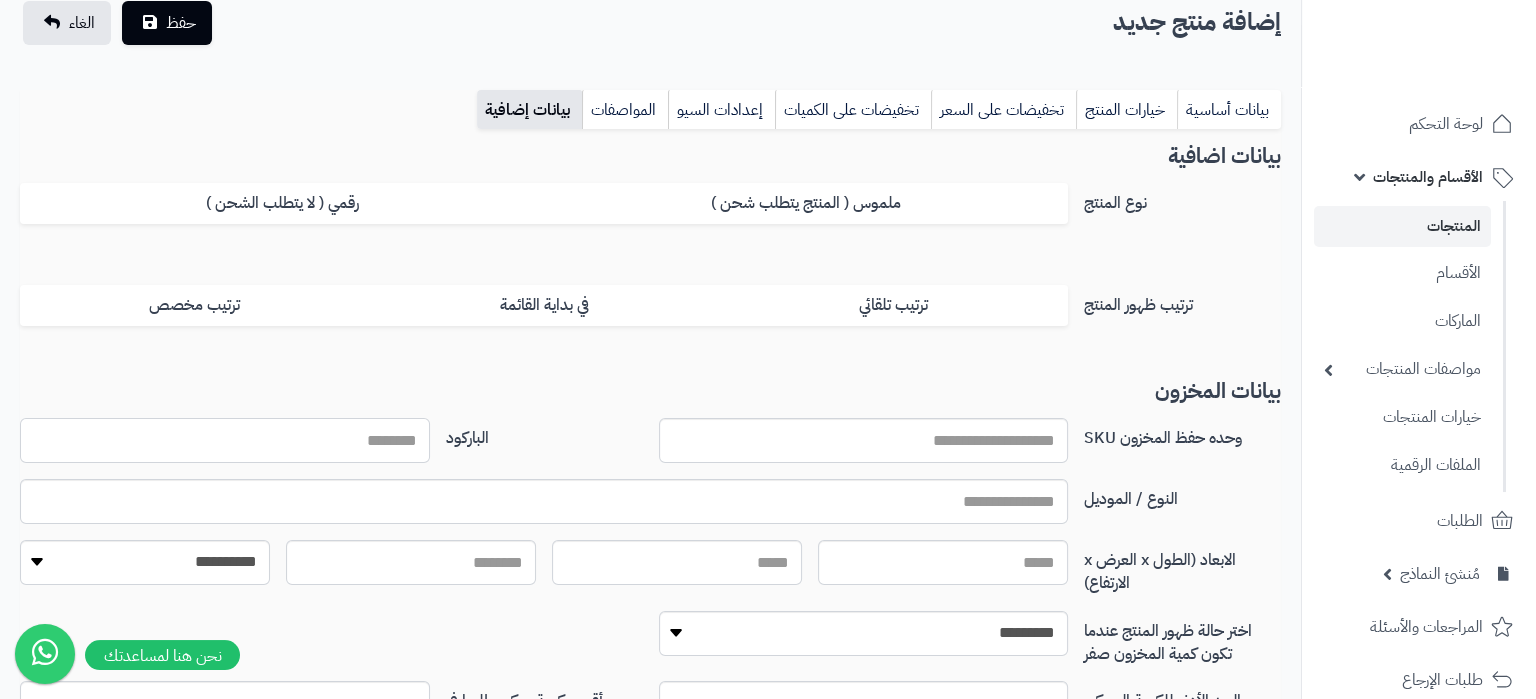 click on "الباركود" at bounding box center [225, 440] 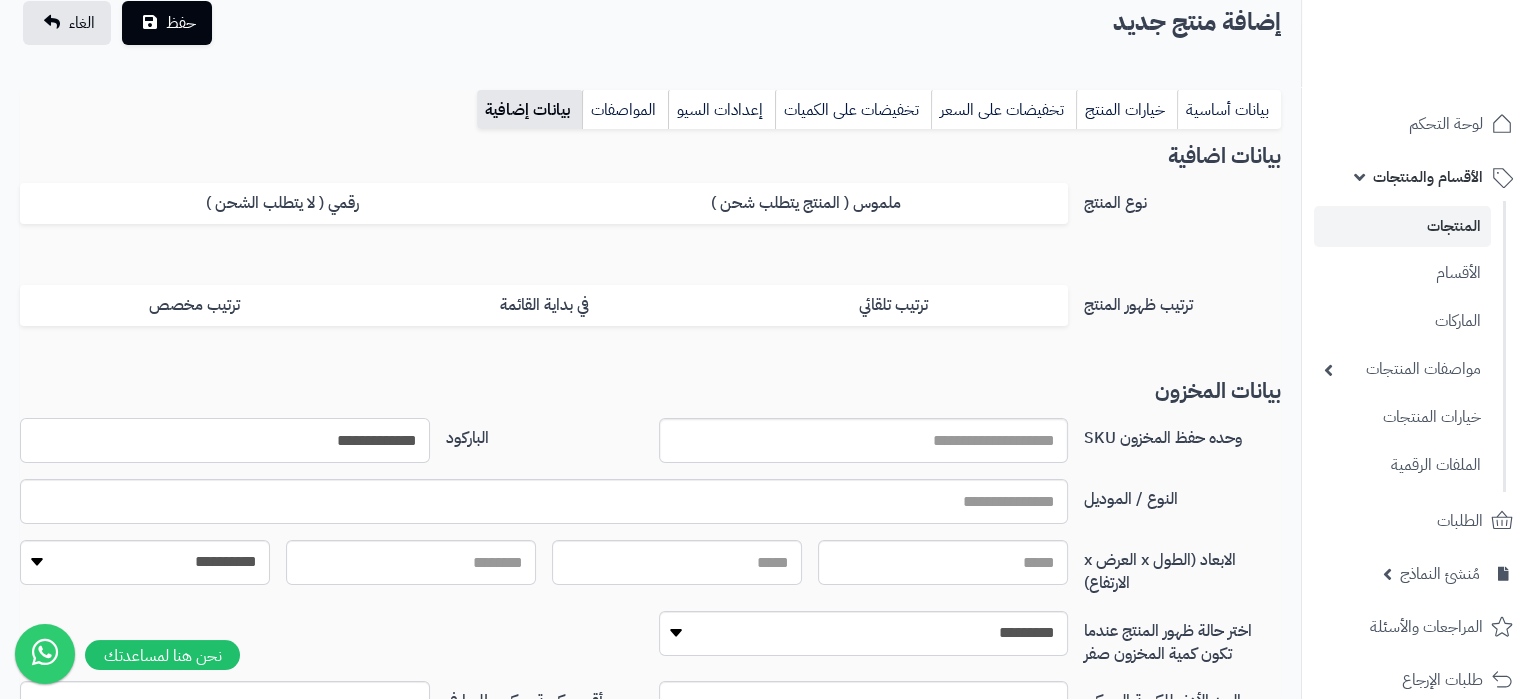 type on "**********" 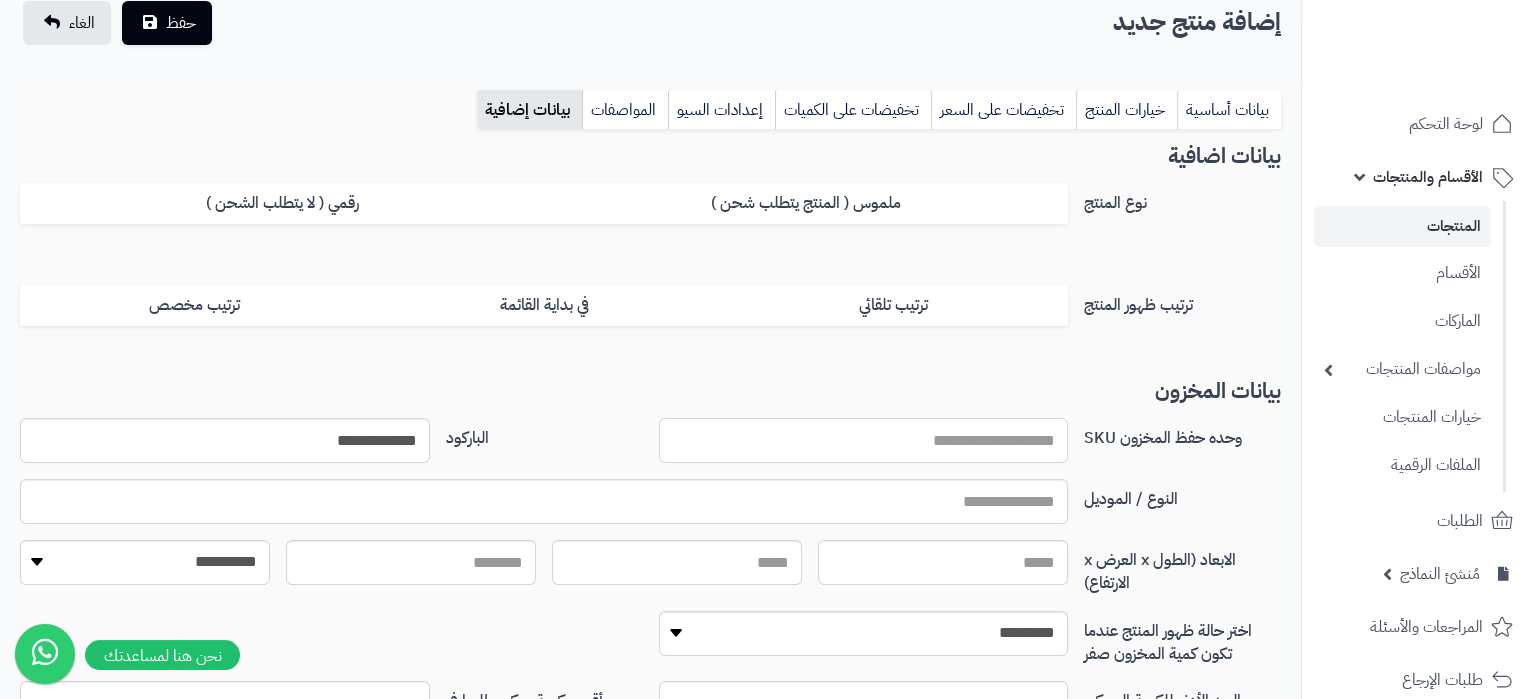 click on "وحده حفظ المخزون SKU" at bounding box center [864, 440] 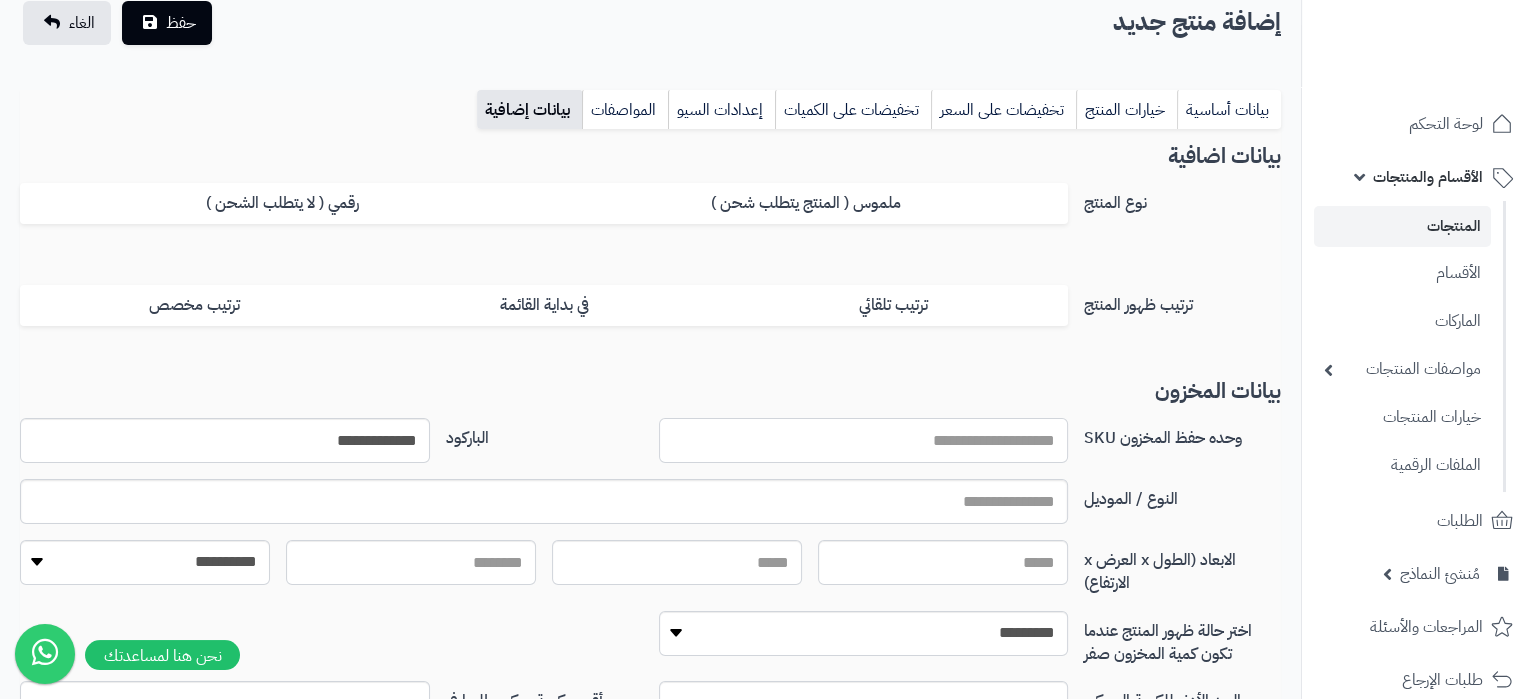 paste on "**********" 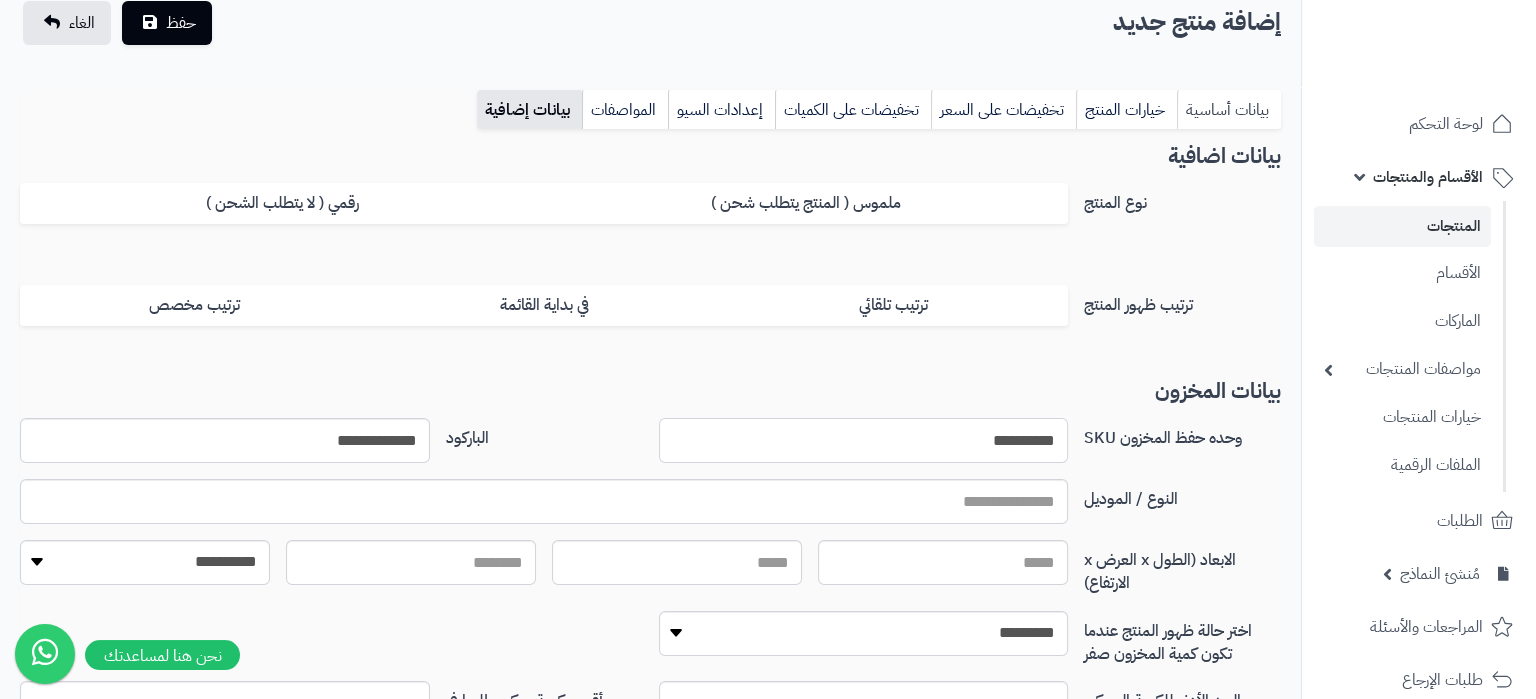 type on "**********" 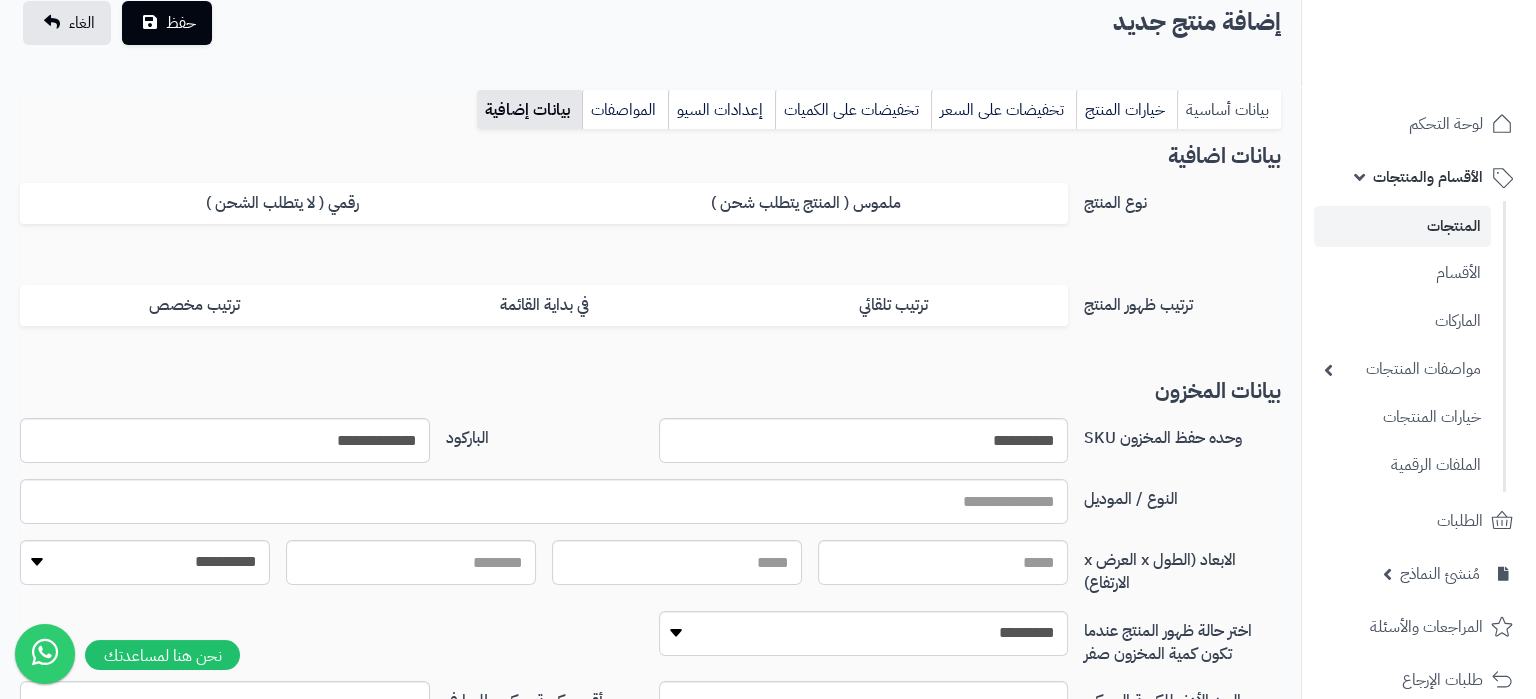 click on "بيانات أساسية" at bounding box center (1229, 110) 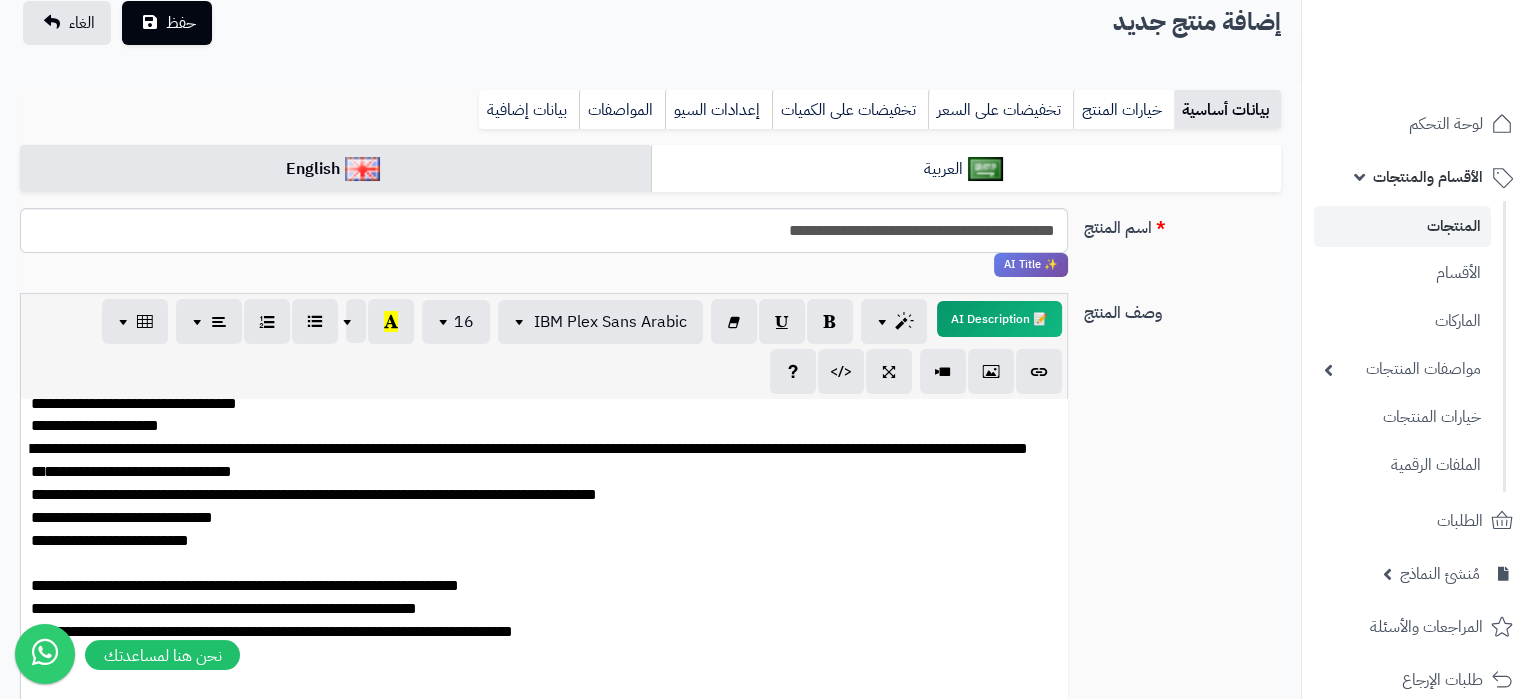 scroll, scrollTop: 1281, scrollLeft: 0, axis: vertical 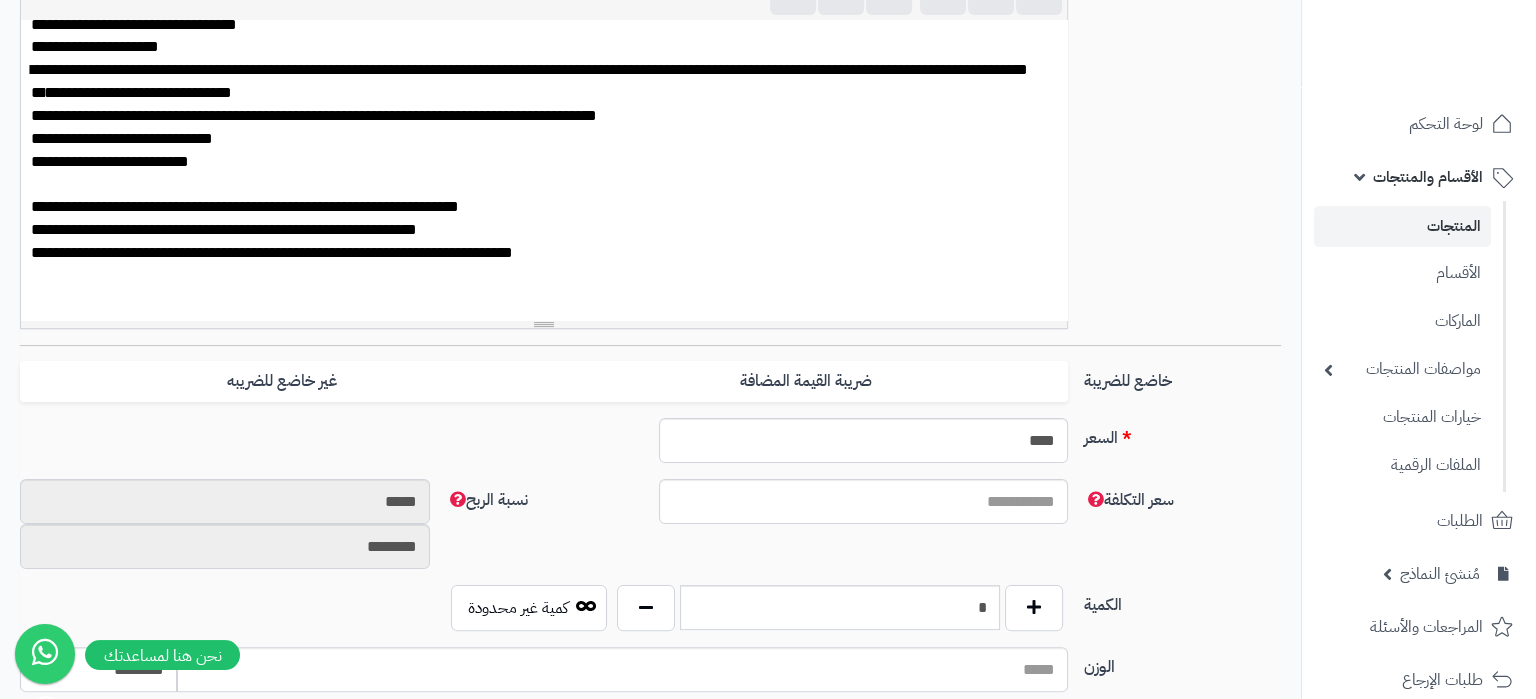 click on "**********" at bounding box center [650, 129] 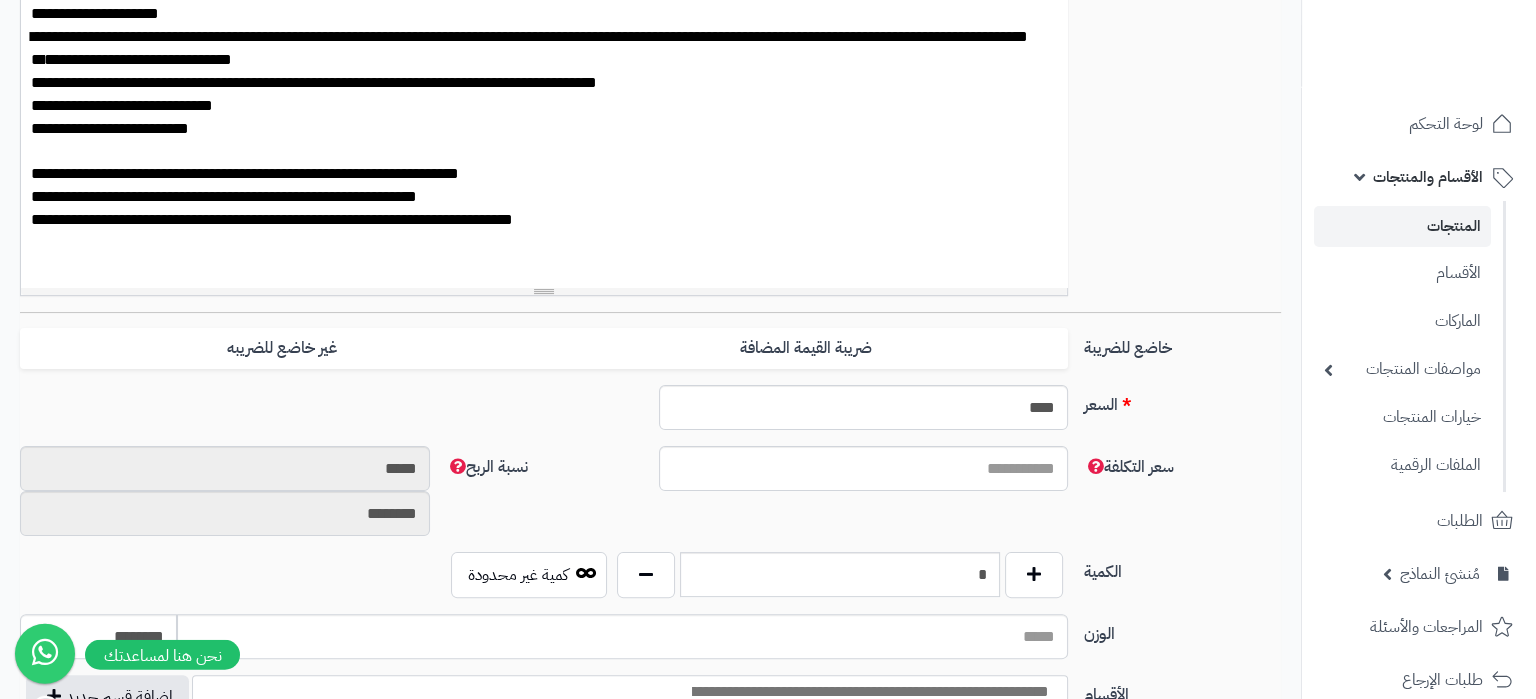 scroll, scrollTop: 440, scrollLeft: 0, axis: vertical 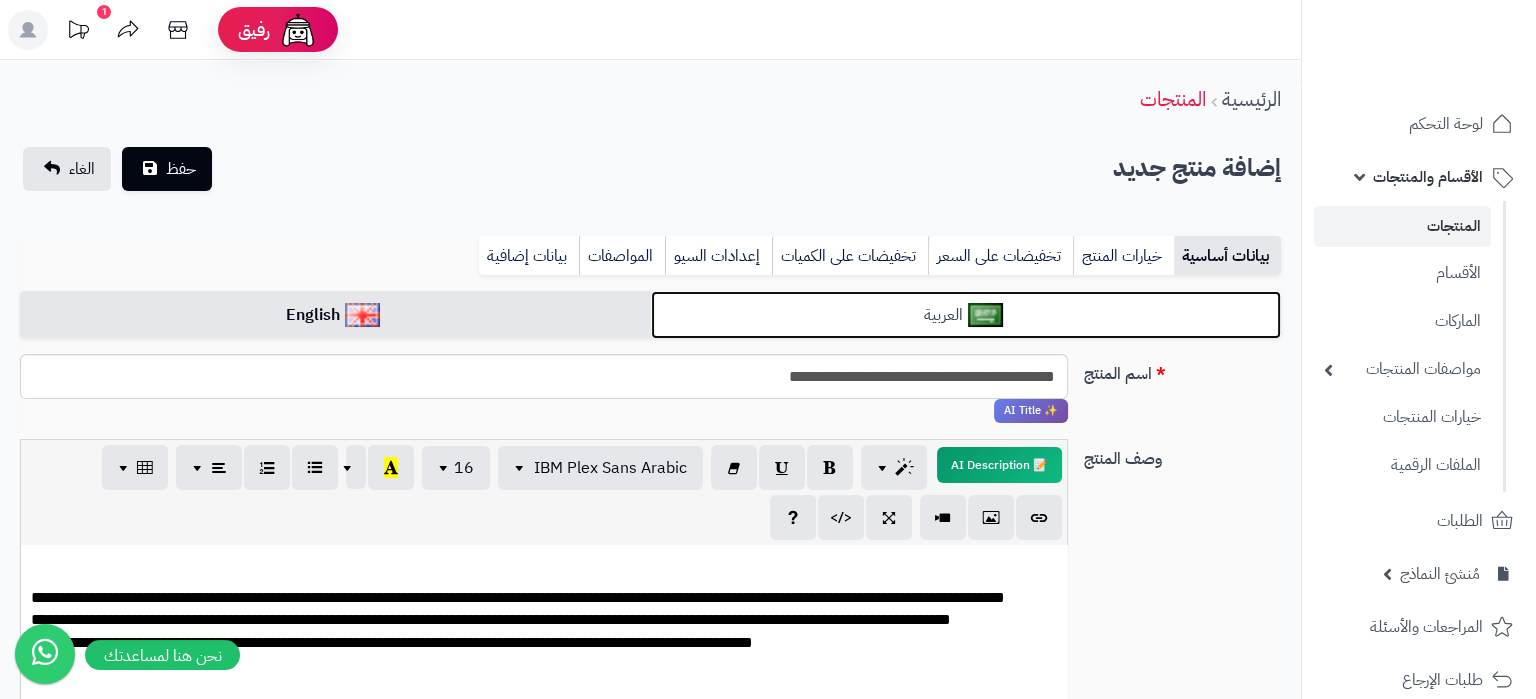click on "العربية" at bounding box center (966, 315) 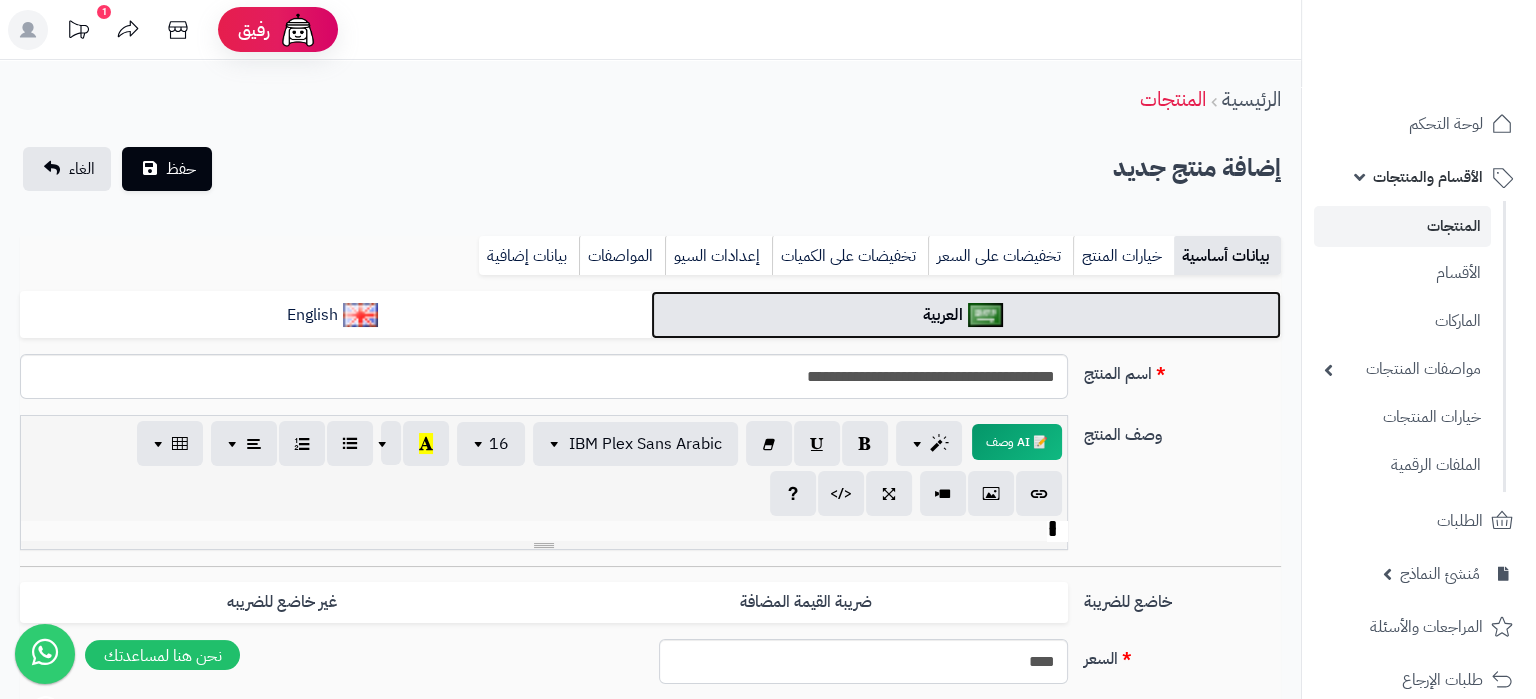 scroll, scrollTop: 887, scrollLeft: 0, axis: vertical 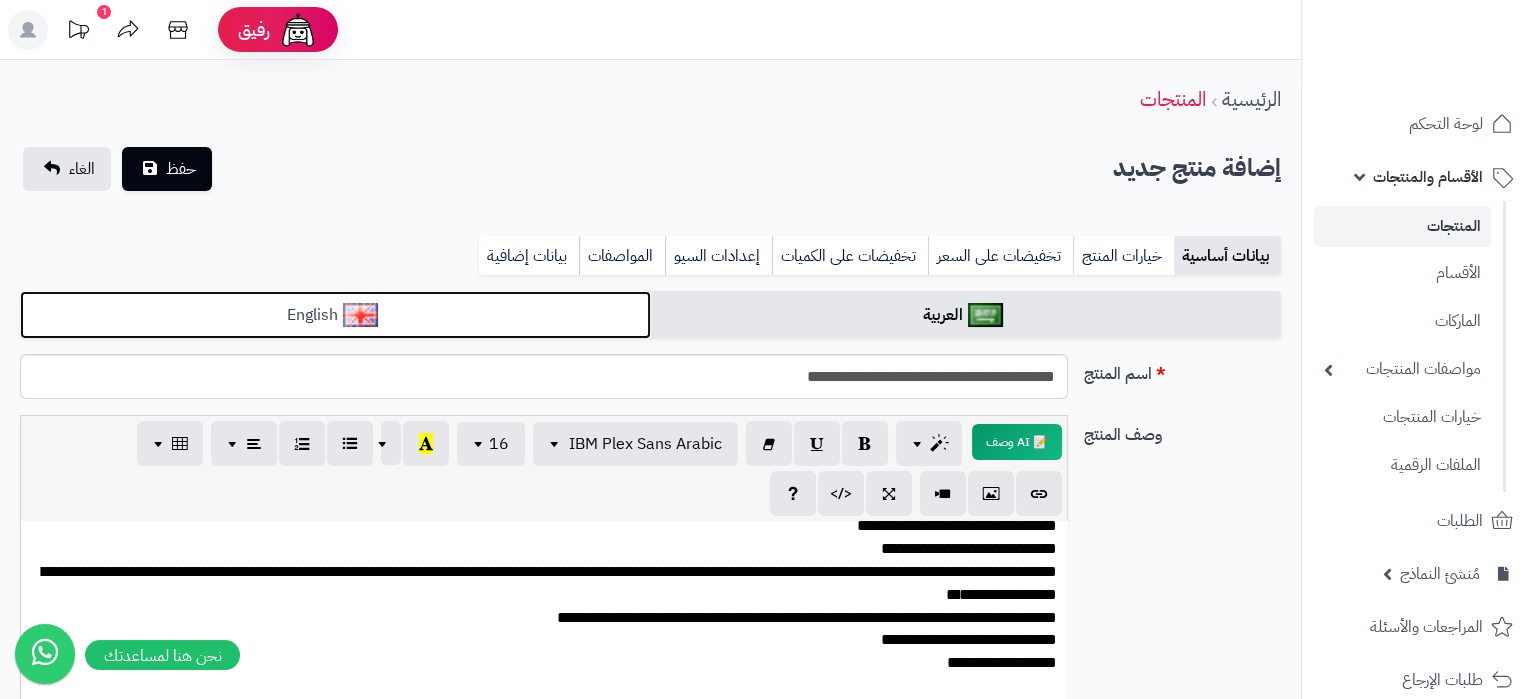 click on "English" at bounding box center (335, 315) 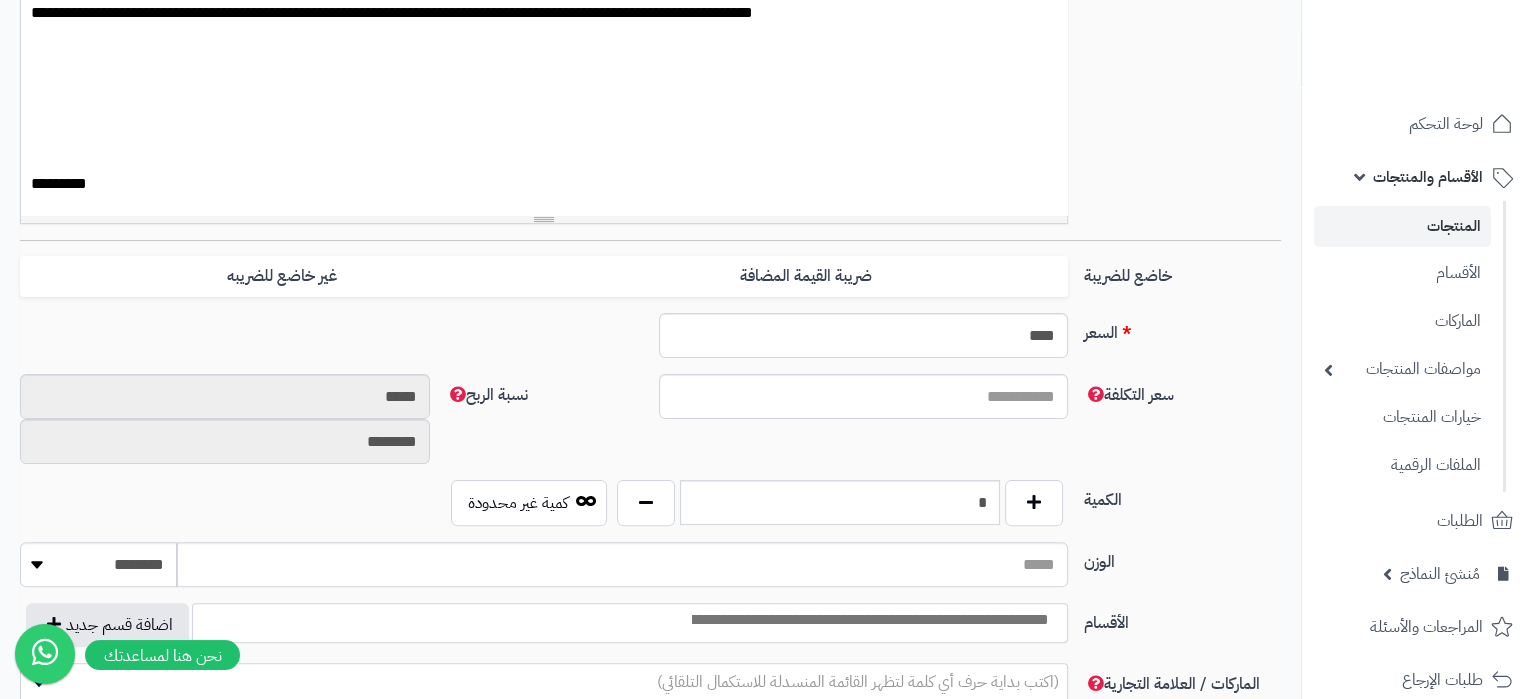 scroll, scrollTop: 735, scrollLeft: 0, axis: vertical 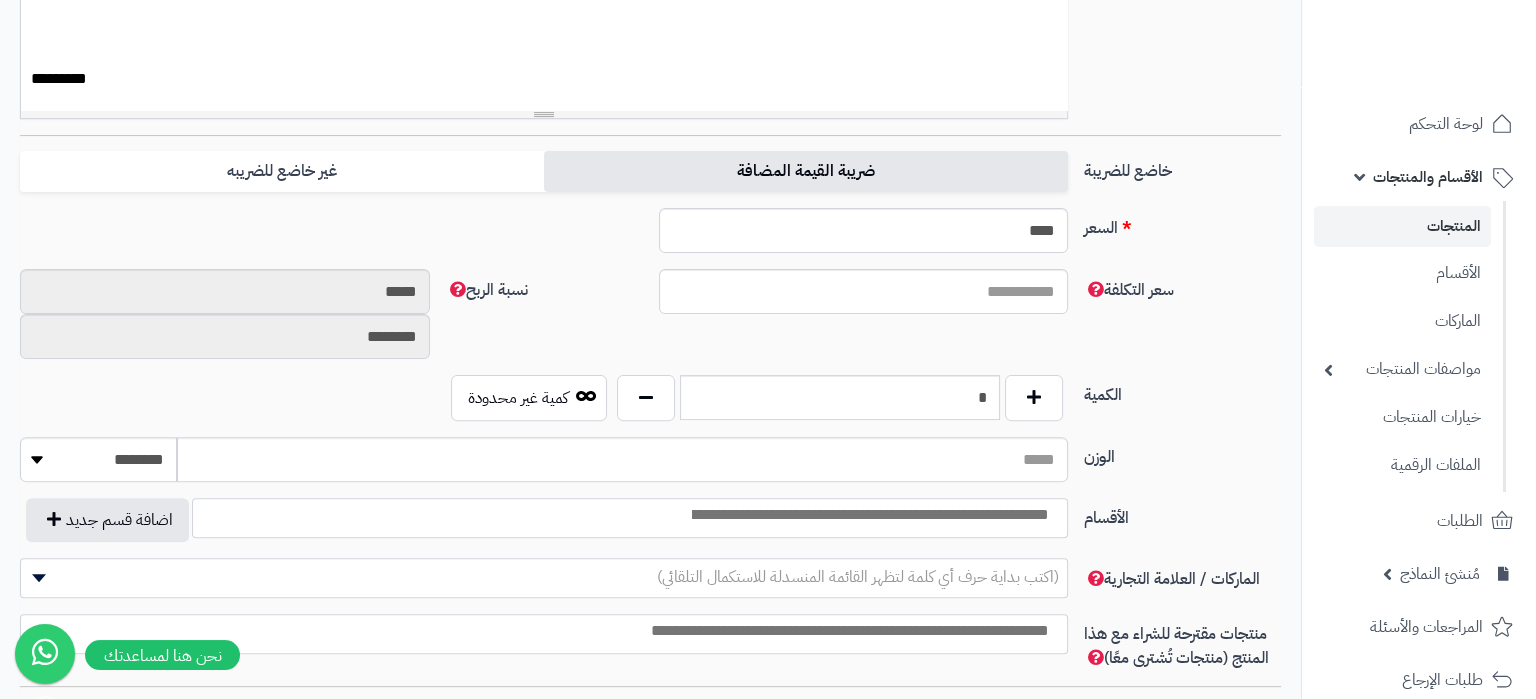 click on "ضريبة القيمة المضافة" at bounding box center (806, 171) 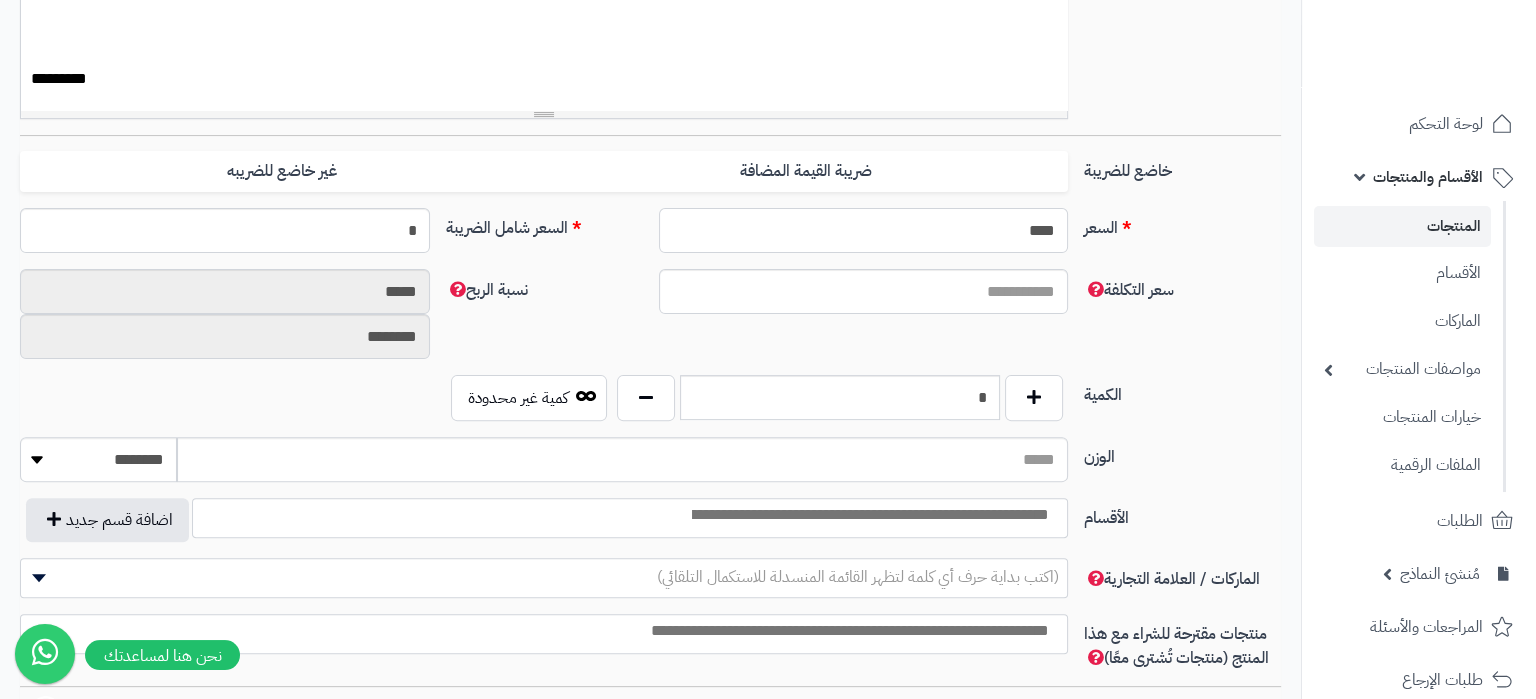 click on "****" at bounding box center [864, 230] 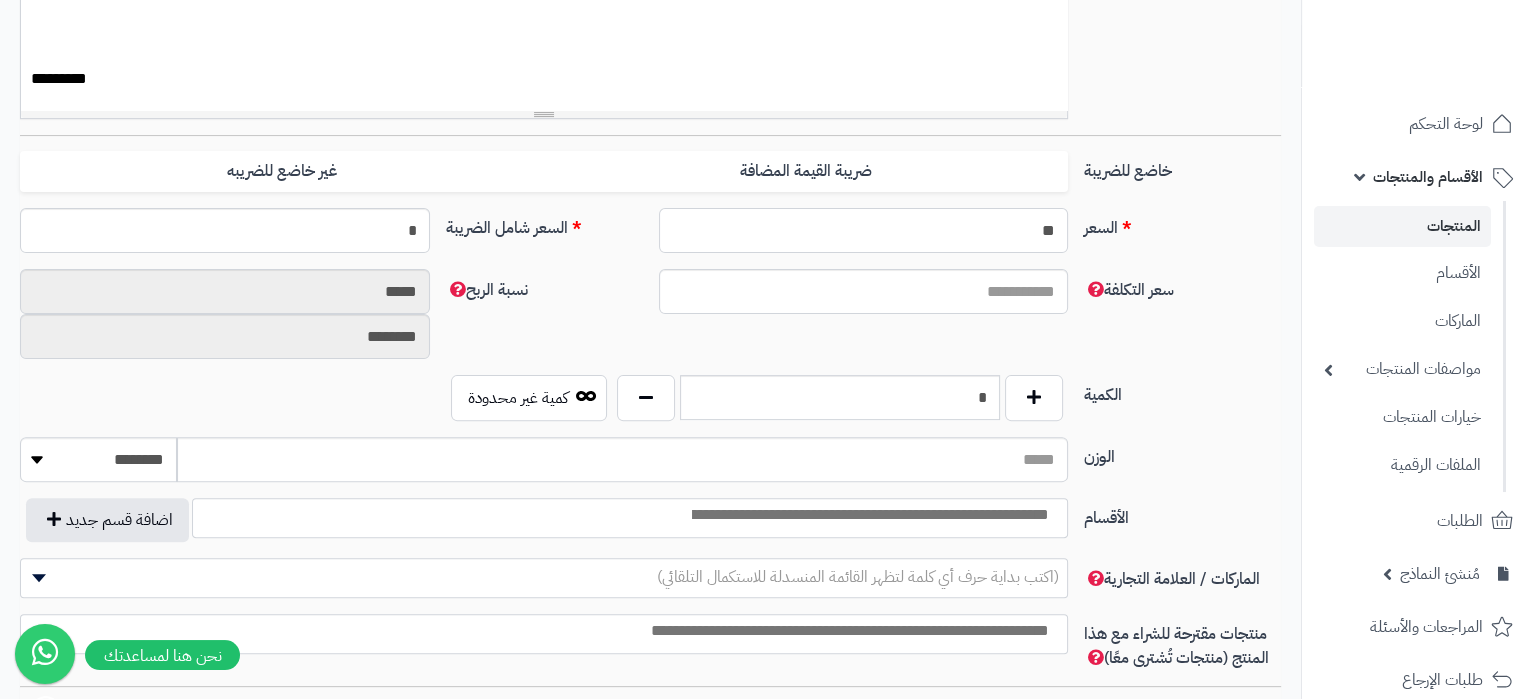 type on "**" 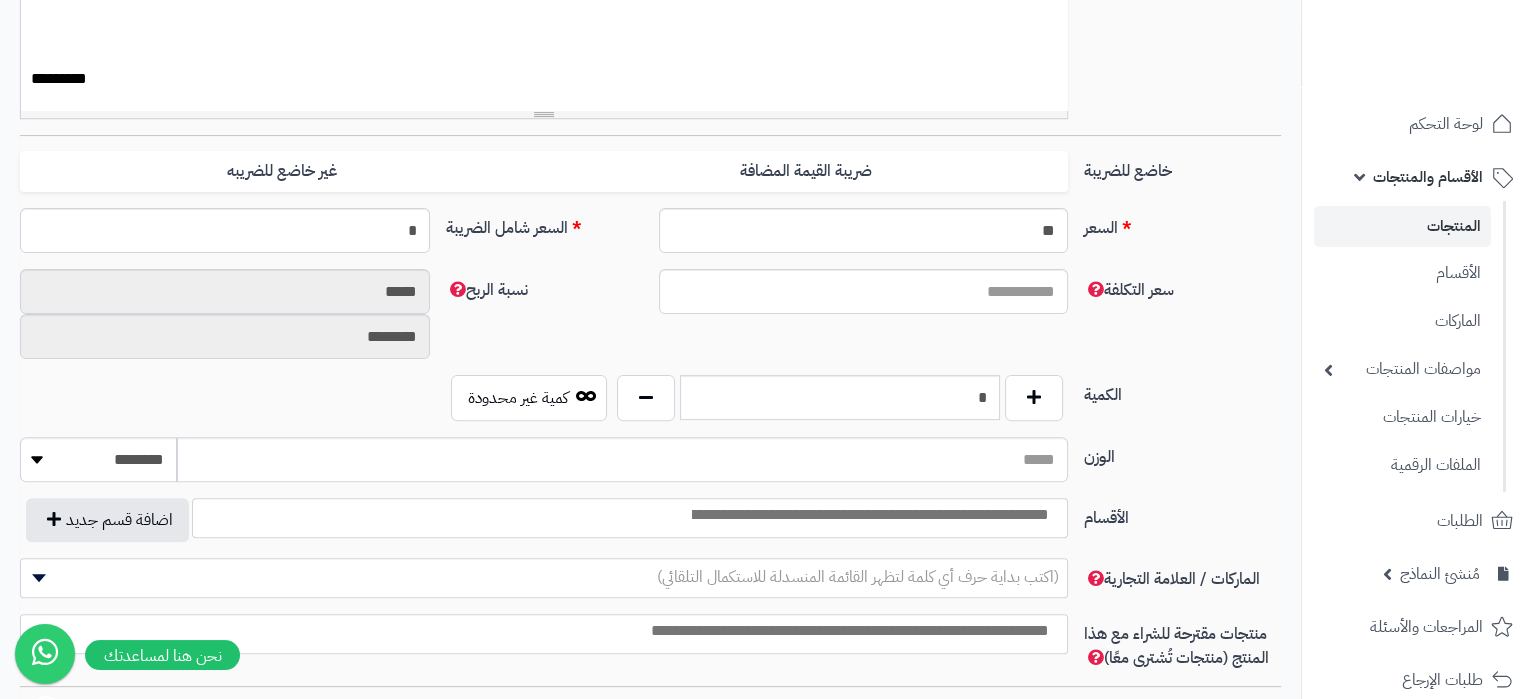 click on "السعر" at bounding box center [1182, 224] 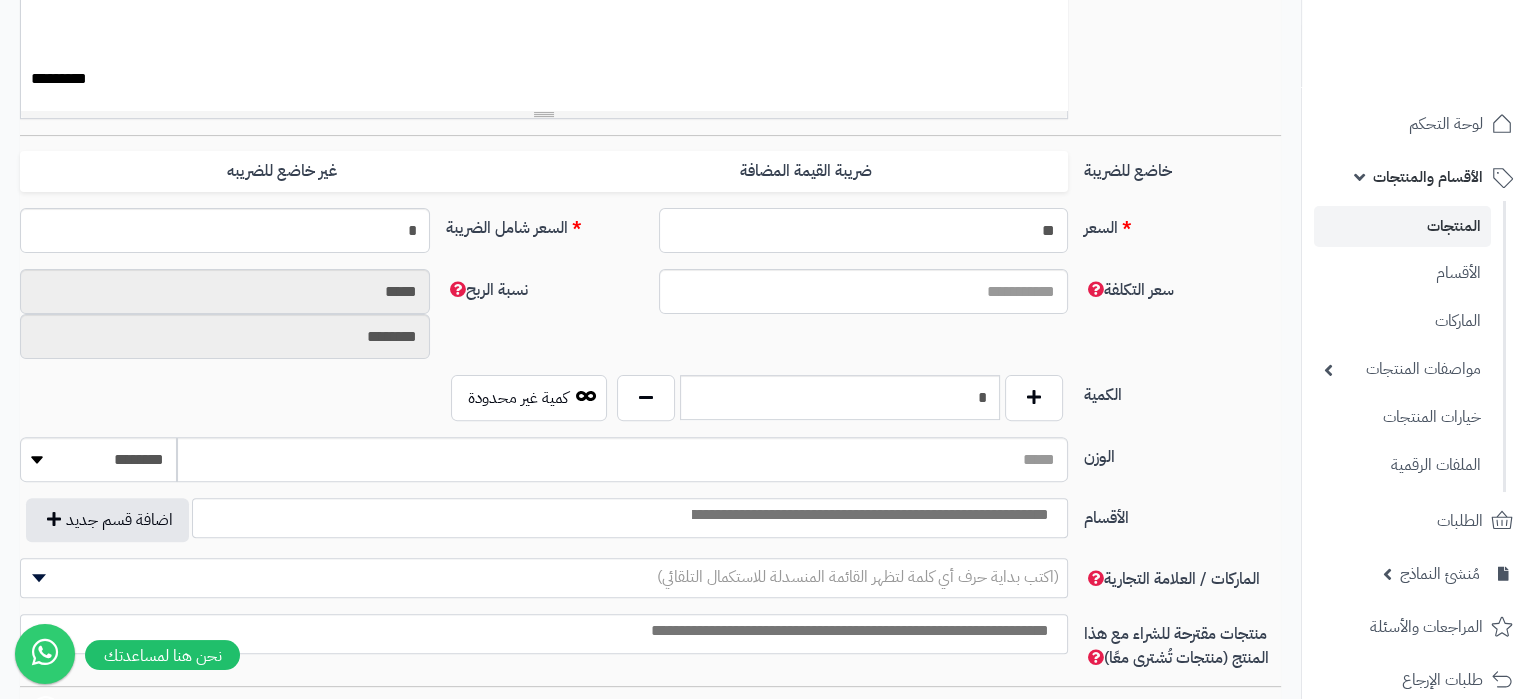 click on "**" at bounding box center [864, 230] 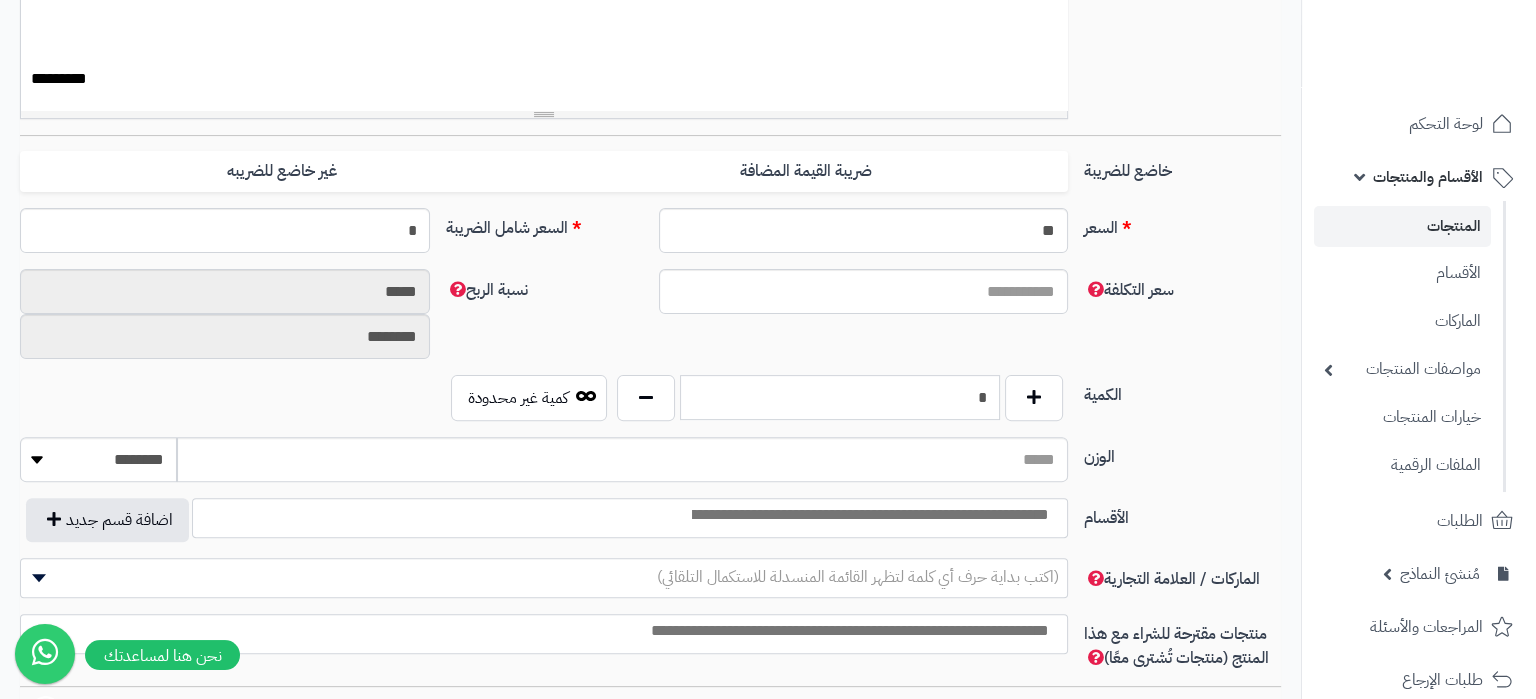 drag, startPoint x: 930, startPoint y: 397, endPoint x: 1188, endPoint y: 403, distance: 258.06976 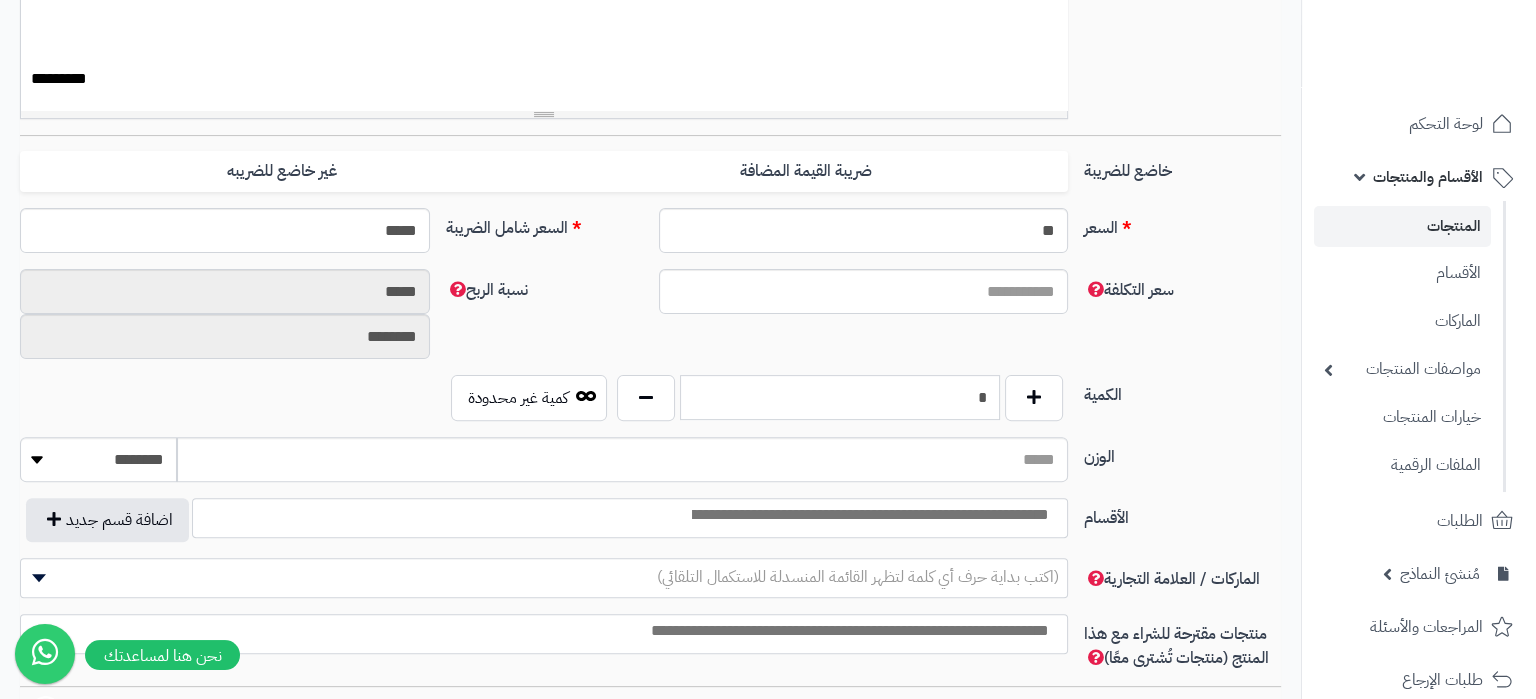 type on "*" 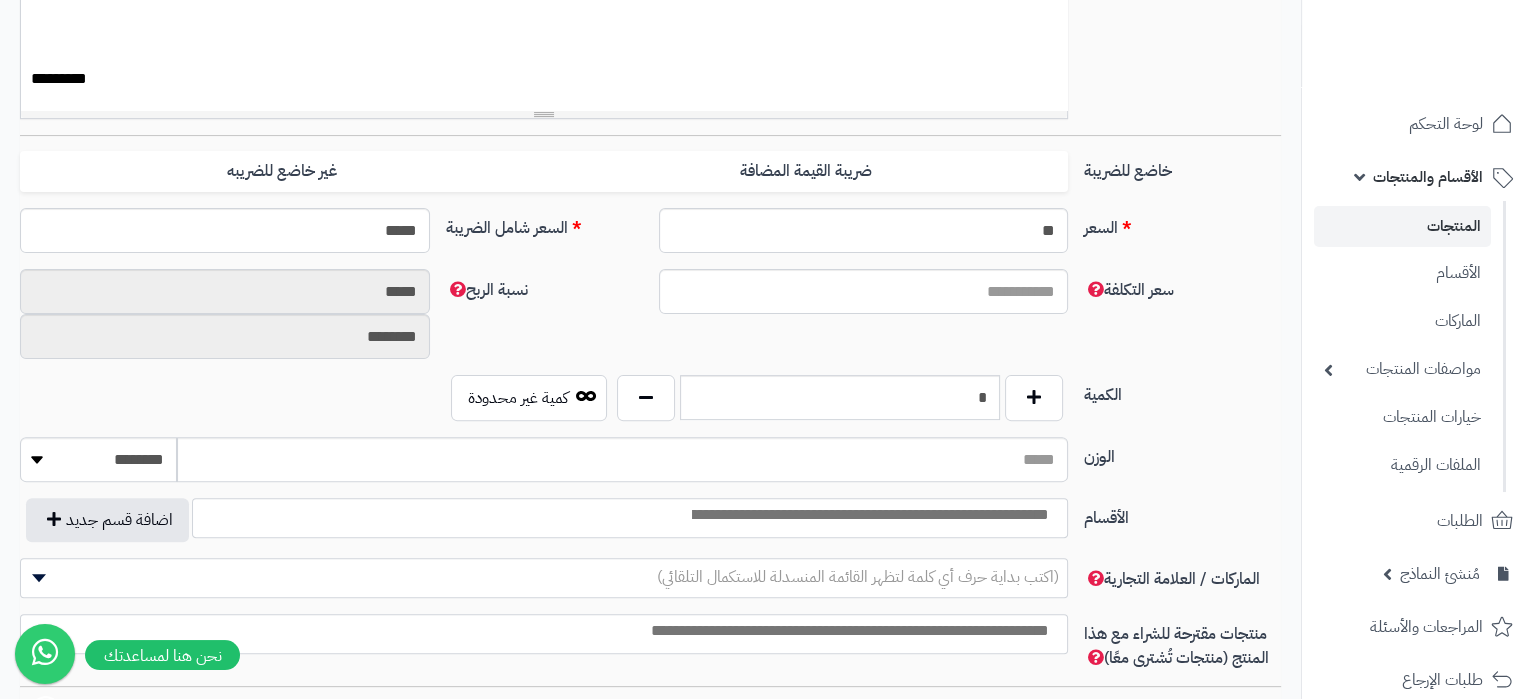 click on "الوزن" at bounding box center (1182, 453) 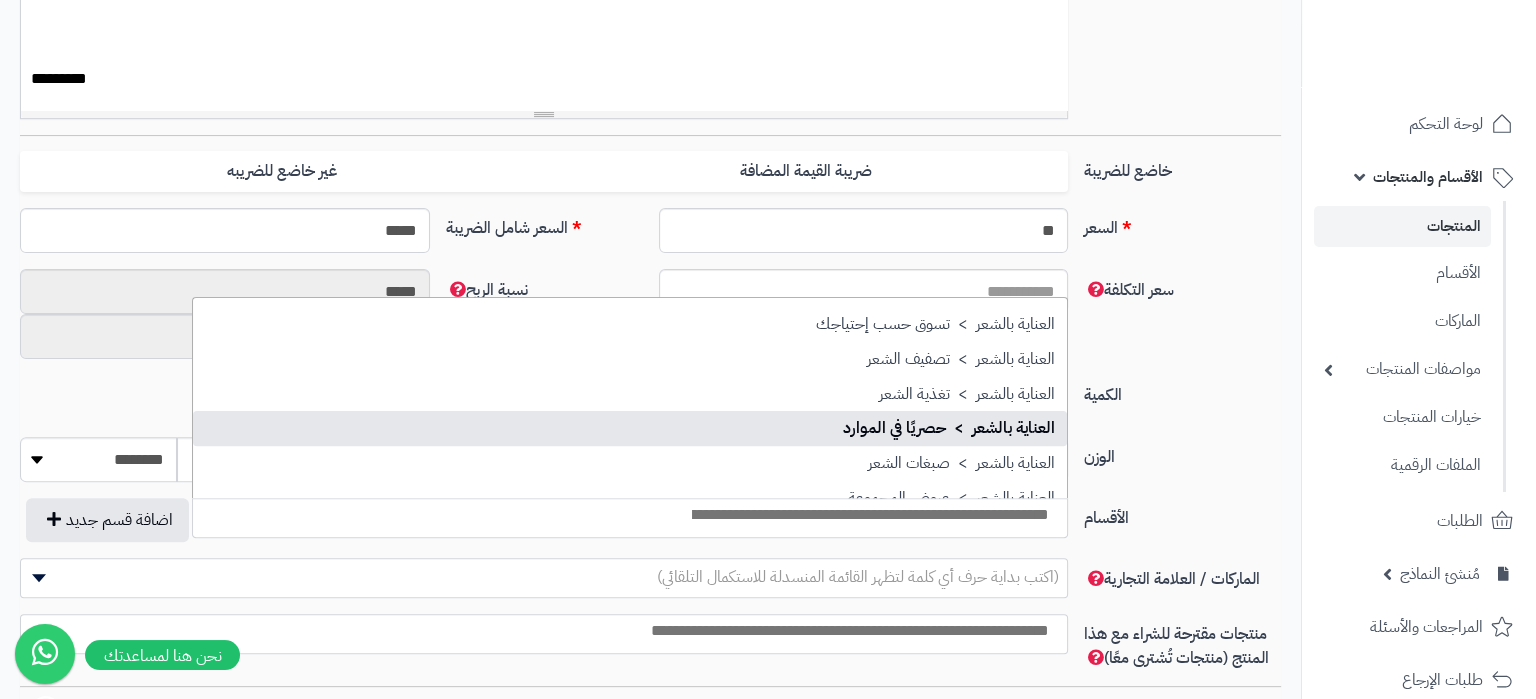 scroll, scrollTop: 2645, scrollLeft: 0, axis: vertical 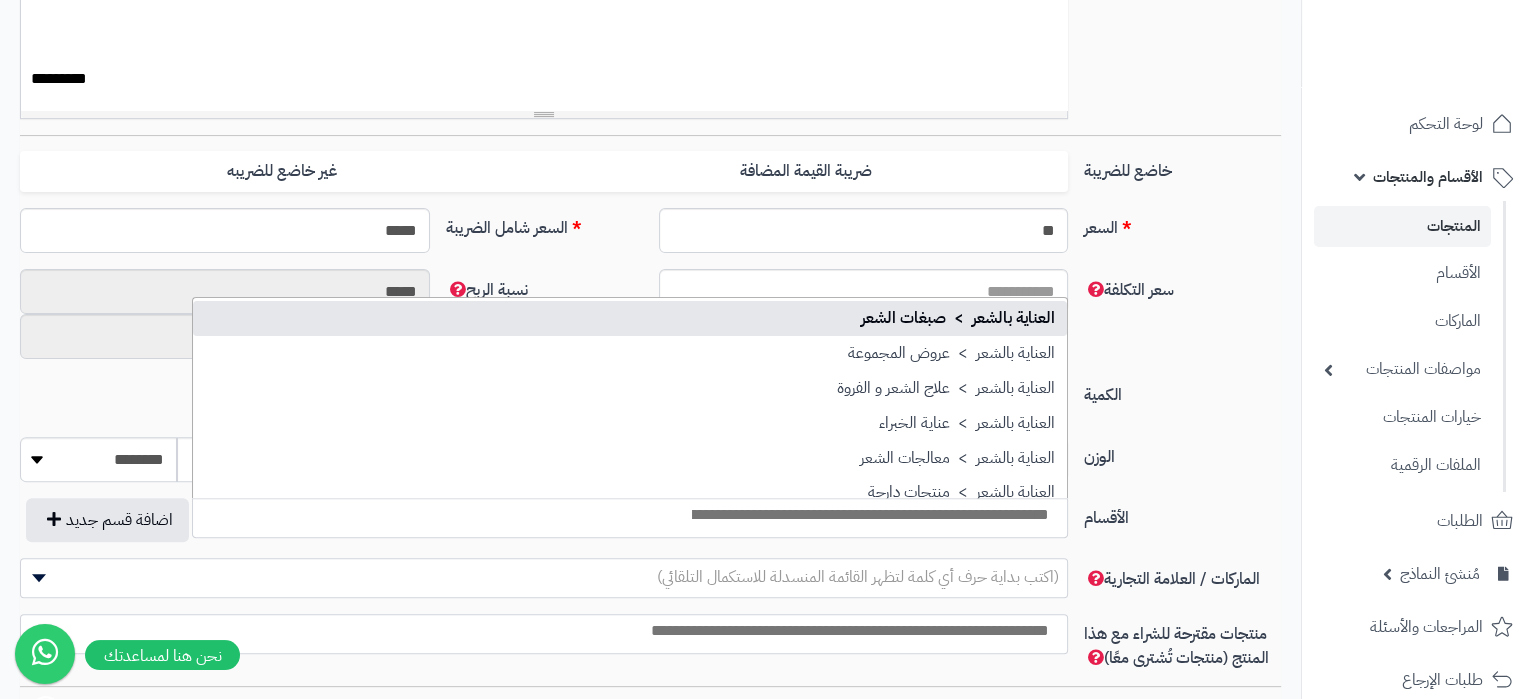 select on "***" 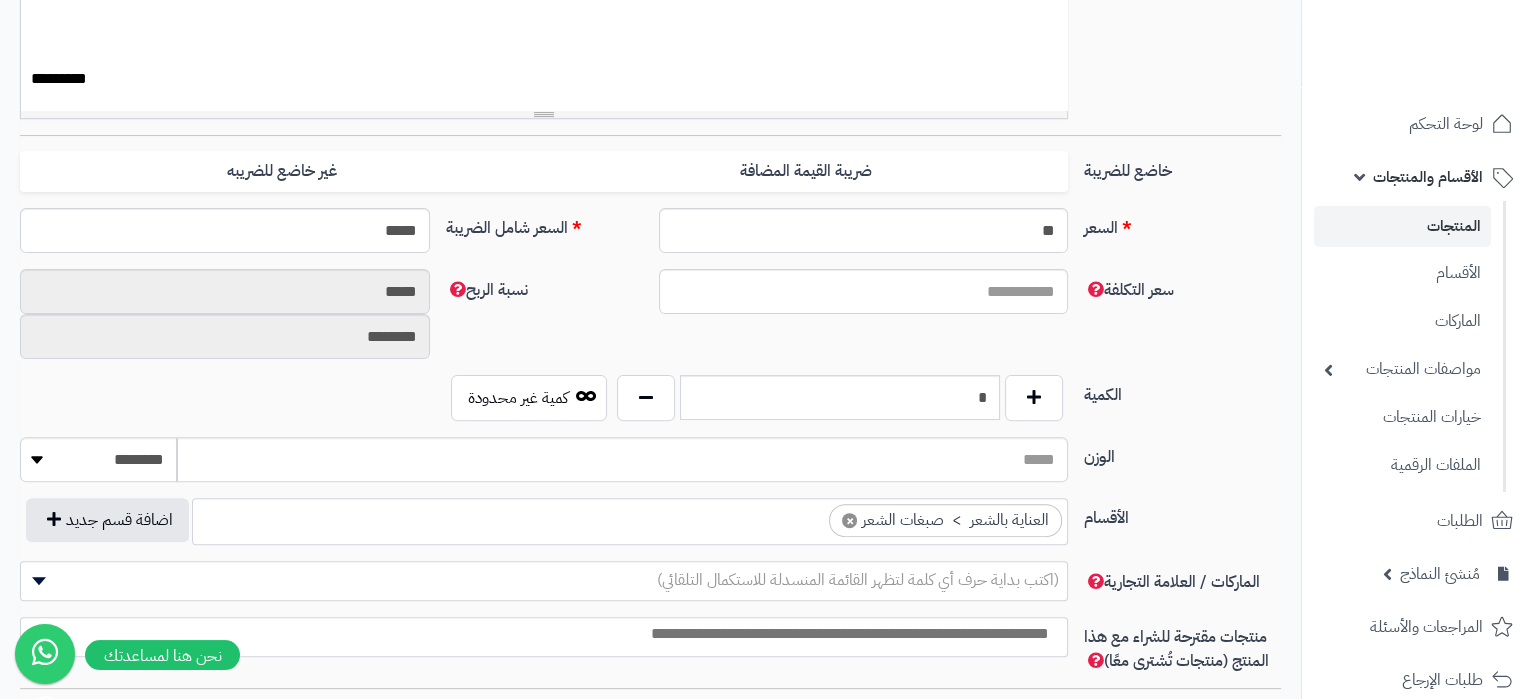 scroll, scrollTop: 2141, scrollLeft: 0, axis: vertical 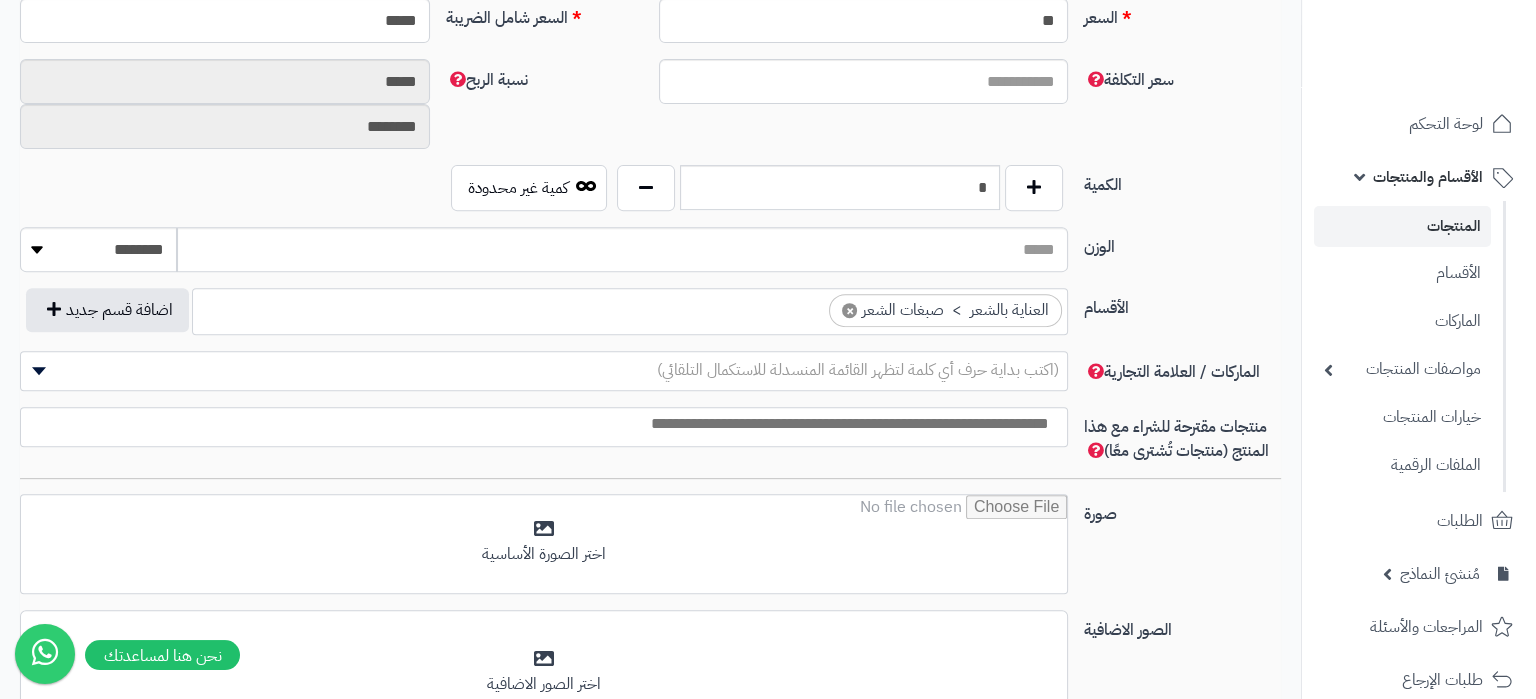 click on "الماركات / العلامة التجارية
(اكتب بداية حرف أي كلمة لتظهر القائمة المنسدلة للاستكمال التلقائي)" at bounding box center [650, 379] 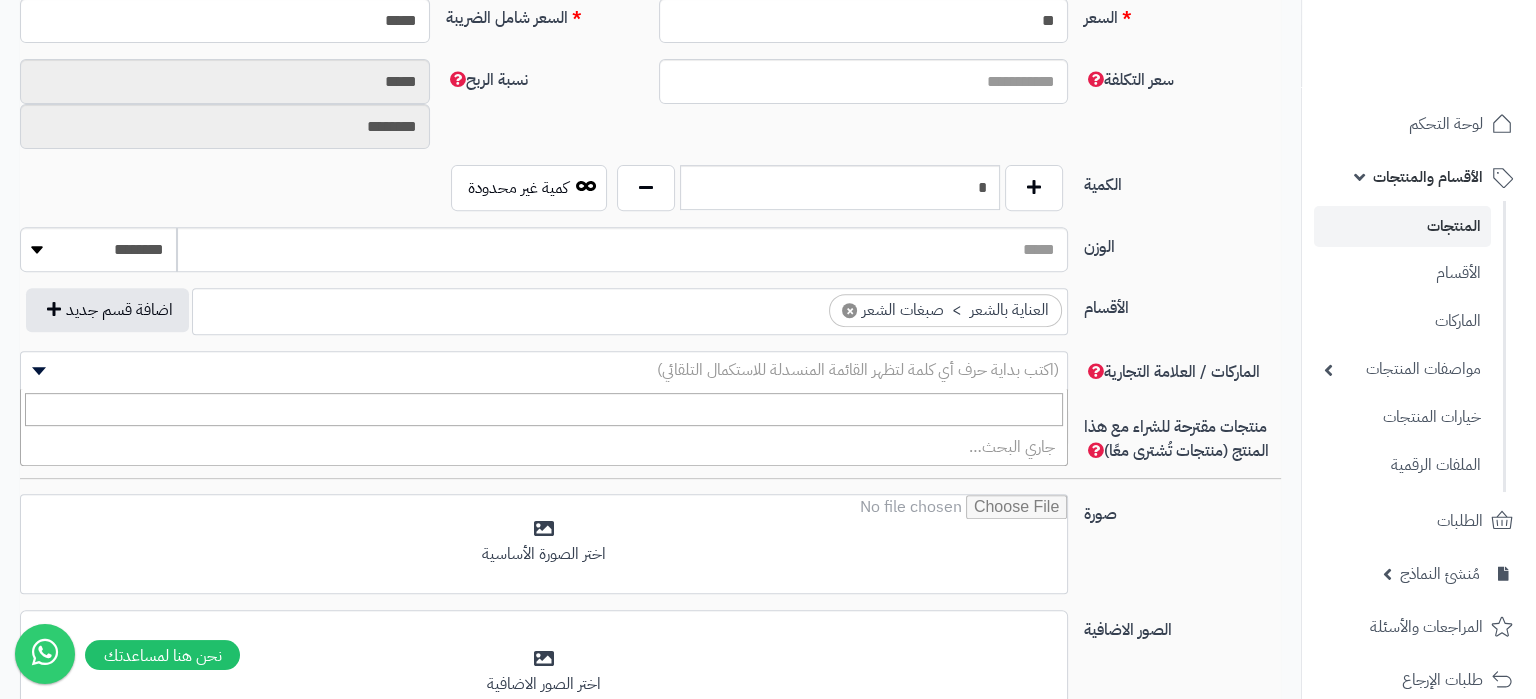 click on "(اكتب بداية حرف أي كلمة لتظهر القائمة المنسدلة للاستكمال التلقائي)" at bounding box center [858, 370] 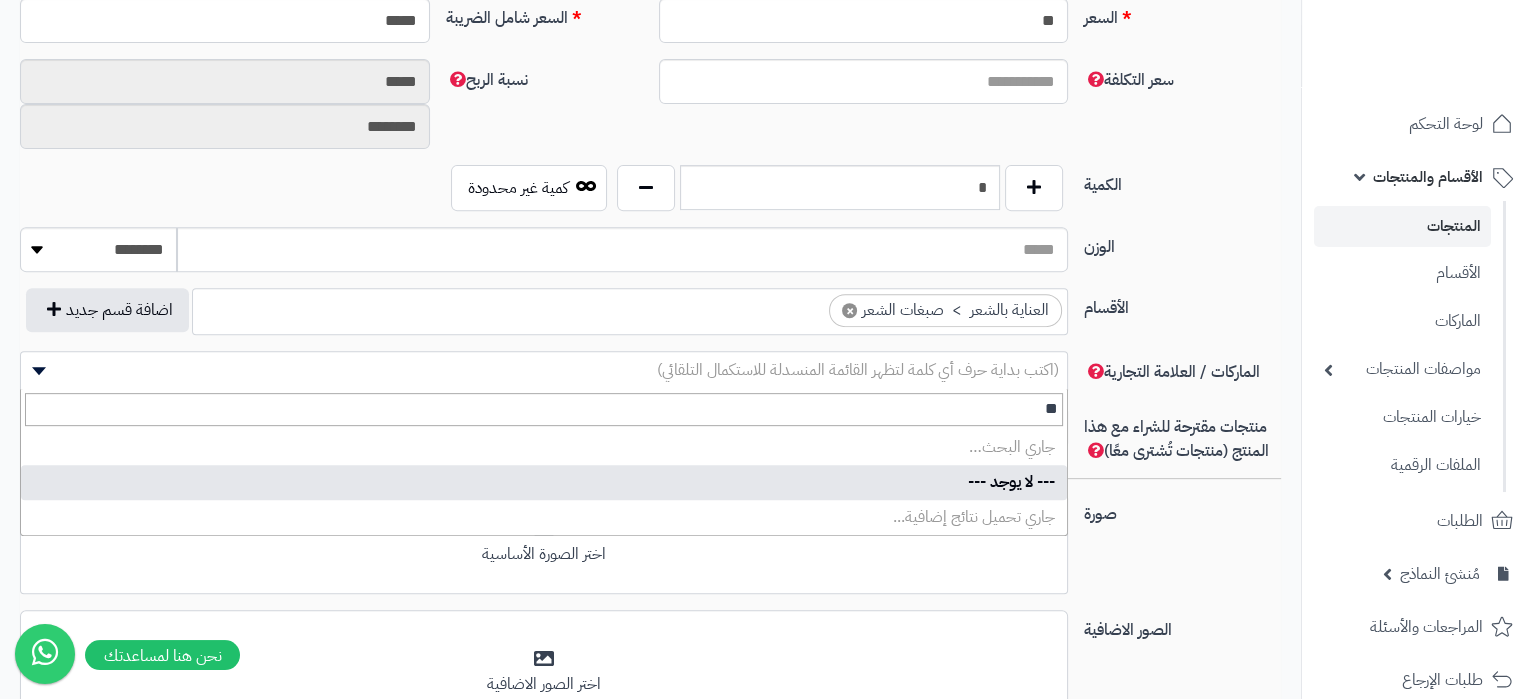 type on "*" 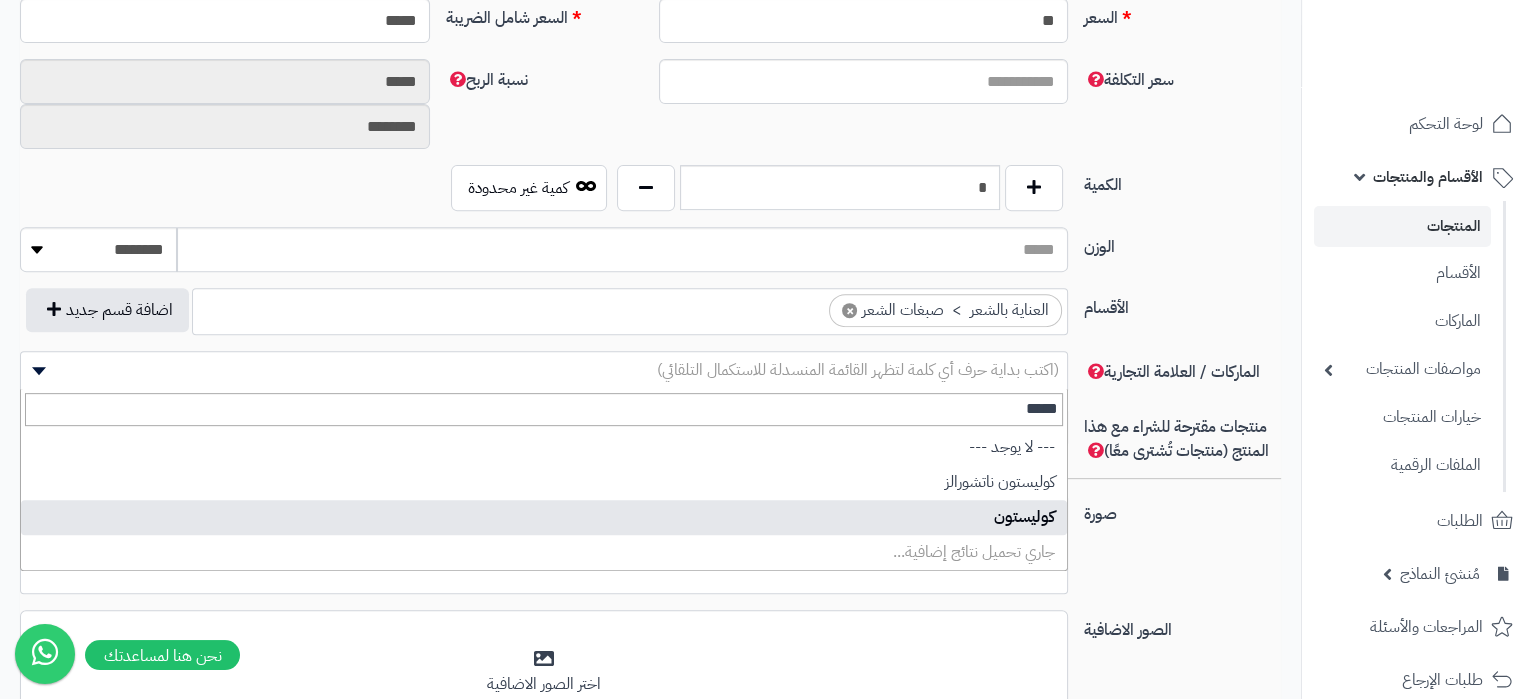 type on "*****" 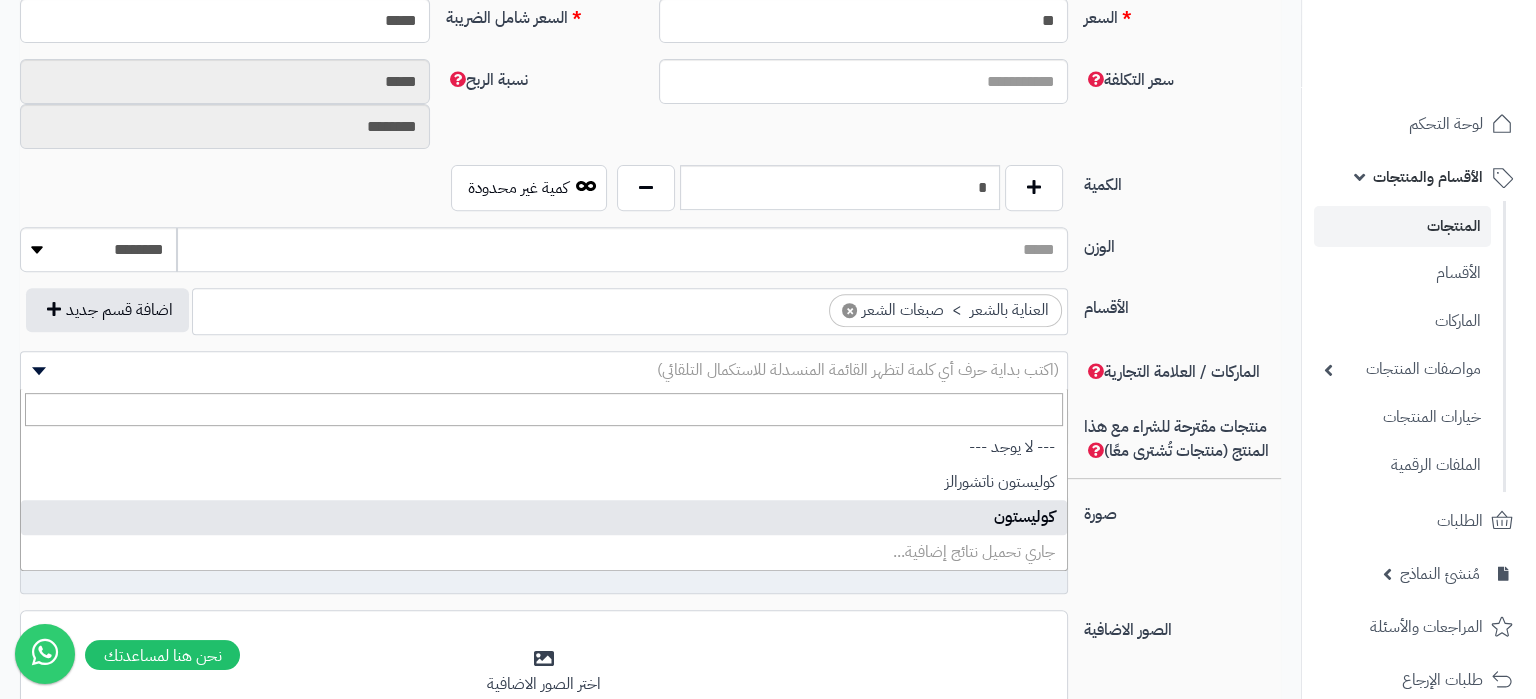select on "****" 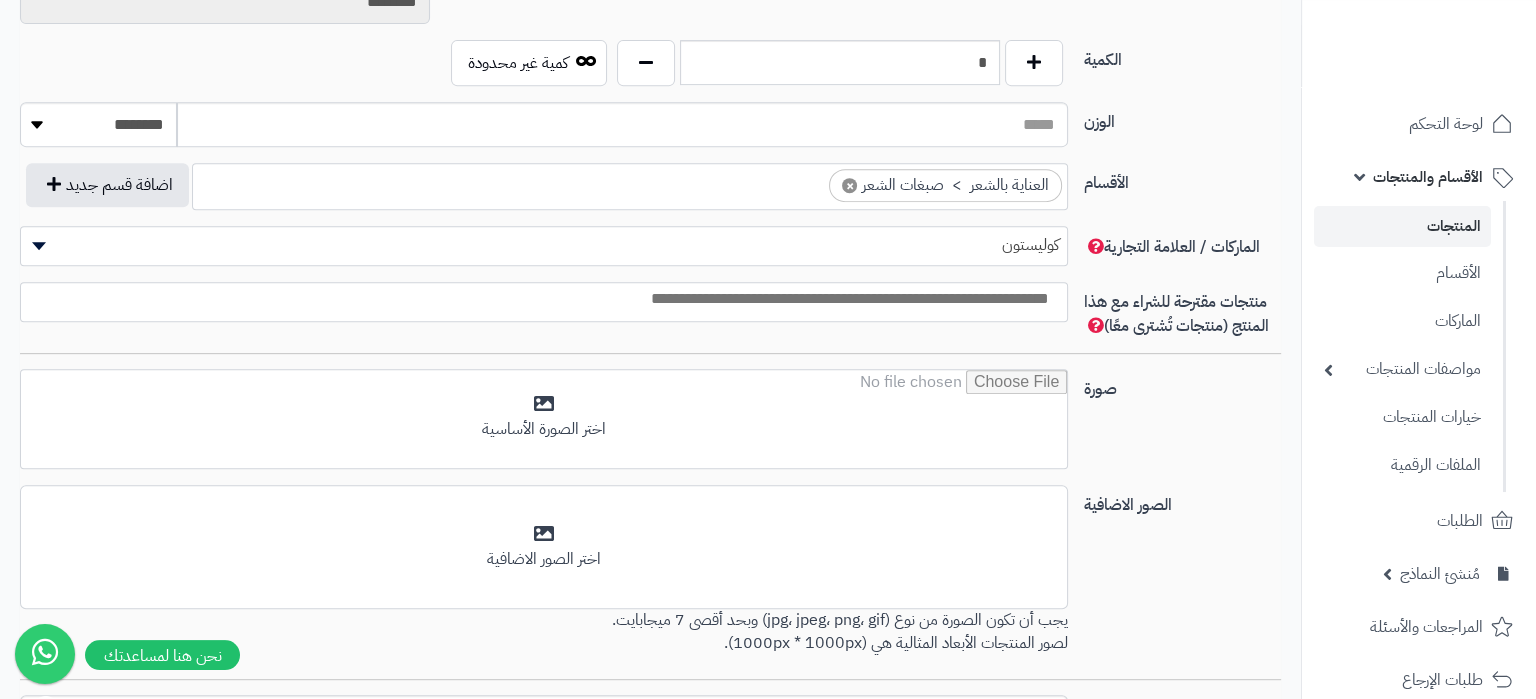 scroll, scrollTop: 1155, scrollLeft: 0, axis: vertical 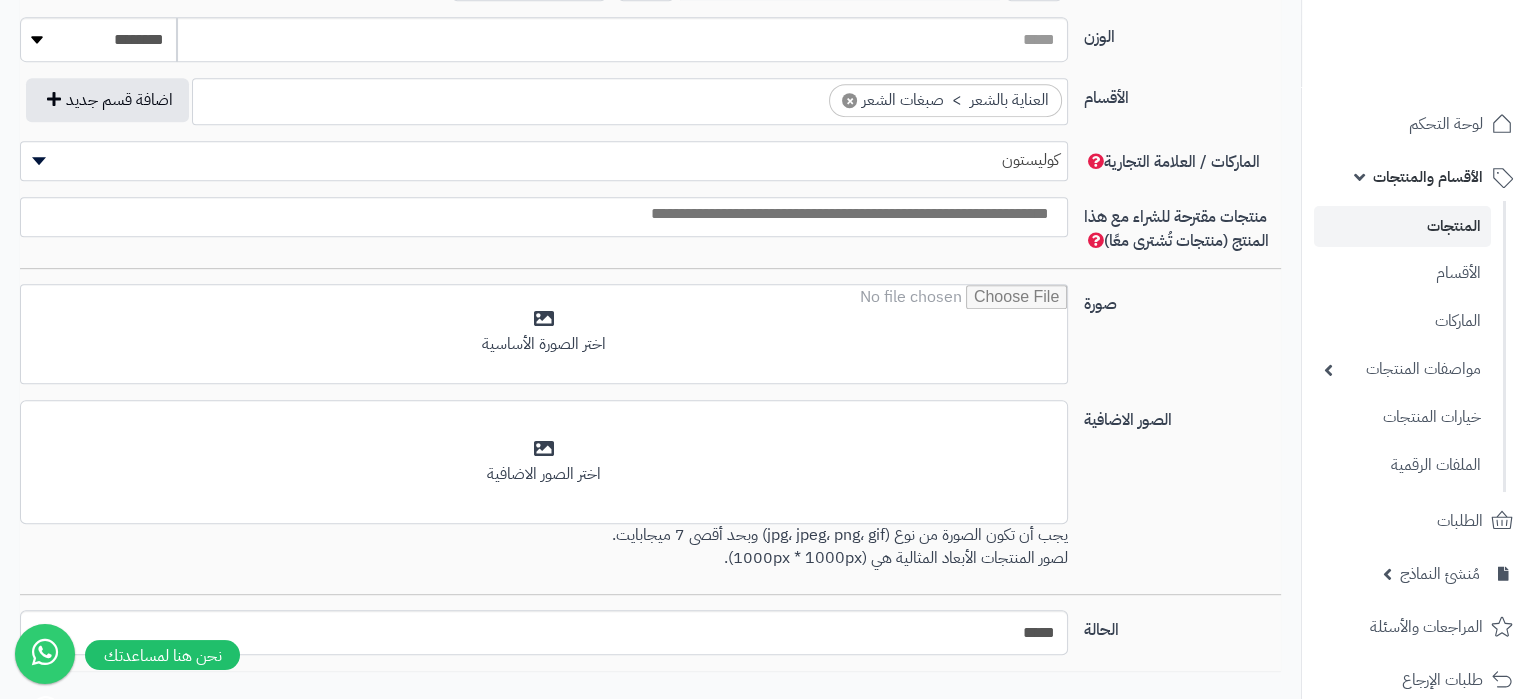 click at bounding box center [544, 217] 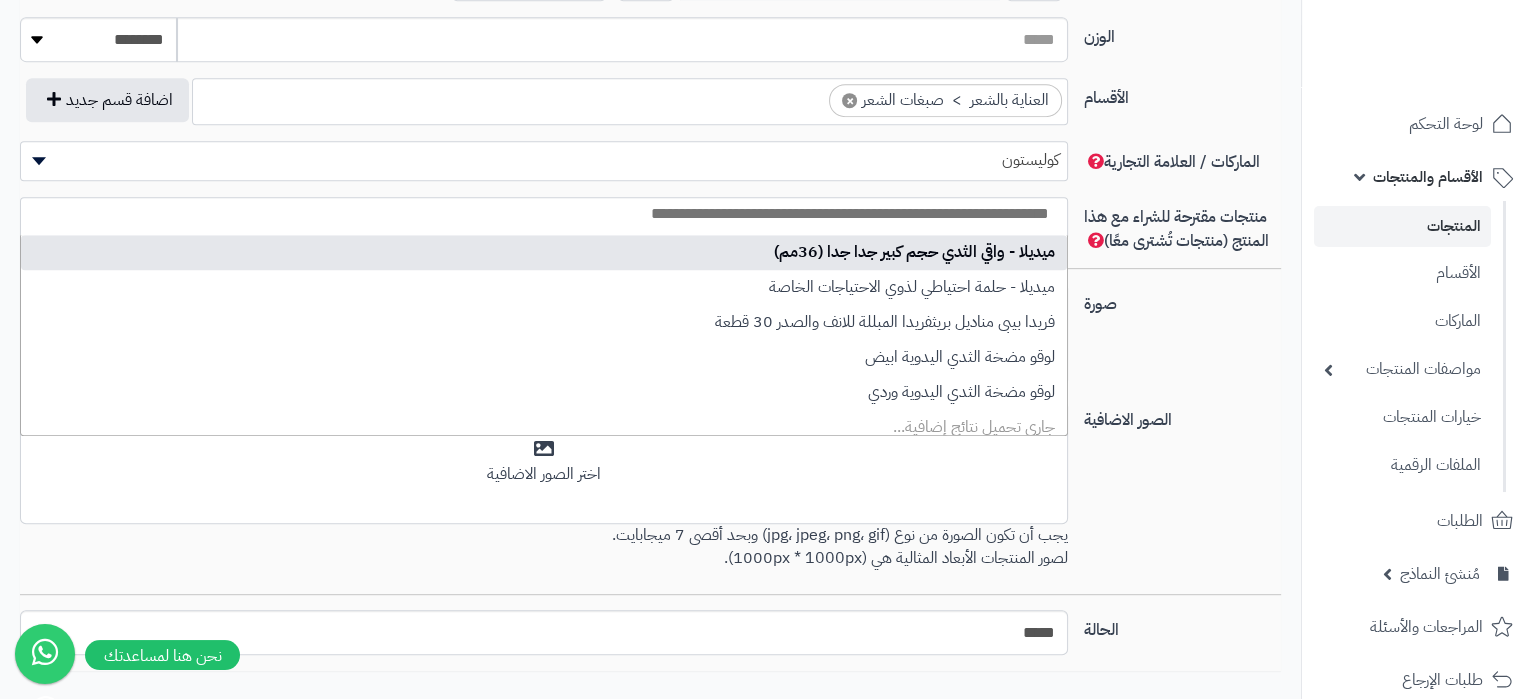 click on "صورة
اختر الصورة الأساسية" at bounding box center (650, 342) 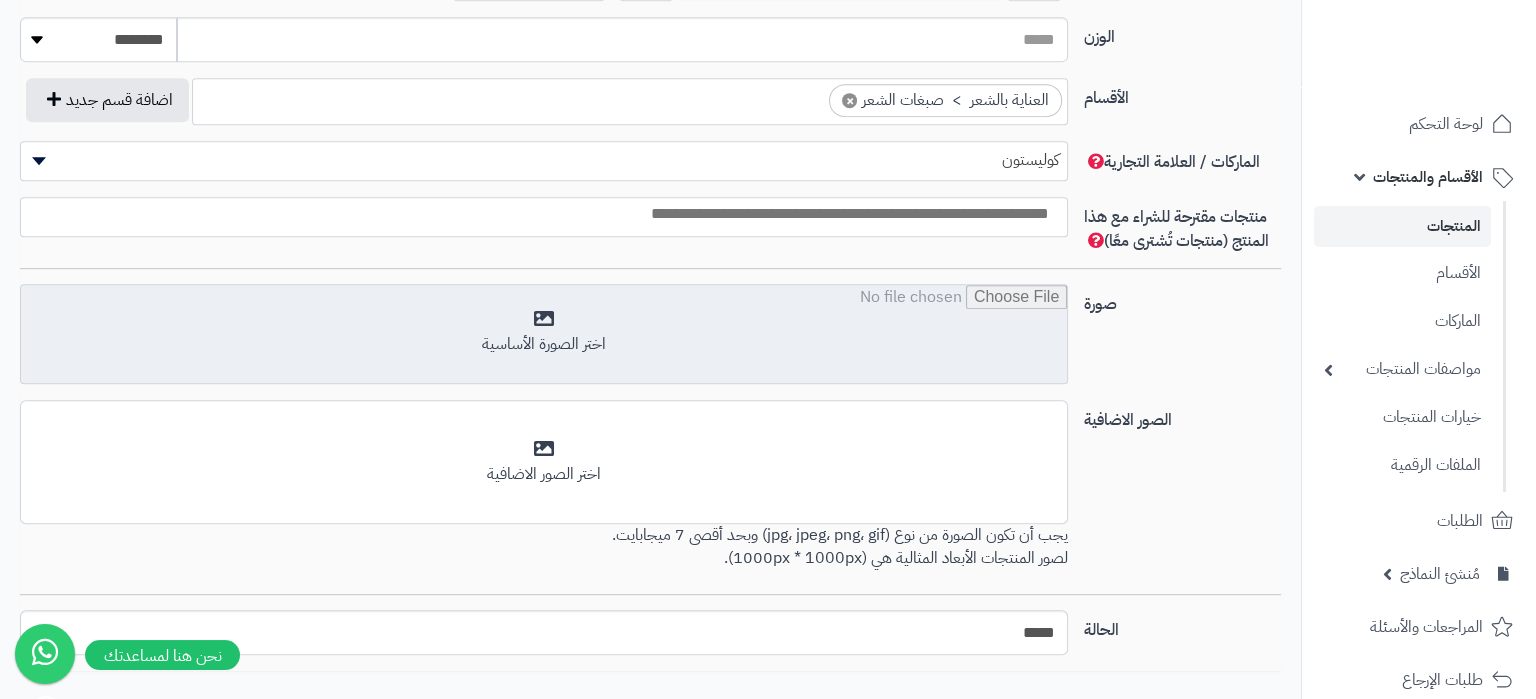 click at bounding box center [544, 335] 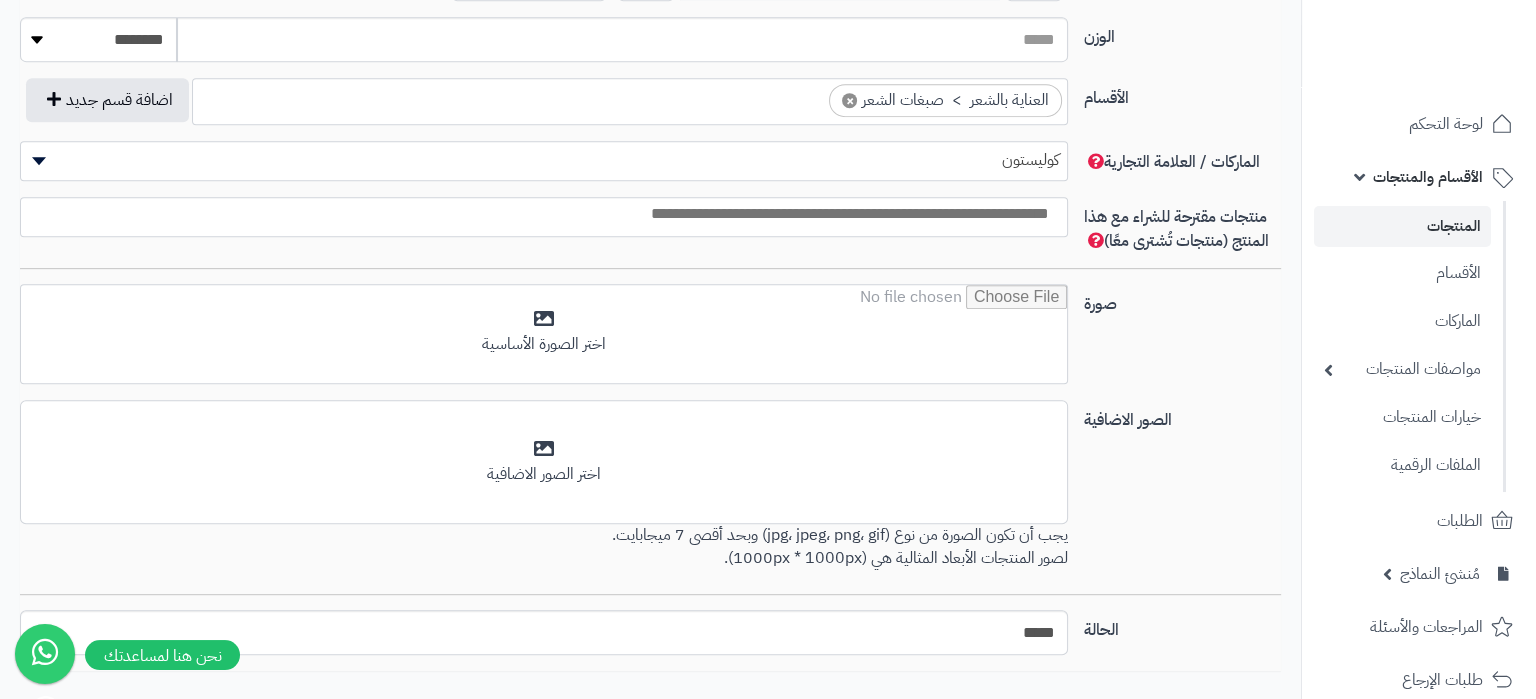 click on "**********" at bounding box center (650, -96) 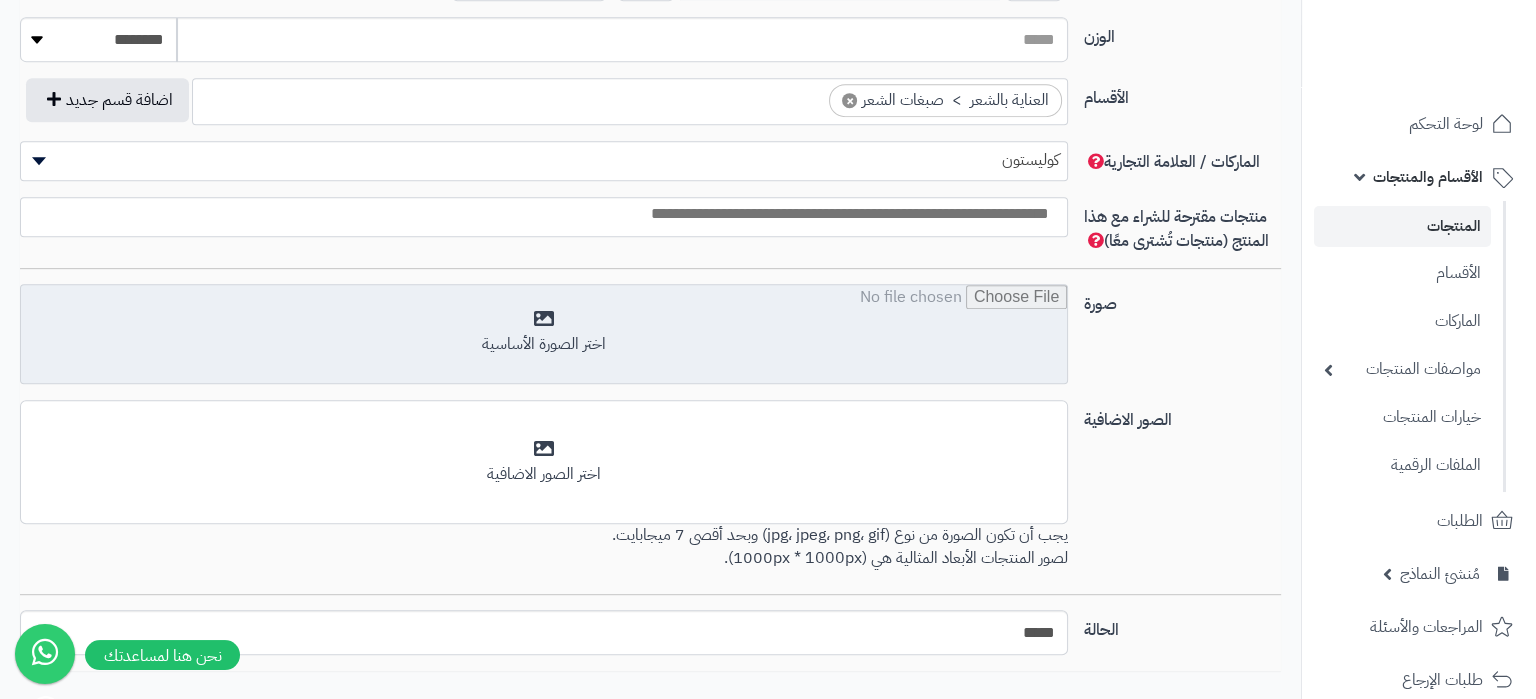 click at bounding box center (544, 335) 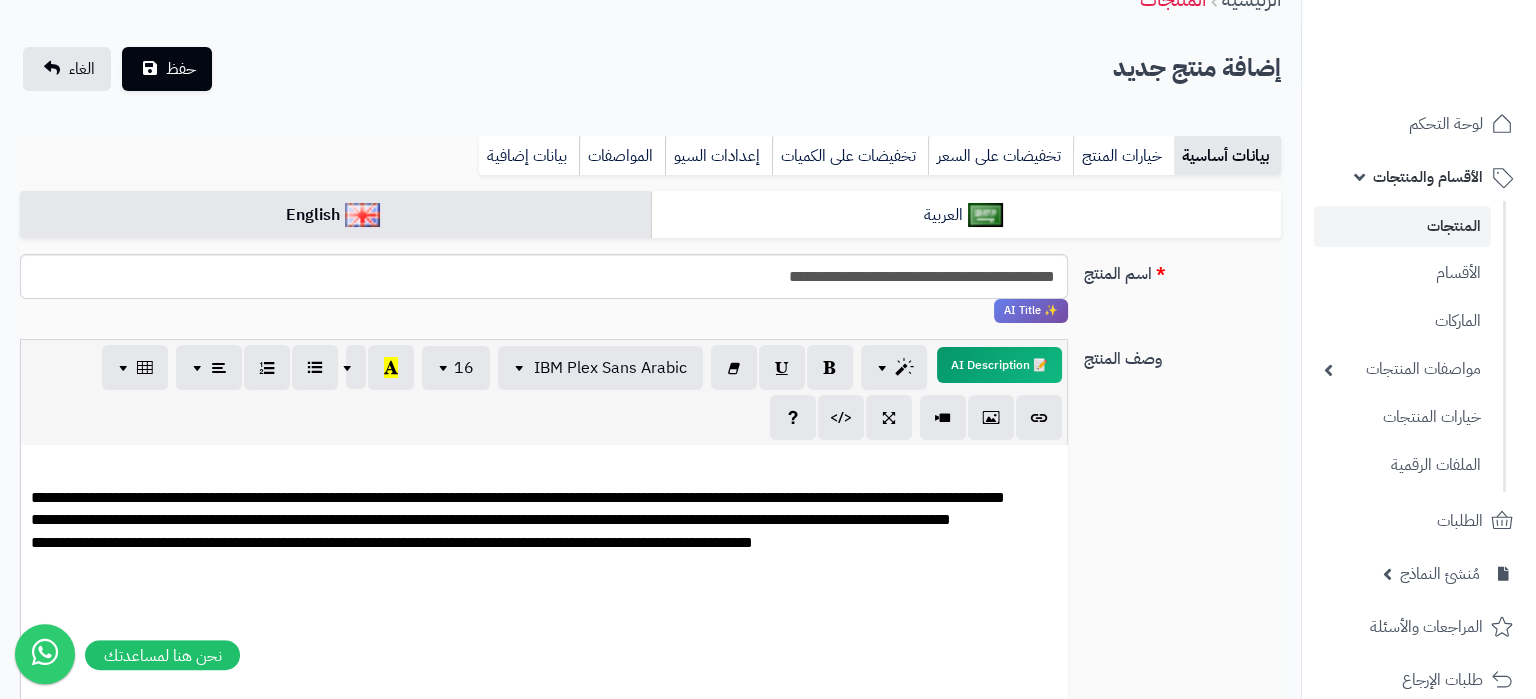 scroll, scrollTop: 91, scrollLeft: 0, axis: vertical 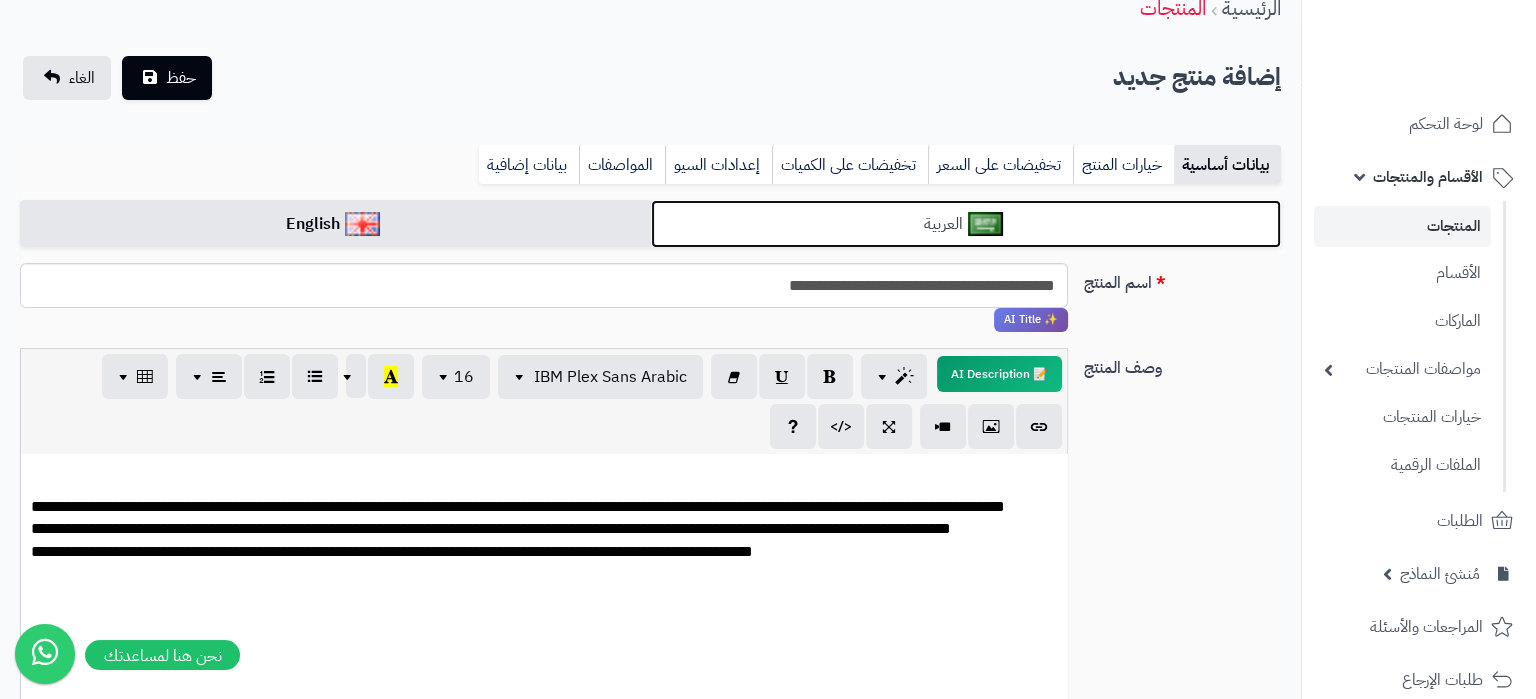 click on "العربية" at bounding box center [966, 224] 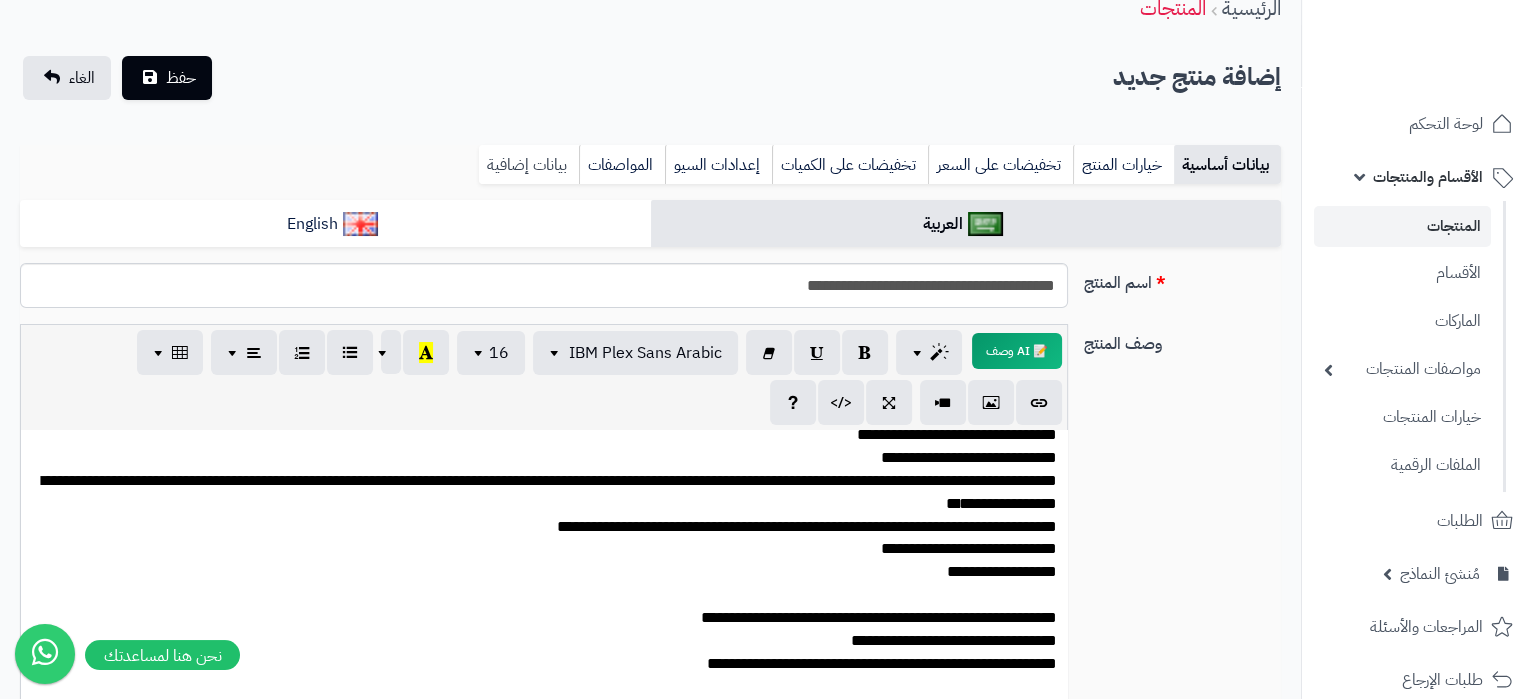 click on "بيانات إضافية" at bounding box center (529, 165) 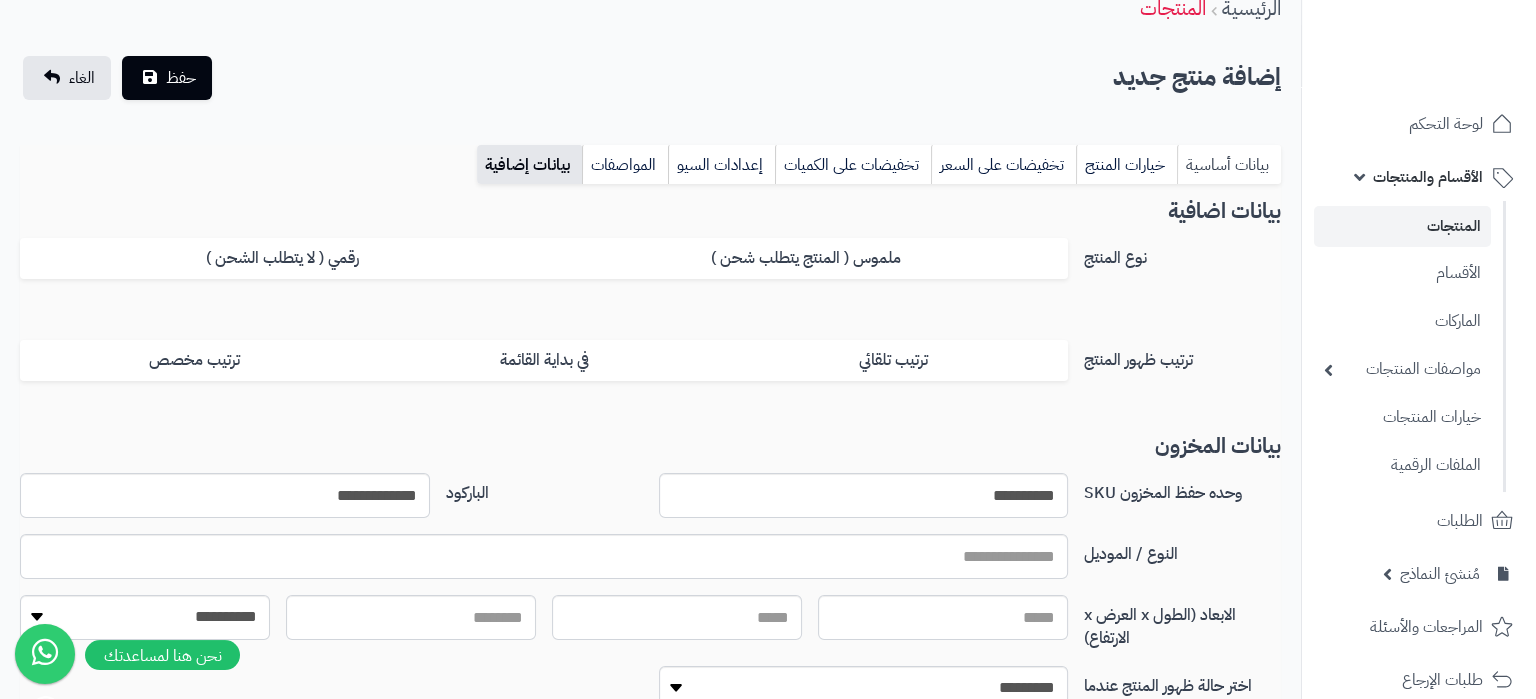click on "بيانات أساسية" at bounding box center [1229, 165] 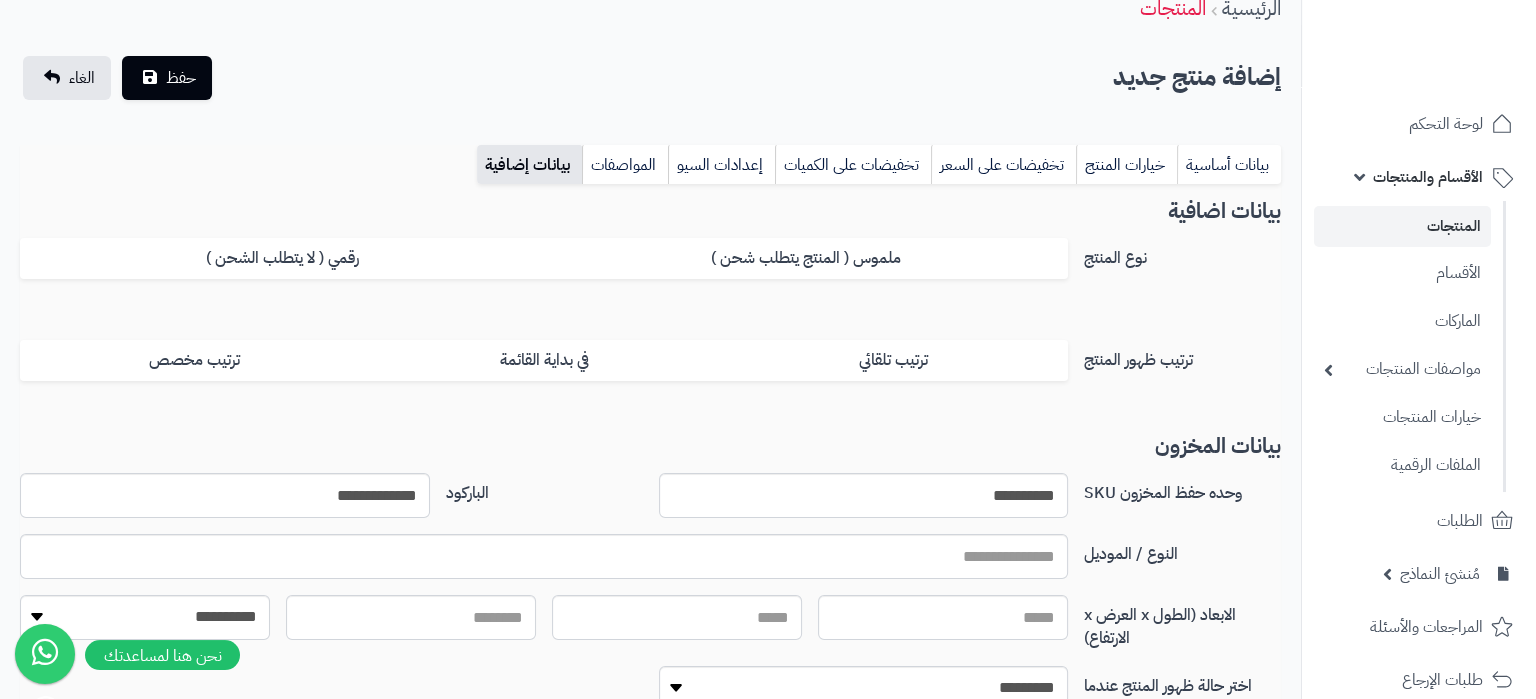 scroll, scrollTop: 887, scrollLeft: 0, axis: vertical 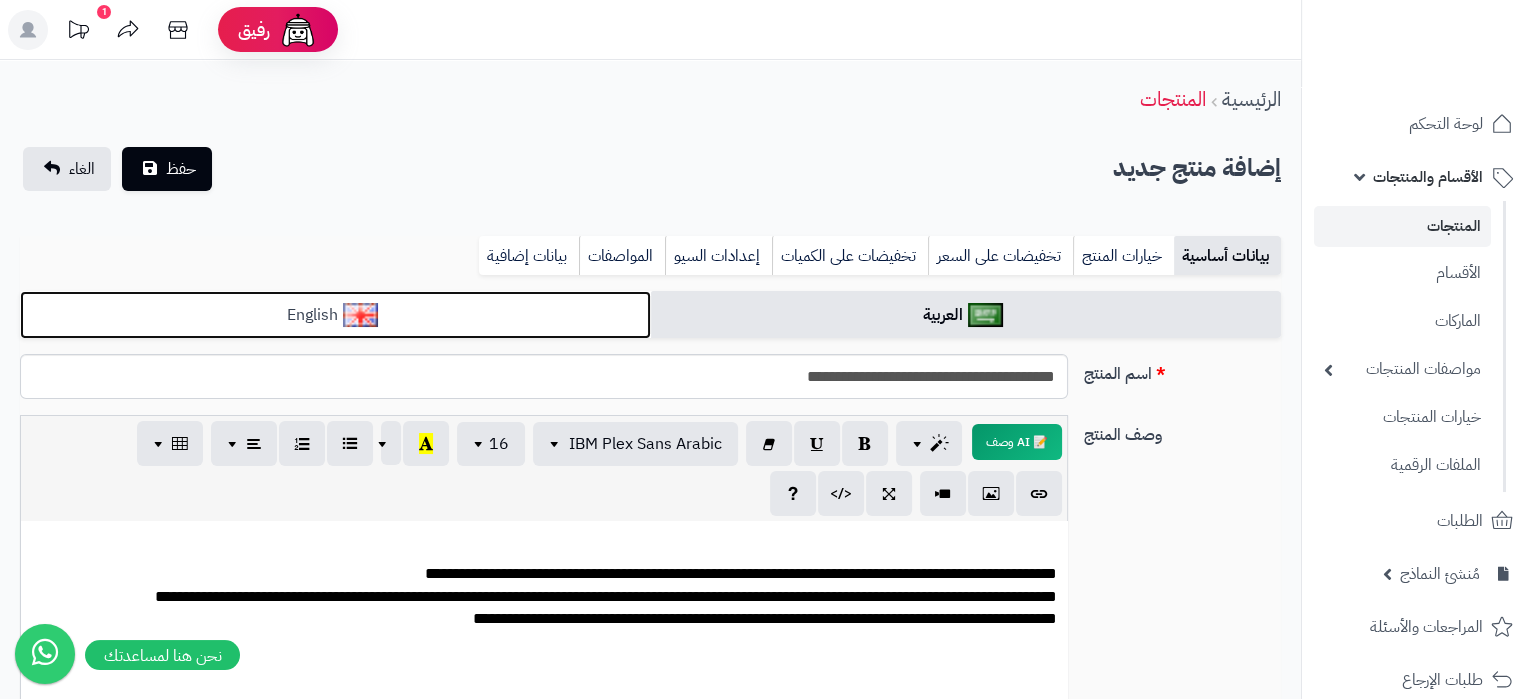click on "English" at bounding box center [335, 315] 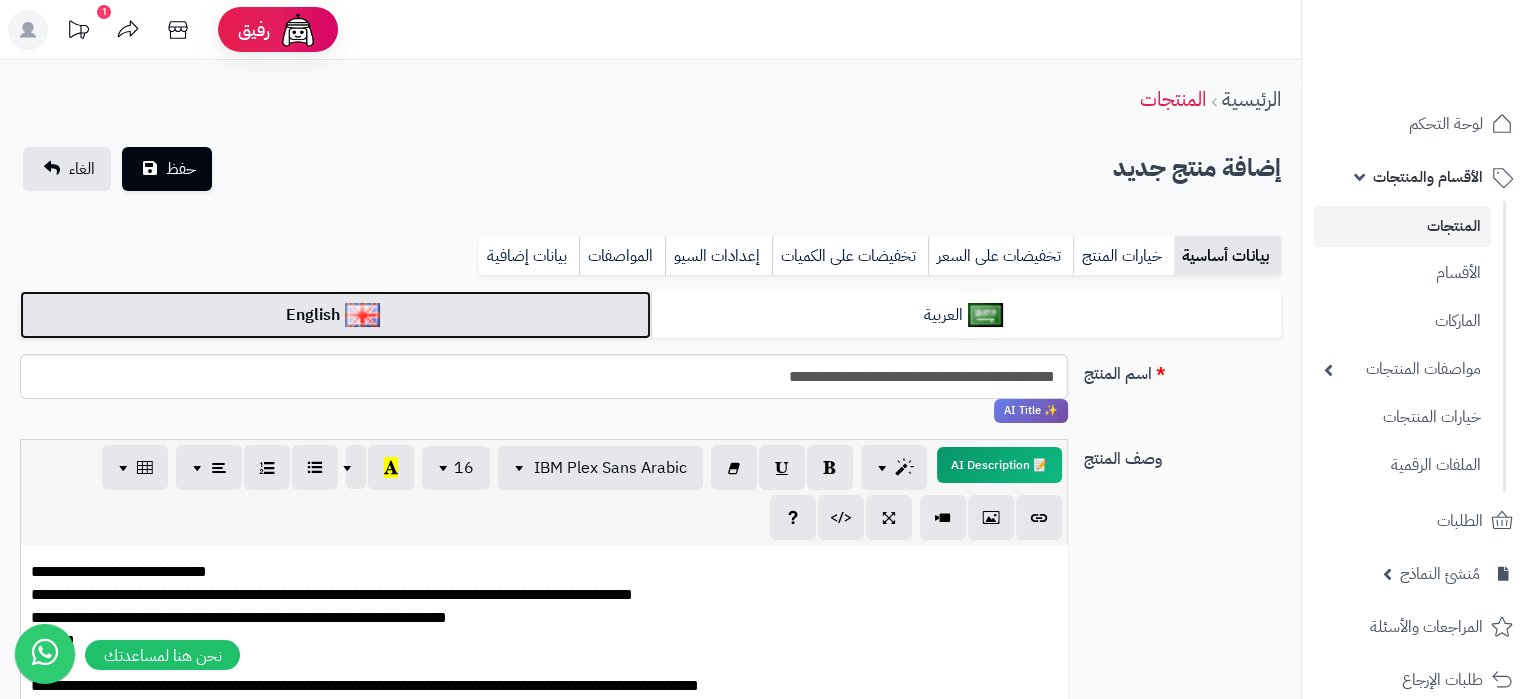 scroll, scrollTop: 1330, scrollLeft: 0, axis: vertical 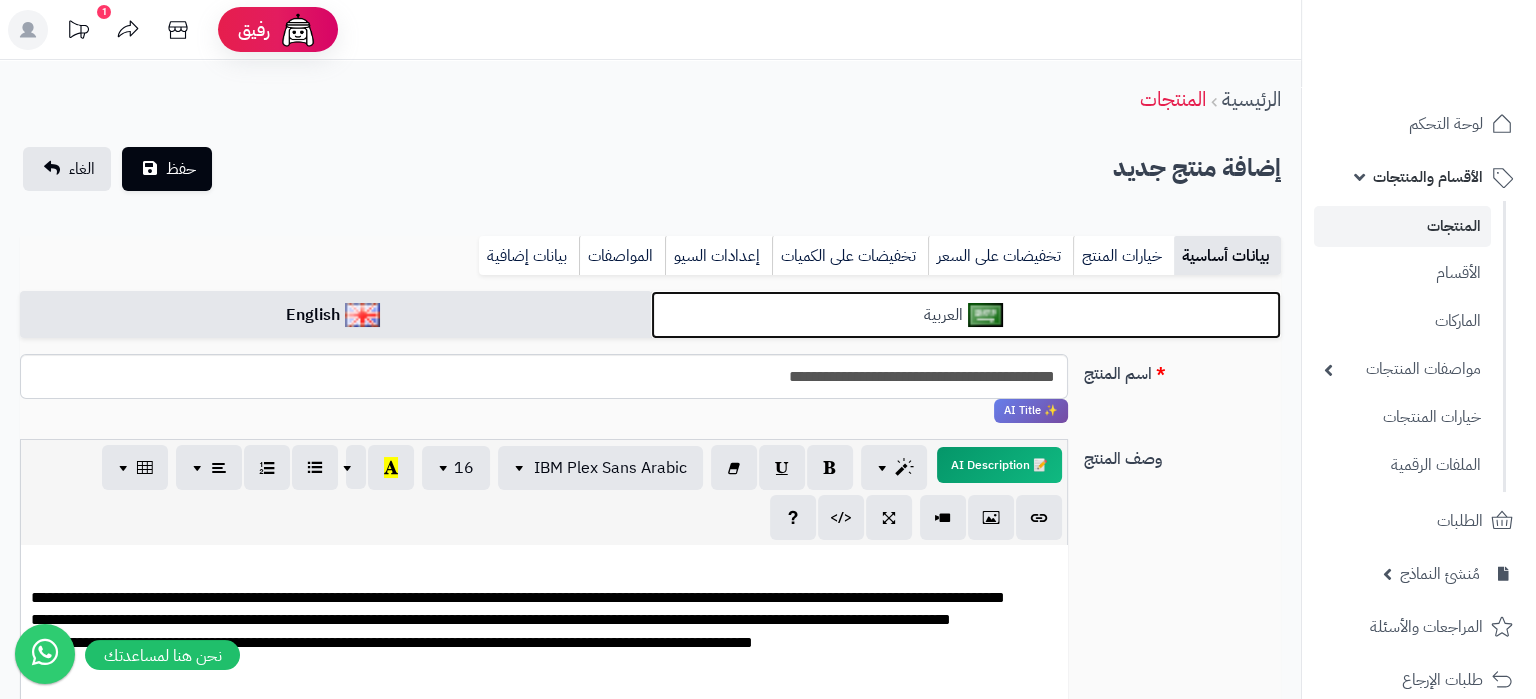 click on "العربية" at bounding box center (966, 315) 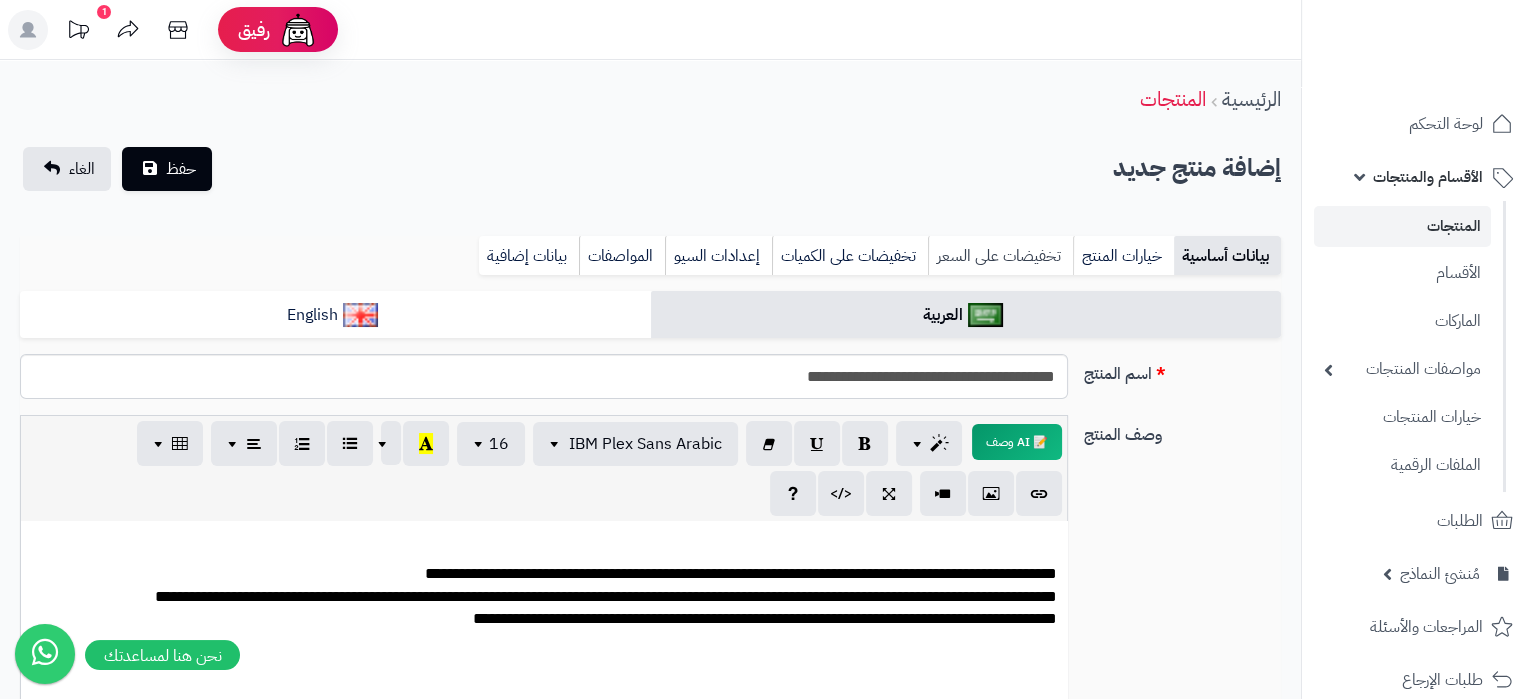click on "تخفيضات على السعر" at bounding box center (1000, 256) 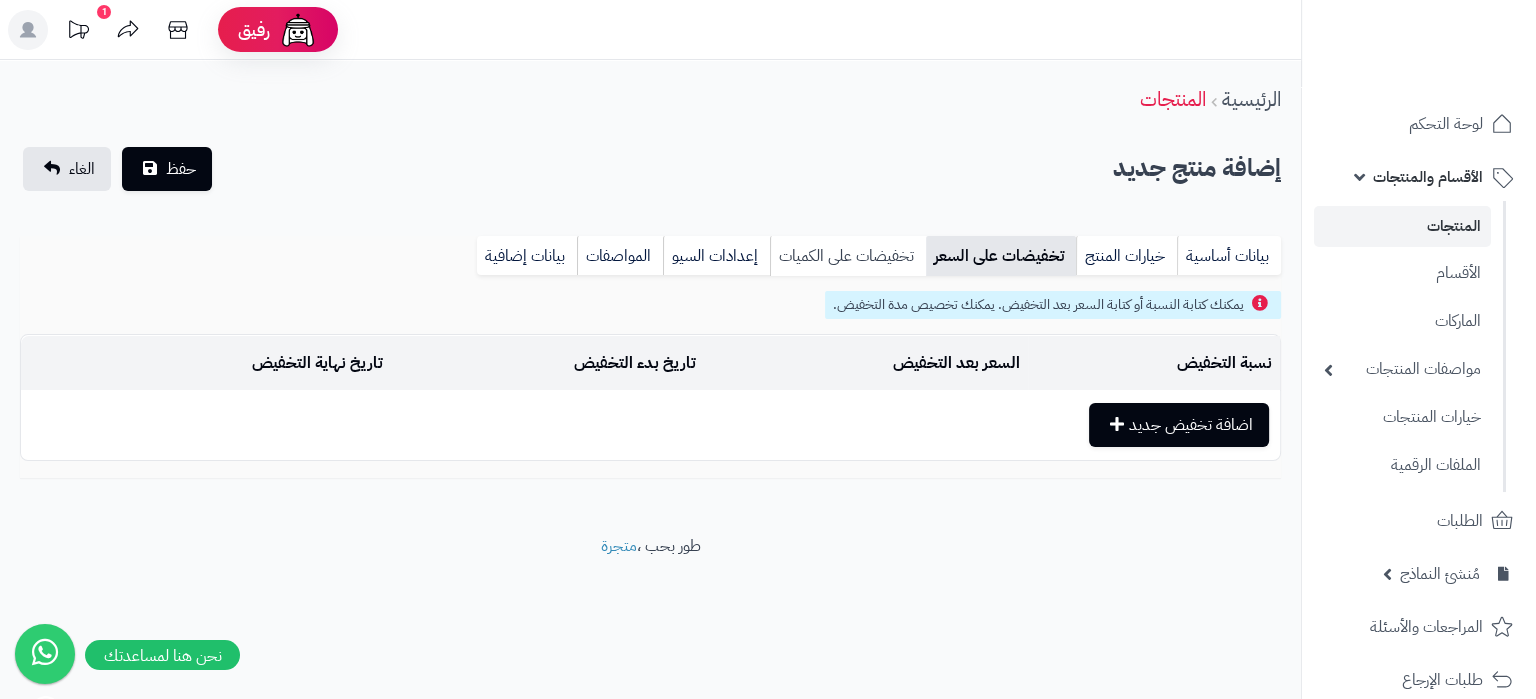 click on "تخفيضات على الكميات" at bounding box center [848, 256] 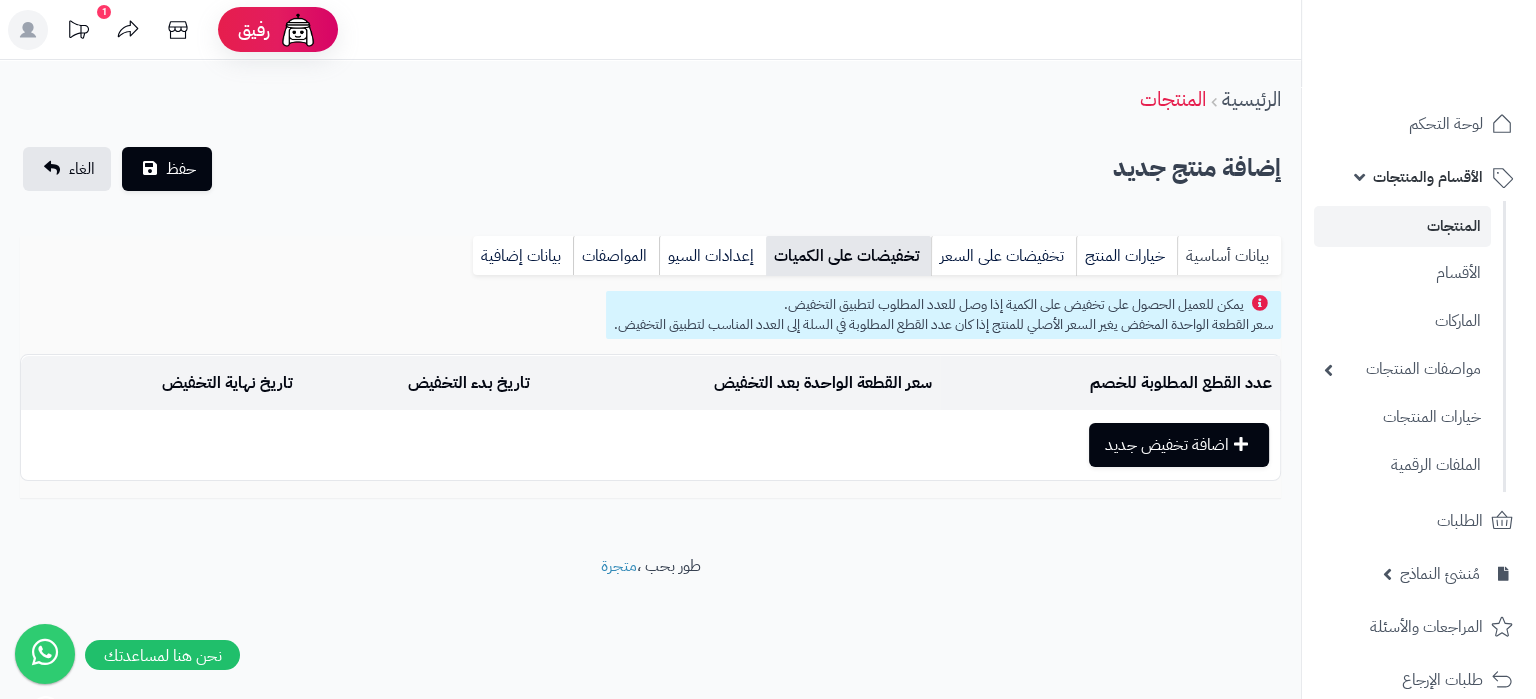 click on "بيانات أساسية خيارات المنتج تخفيضات على السعر تخفيضات على الكميات إعدادات السيو المواصفات نقاط المكافآت بيانات إضافية" at bounding box center [877, 255] 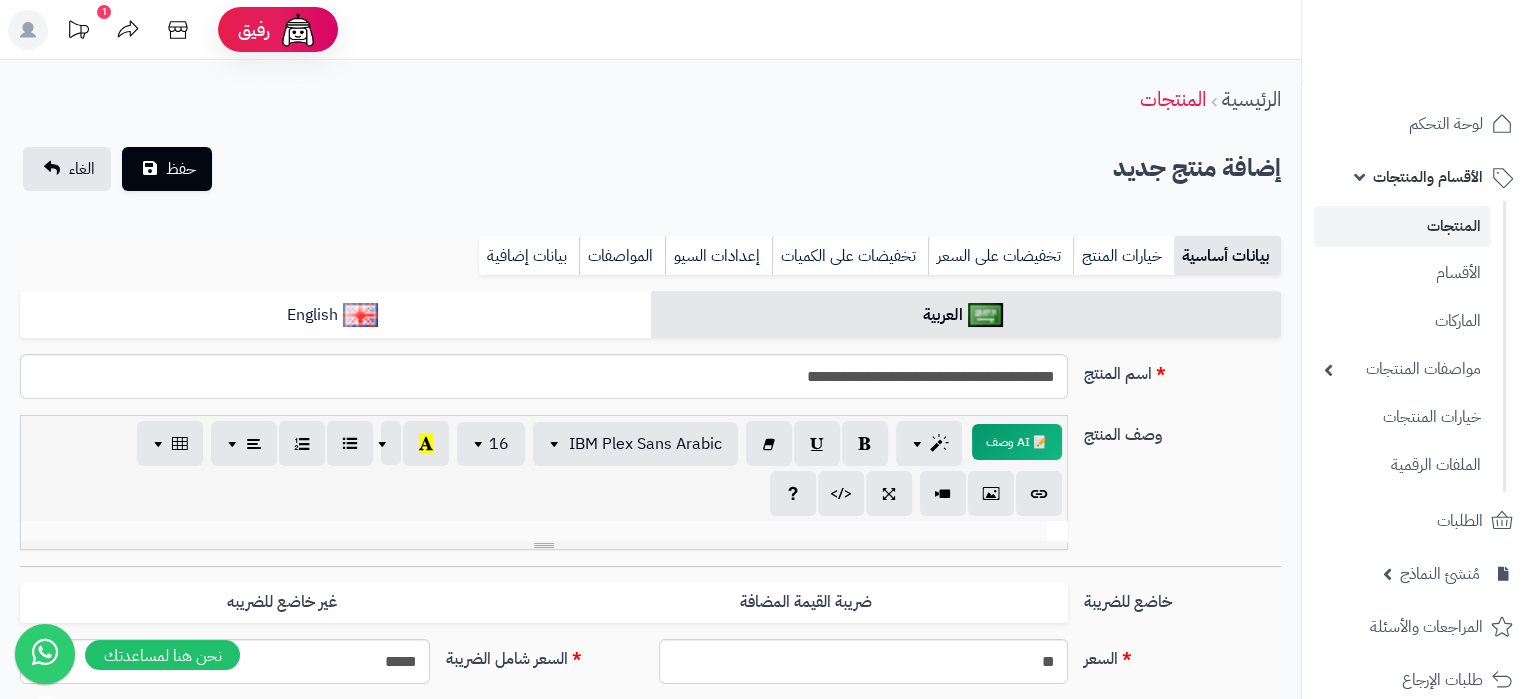 scroll, scrollTop: 2141, scrollLeft: 0, axis: vertical 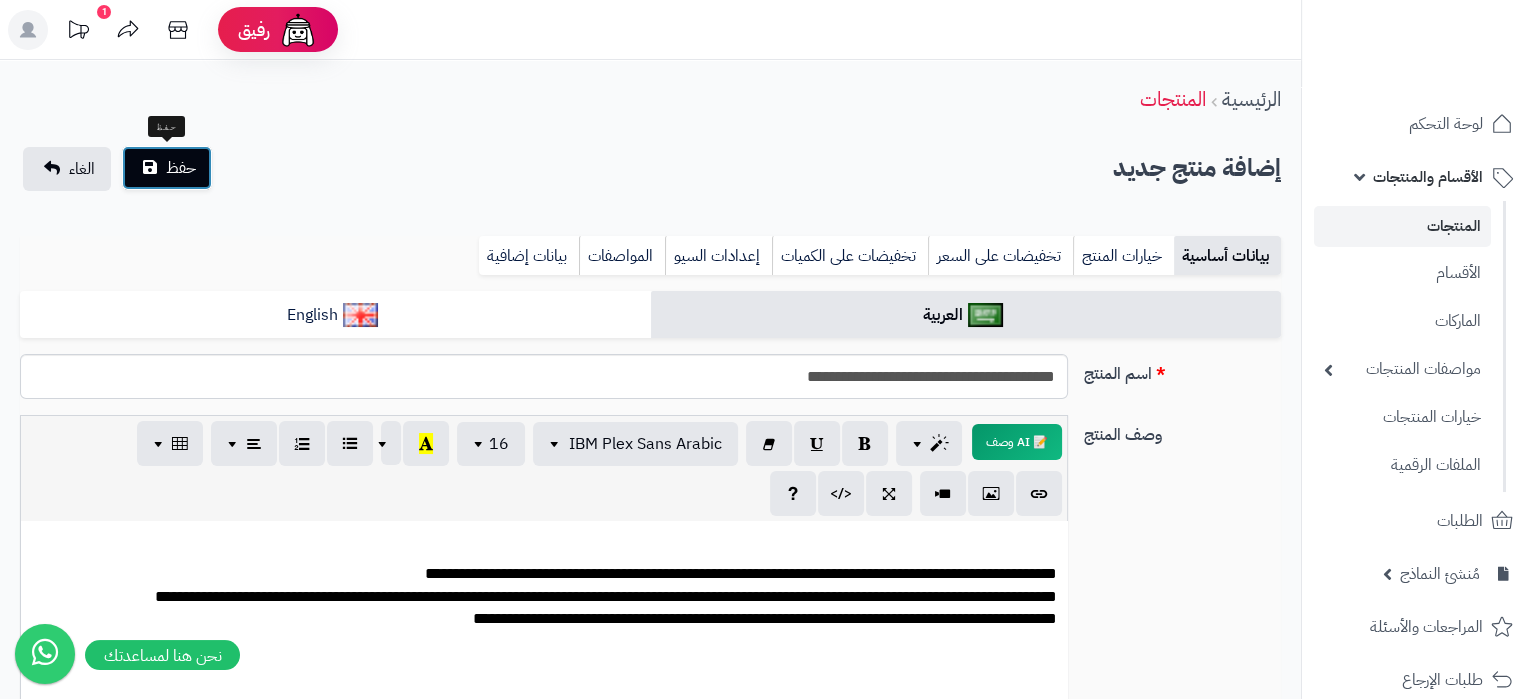 click on "حفظ" at bounding box center [181, 168] 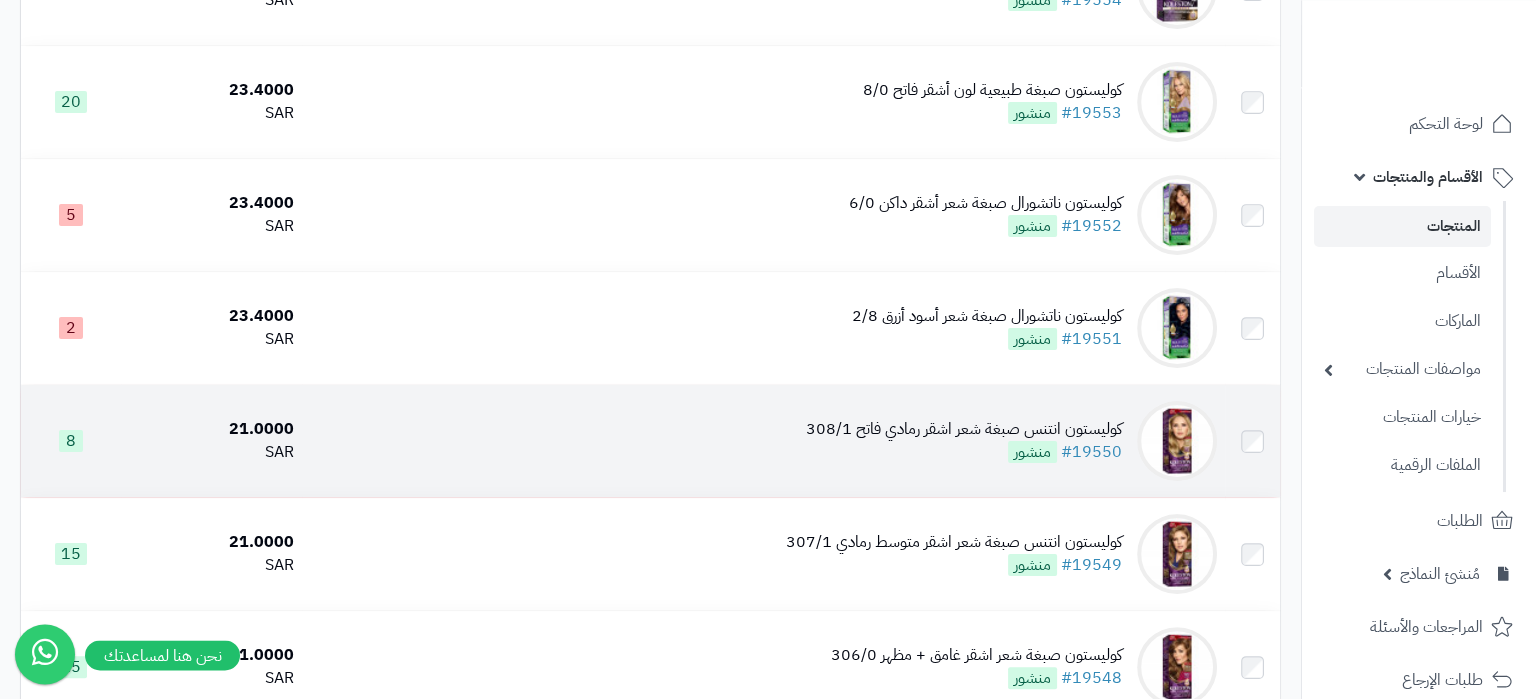 scroll, scrollTop: 840, scrollLeft: 0, axis: vertical 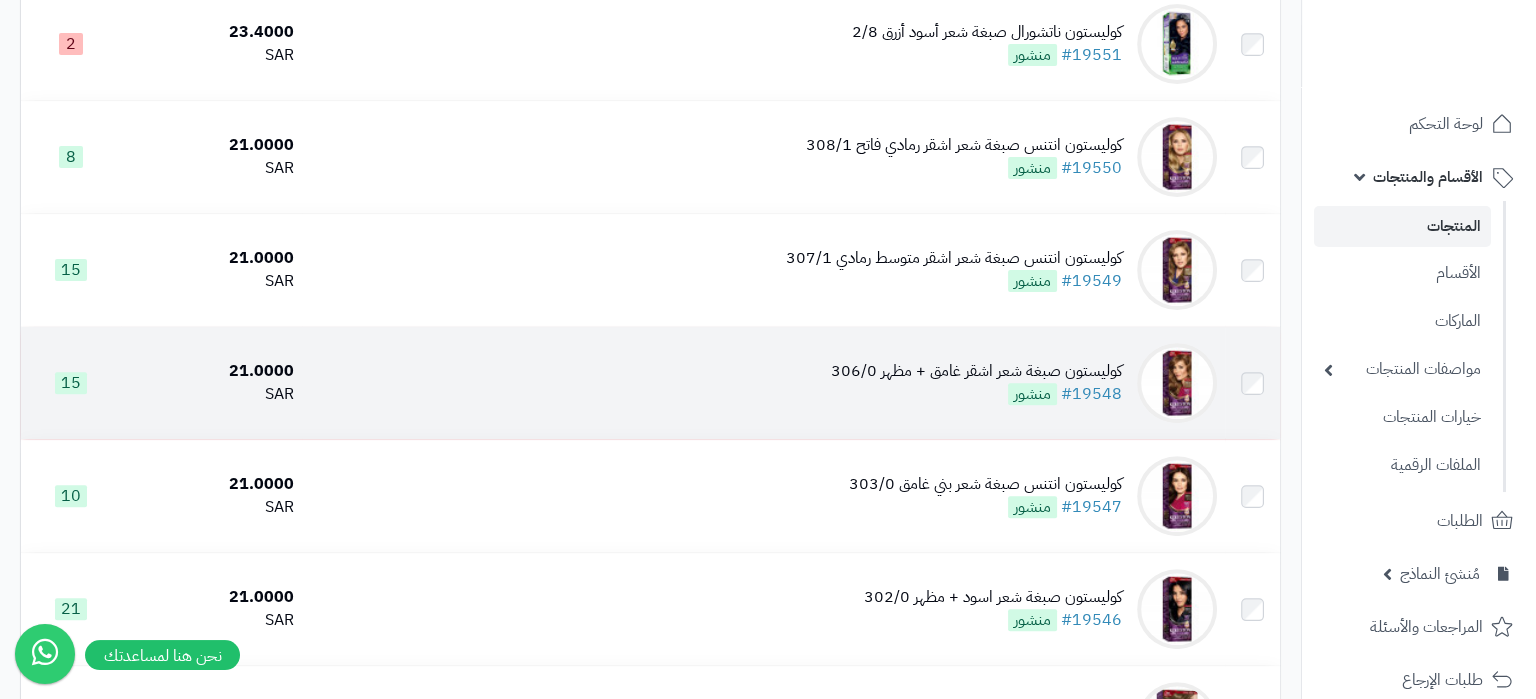 click on "كوليستون صبغة شعر اشقر غامق + مظهر 306/0" at bounding box center [976, 371] 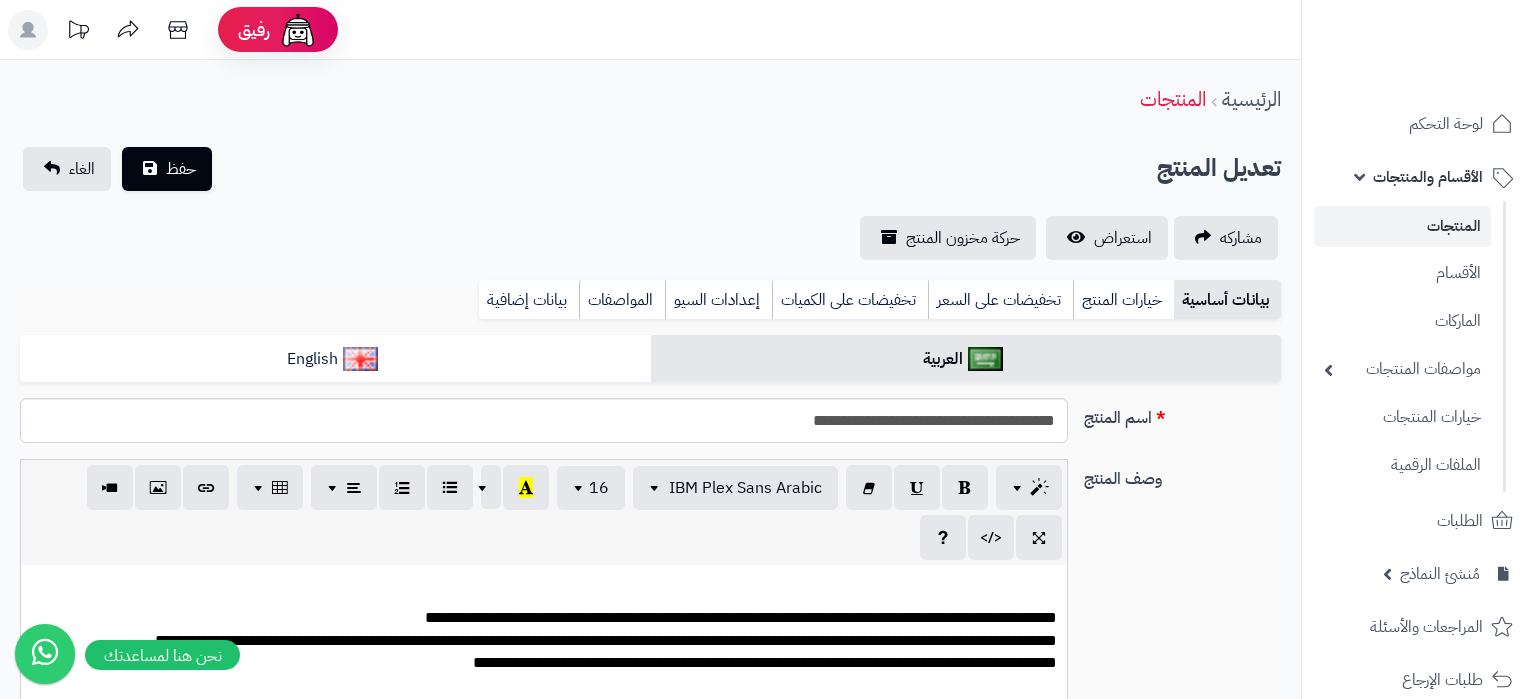 scroll, scrollTop: 0, scrollLeft: 0, axis: both 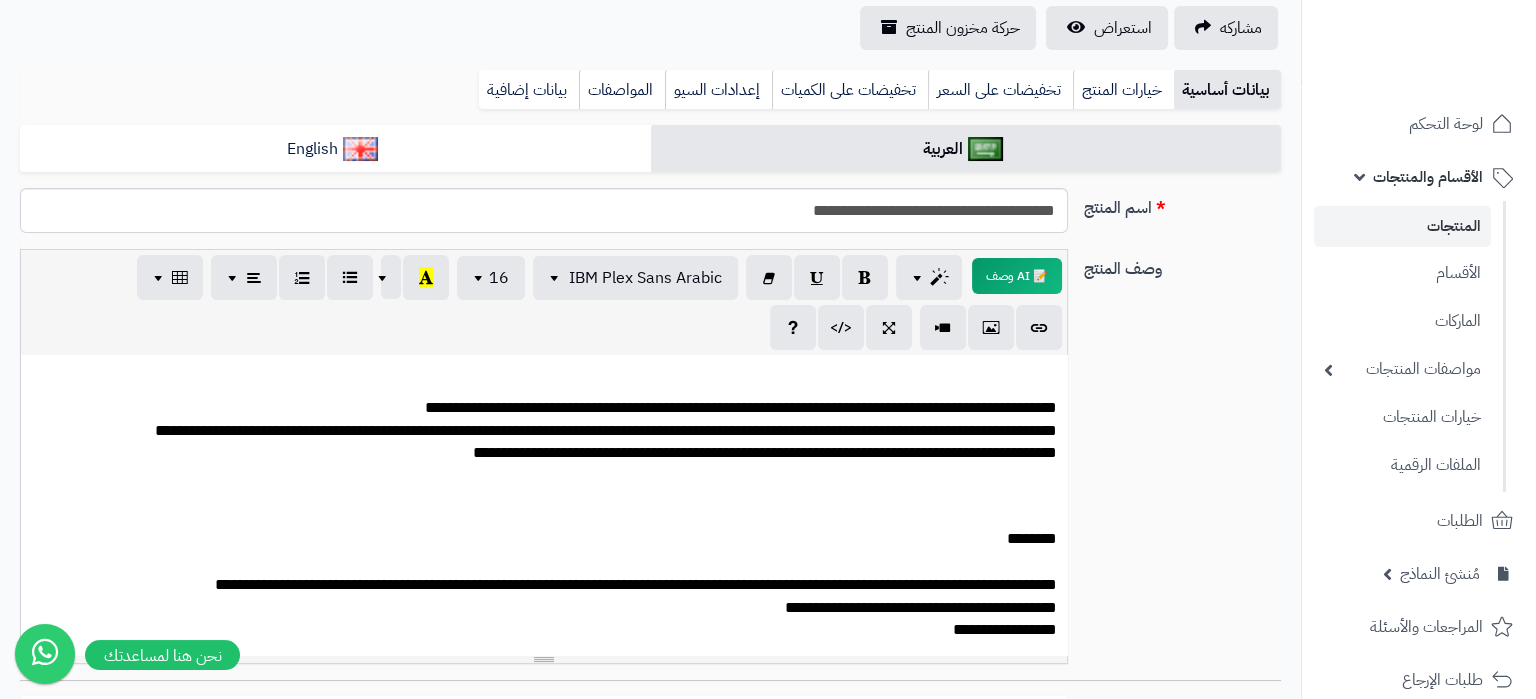 click on "**********" at bounding box center (544, 996) 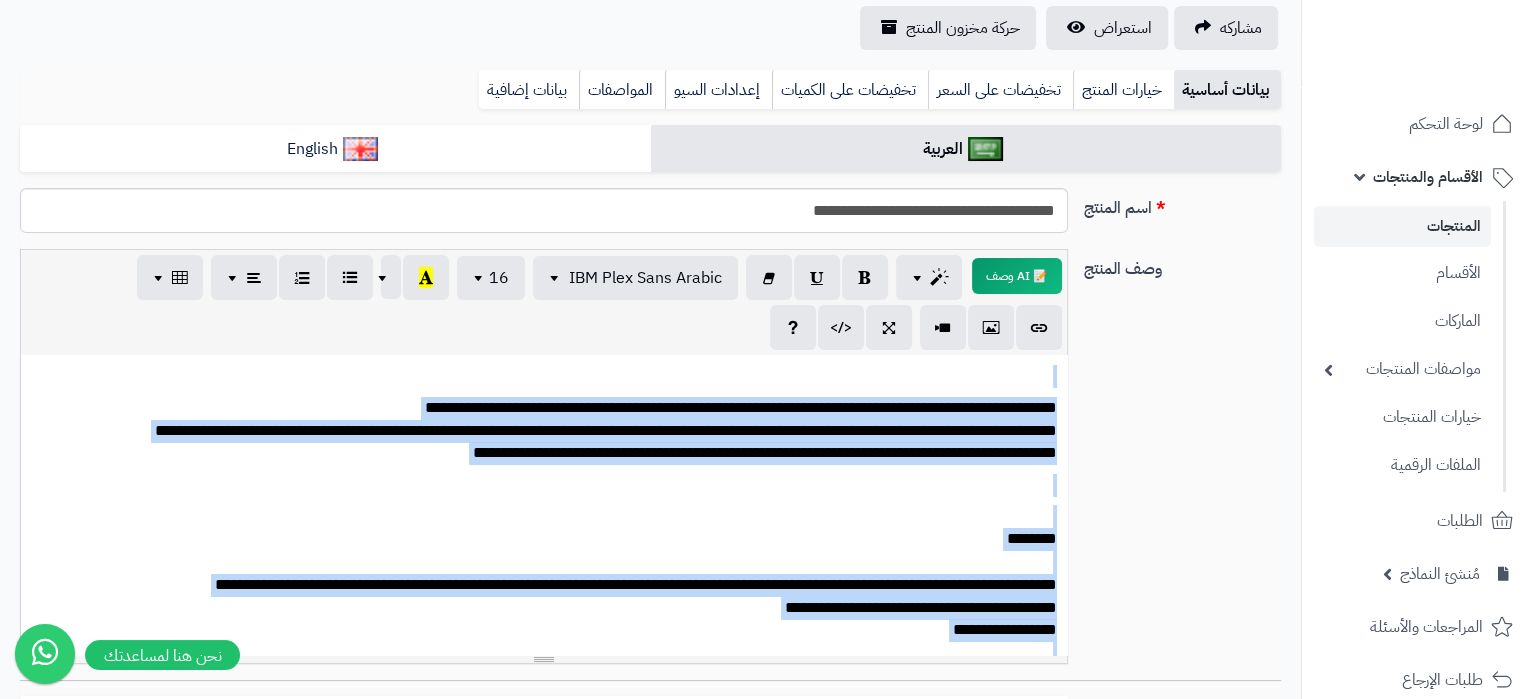copy on "**********" 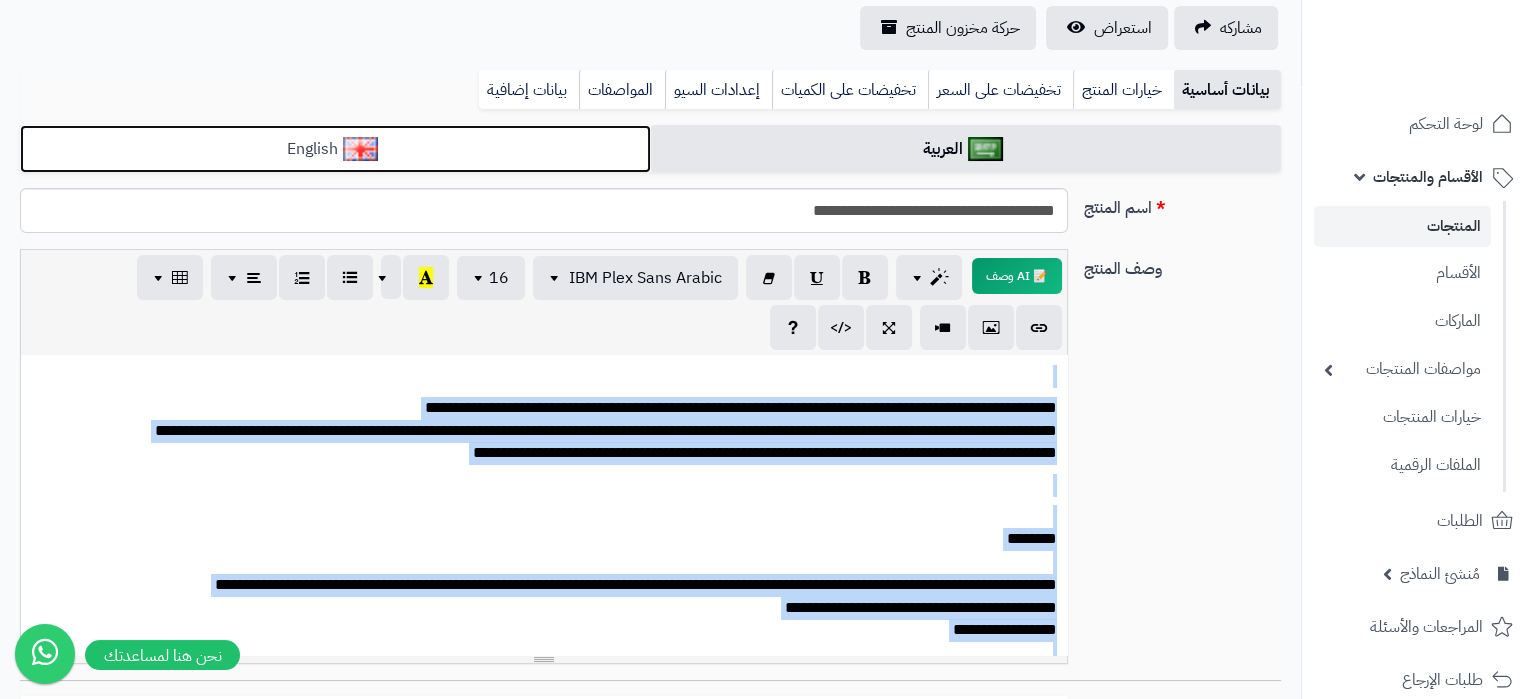 click on "English" at bounding box center (335, 149) 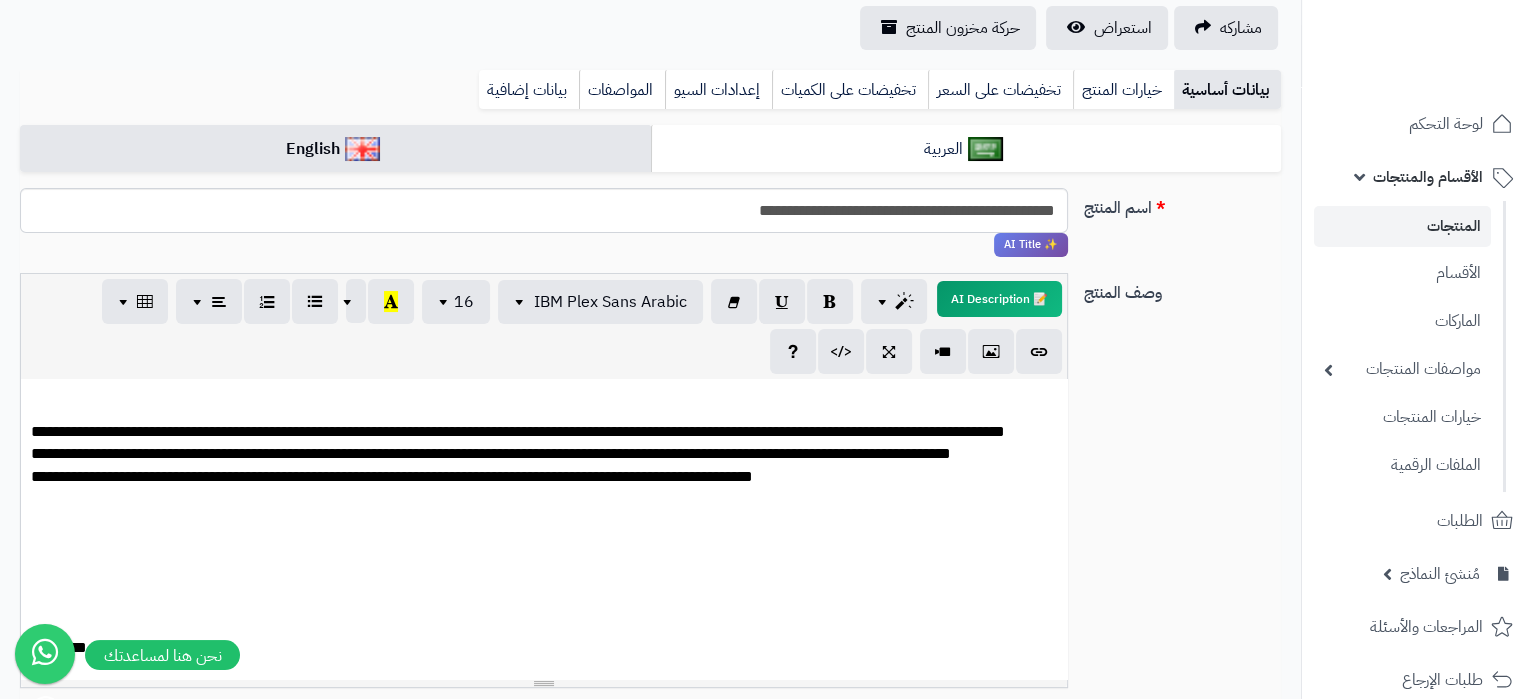 click on "**********" at bounding box center [544, 478] 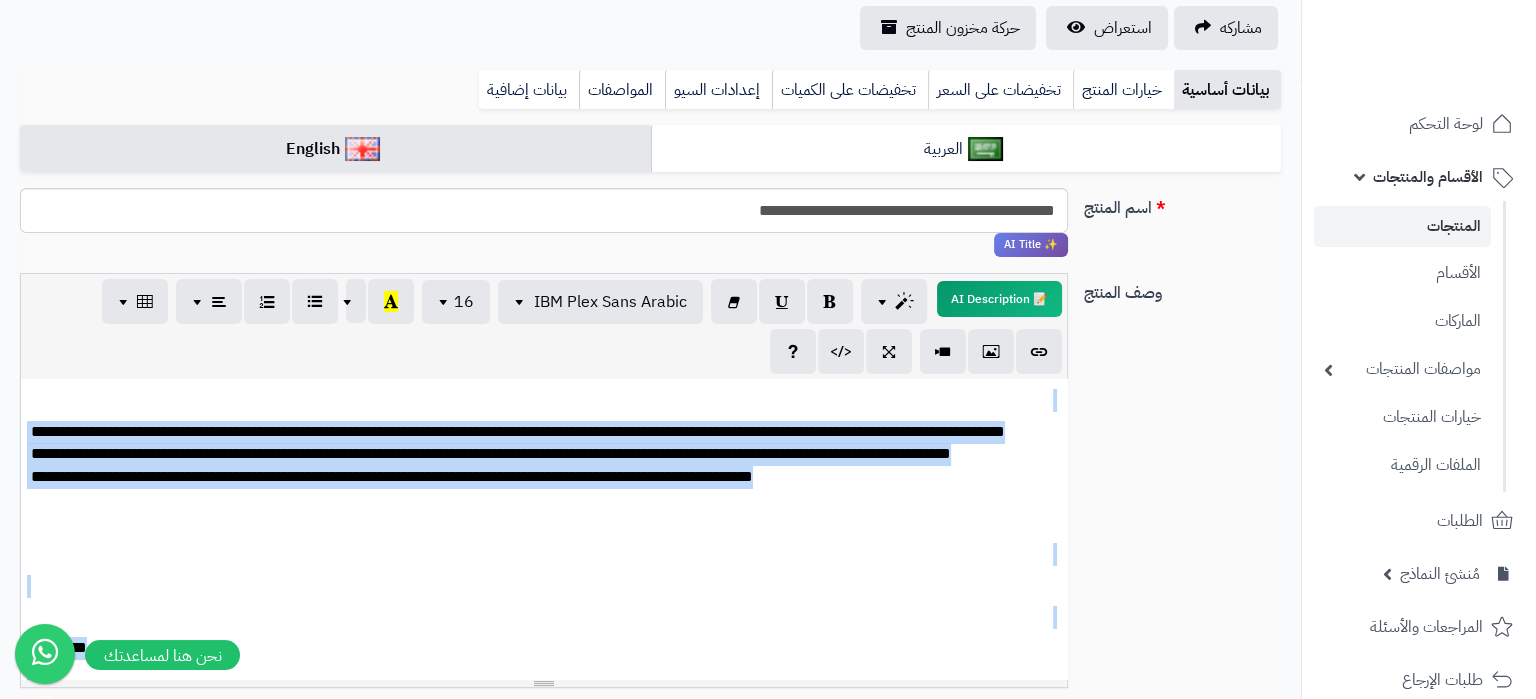 copy on "**********" 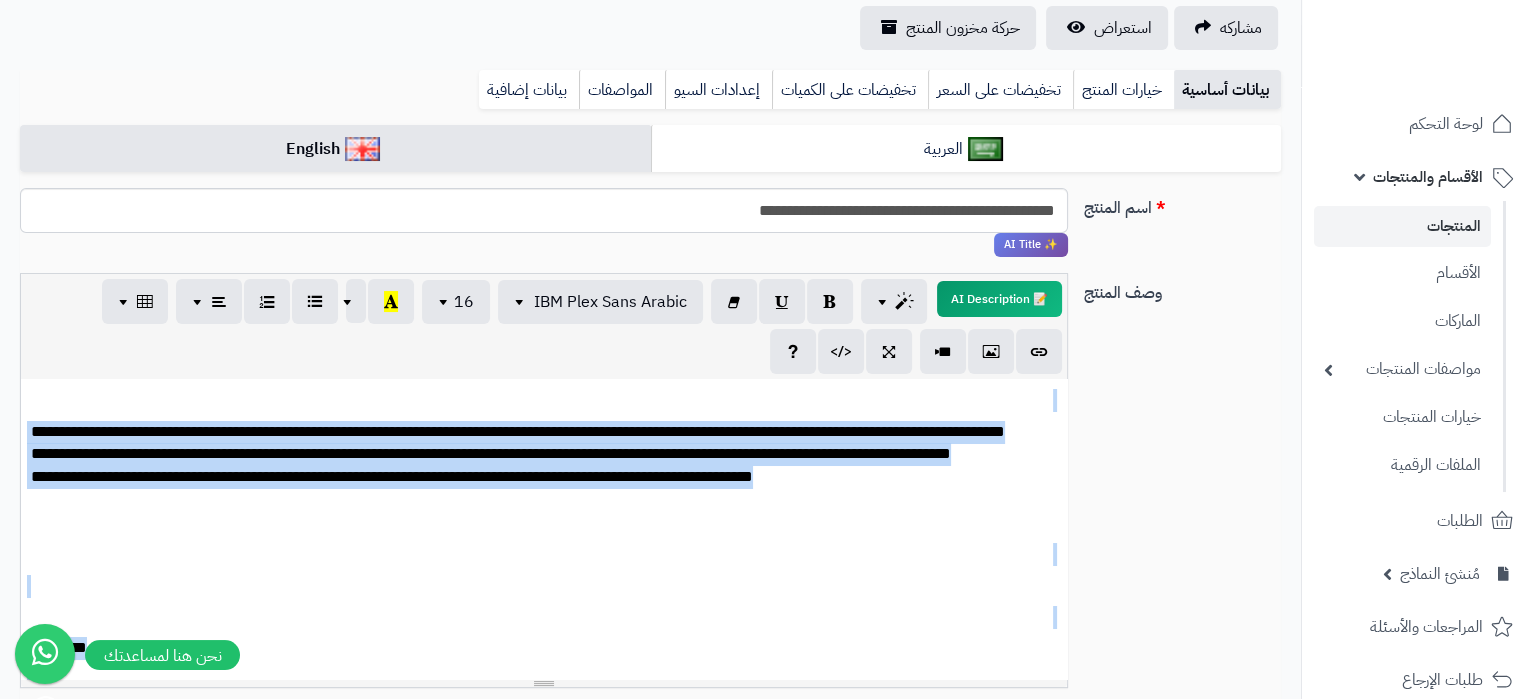 copy on "**********" 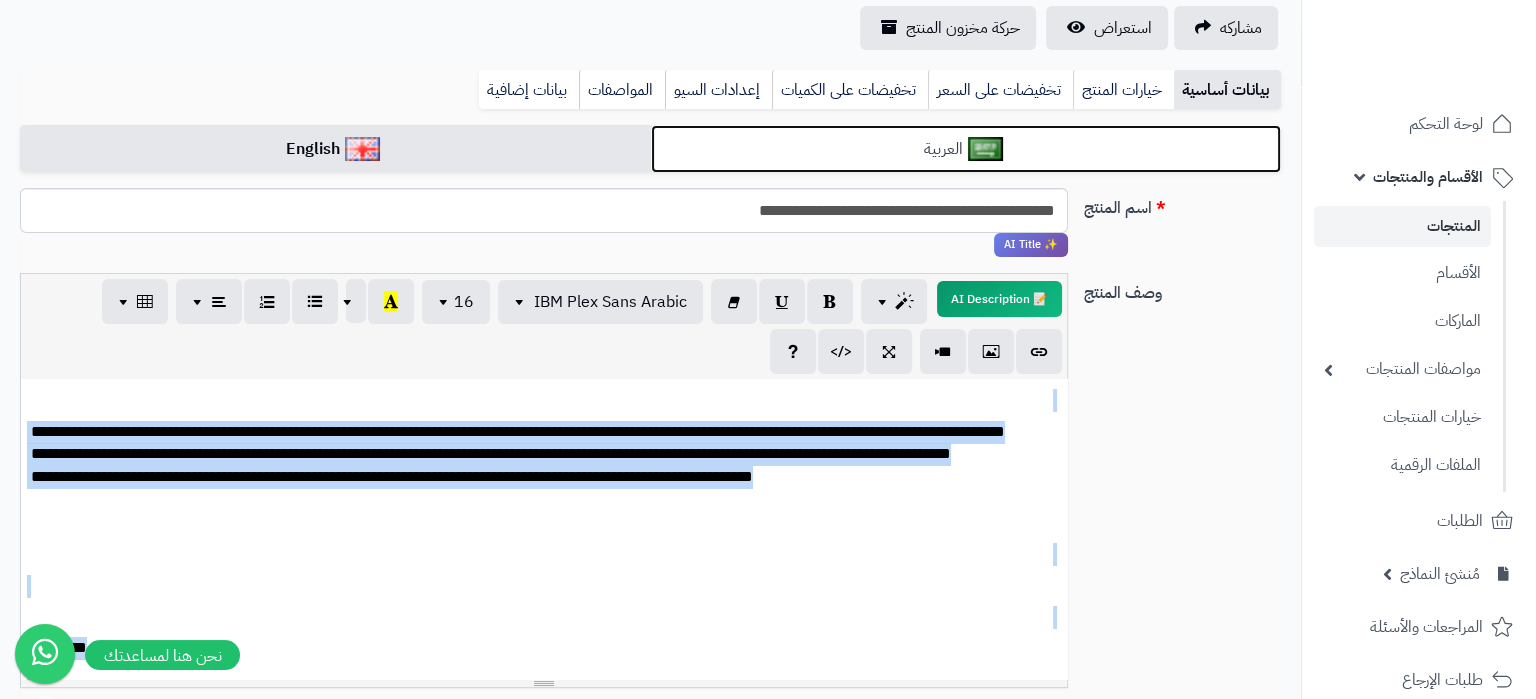 click on "العربية" at bounding box center (966, 149) 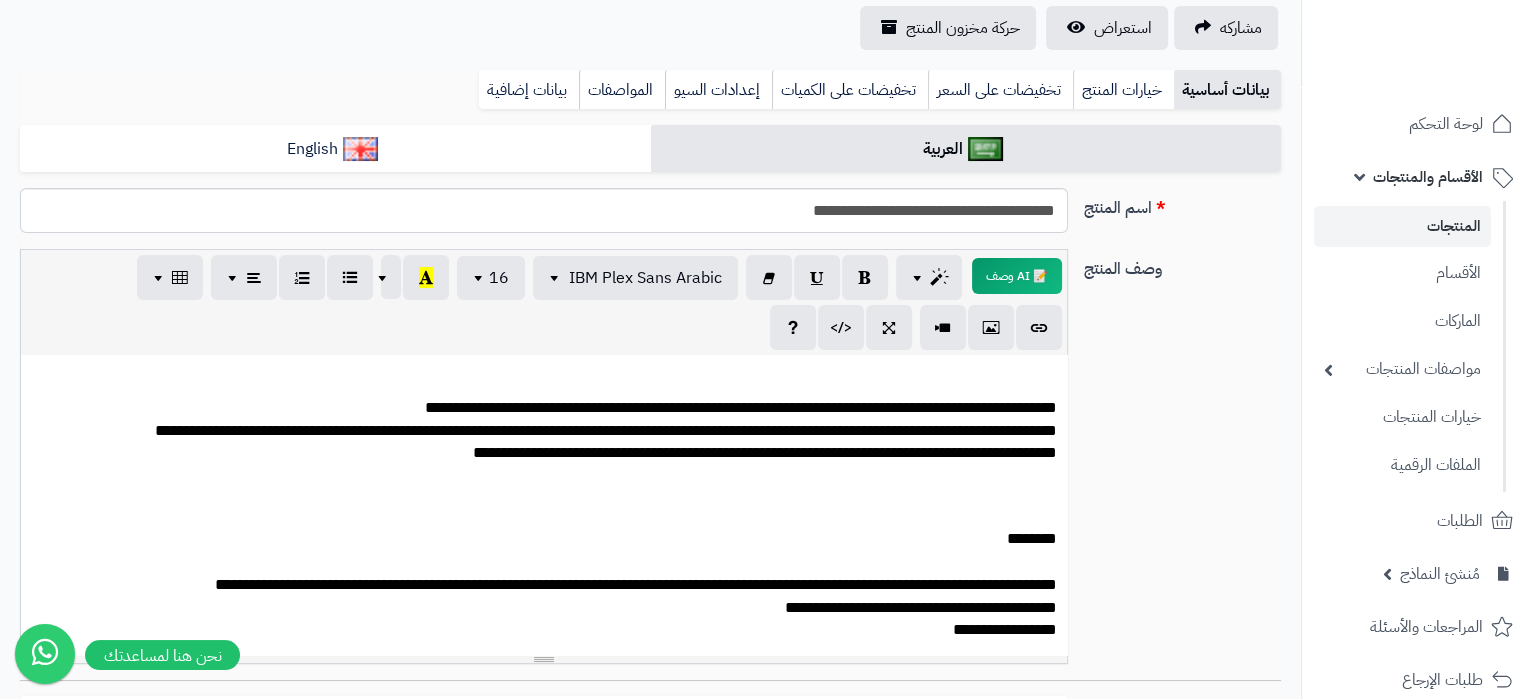 click at bounding box center [544, 485] 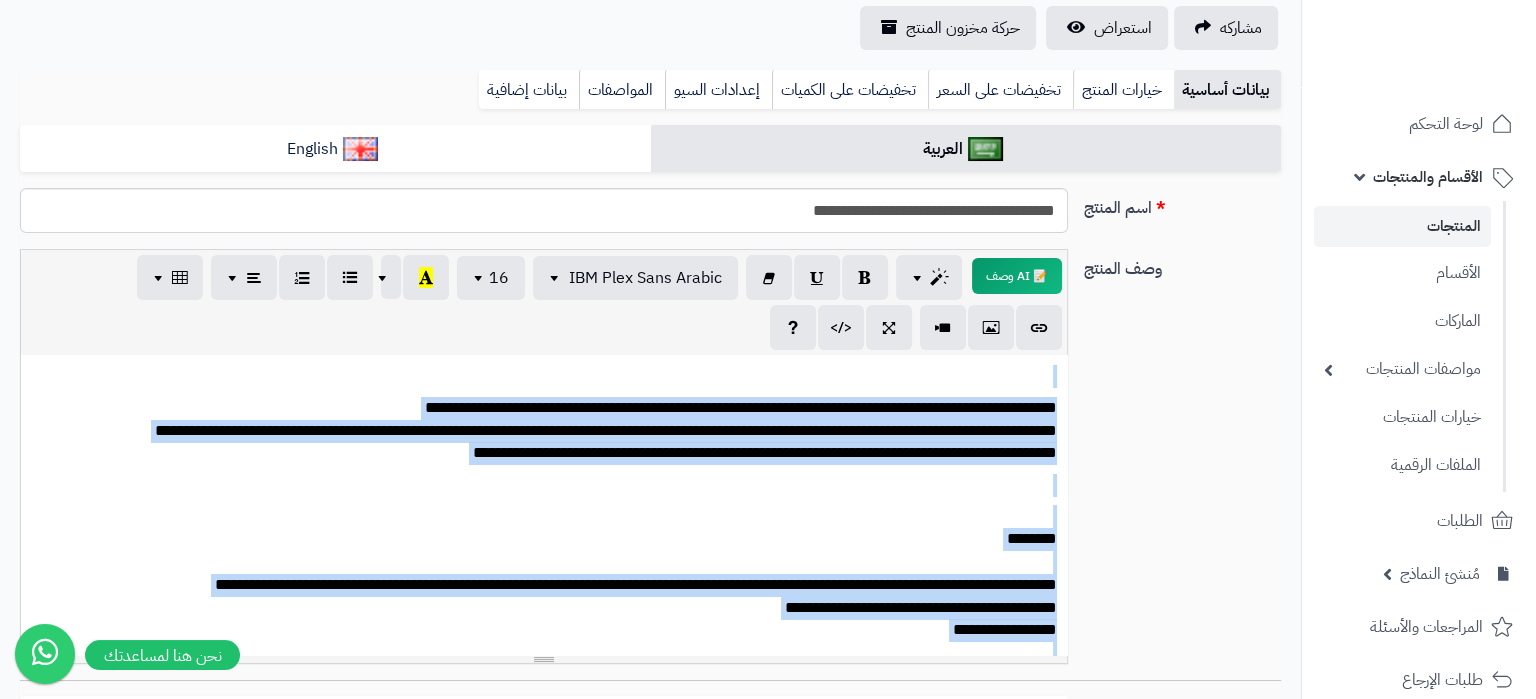copy on "**********" 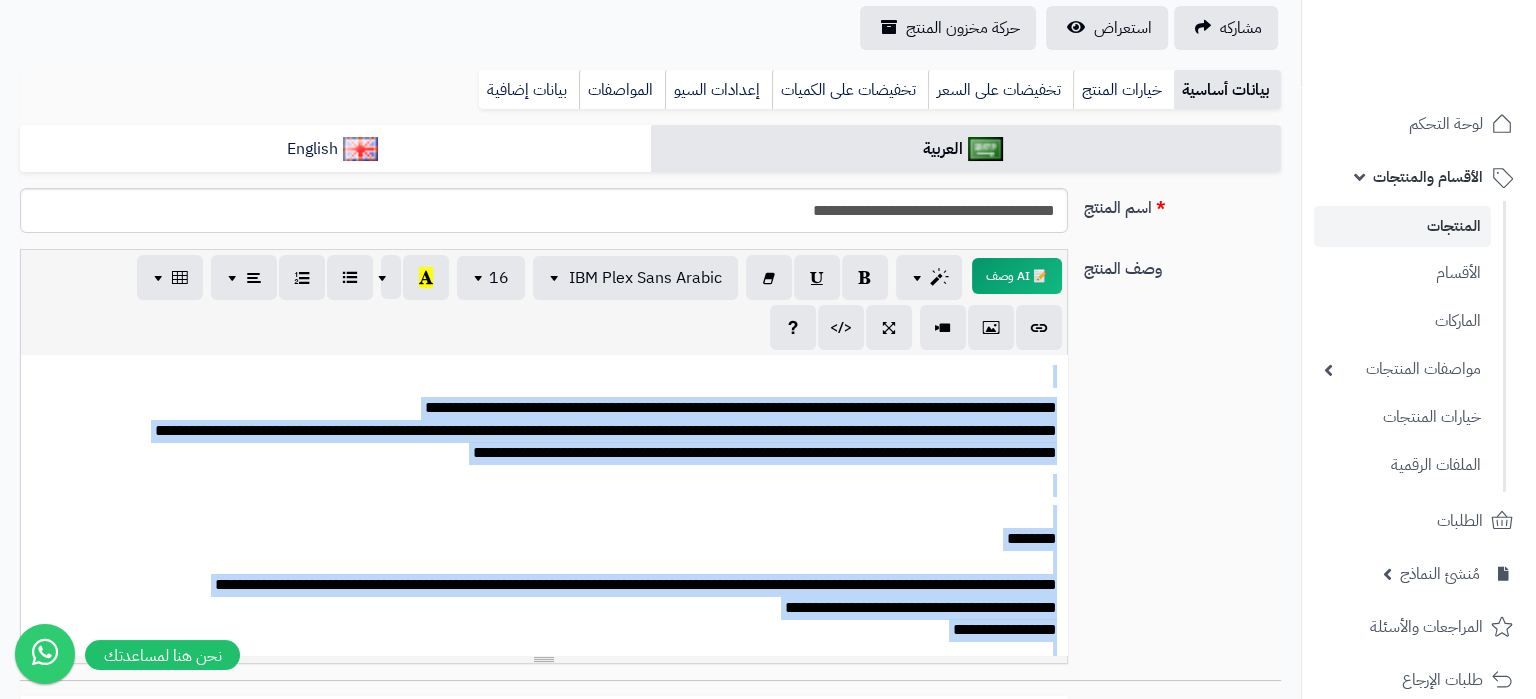 scroll, scrollTop: 0, scrollLeft: 0, axis: both 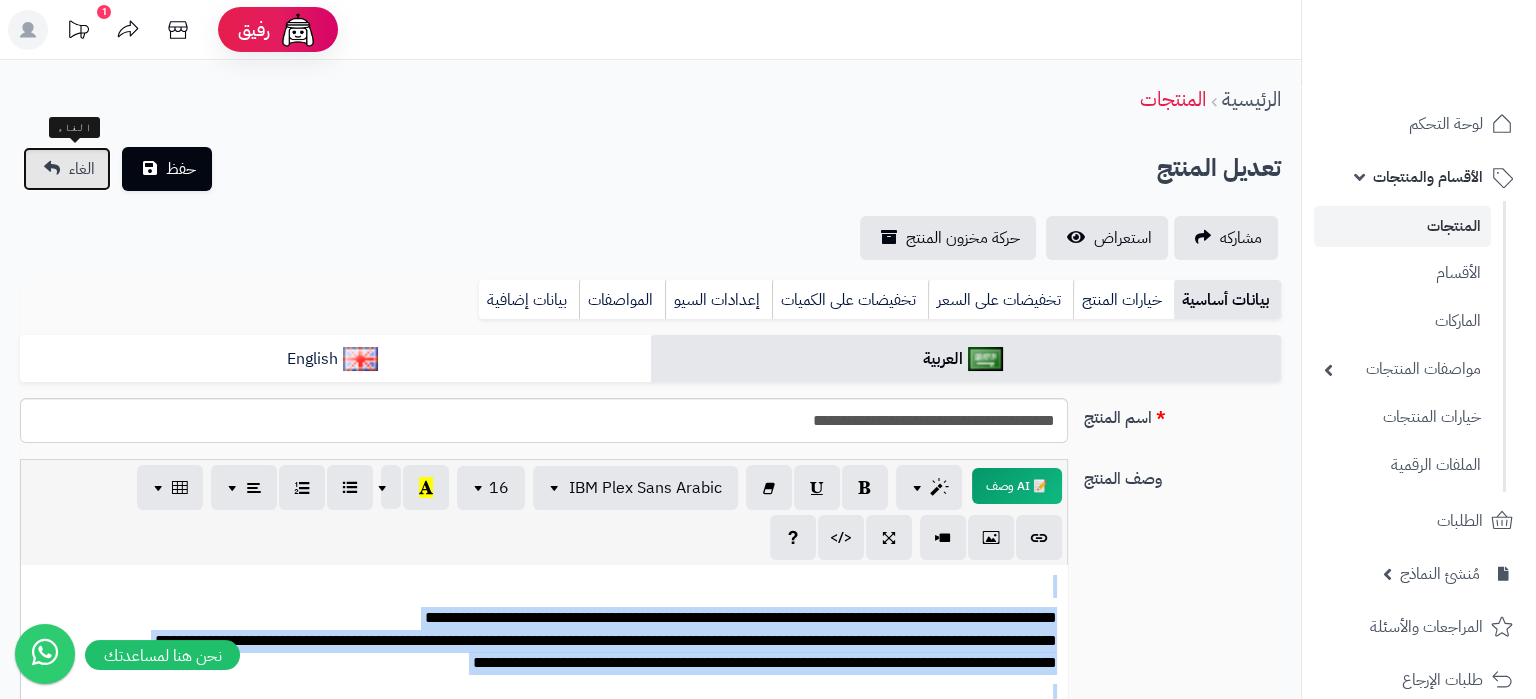 click on "الغاء" at bounding box center (67, 169) 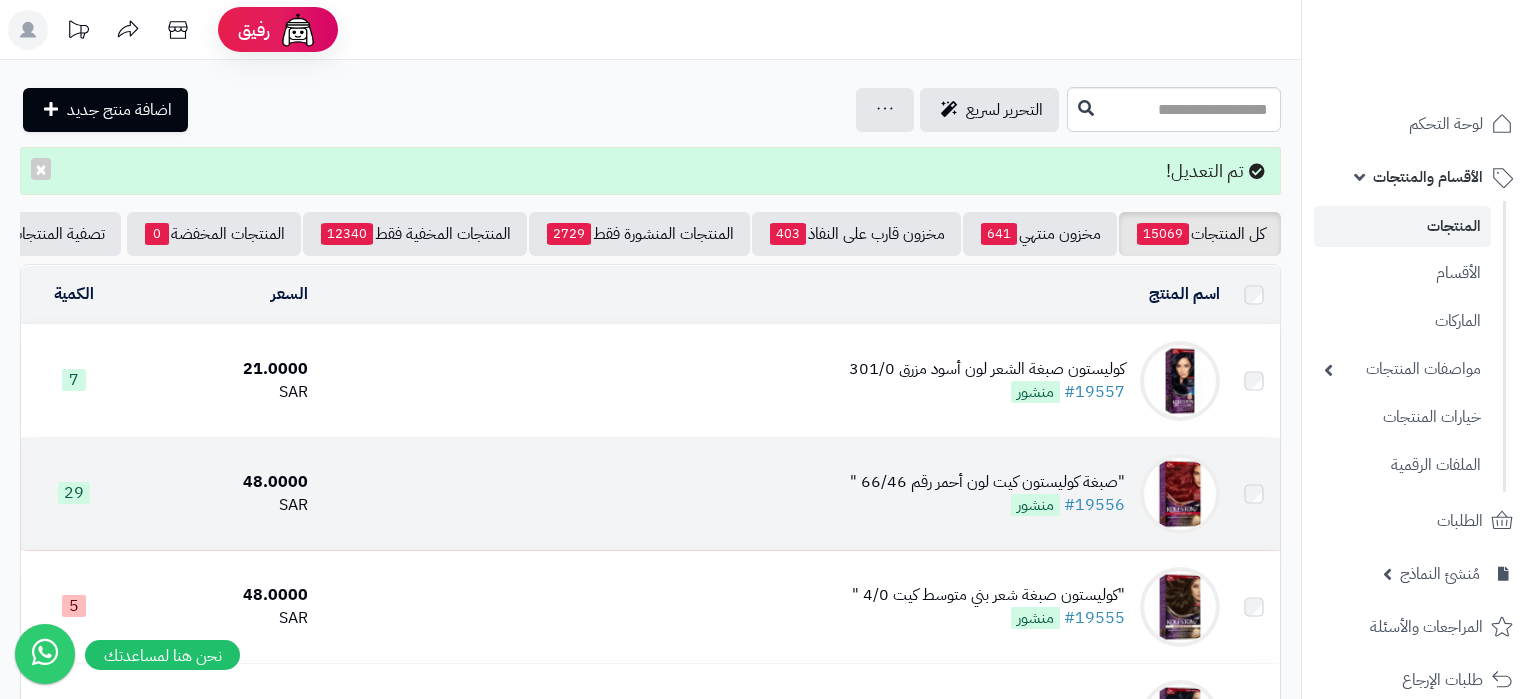 scroll, scrollTop: 0, scrollLeft: 0, axis: both 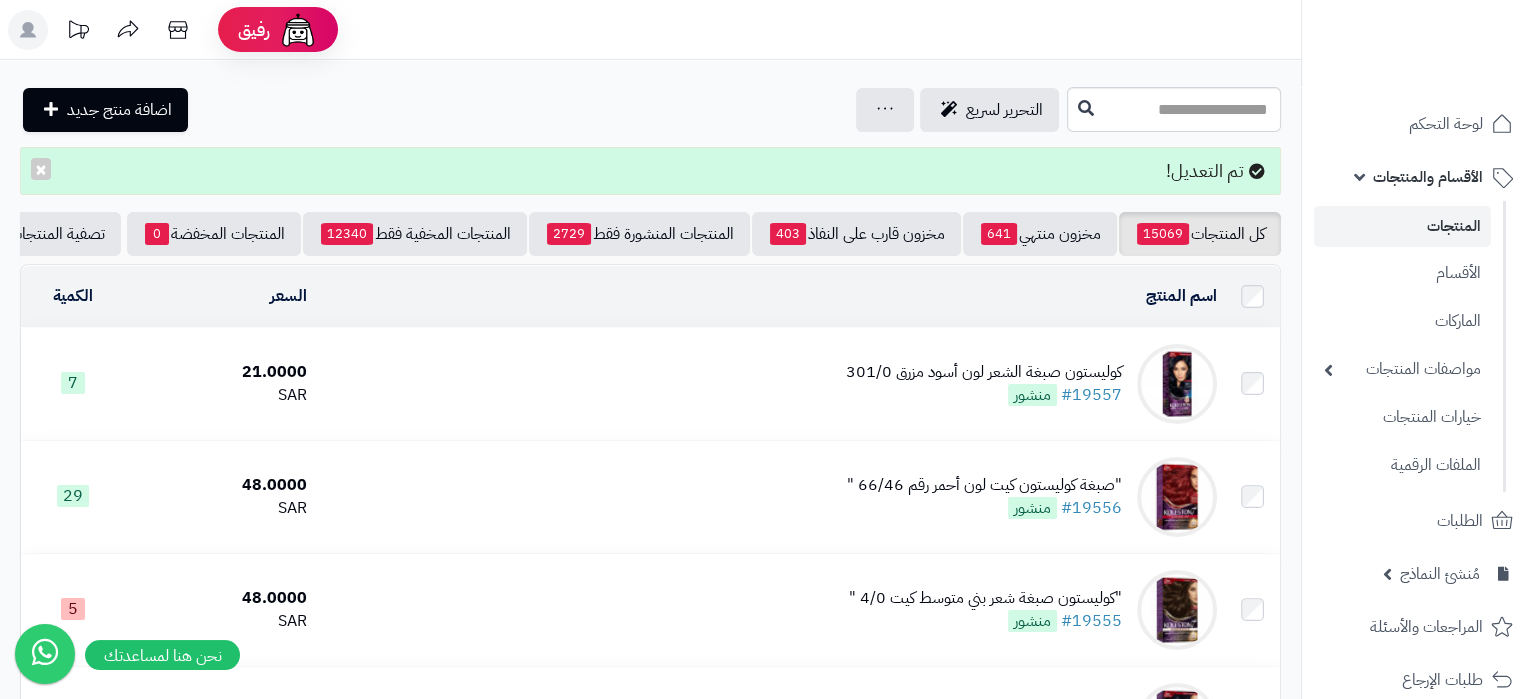 click on "كوليستون صبغة الشعر لون أسود مزرق  301/0
#19557
منشور" at bounding box center [770, 384] 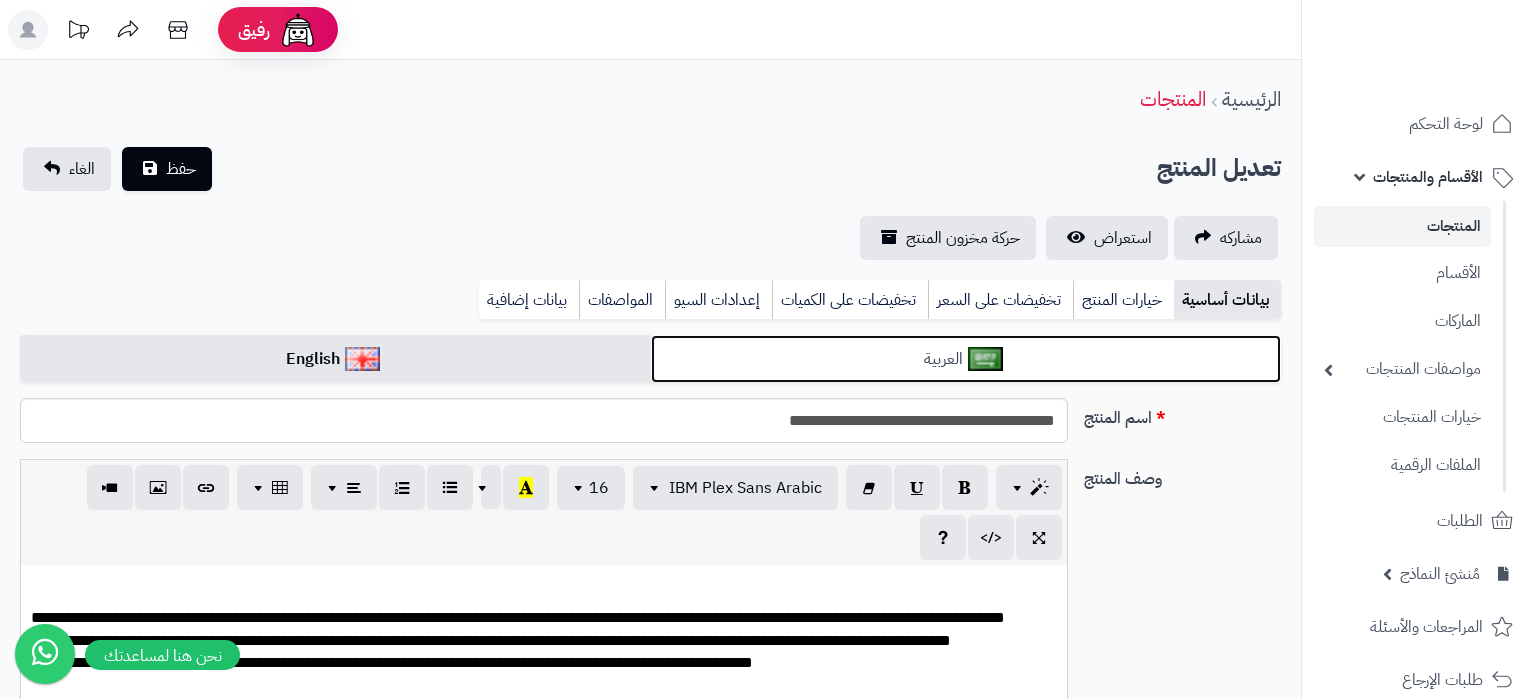 click on "العربية" at bounding box center [966, 359] 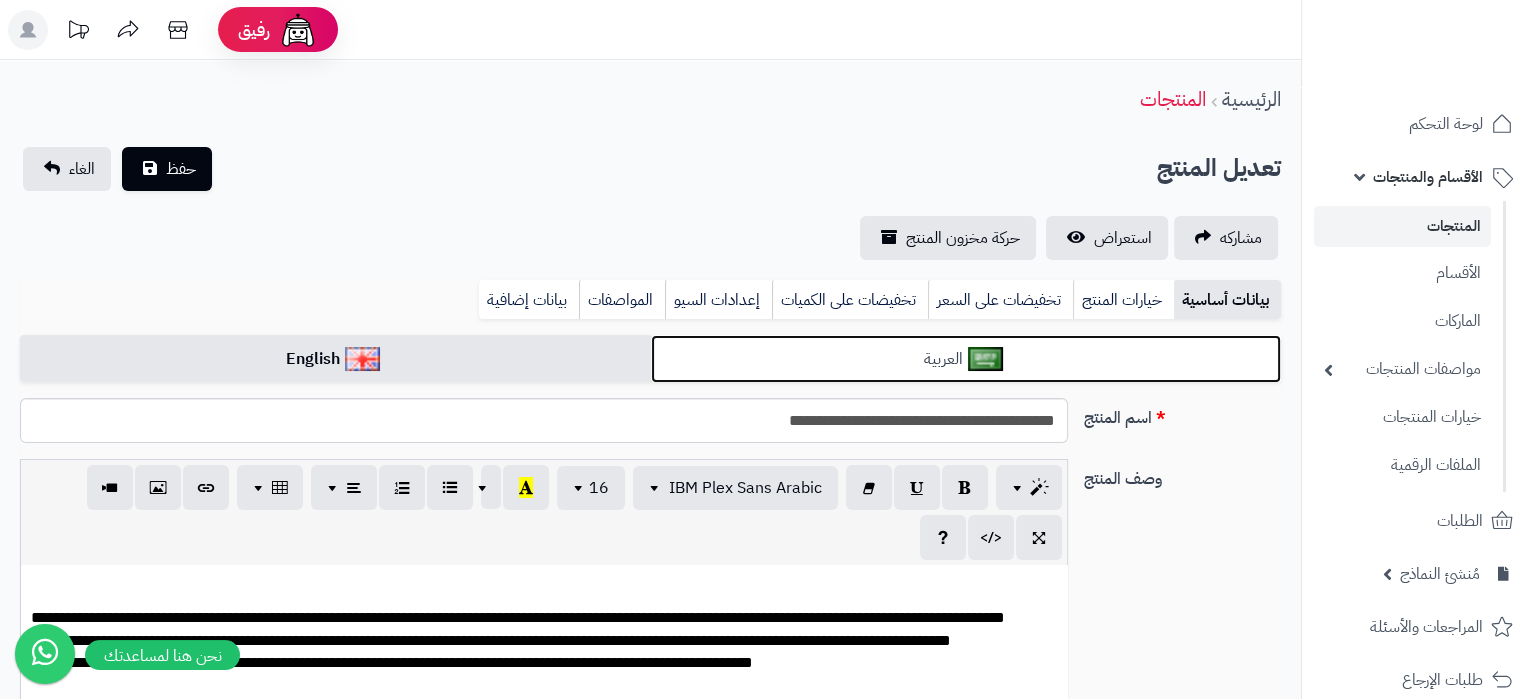 scroll, scrollTop: 2134, scrollLeft: 0, axis: vertical 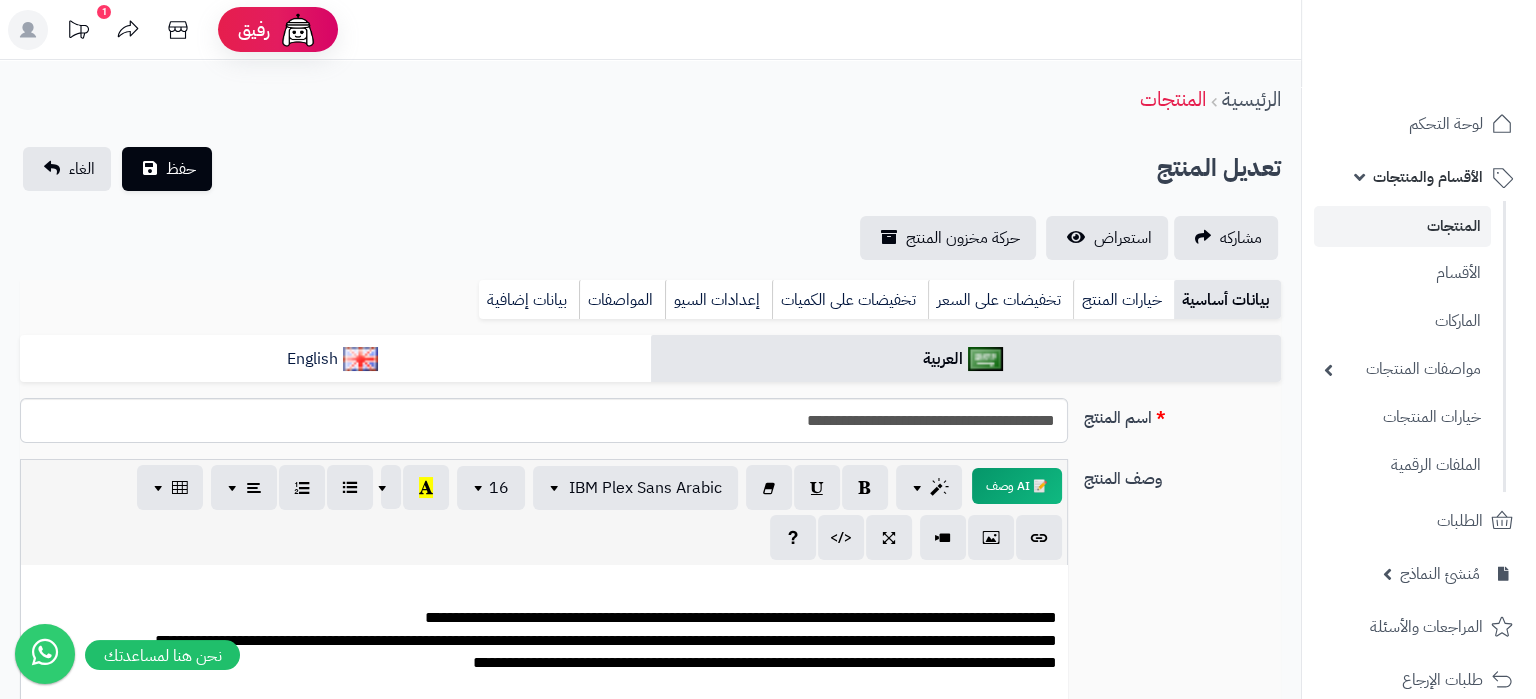 click on "المنتجات" at bounding box center [1402, 226] 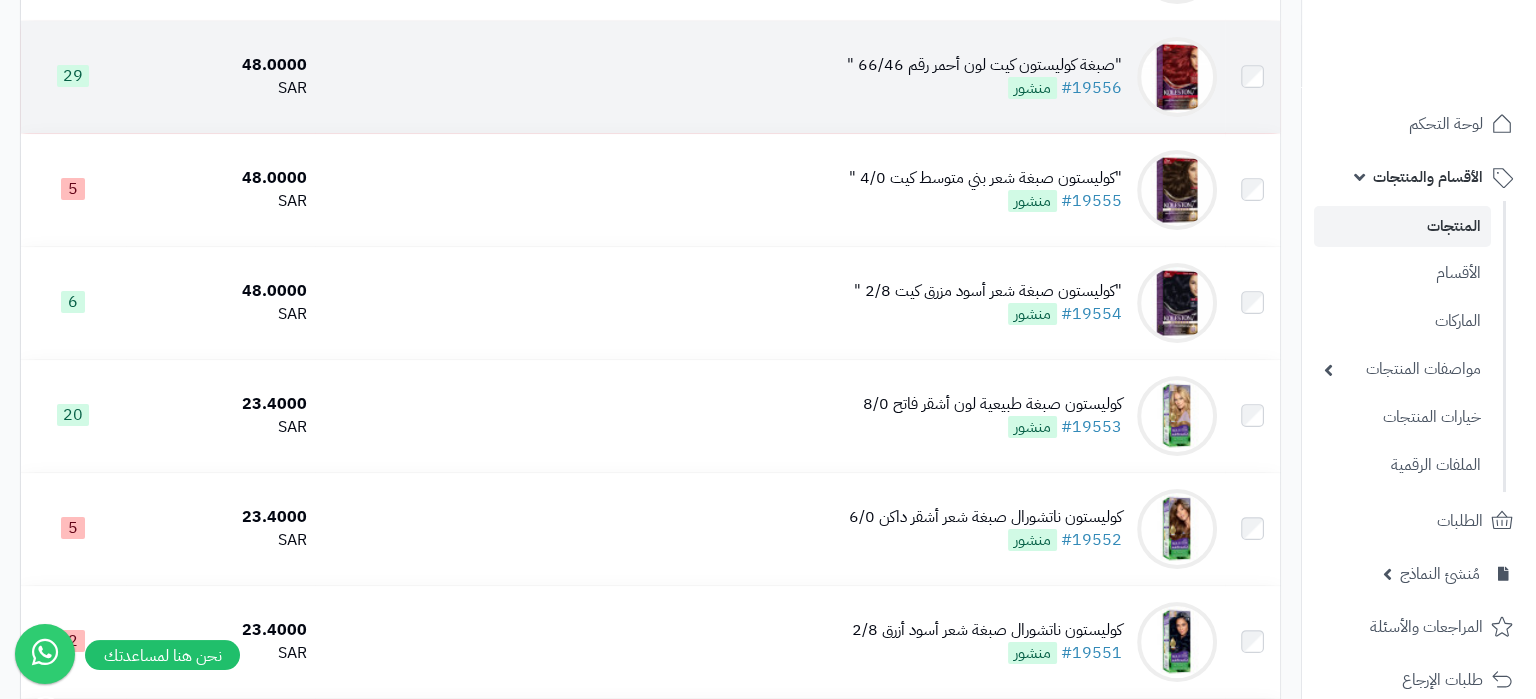 scroll, scrollTop: 0, scrollLeft: 0, axis: both 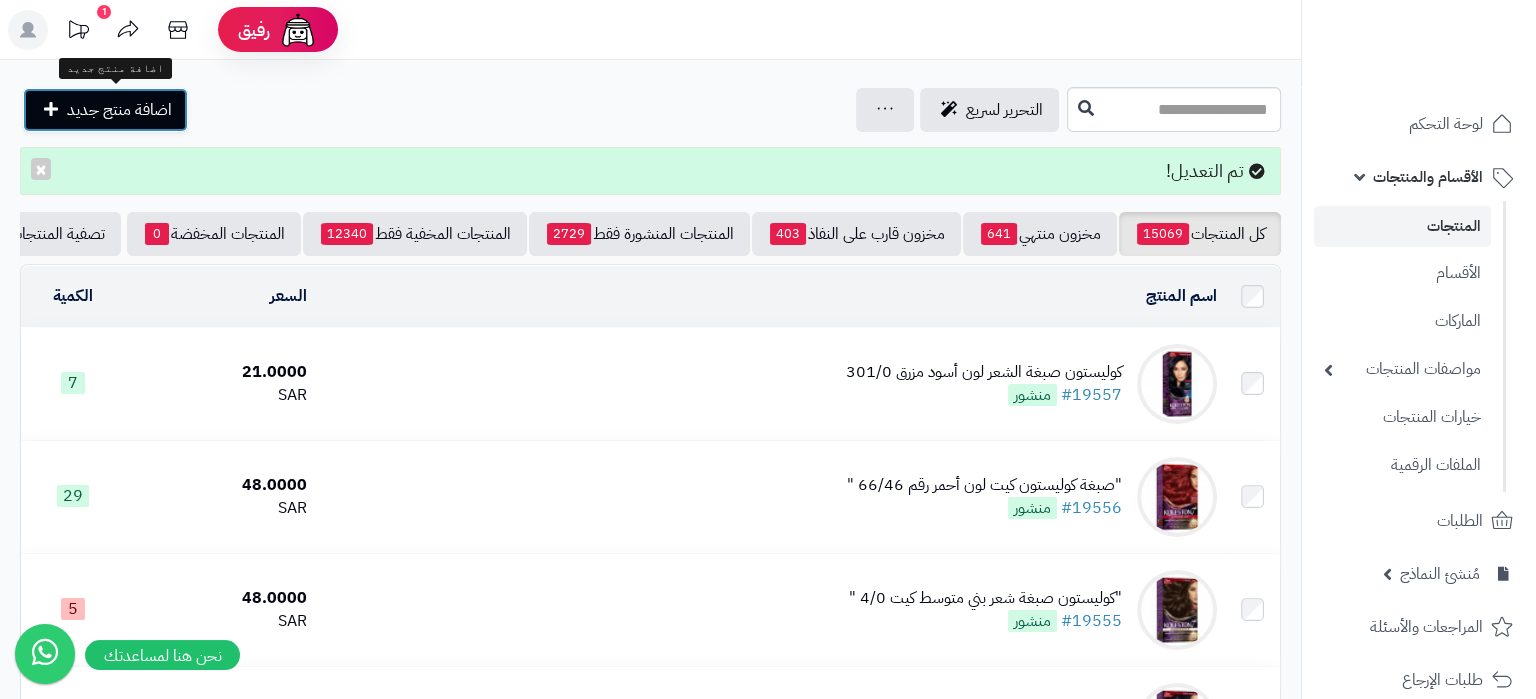click on "اضافة منتج جديد" at bounding box center (119, 110) 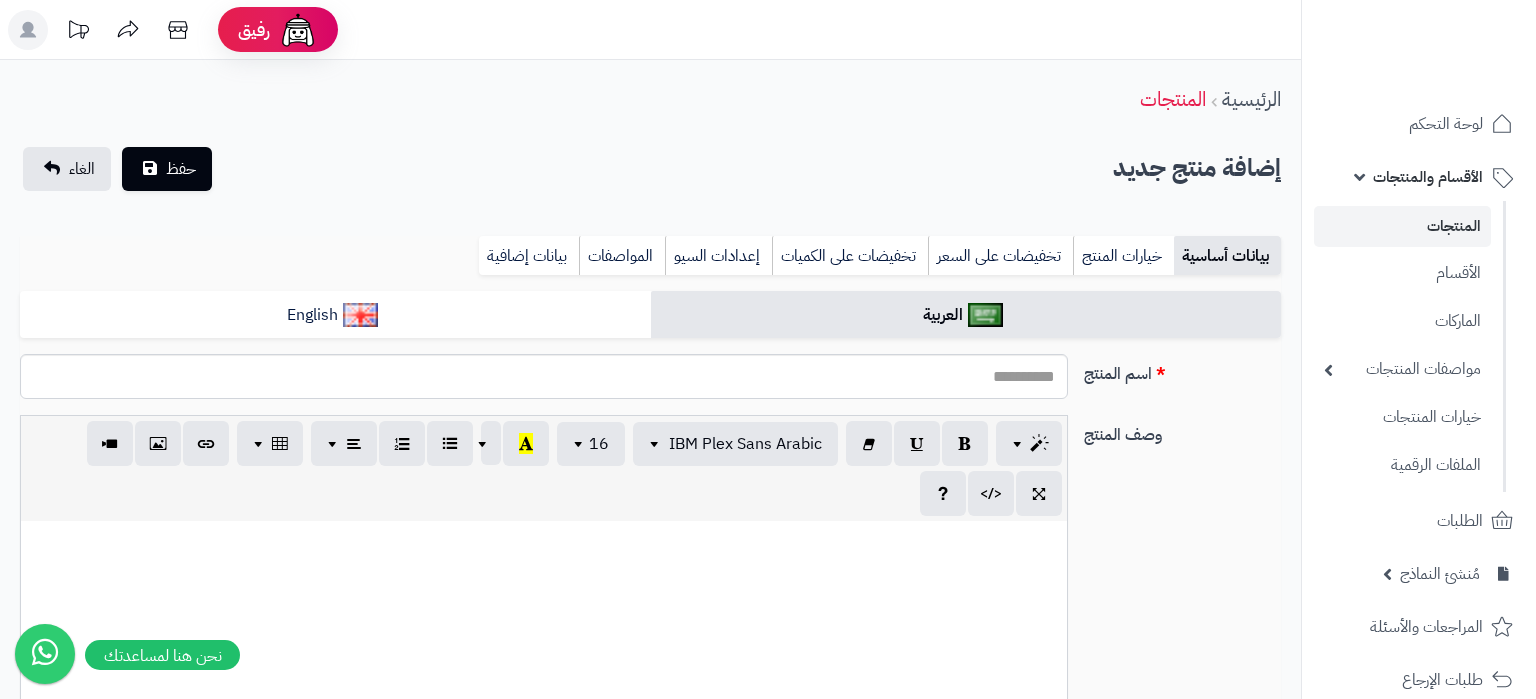 select 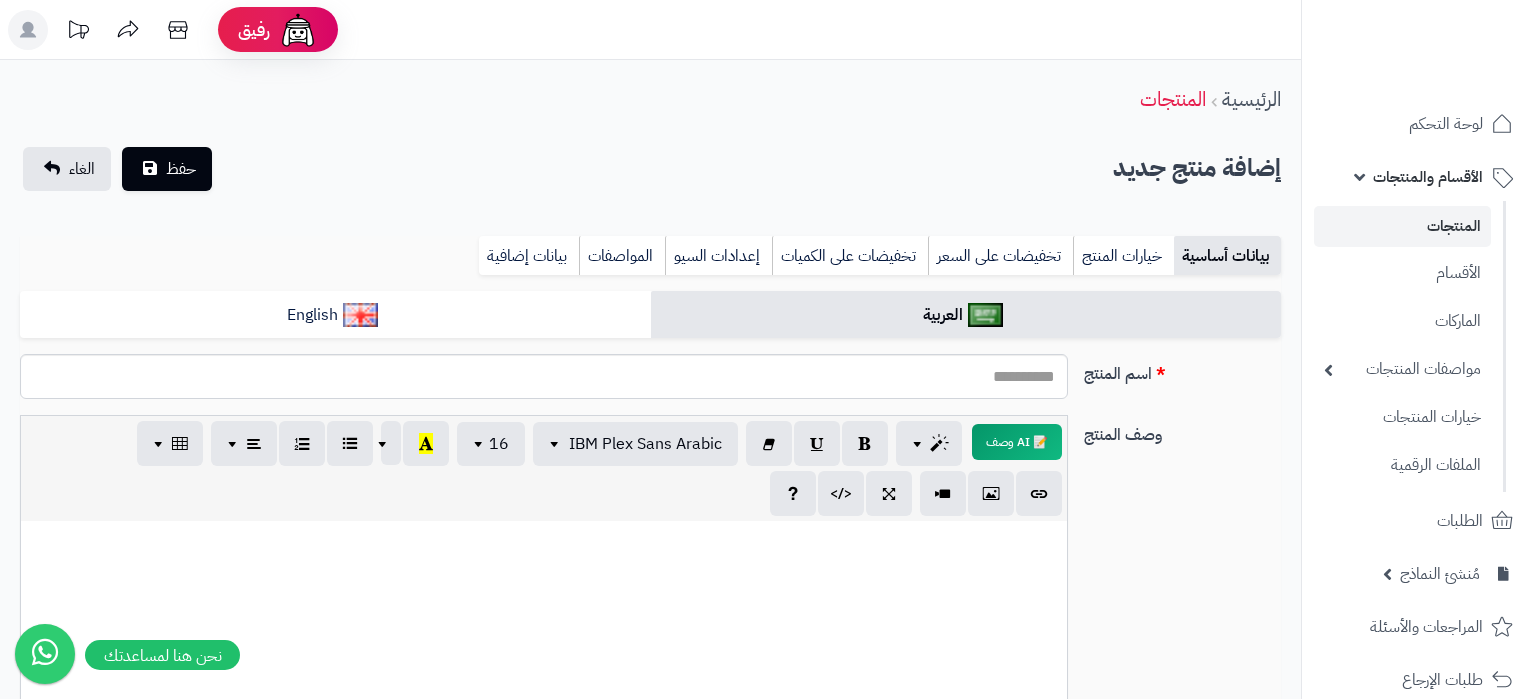 scroll, scrollTop: 0, scrollLeft: 0, axis: both 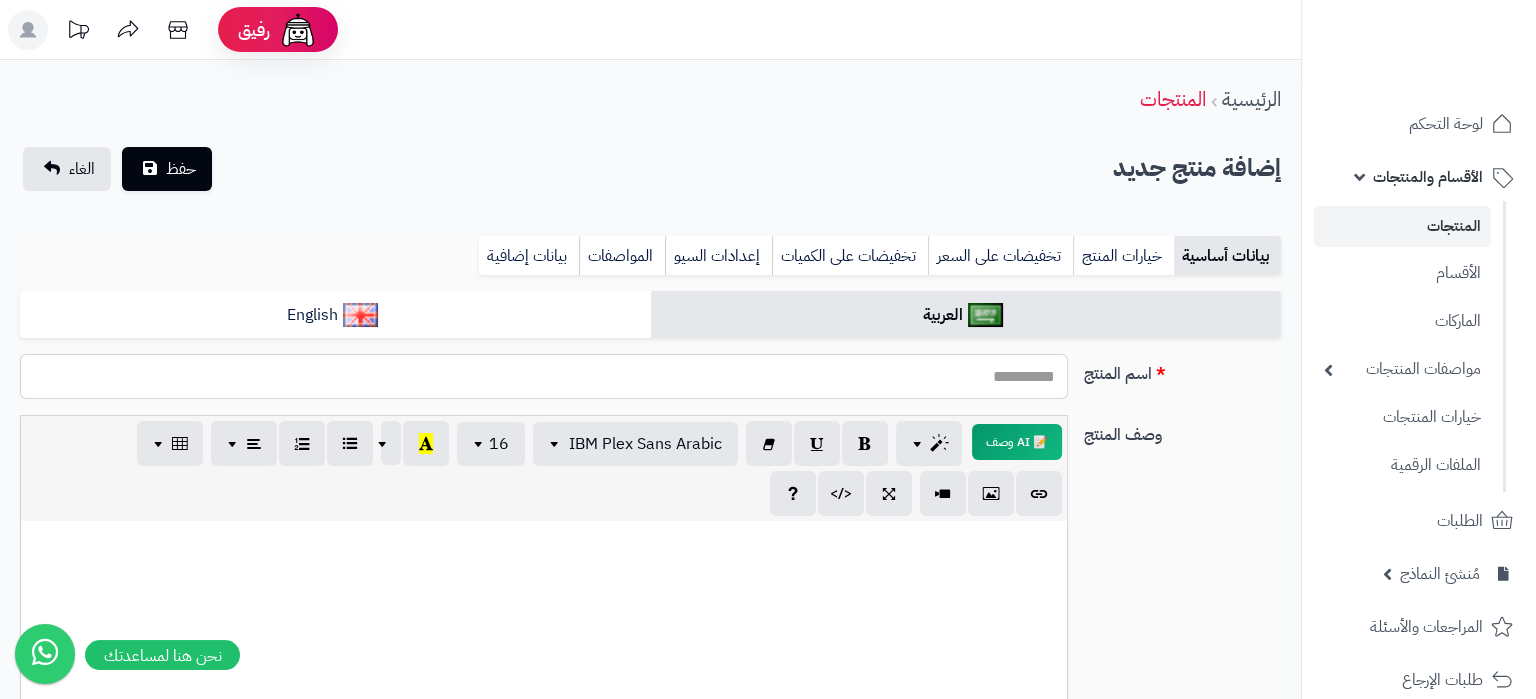 click on "اسم المنتج" at bounding box center [544, 376] 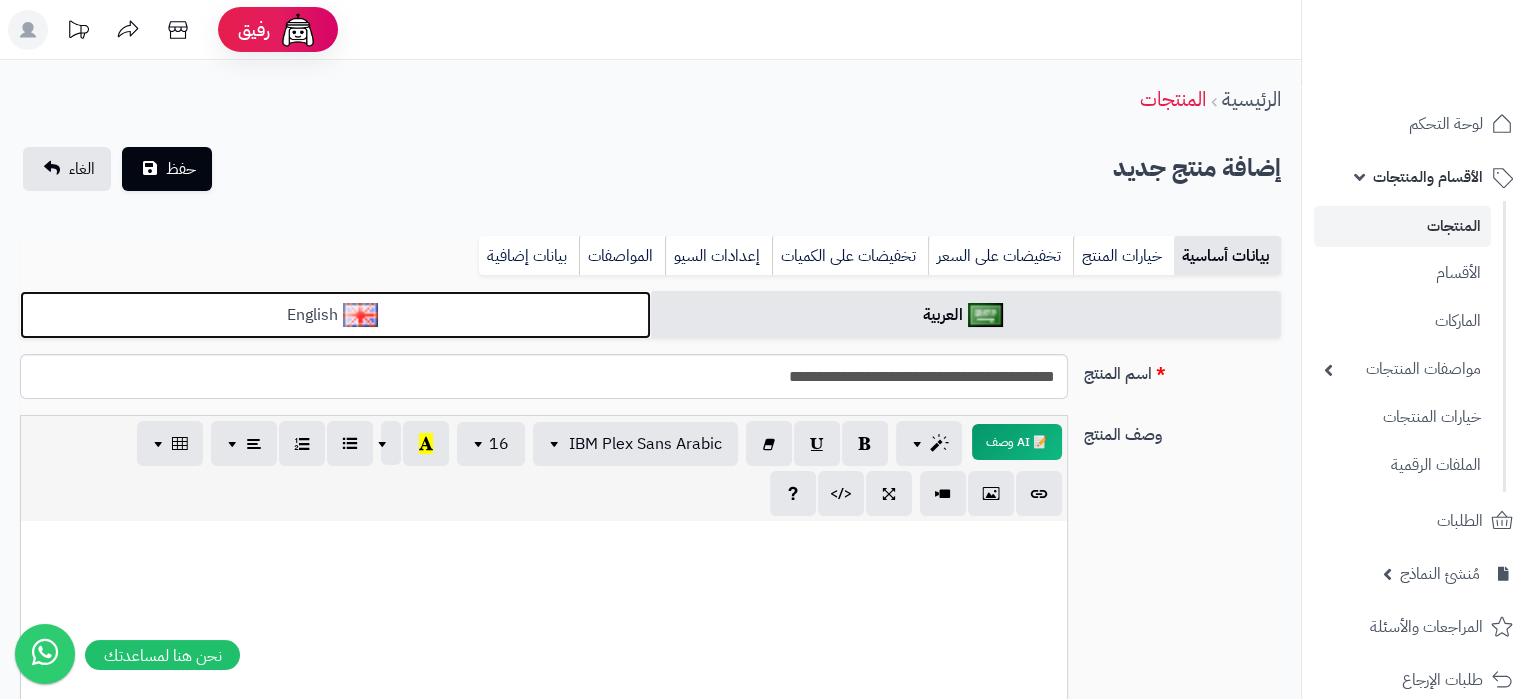 click on "English" at bounding box center (335, 315) 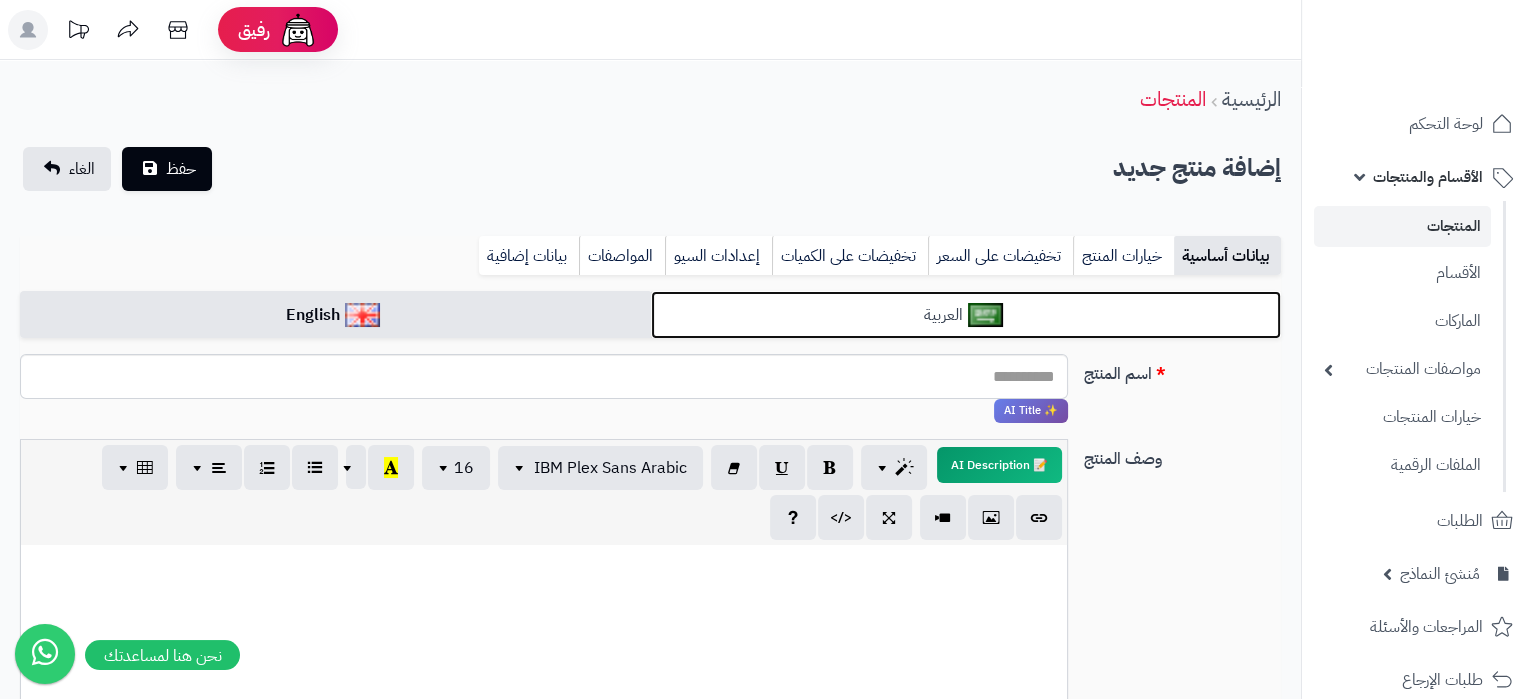 click on "العربية" at bounding box center [966, 315] 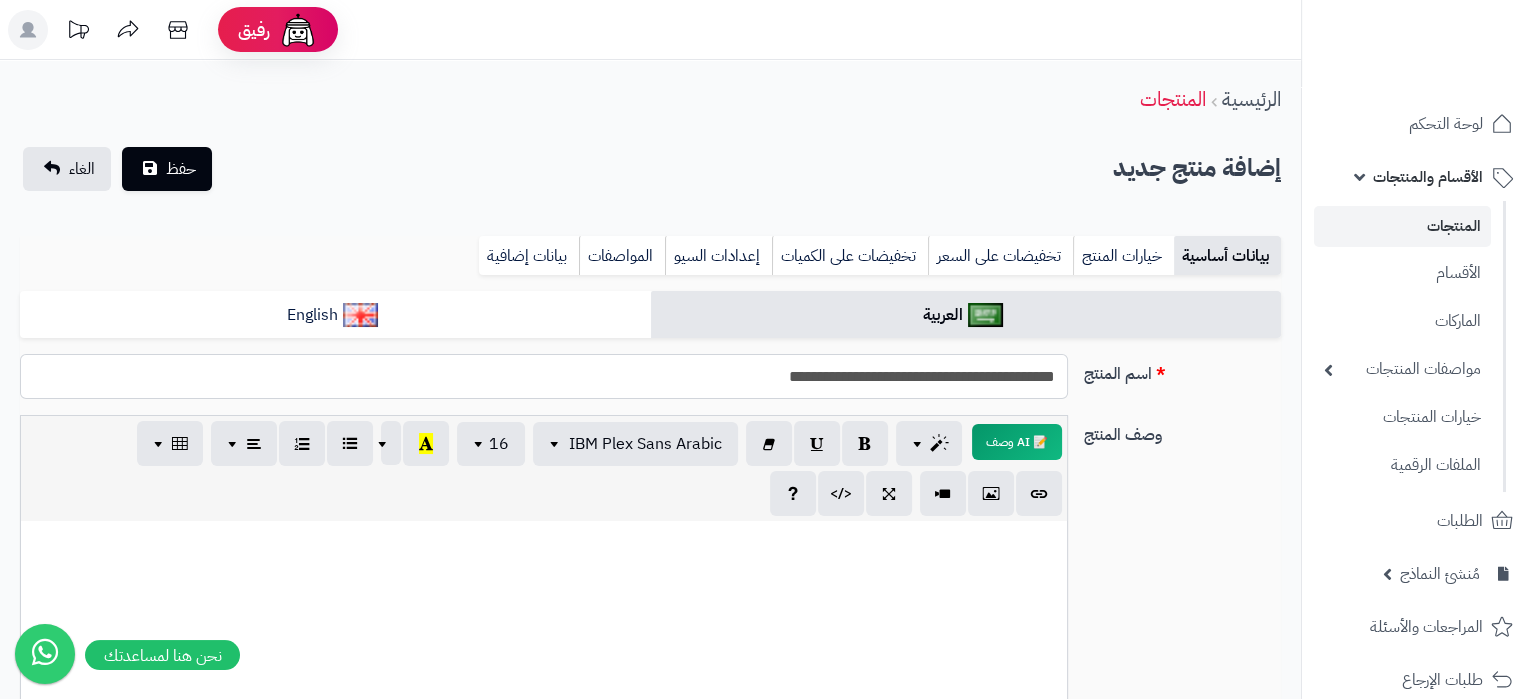 drag, startPoint x: 1048, startPoint y: 376, endPoint x: 1059, endPoint y: 378, distance: 11.18034 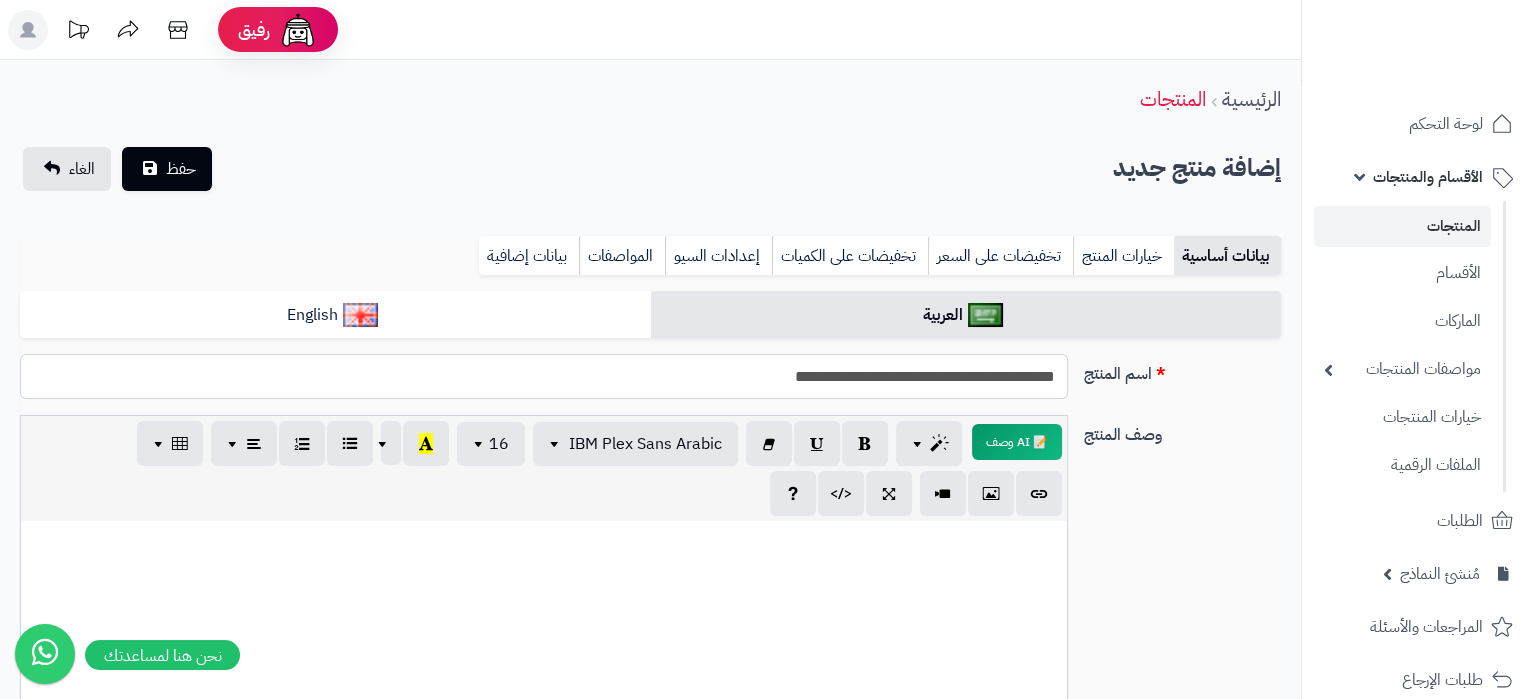 click on "**********" at bounding box center [544, 376] 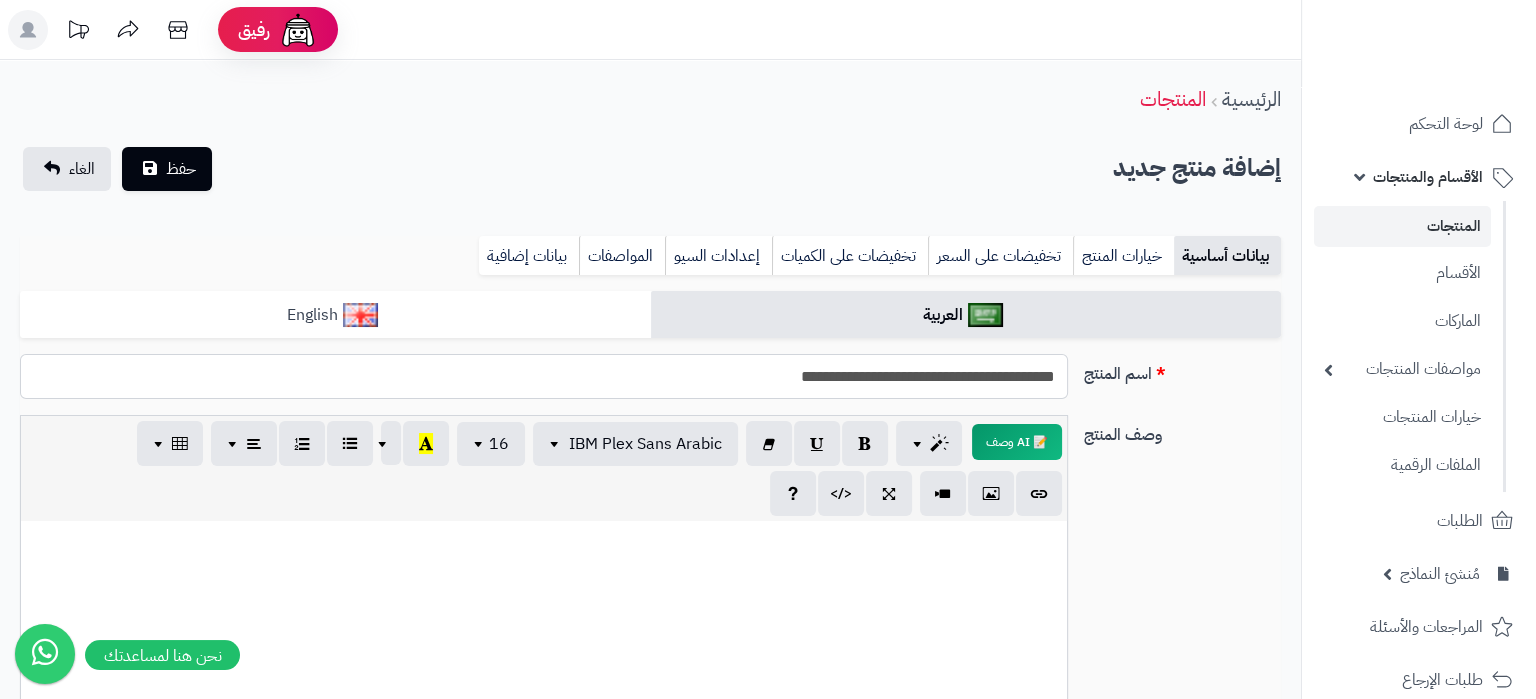 type on "**********" 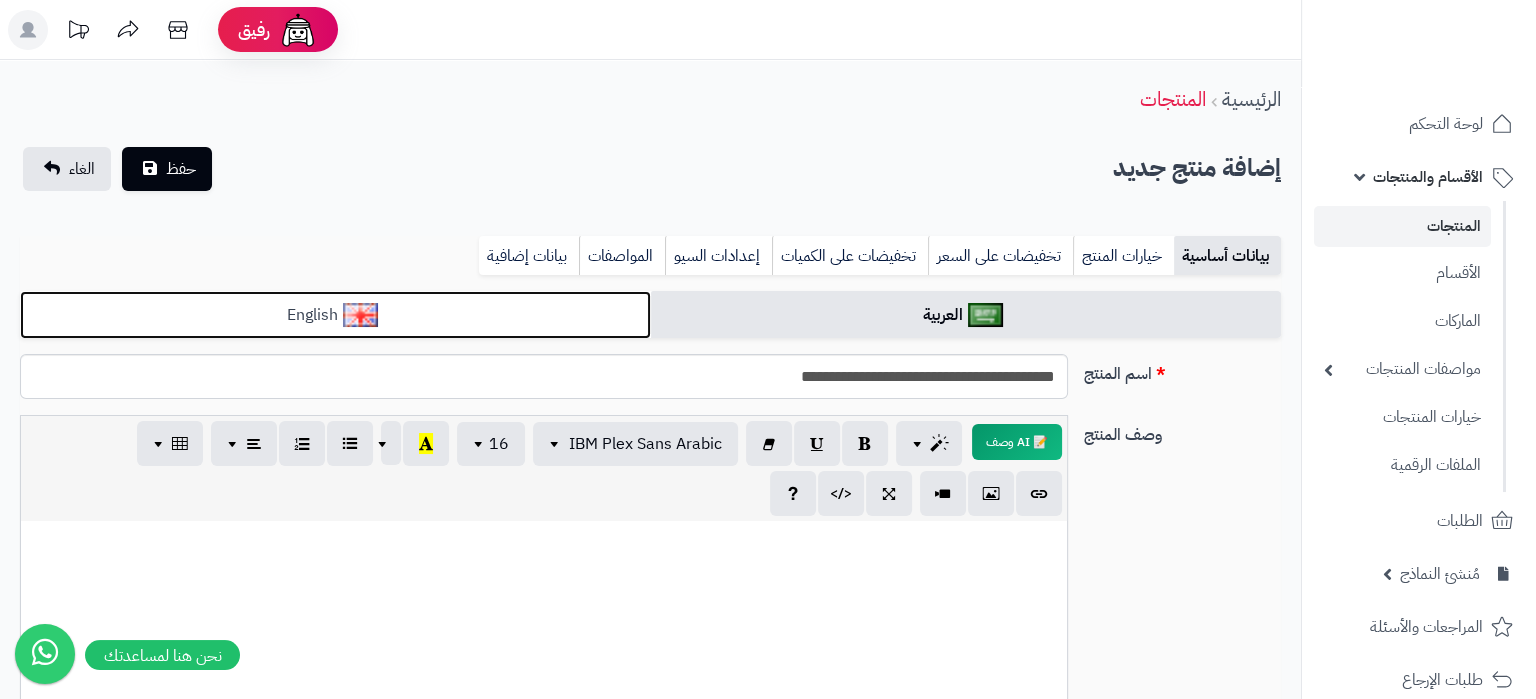 click on "English" at bounding box center (335, 315) 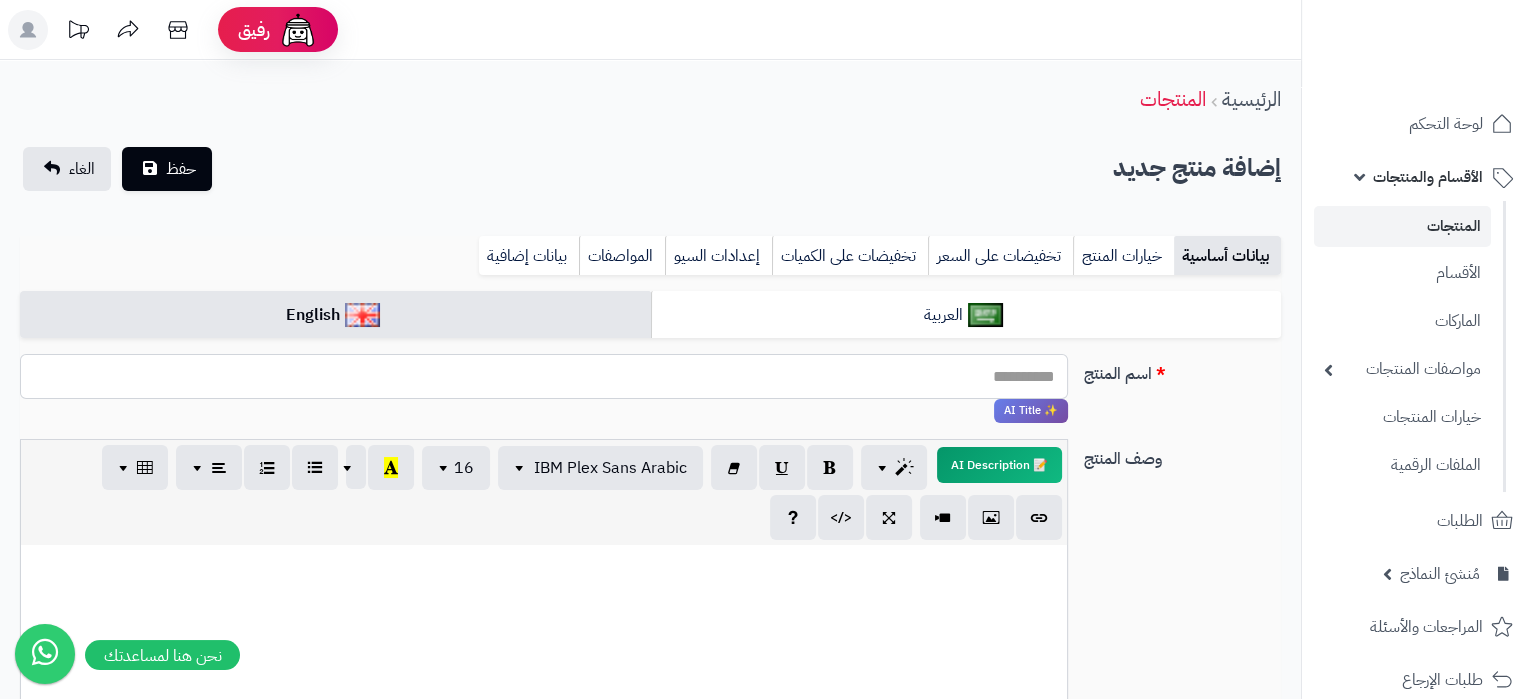 click on "اسم المنتج" at bounding box center (544, 376) 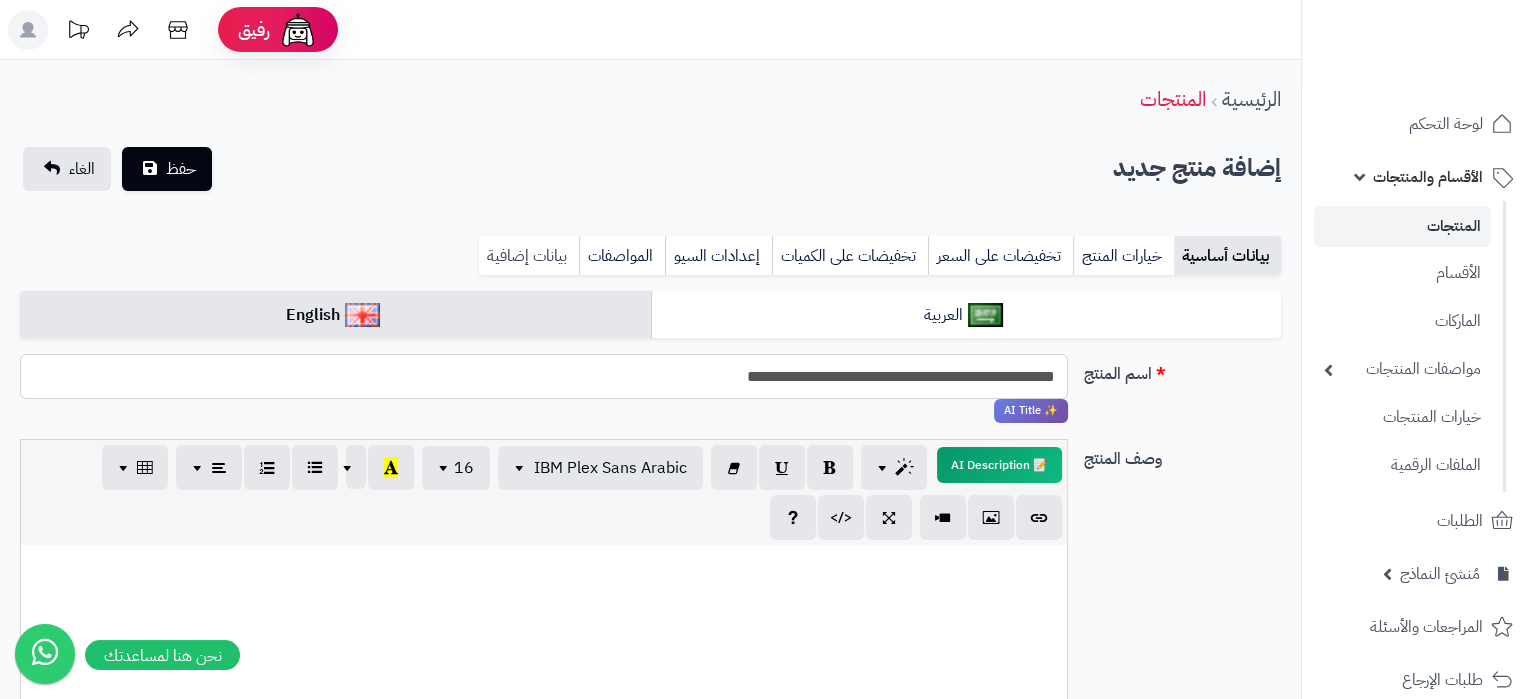 type on "**********" 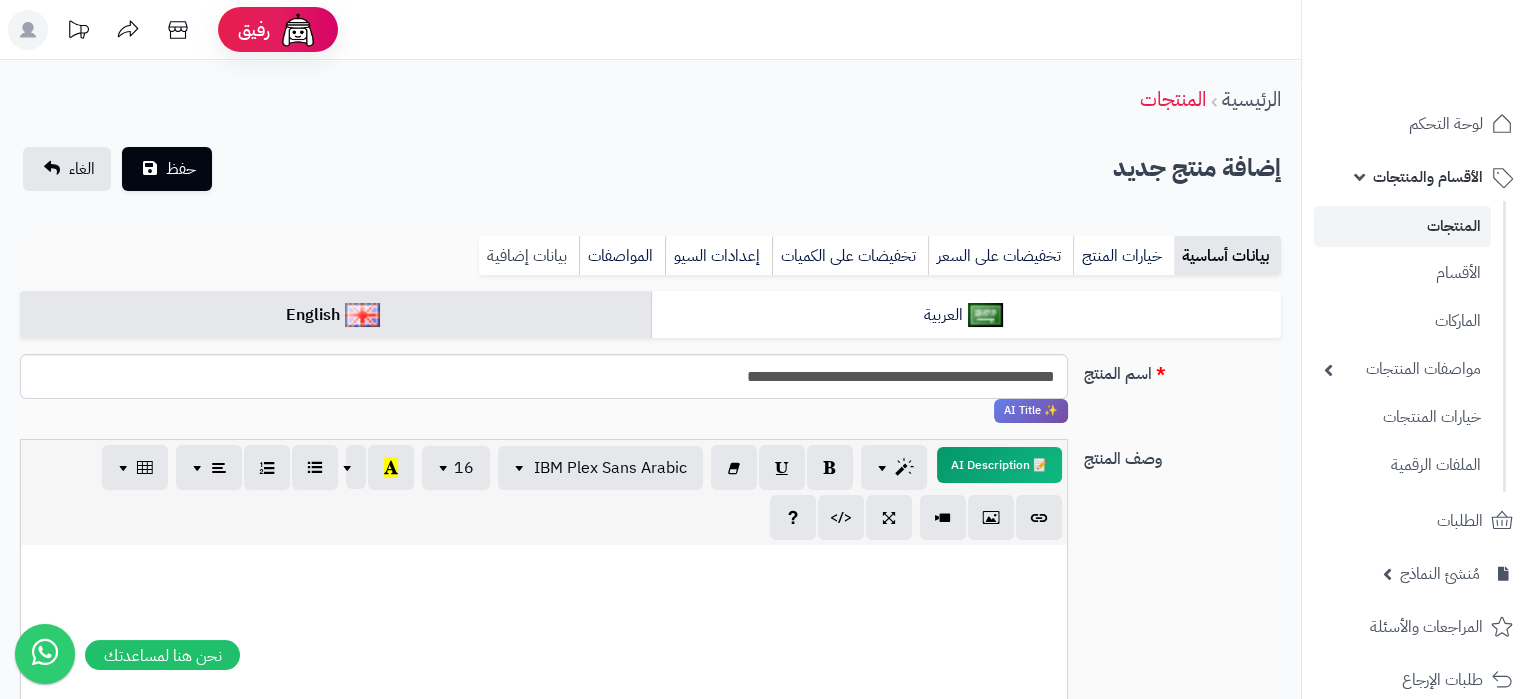 click on "بيانات إضافية" at bounding box center (529, 256) 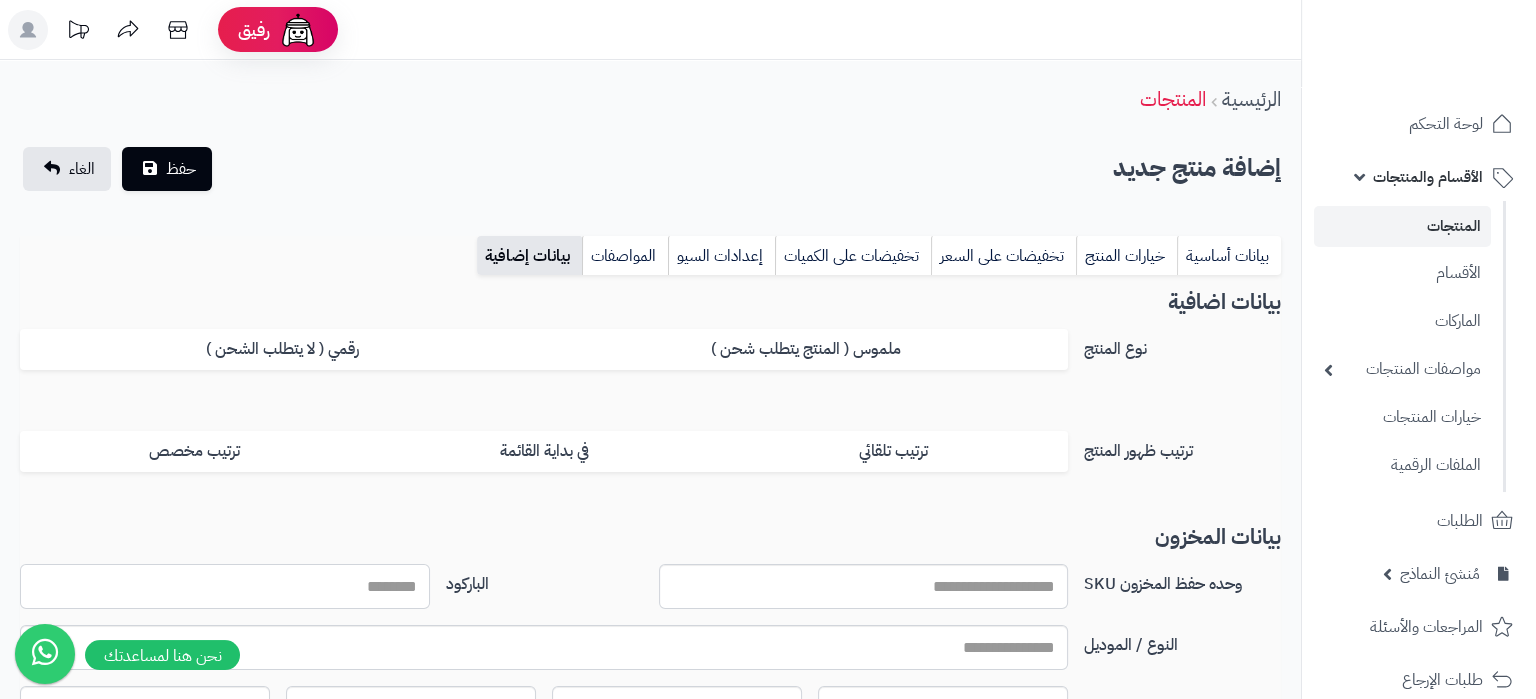click on "الباركود" at bounding box center [225, 586] 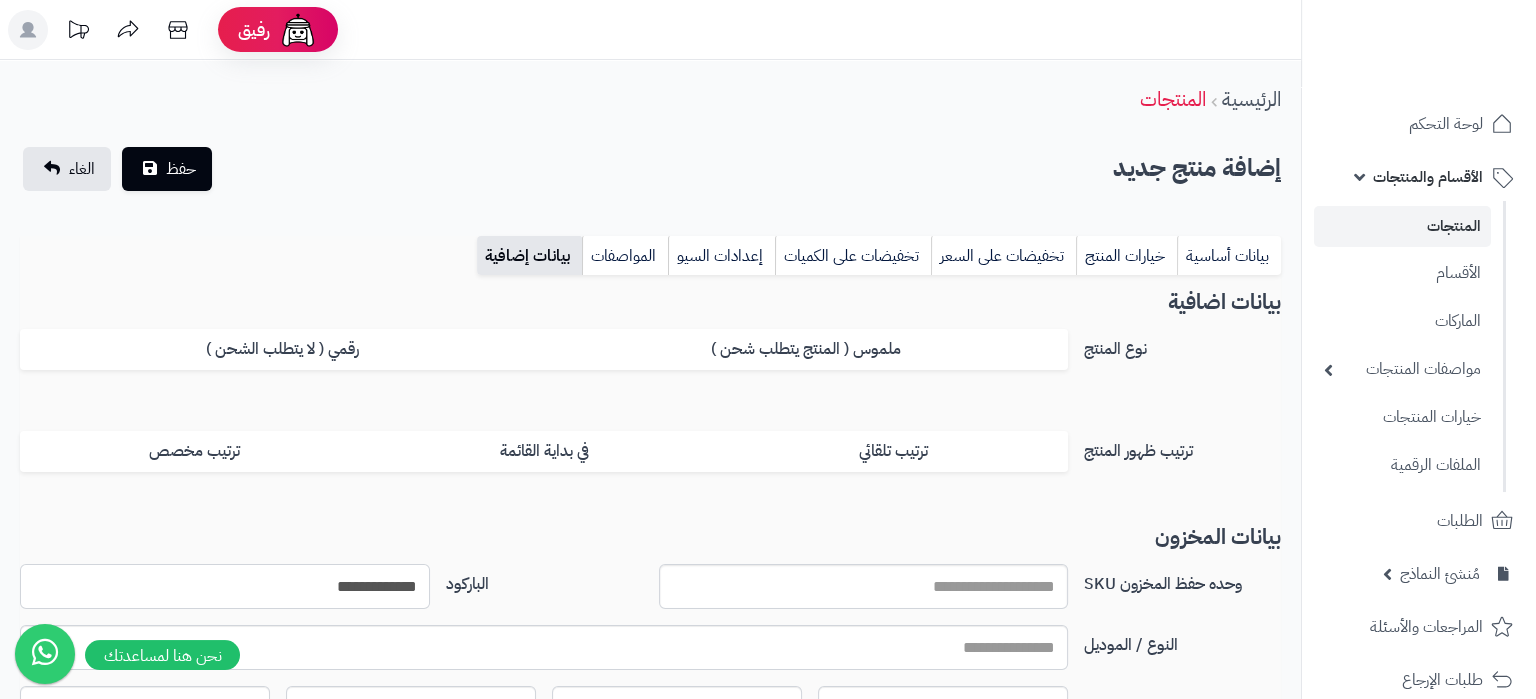 type on "**********" 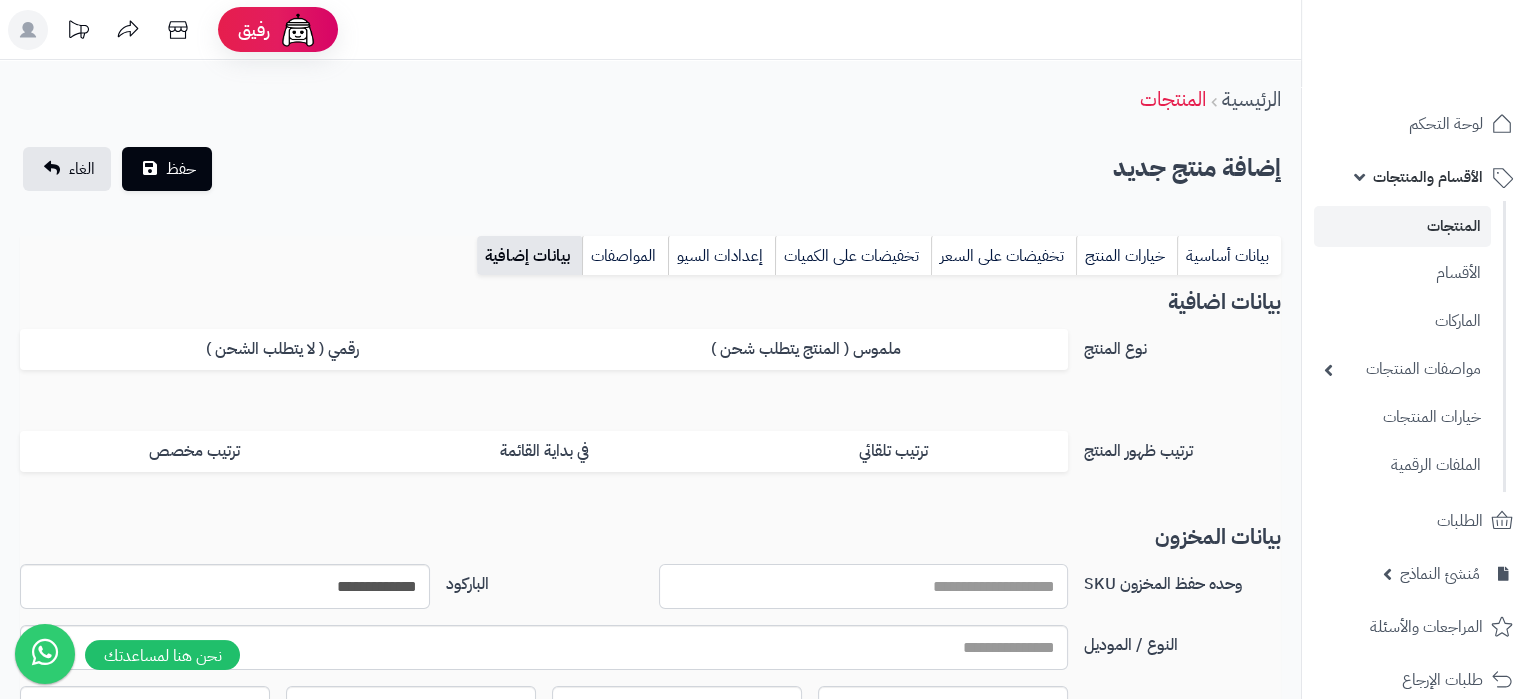 click on "وحده حفظ المخزون SKU" at bounding box center (864, 586) 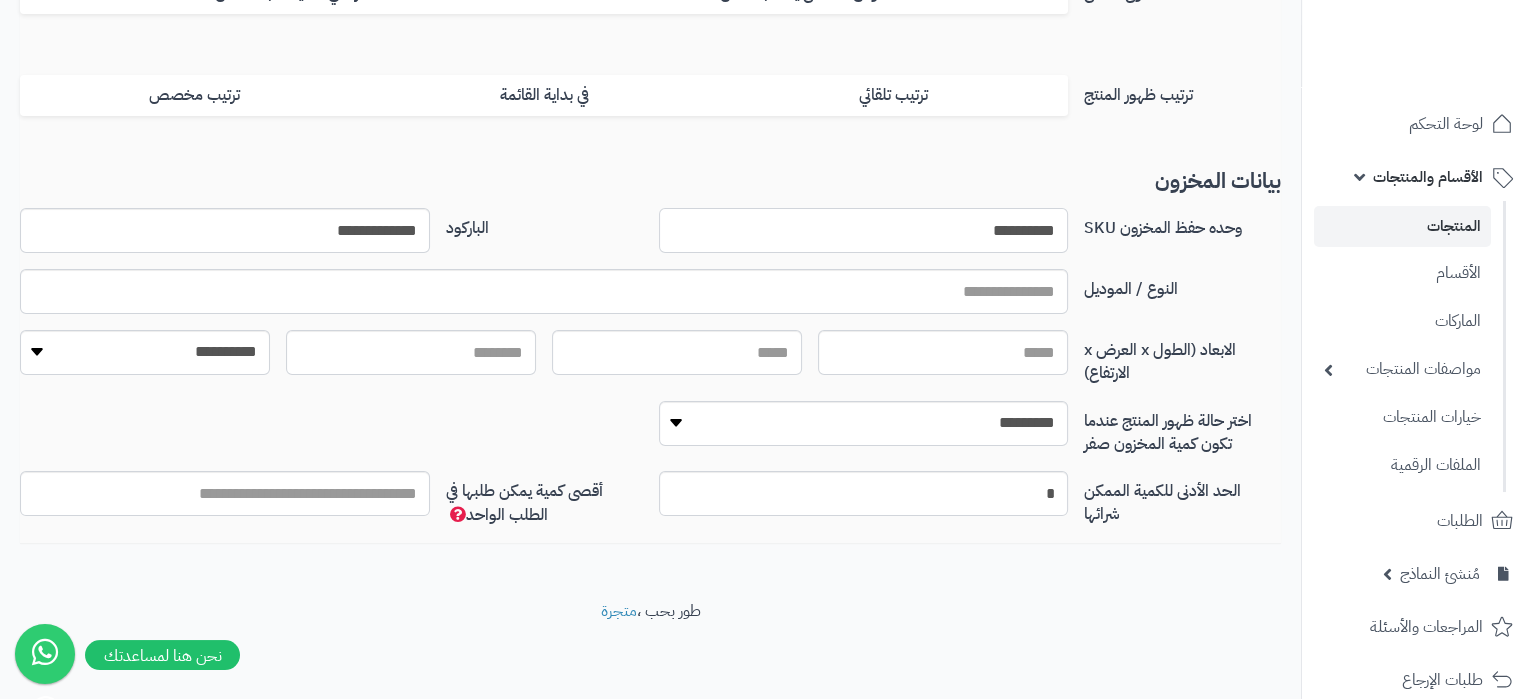 scroll, scrollTop: 0, scrollLeft: 0, axis: both 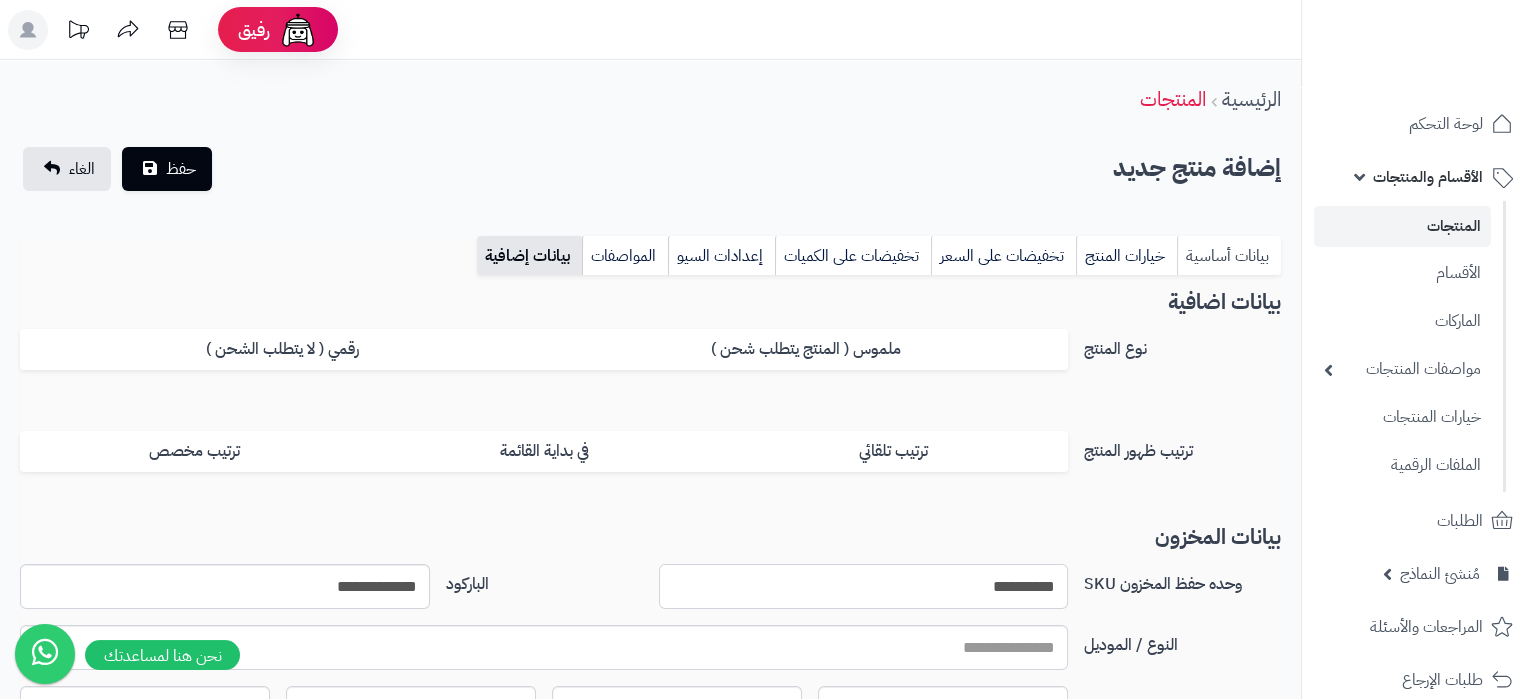 type on "**********" 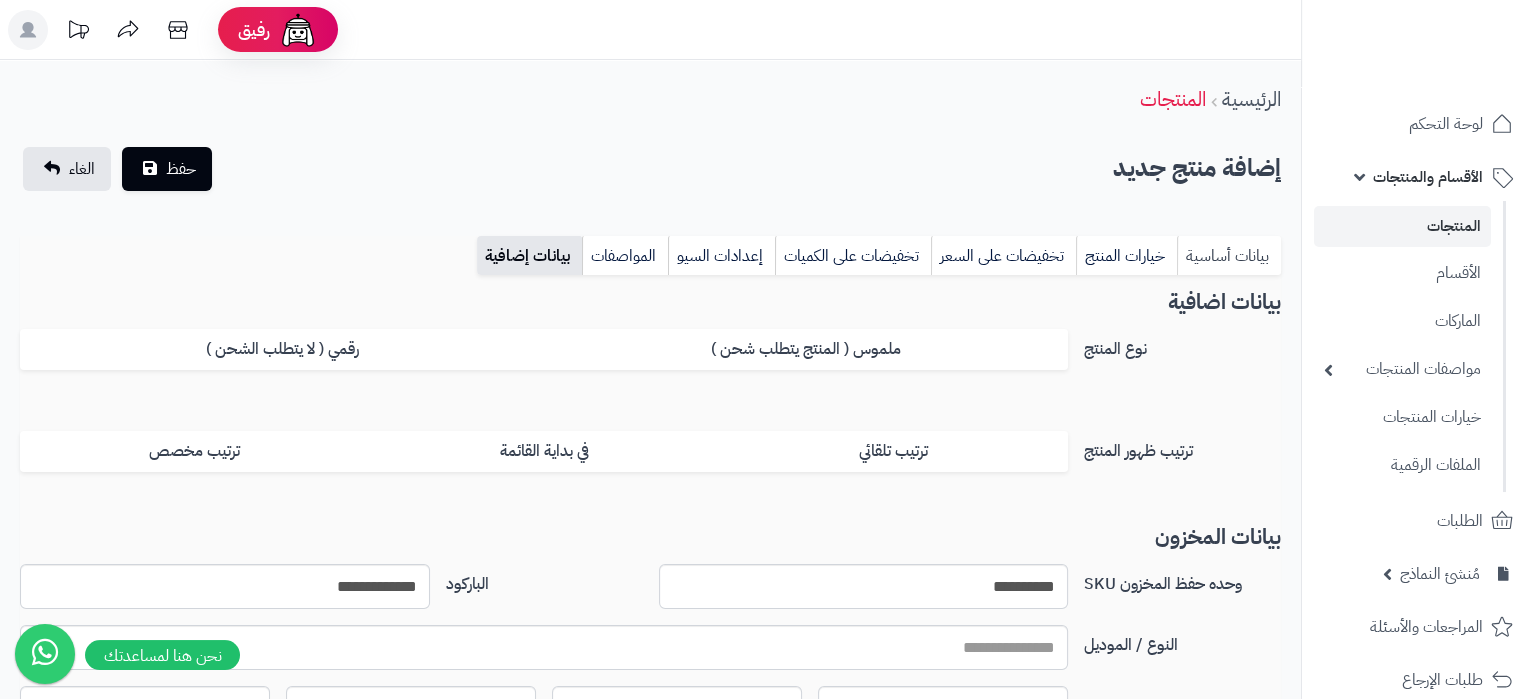 click on "بيانات أساسية" at bounding box center (1229, 256) 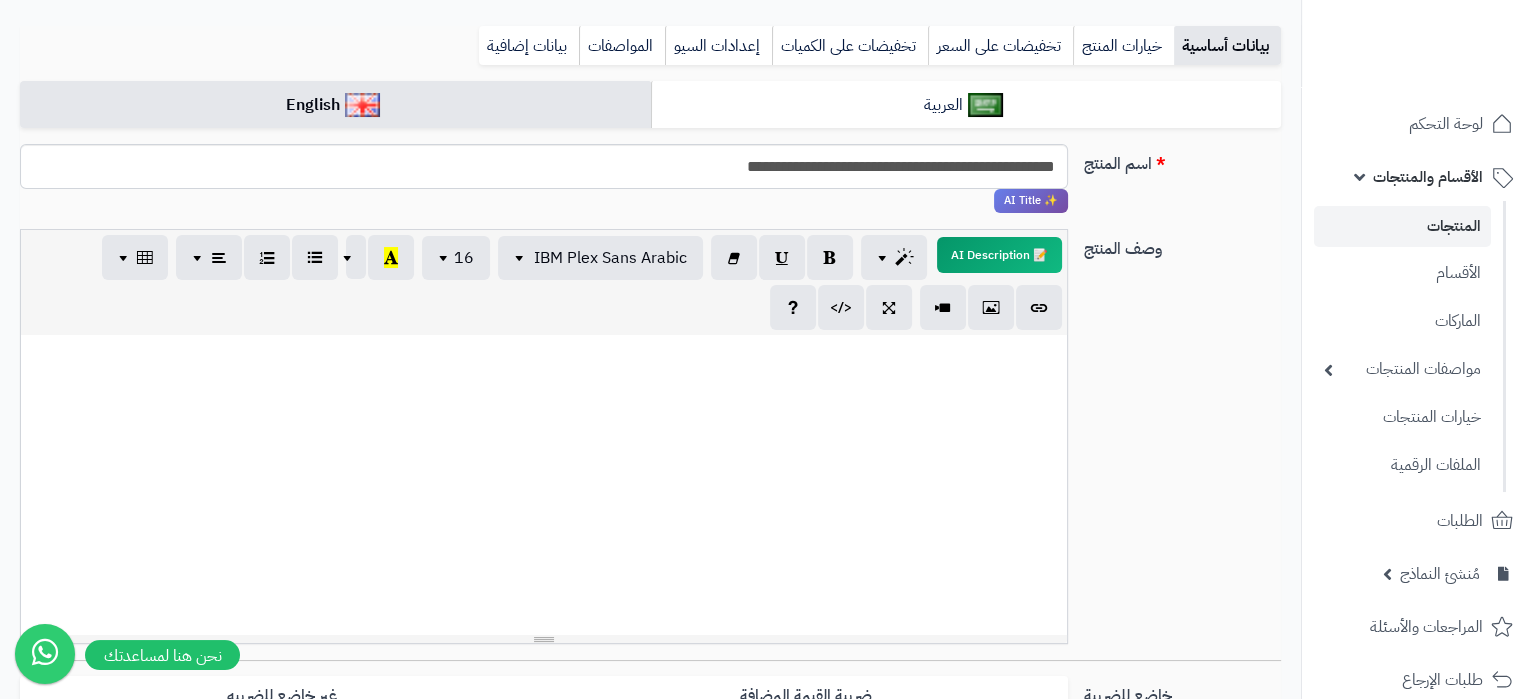 scroll, scrollTop: 315, scrollLeft: 0, axis: vertical 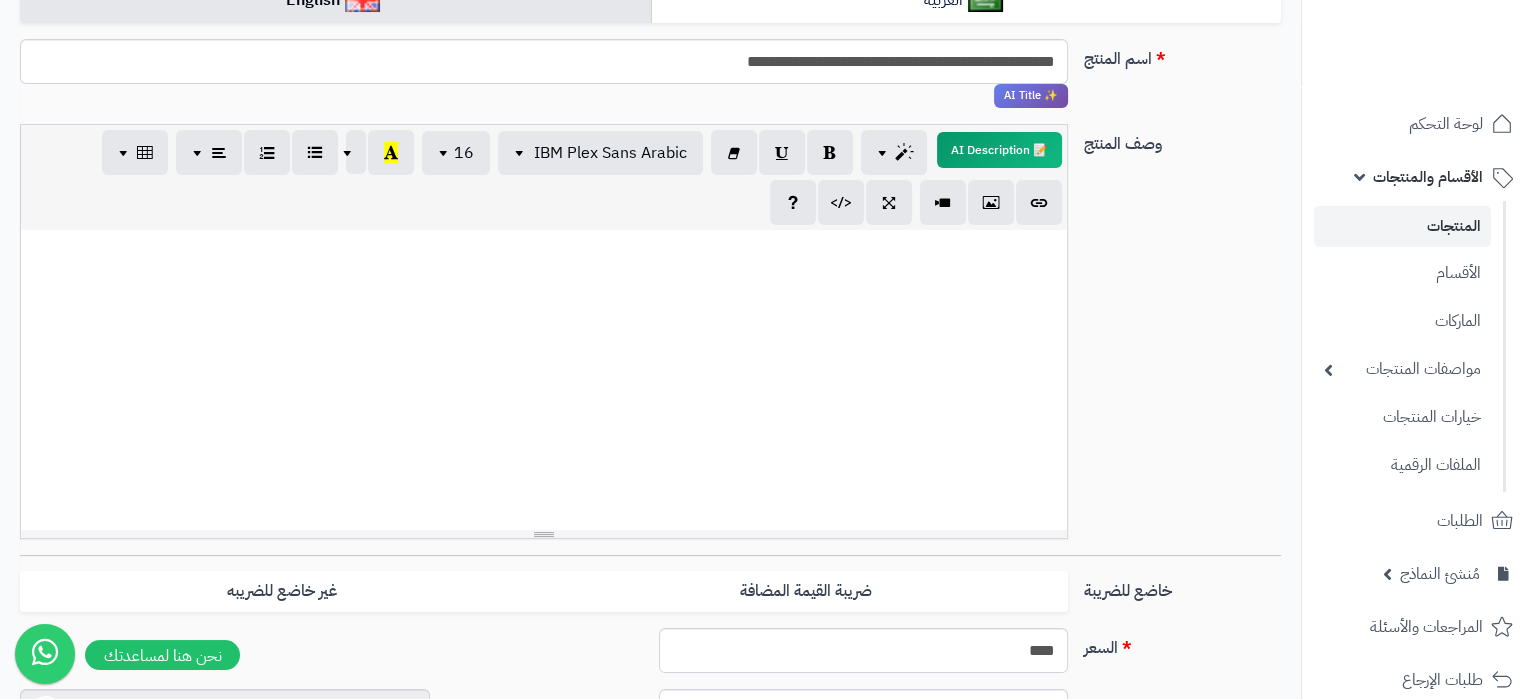 click at bounding box center (544, 380) 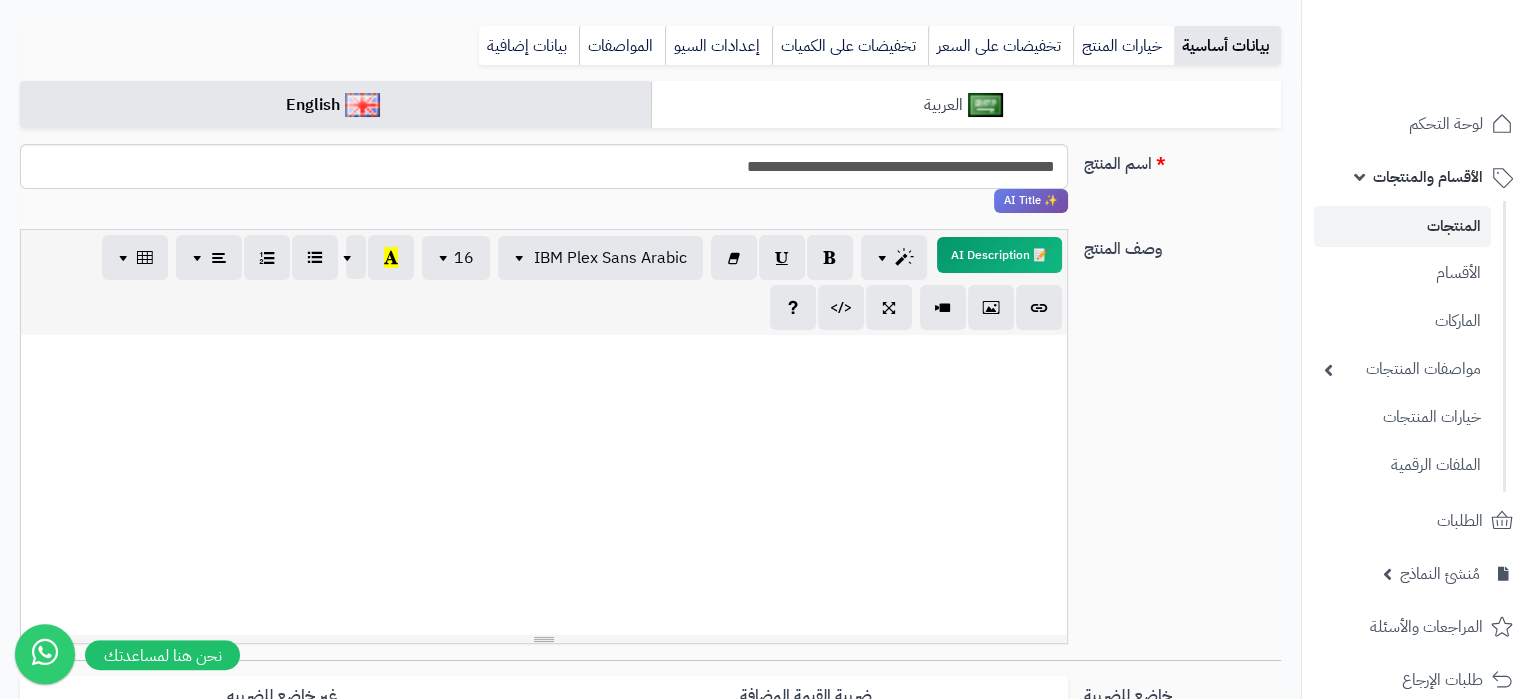 scroll, scrollTop: 210, scrollLeft: 0, axis: vertical 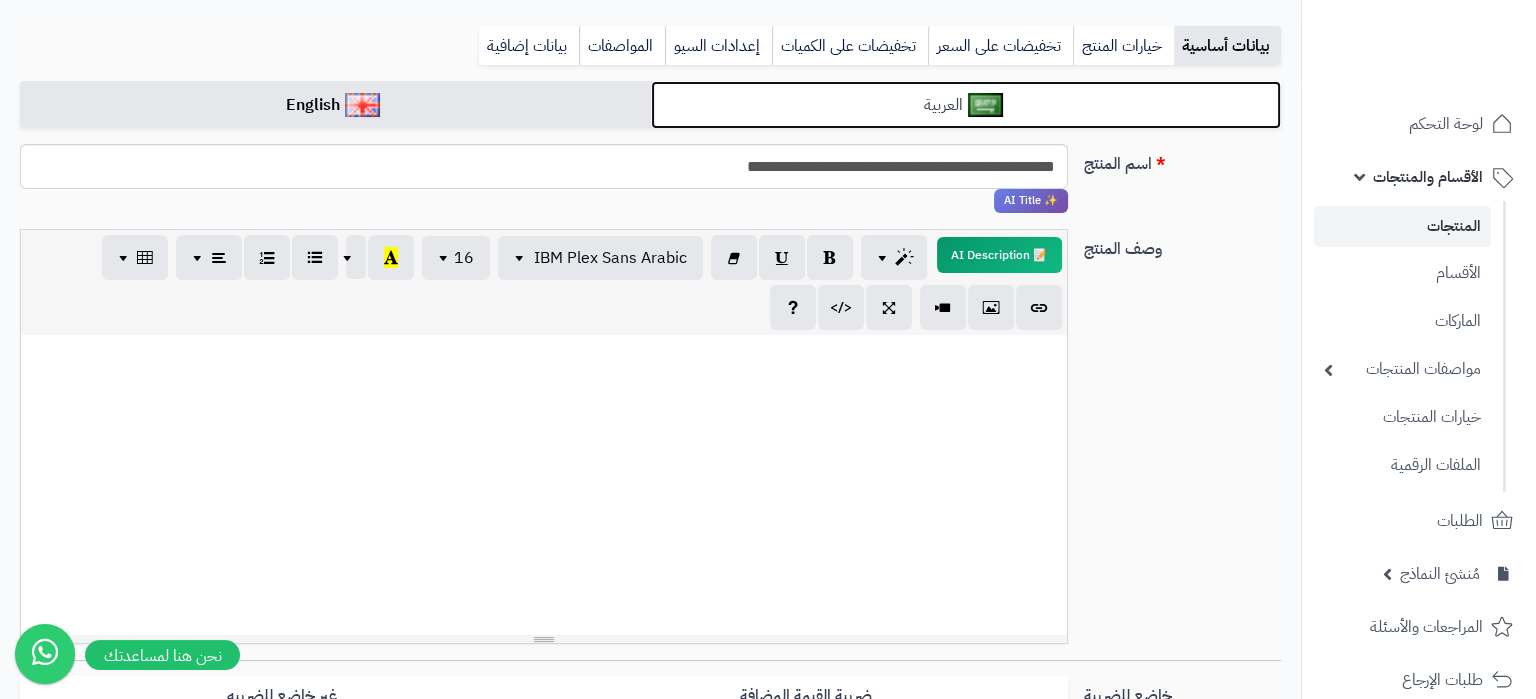 click on "العربية" at bounding box center [966, 105] 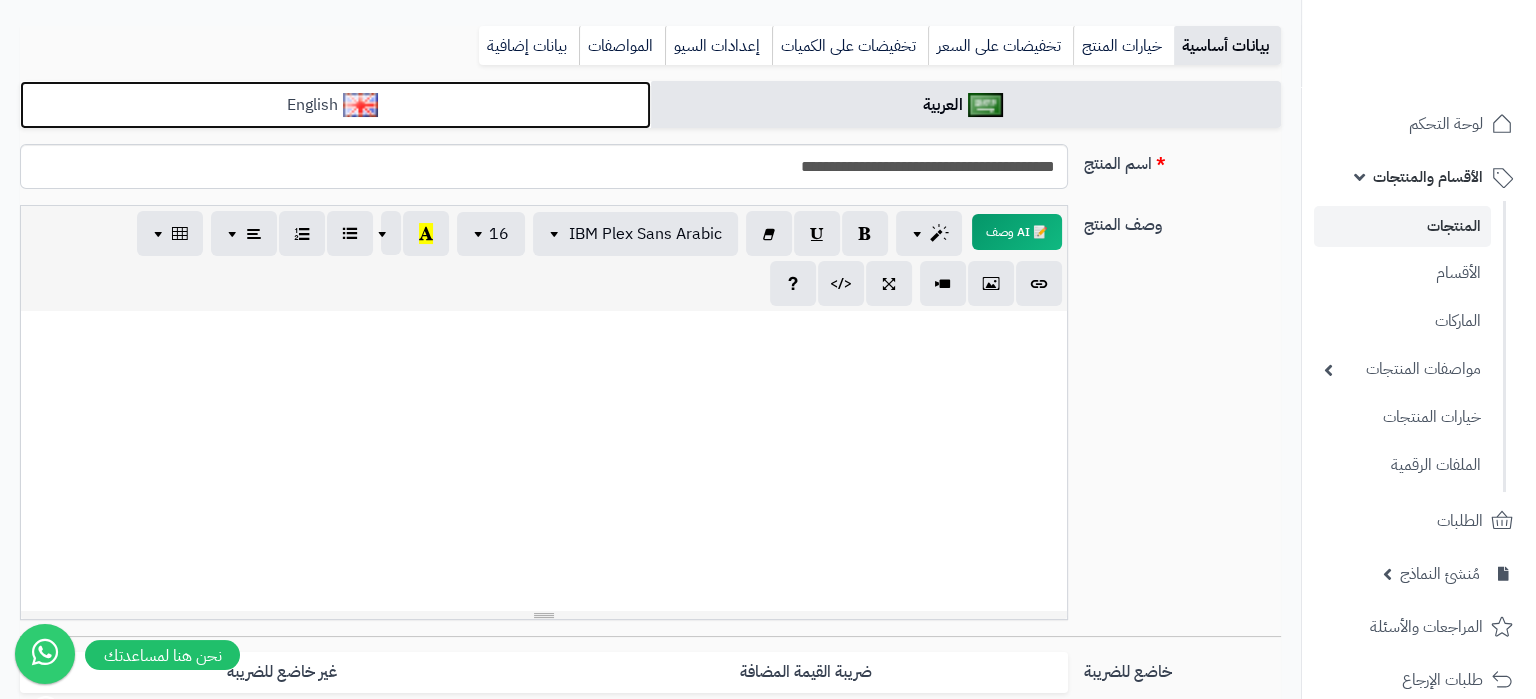 click on "English" at bounding box center [335, 105] 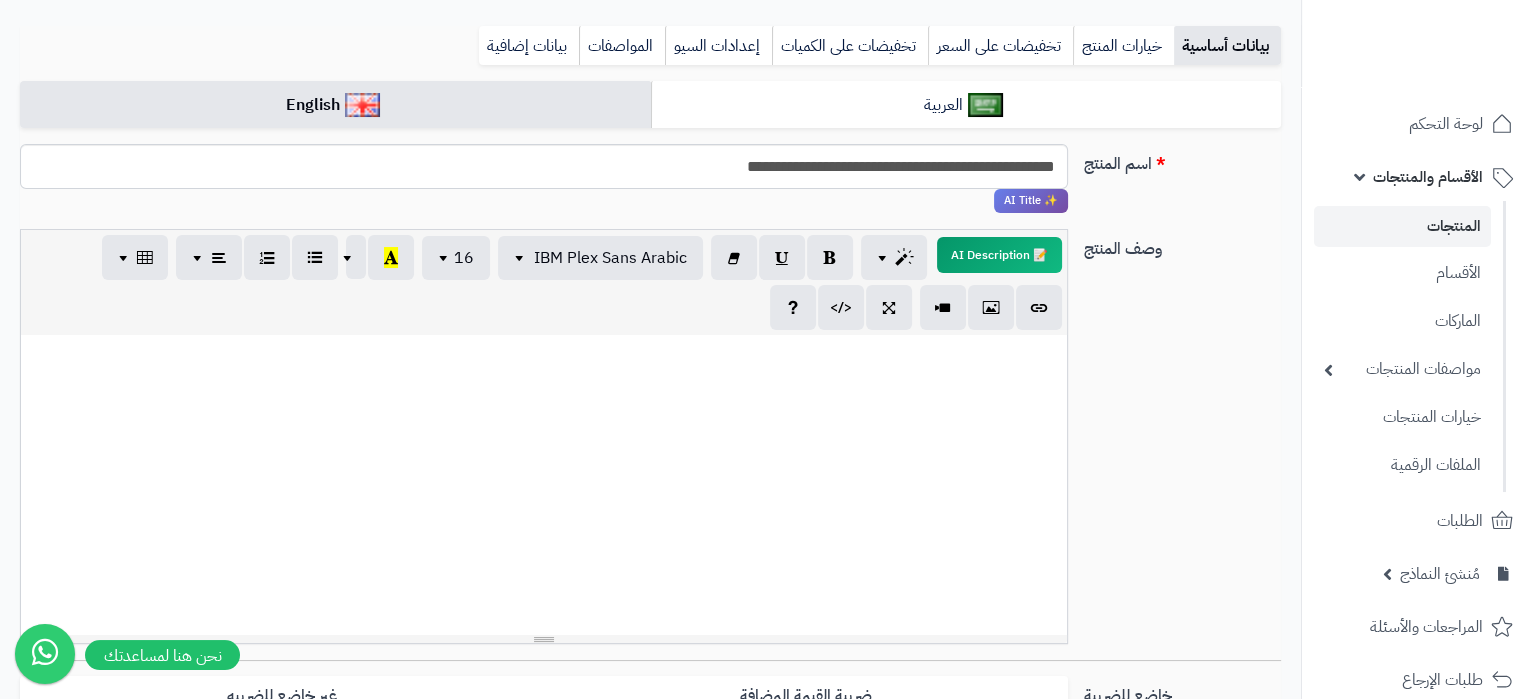 click at bounding box center (544, 485) 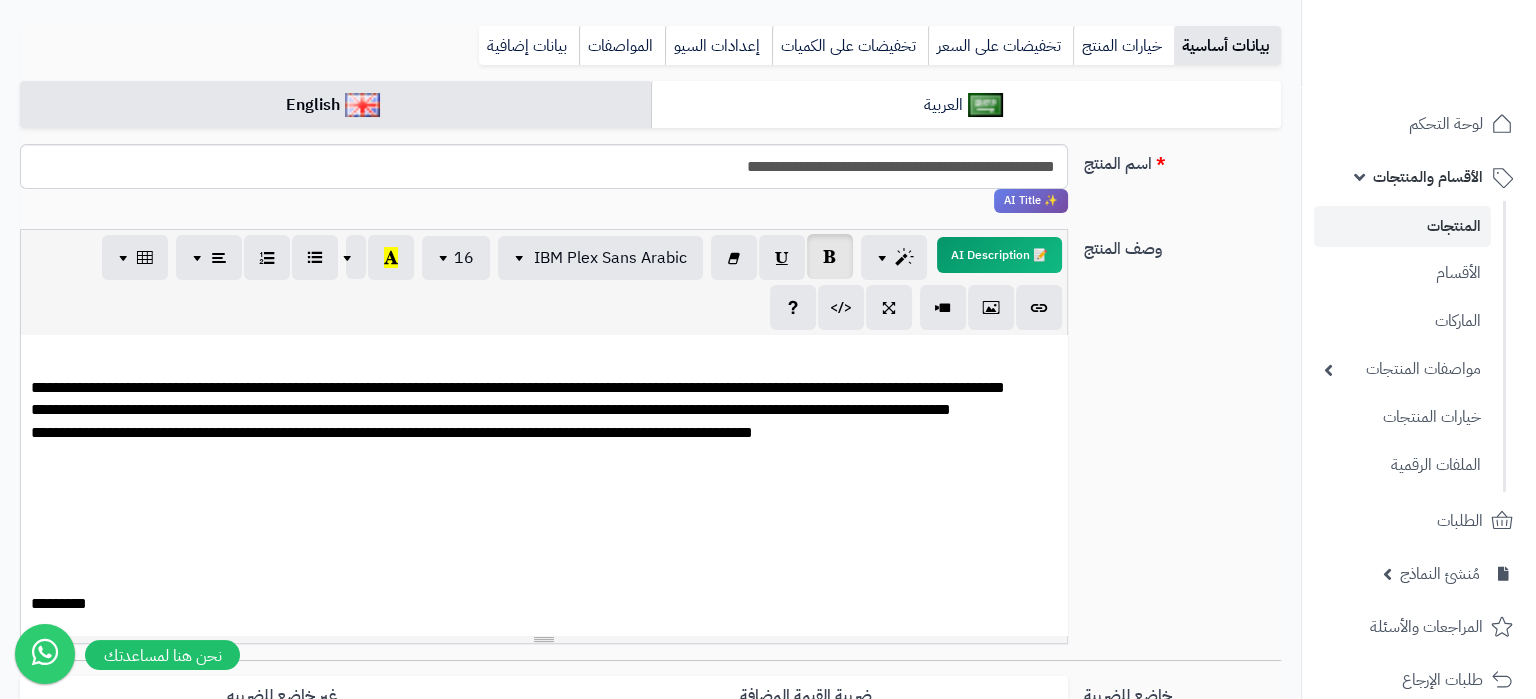 scroll, scrollTop: 1281, scrollLeft: 0, axis: vertical 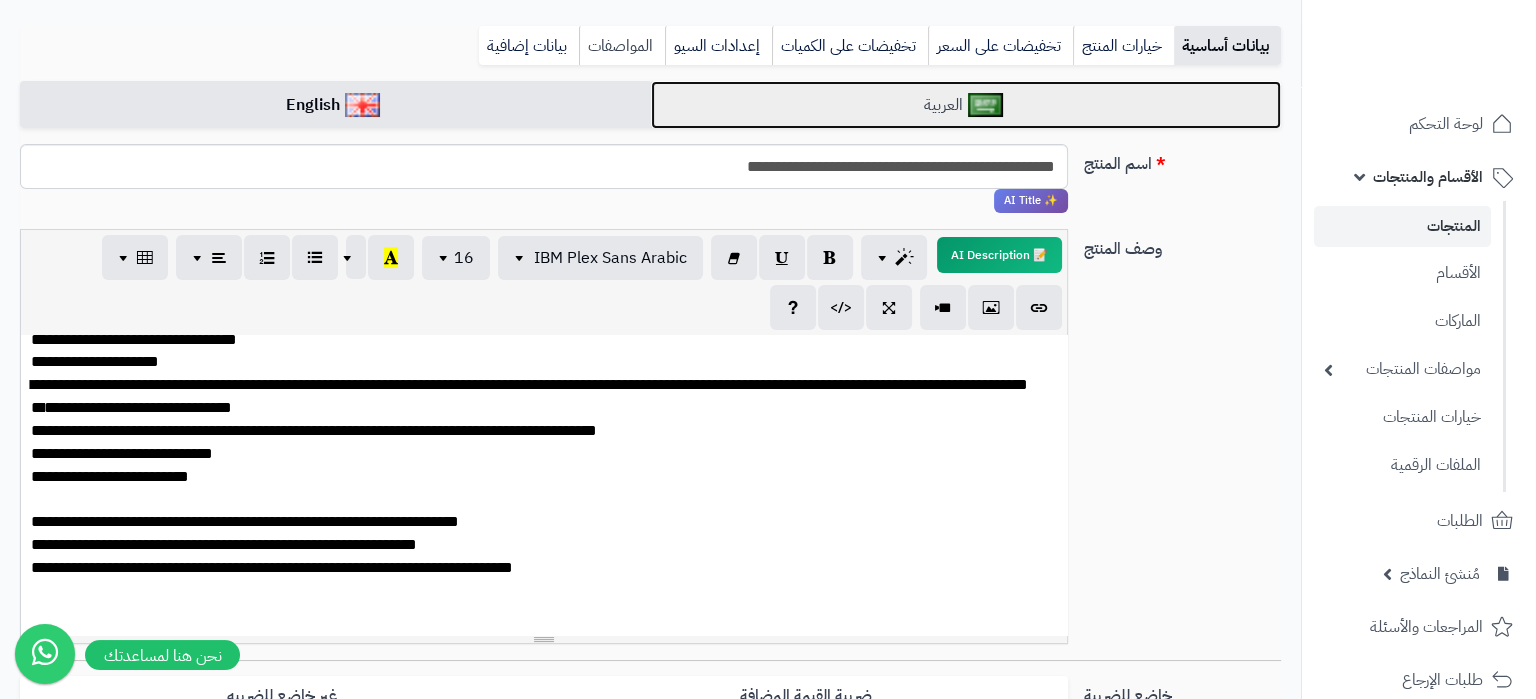 drag, startPoint x: 847, startPoint y: 118, endPoint x: 663, endPoint y: 26, distance: 205.71825 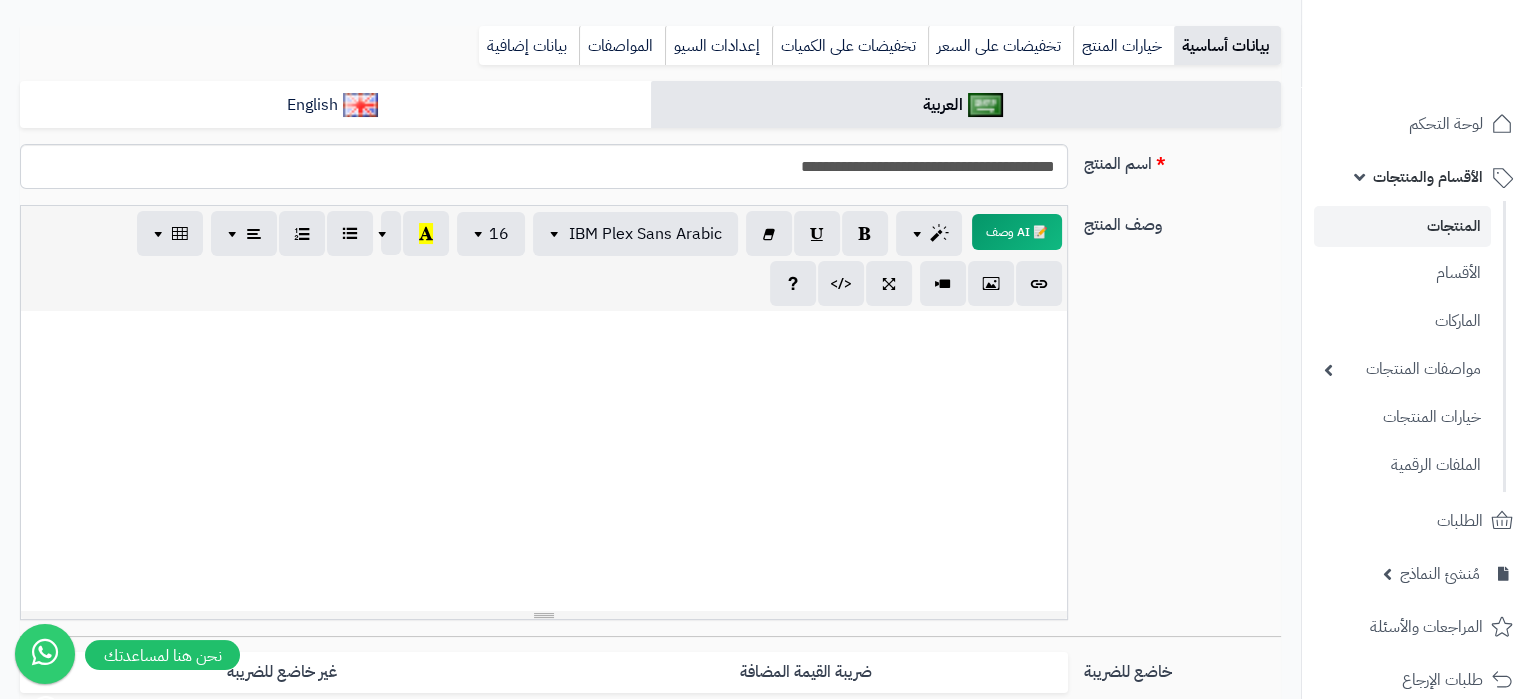 click at bounding box center (544, 461) 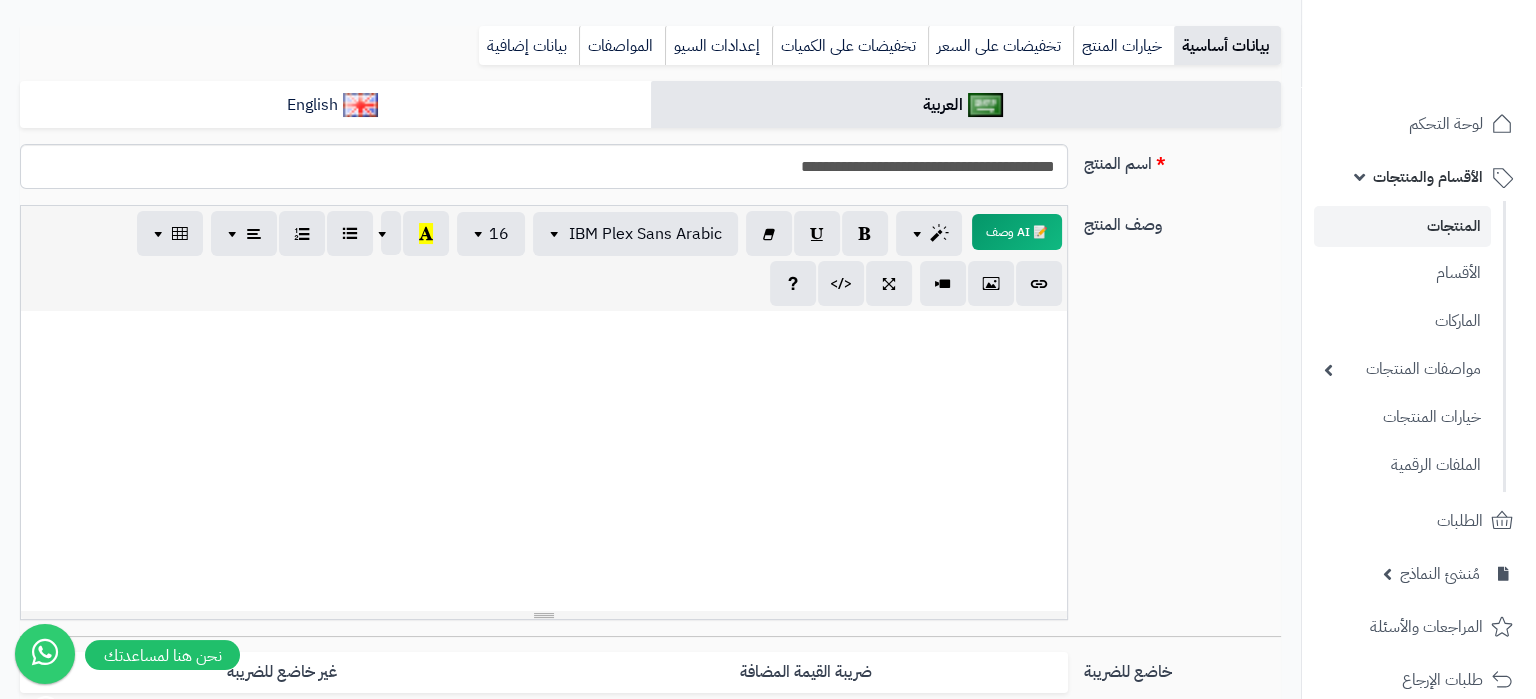 scroll, scrollTop: 0, scrollLeft: 0, axis: both 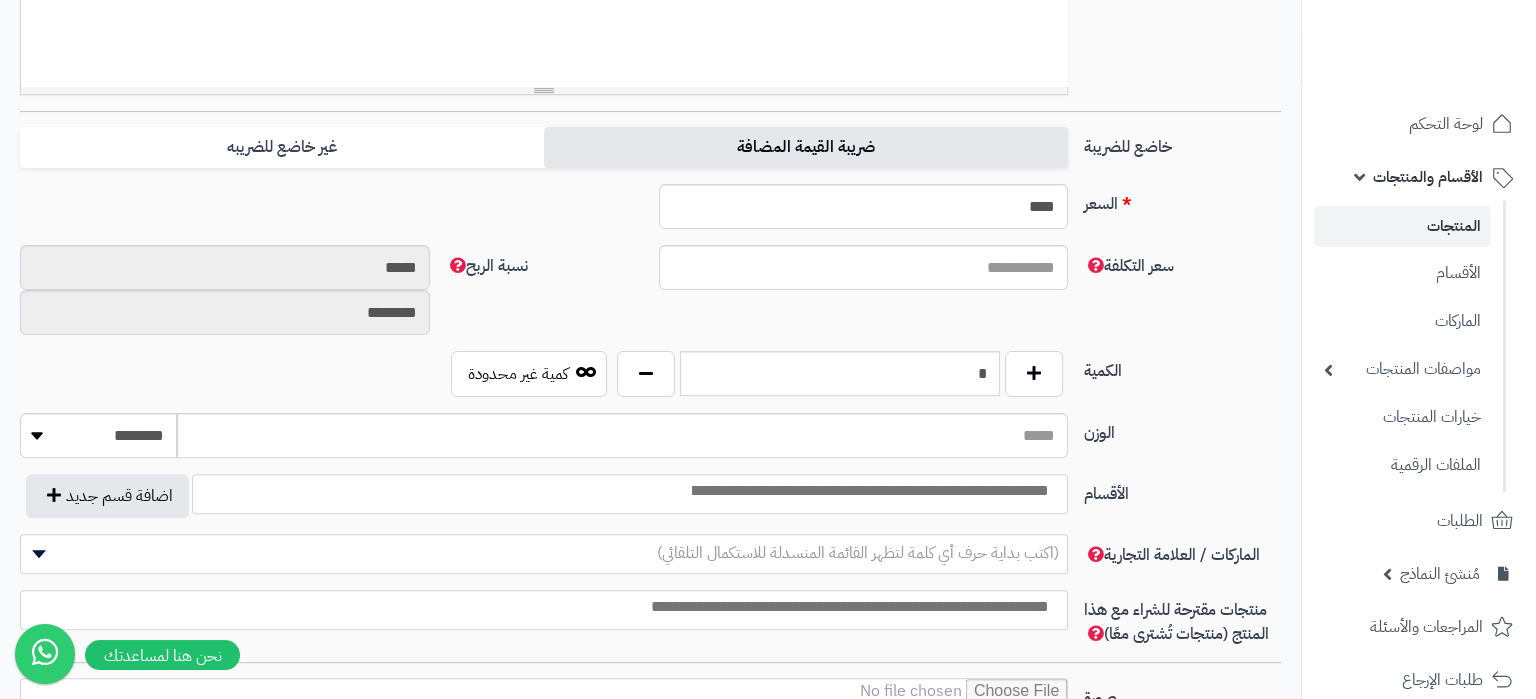 click on "ضريبة القيمة المضافة" at bounding box center [806, 147] 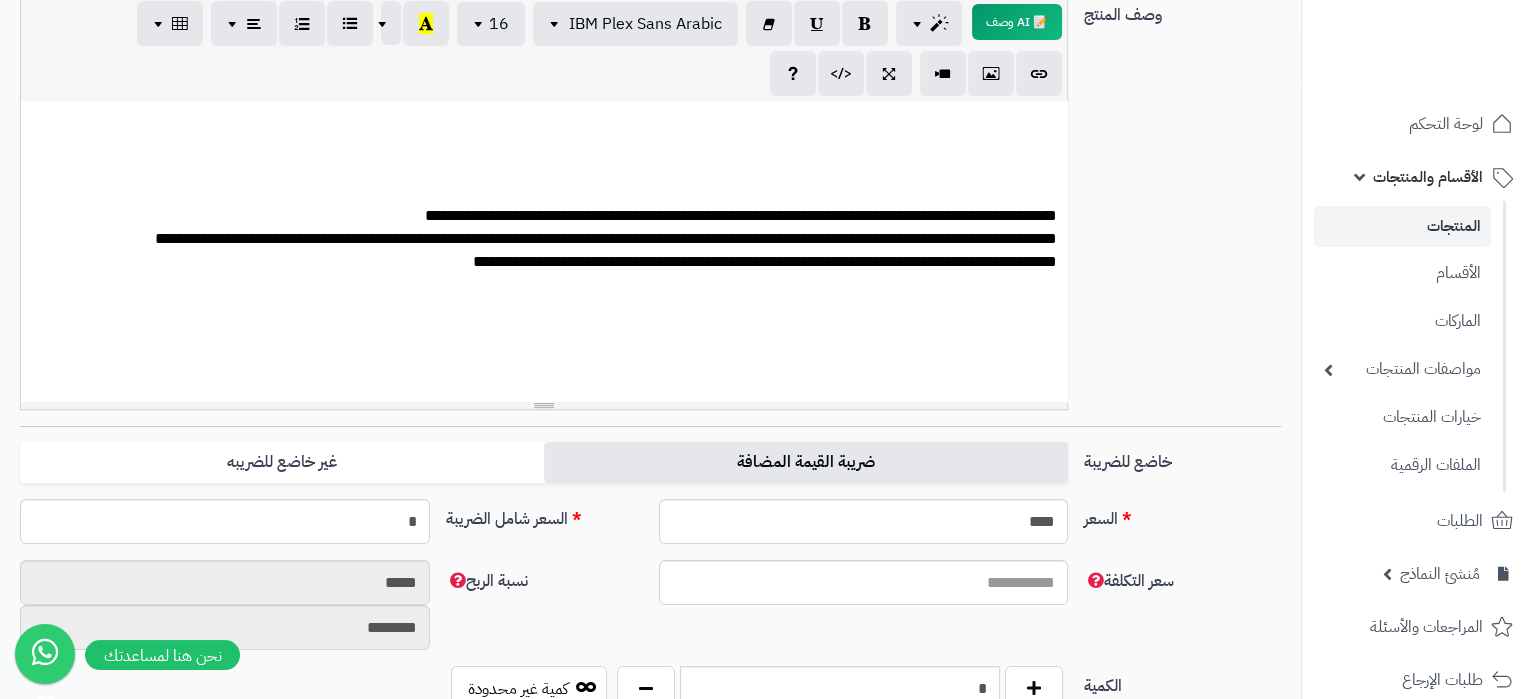 scroll, scrollTop: 0, scrollLeft: 0, axis: both 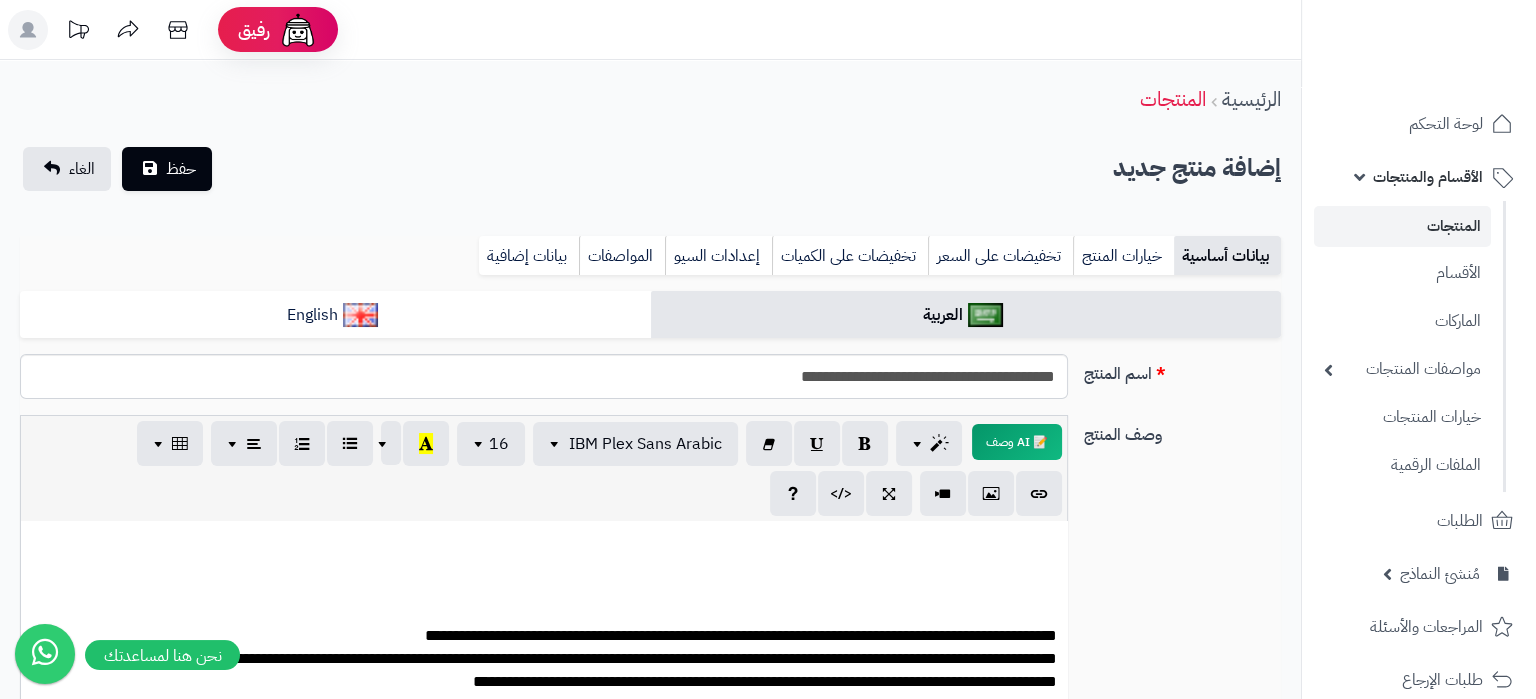 click on "بيانات أساسية خيارات المنتج تخفيضات على السعر تخفيضات على الكميات إعدادات السيو المواصفات نقاط المكافآت بيانات إضافية" at bounding box center (650, 263) 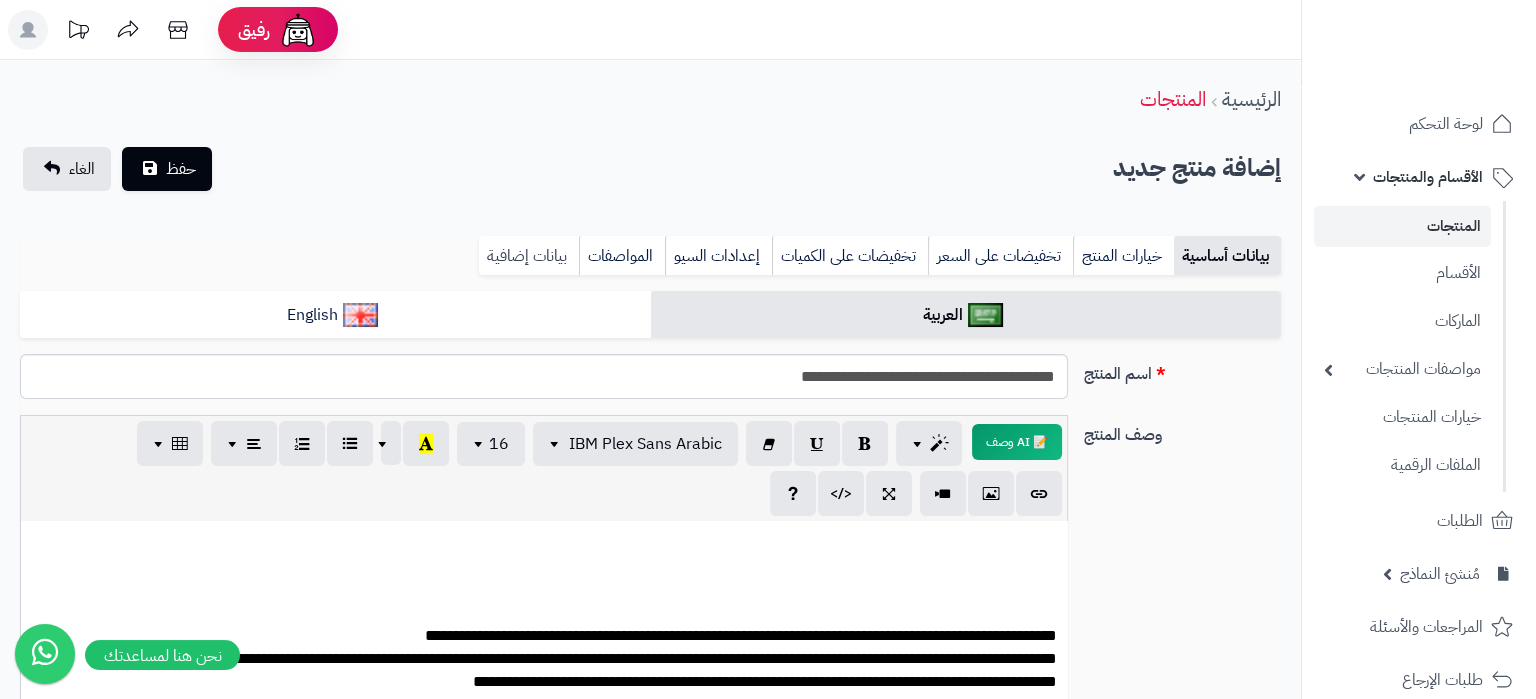 click on "بيانات إضافية" at bounding box center [529, 256] 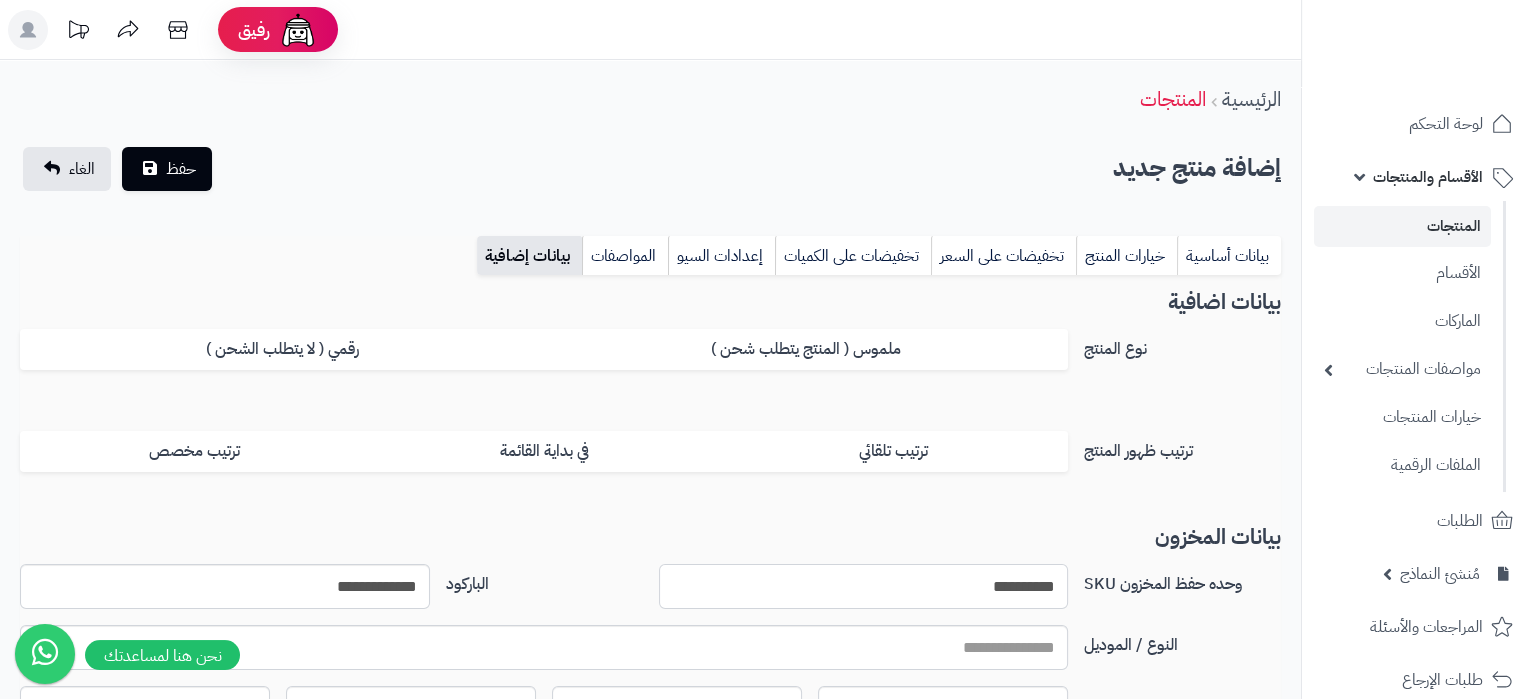 click on "**********" at bounding box center (864, 586) 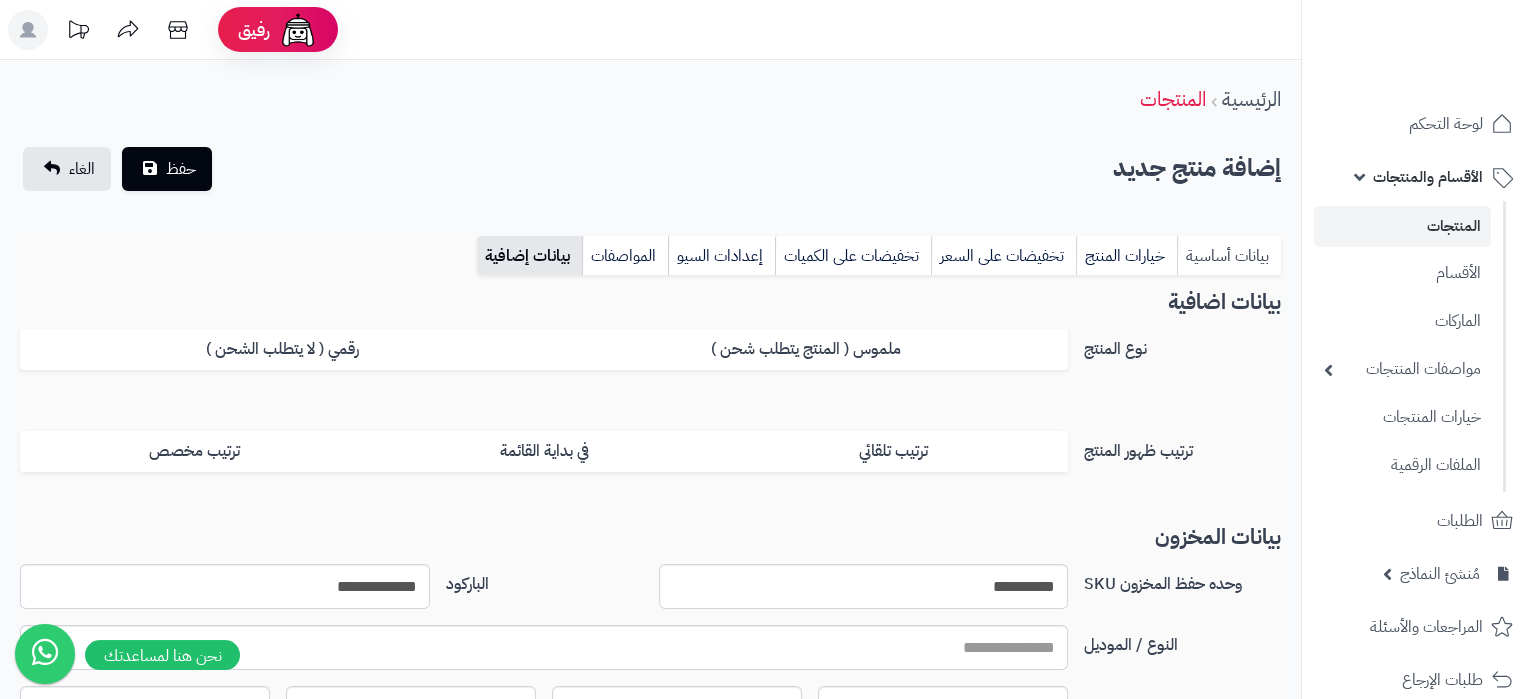 click on "بيانات أساسية" at bounding box center [1229, 256] 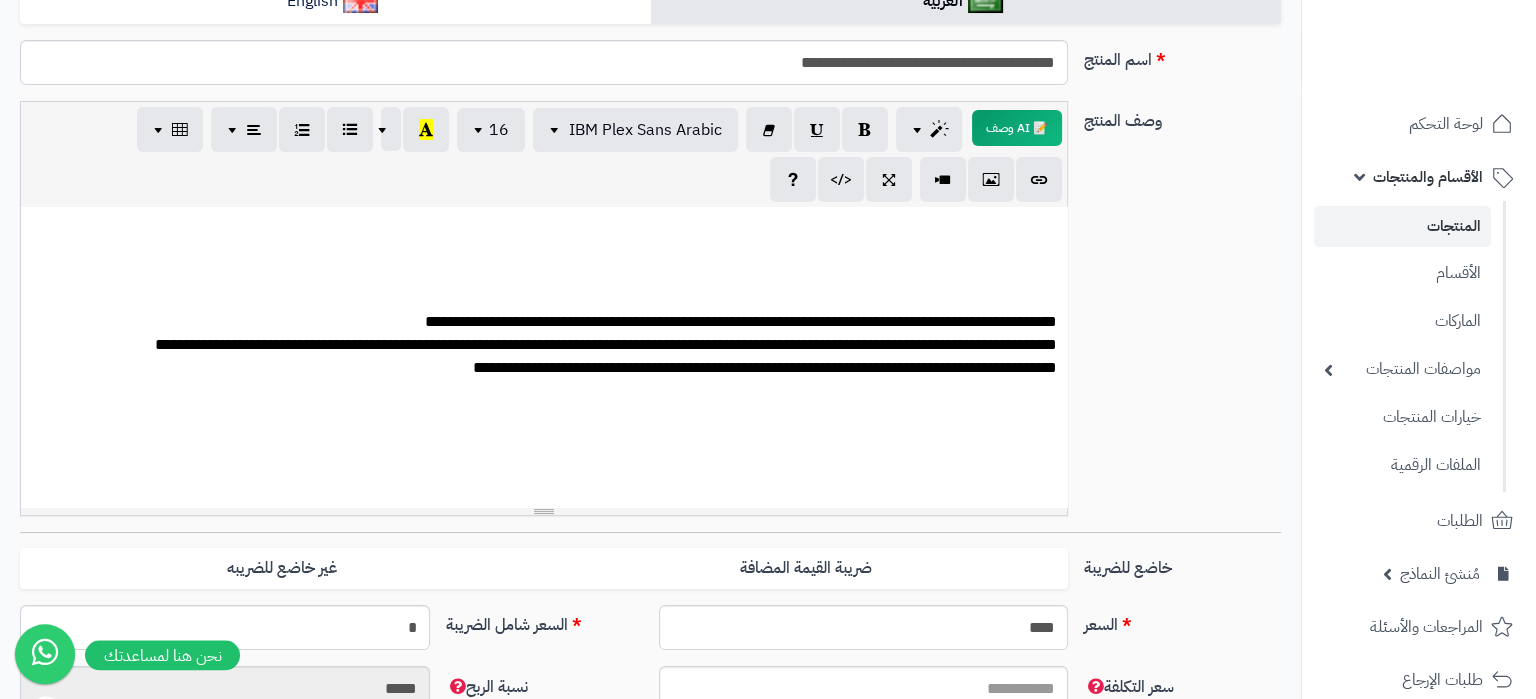 scroll, scrollTop: 315, scrollLeft: 0, axis: vertical 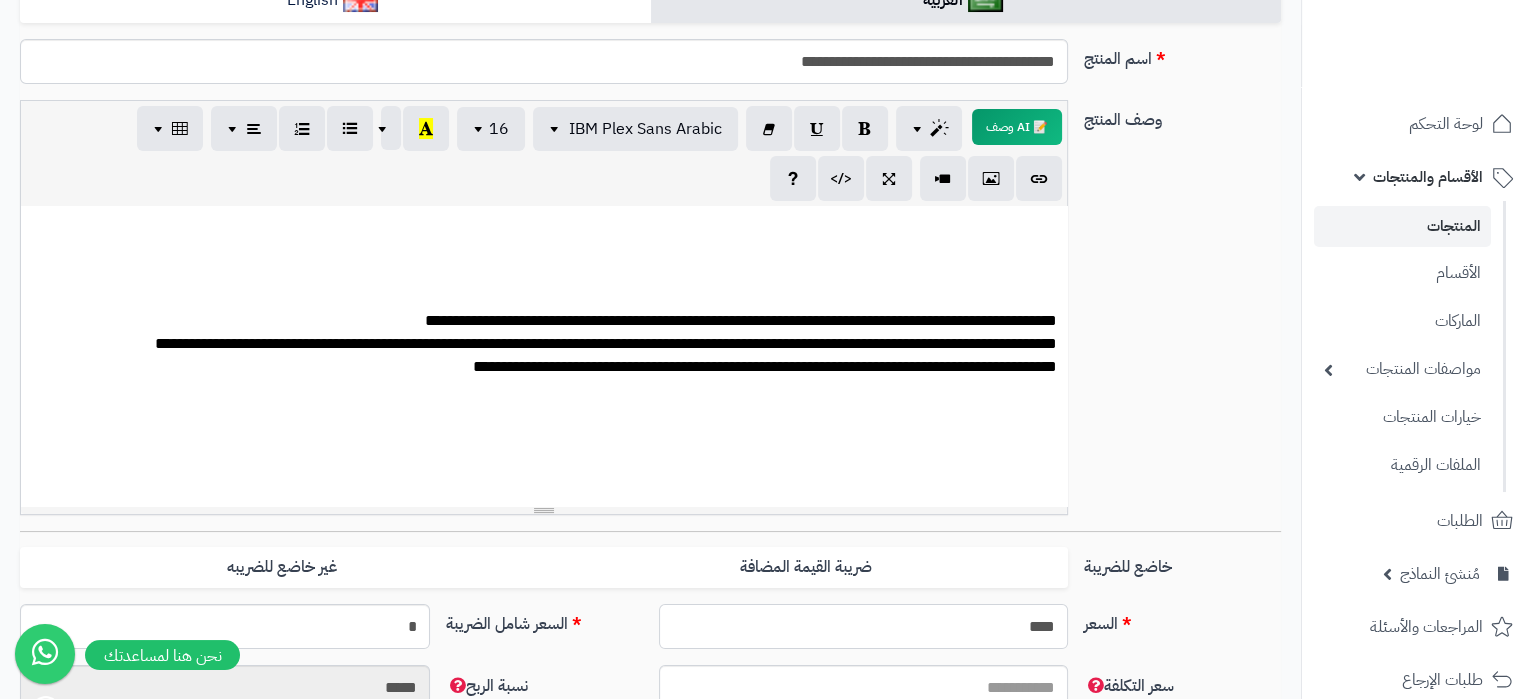 click on "****" at bounding box center [864, 626] 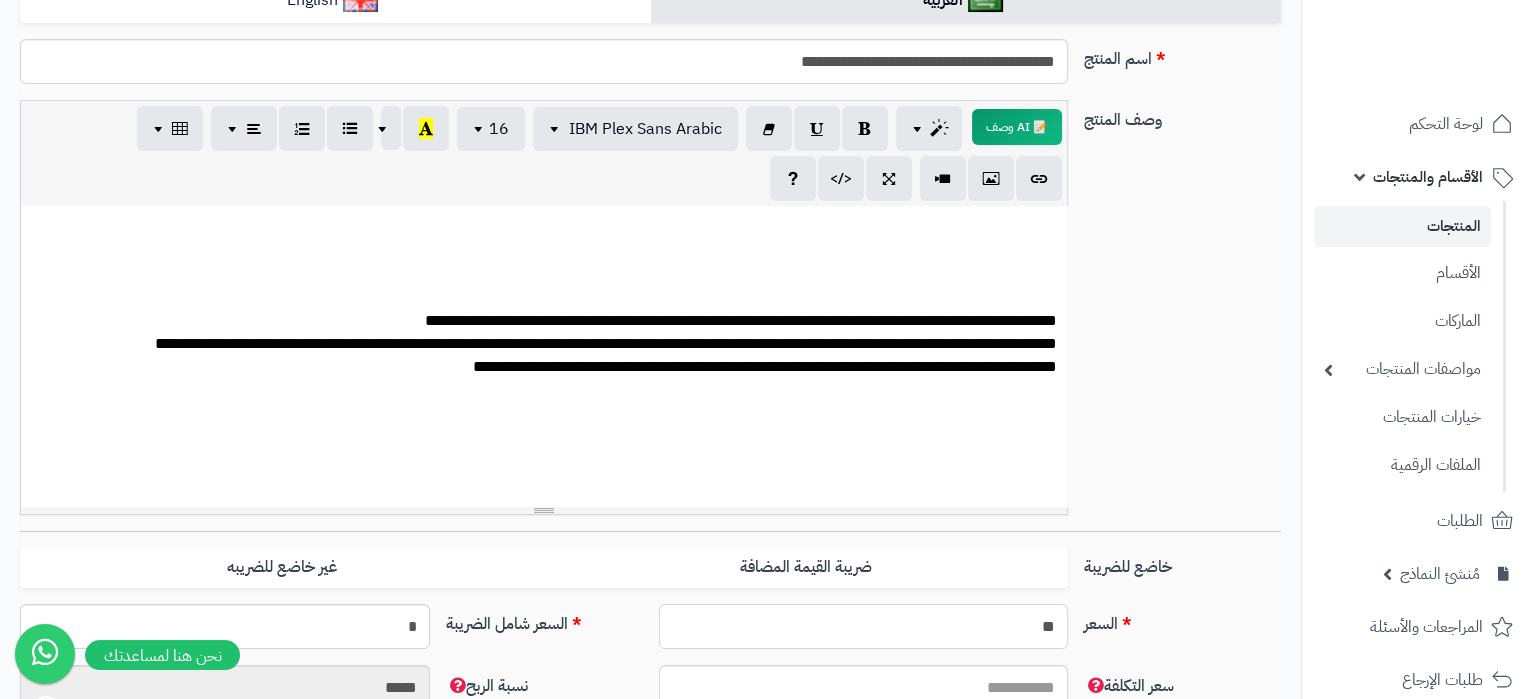 type on "**" 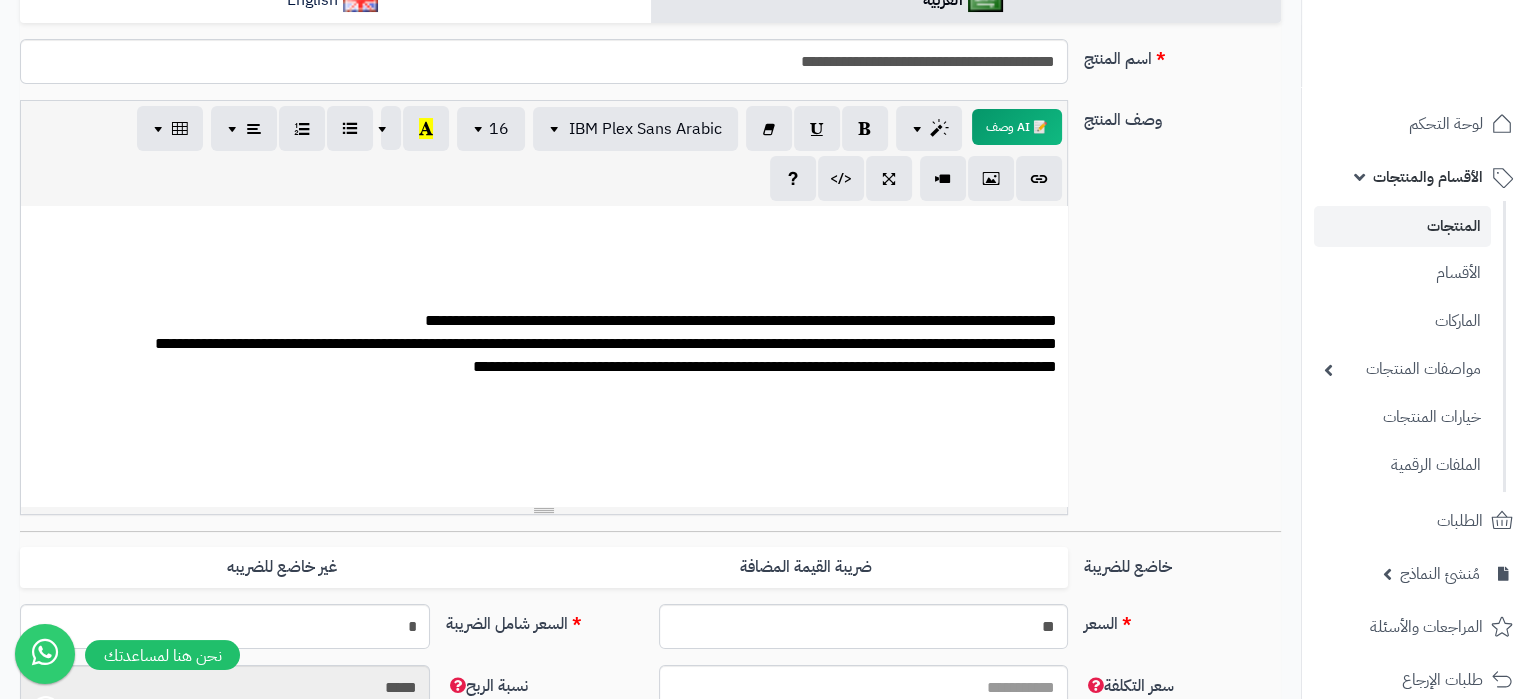 click on "**********" at bounding box center (650, 315) 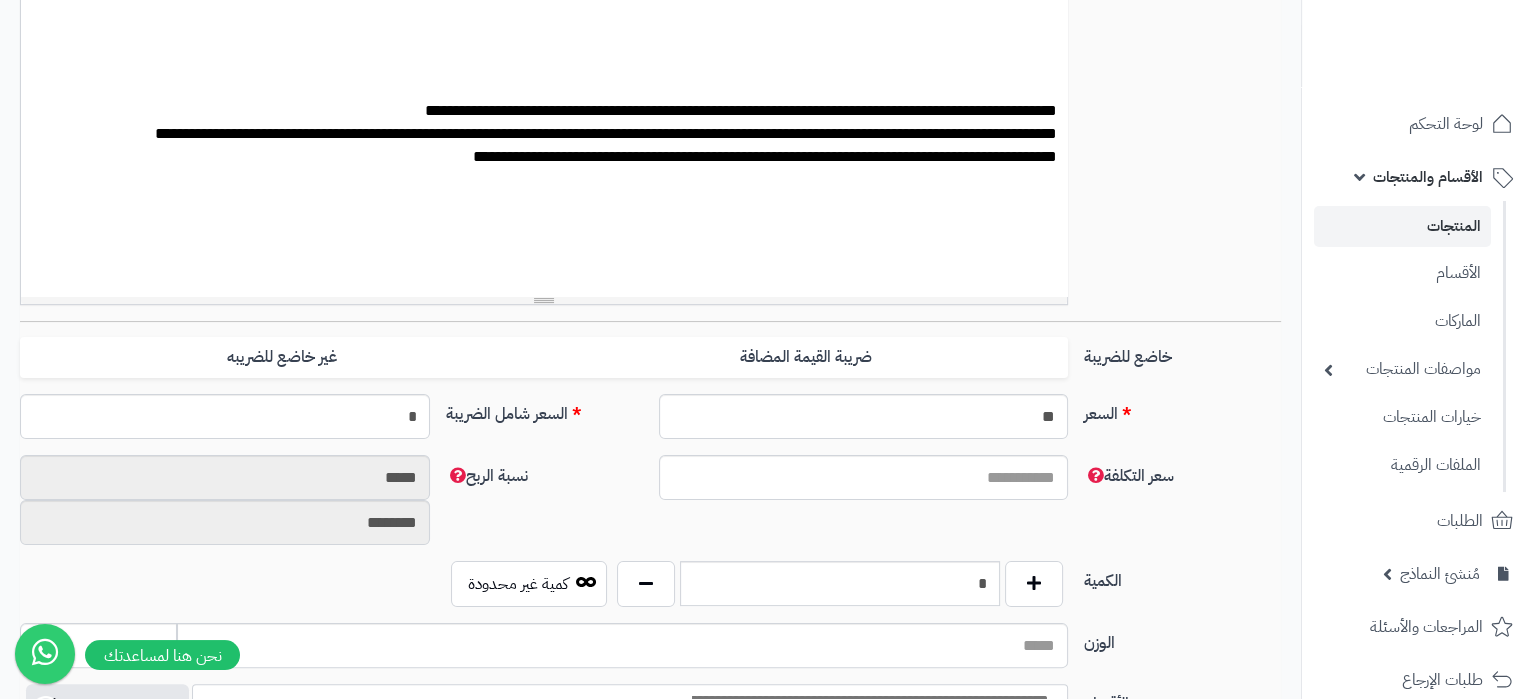 type on "*****" 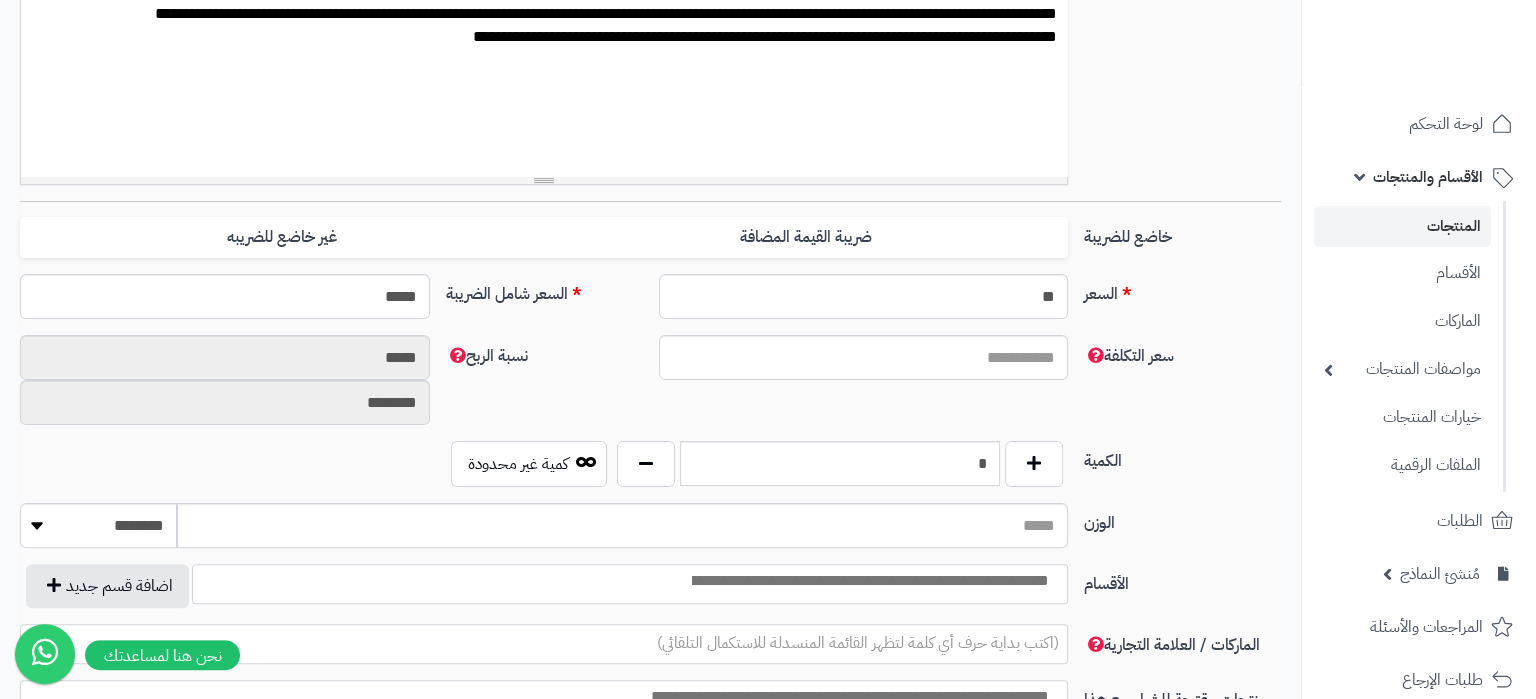 scroll, scrollTop: 735, scrollLeft: 0, axis: vertical 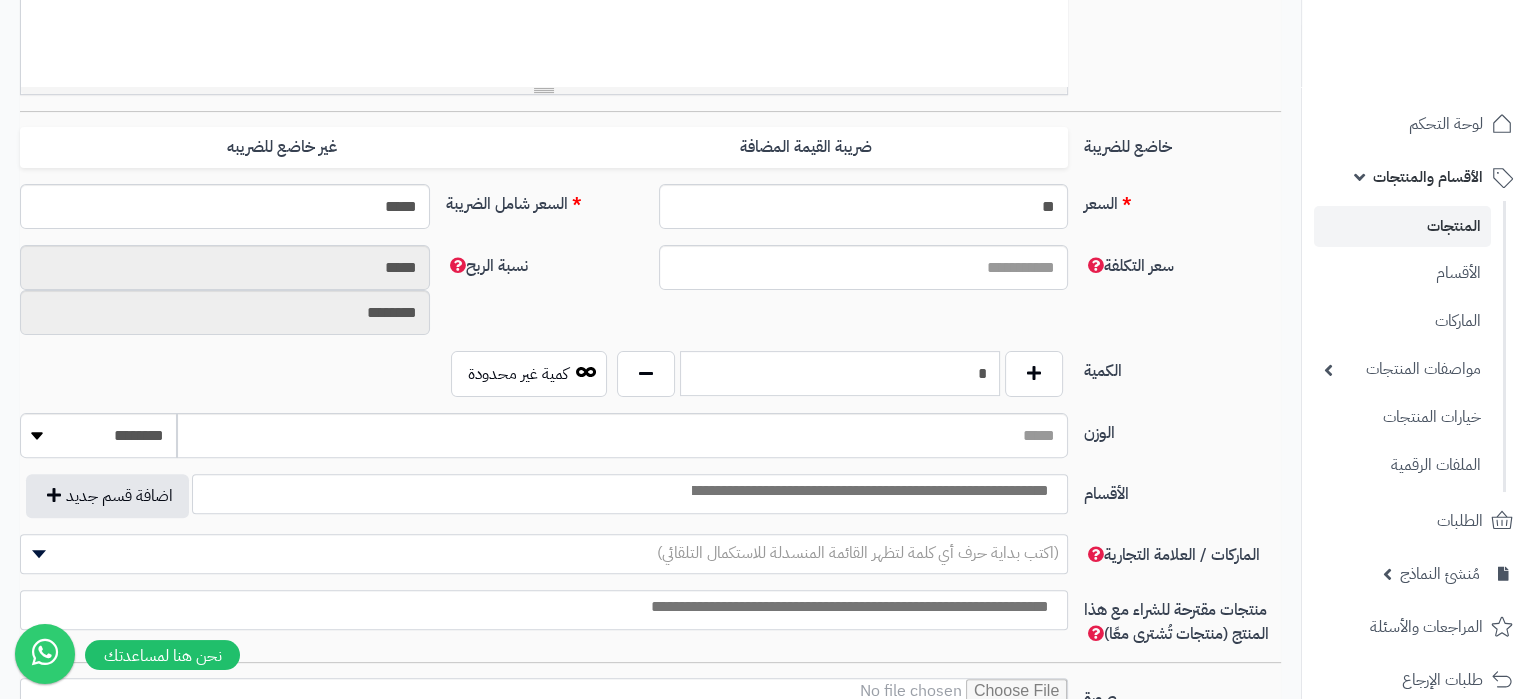 drag, startPoint x: 926, startPoint y: 372, endPoint x: 1083, endPoint y: 388, distance: 157.81319 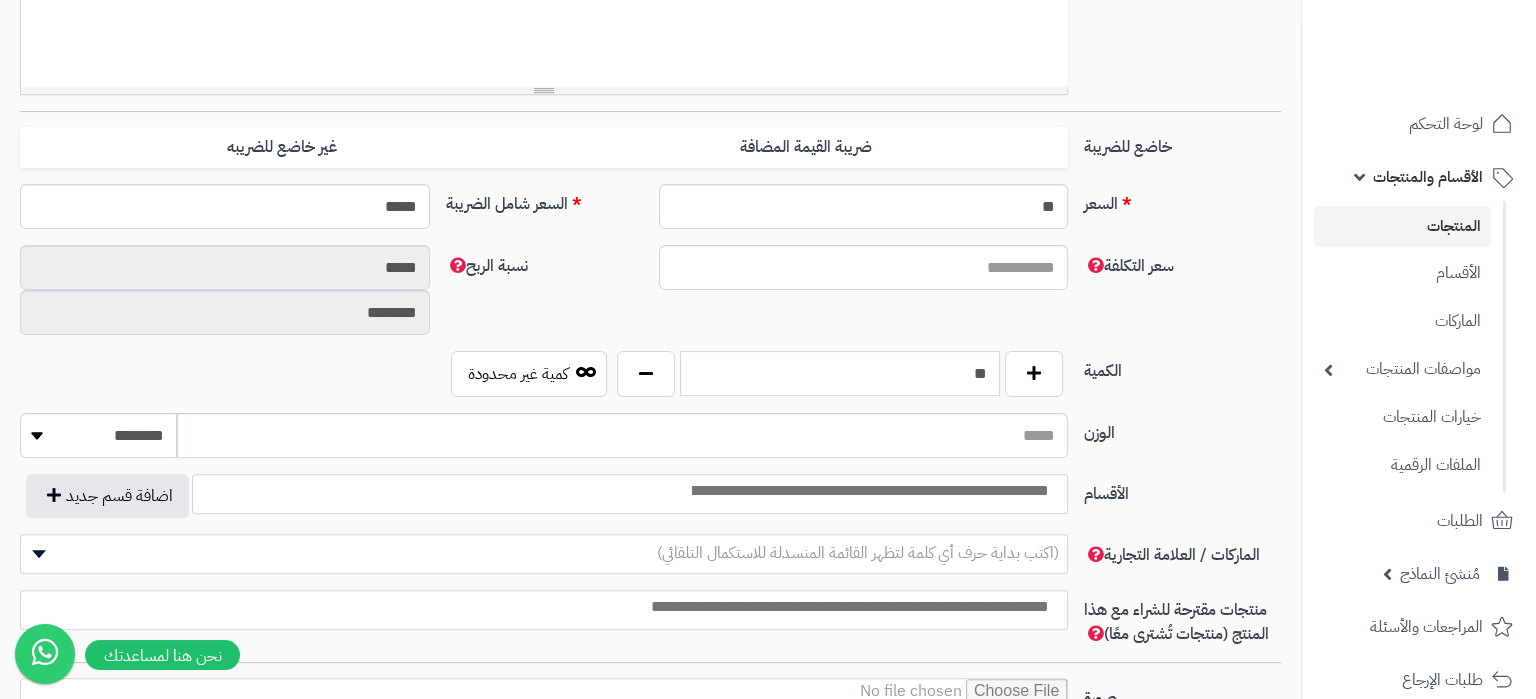type on "**" 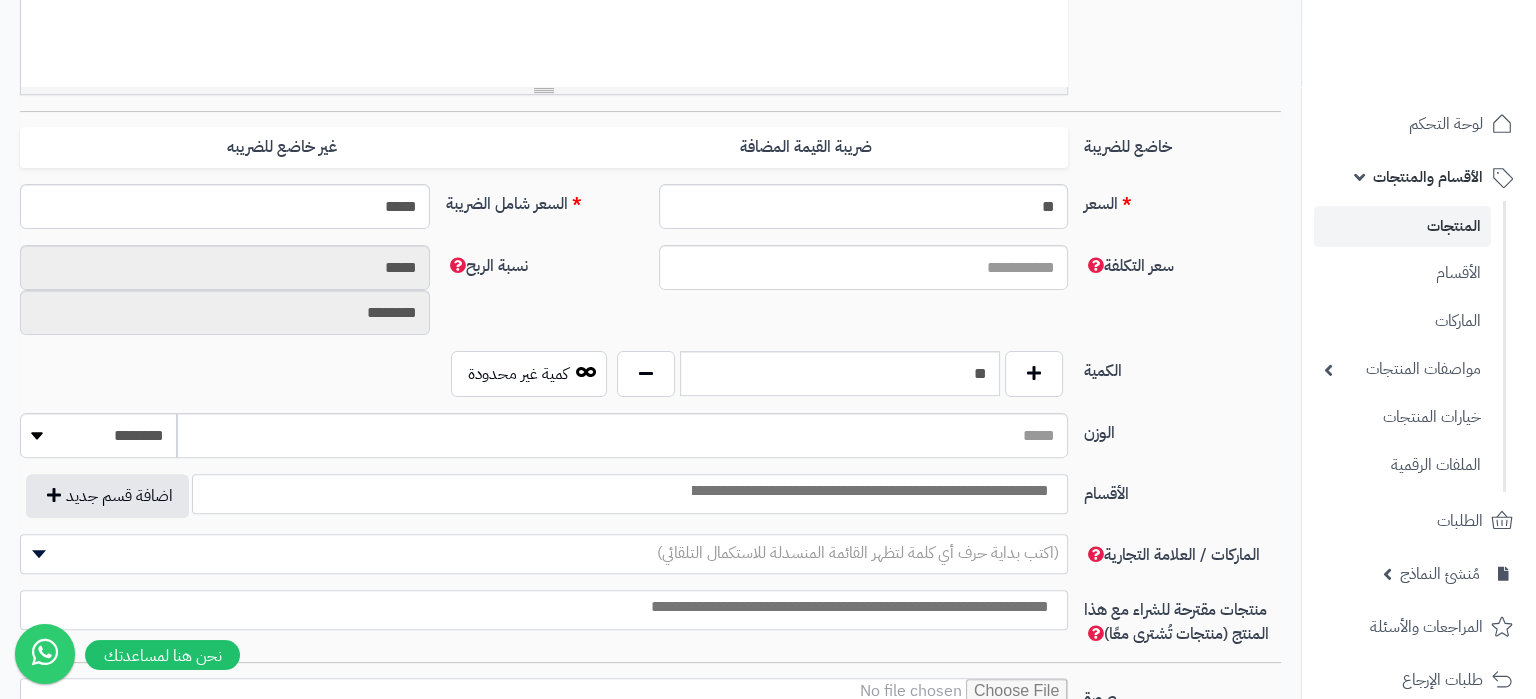 click on "الكمية
**
كمية غير محدودة" at bounding box center [650, 382] 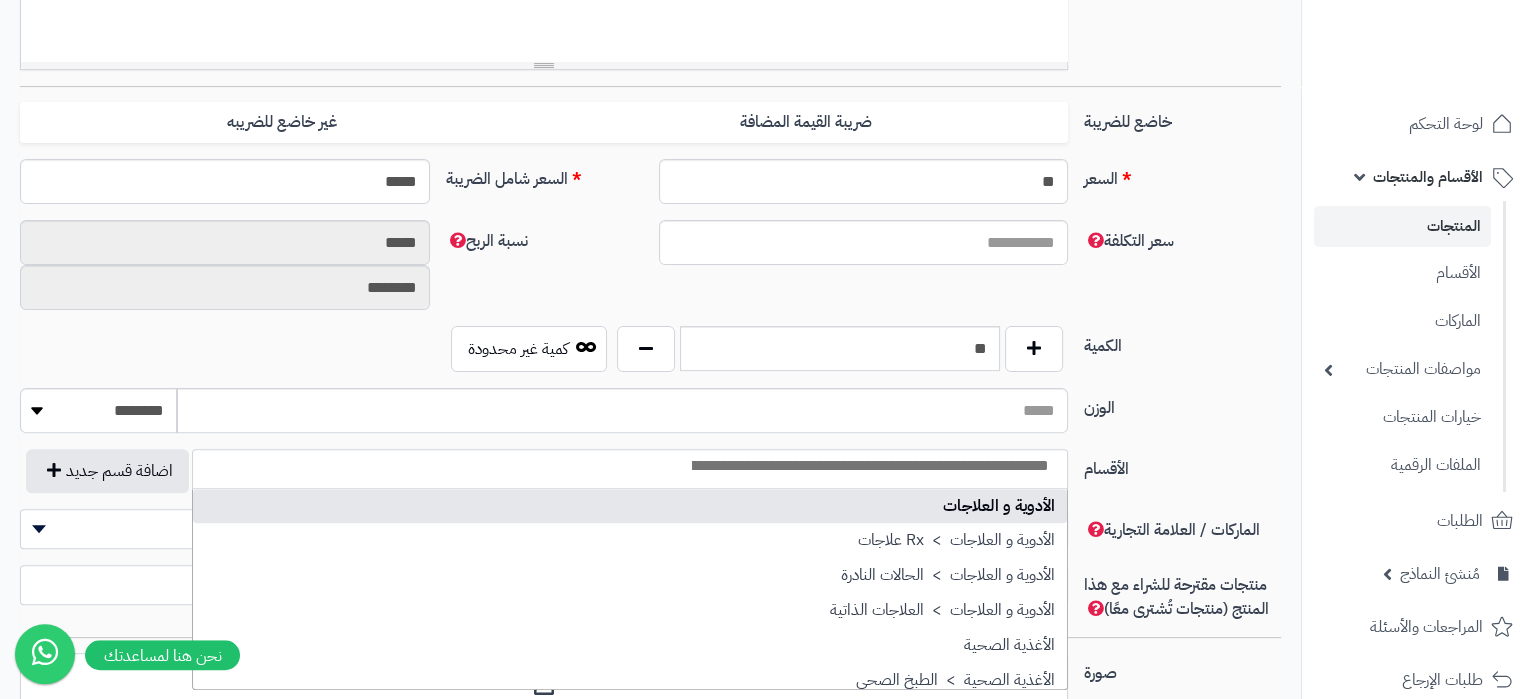scroll, scrollTop: 730, scrollLeft: 0, axis: vertical 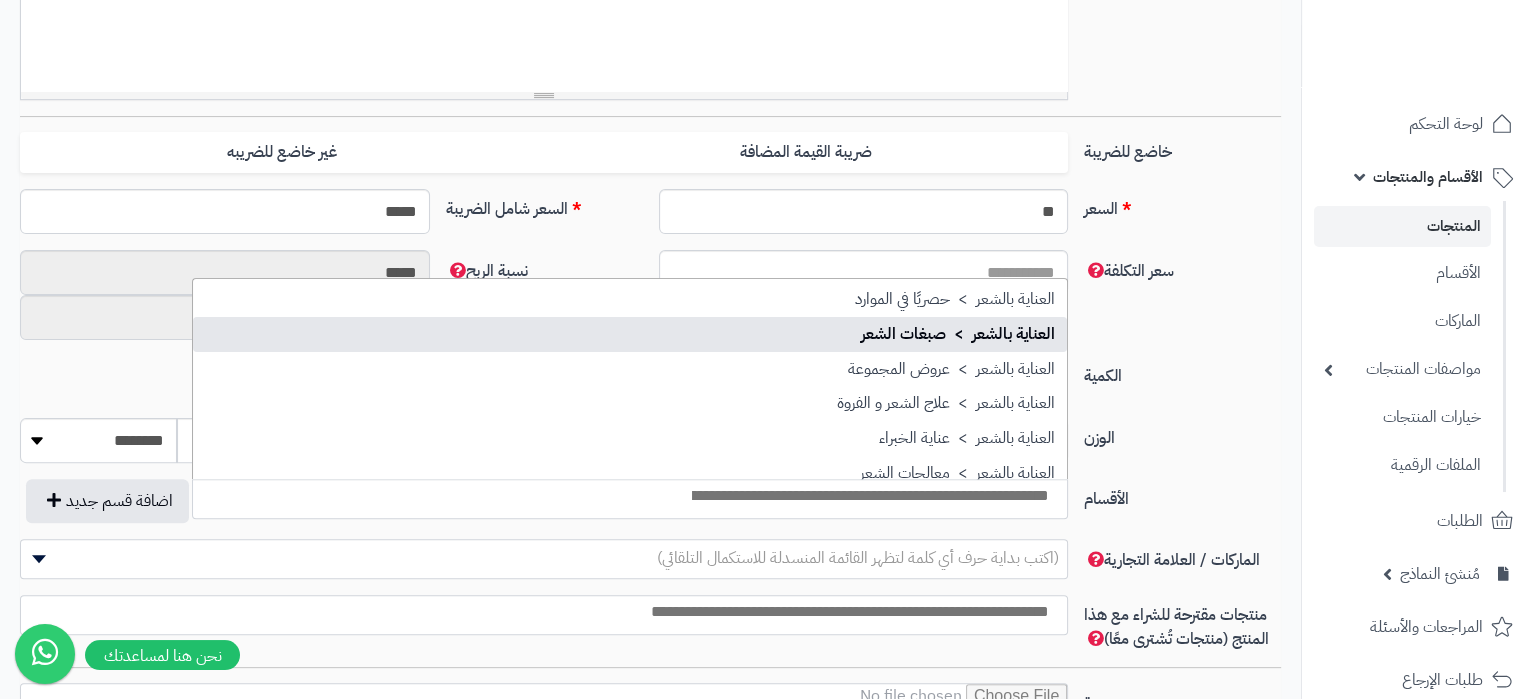 select on "***" 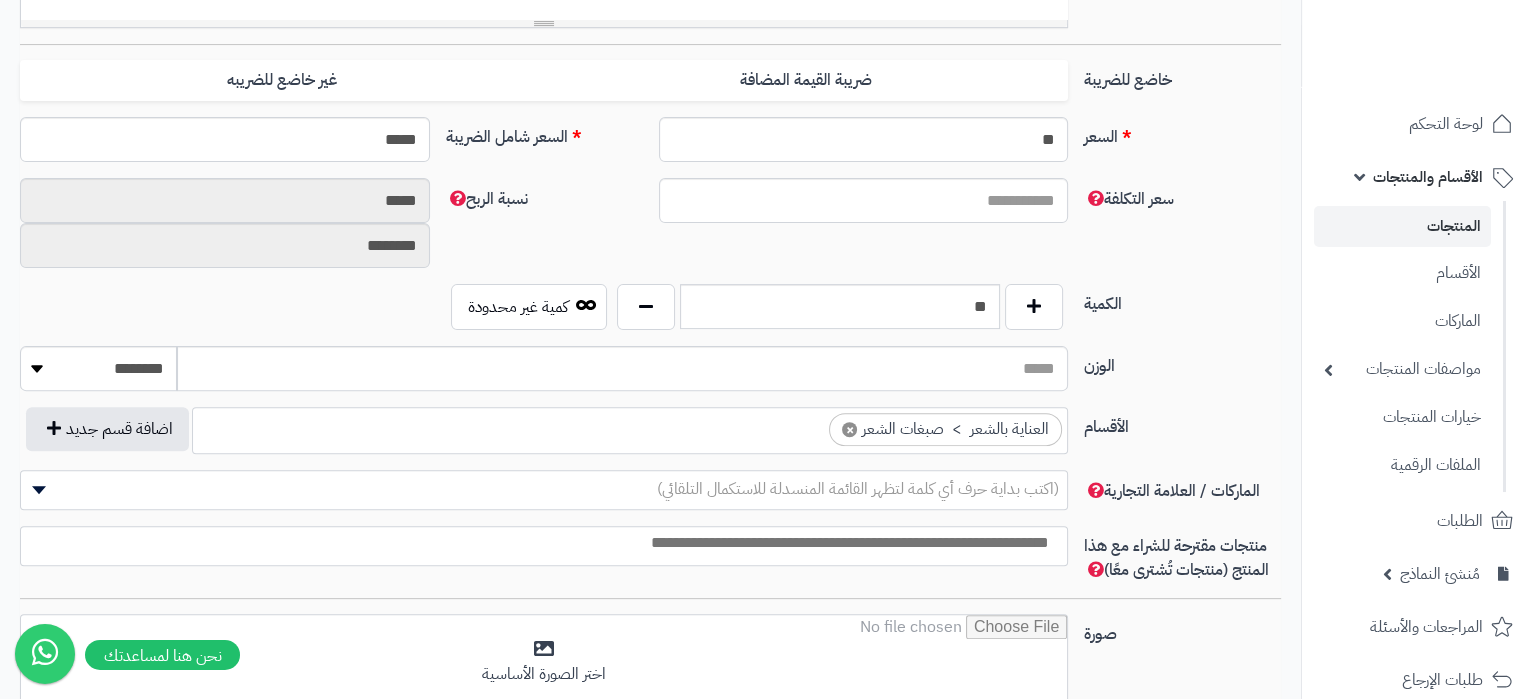 scroll, scrollTop: 835, scrollLeft: 0, axis: vertical 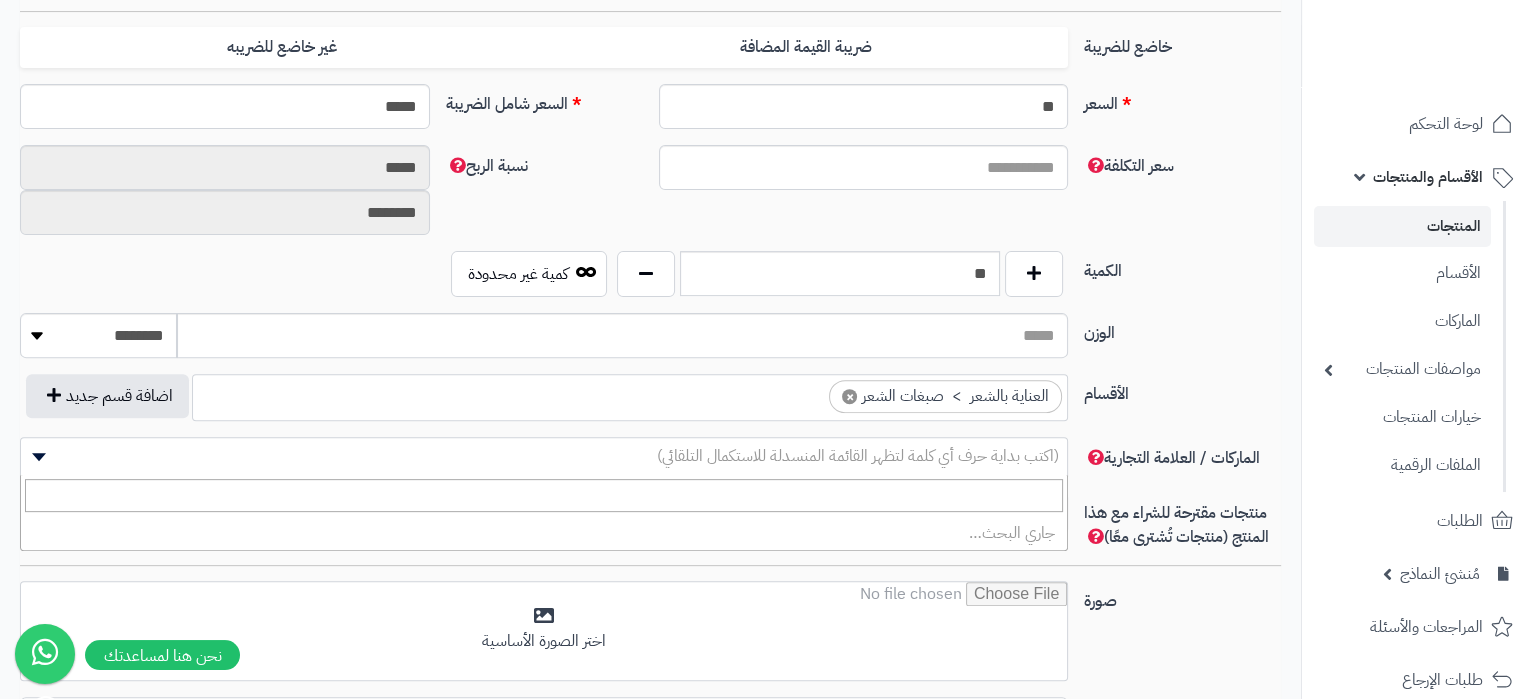 click on "(اكتب بداية حرف أي كلمة لتظهر القائمة المنسدلة للاستكمال التلقائي)" at bounding box center (544, 457) 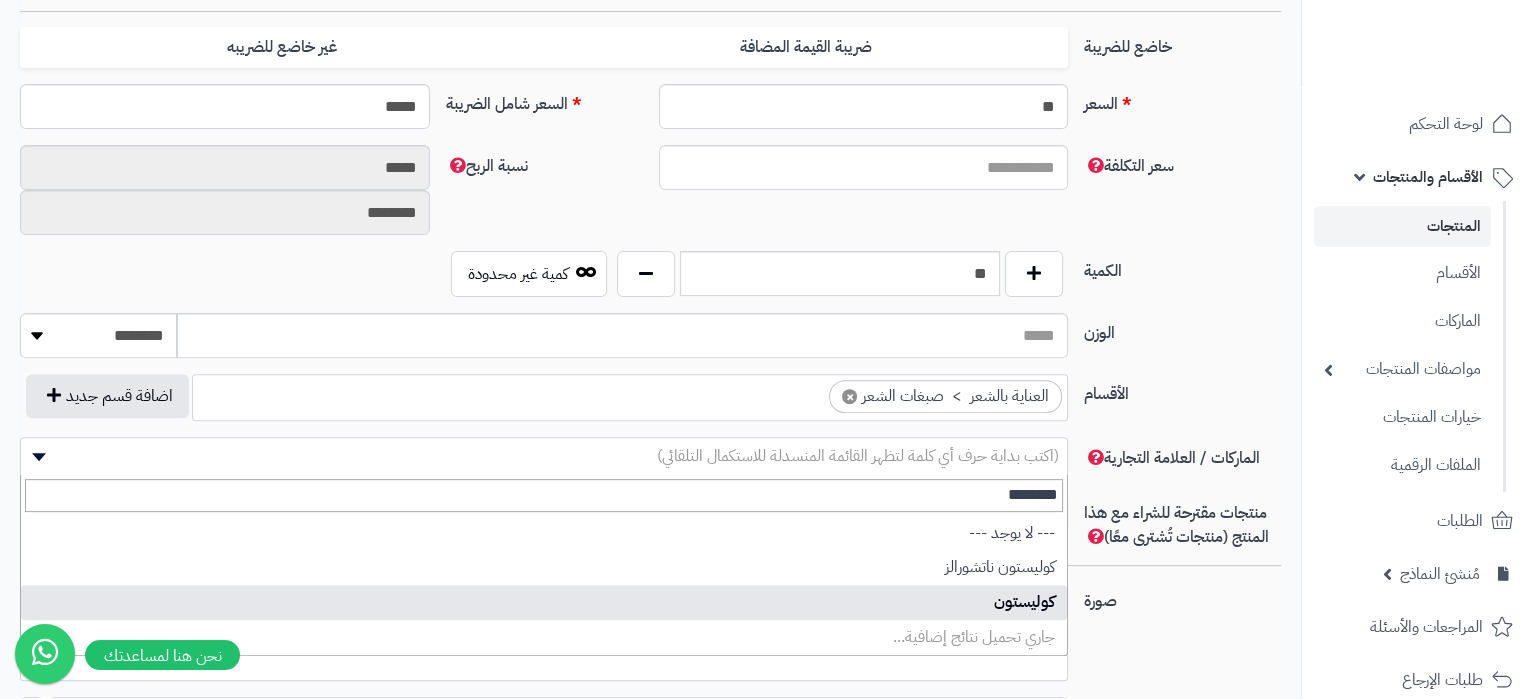 type on "********" 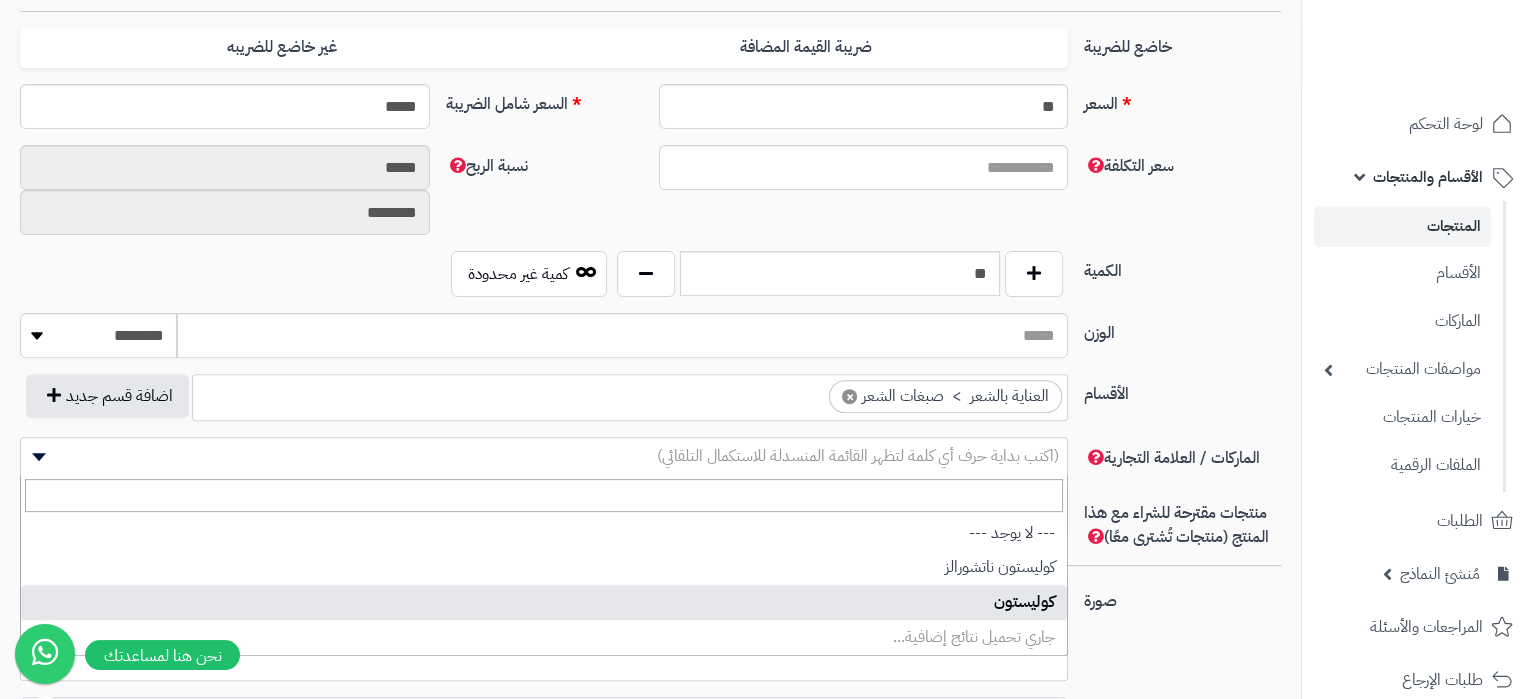 select on "****" 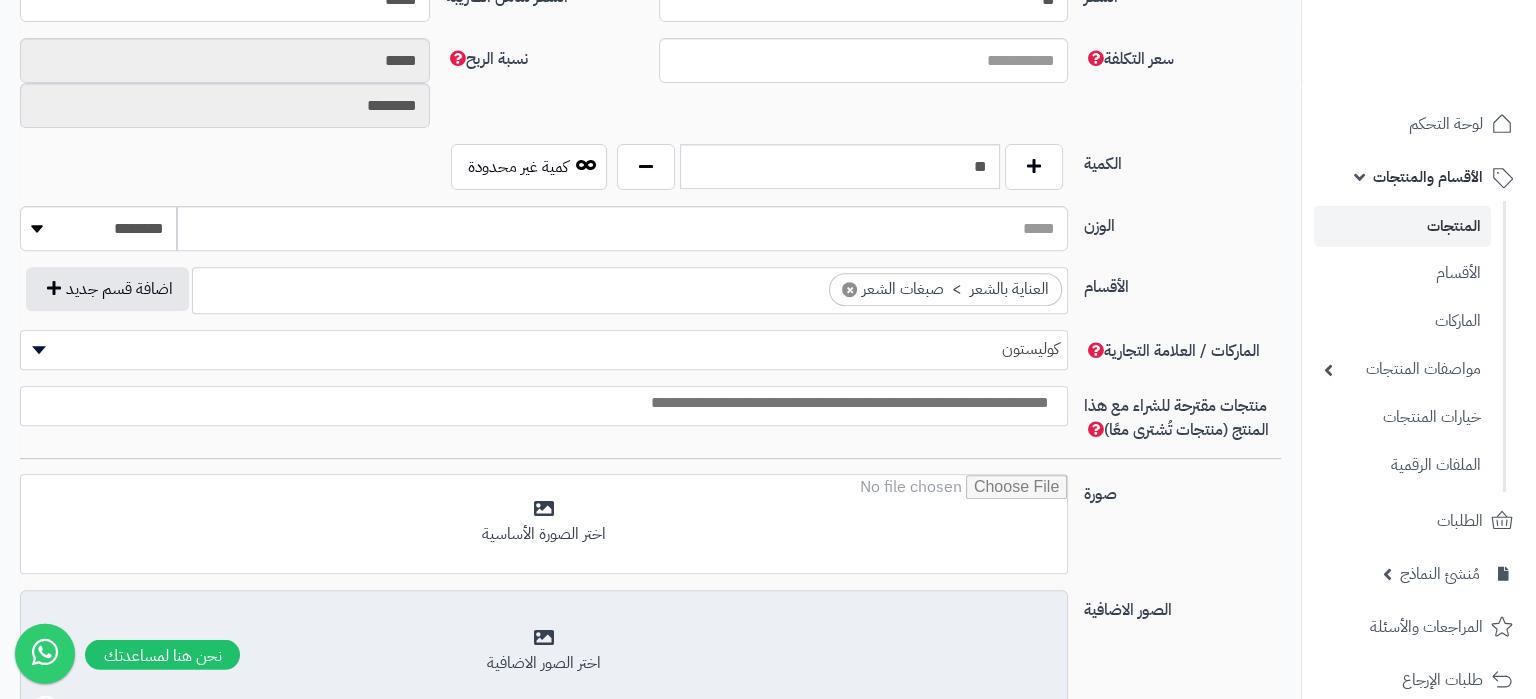 scroll, scrollTop: 1045, scrollLeft: 0, axis: vertical 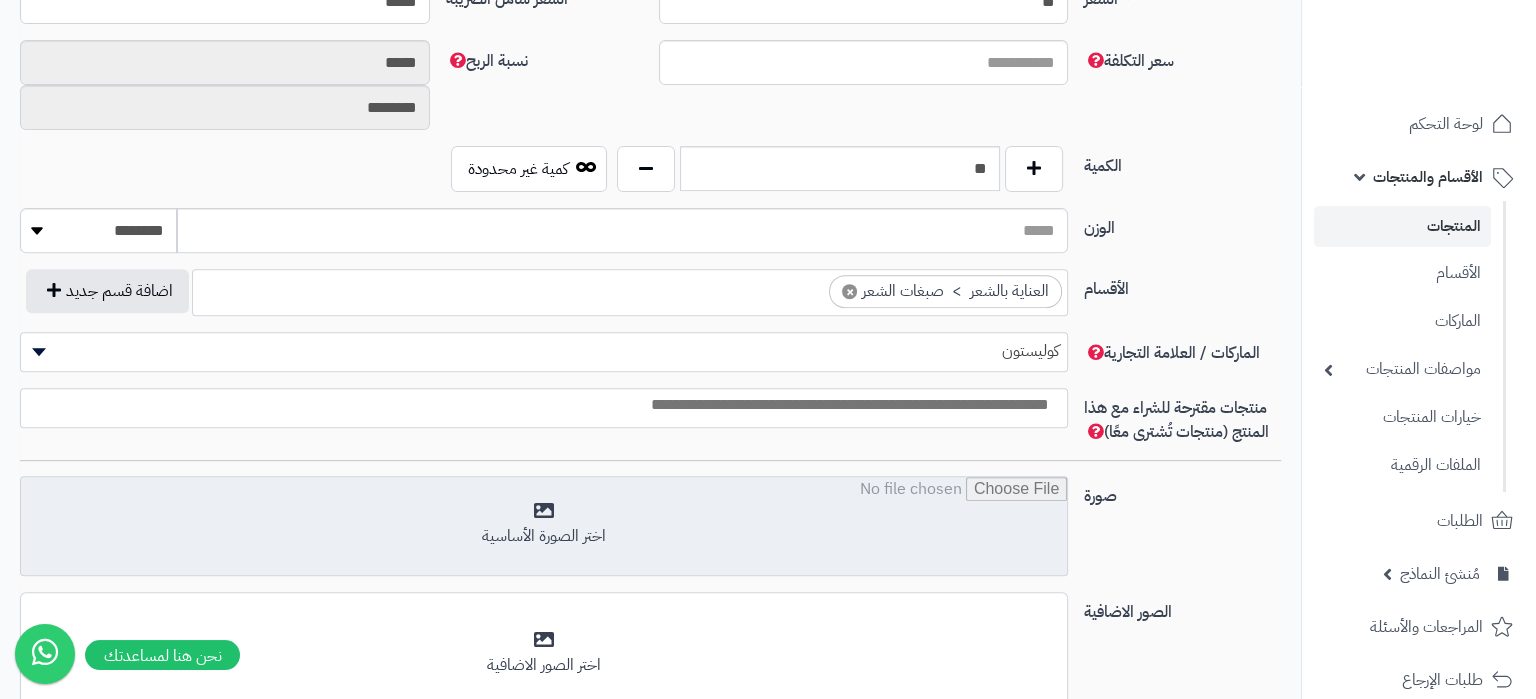 click at bounding box center (544, 527) 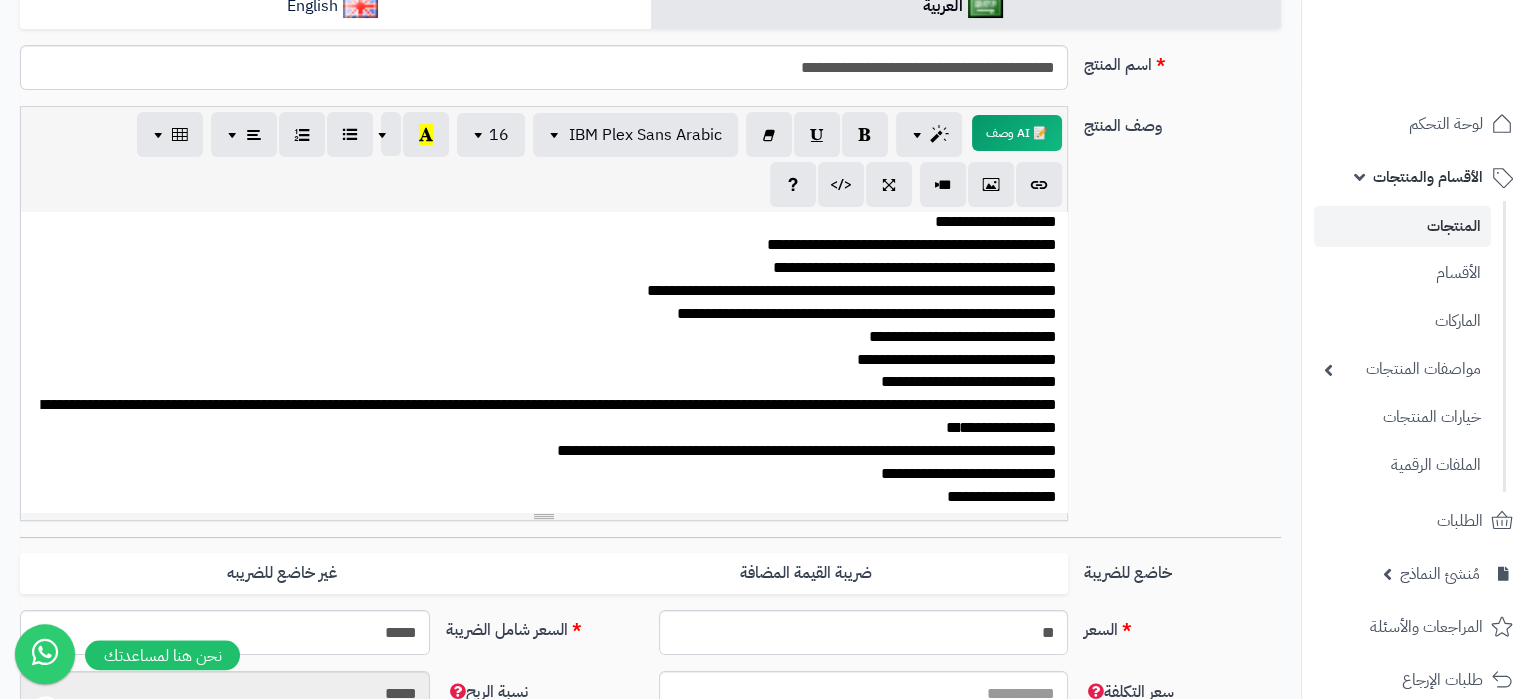 scroll, scrollTop: 310, scrollLeft: 0, axis: vertical 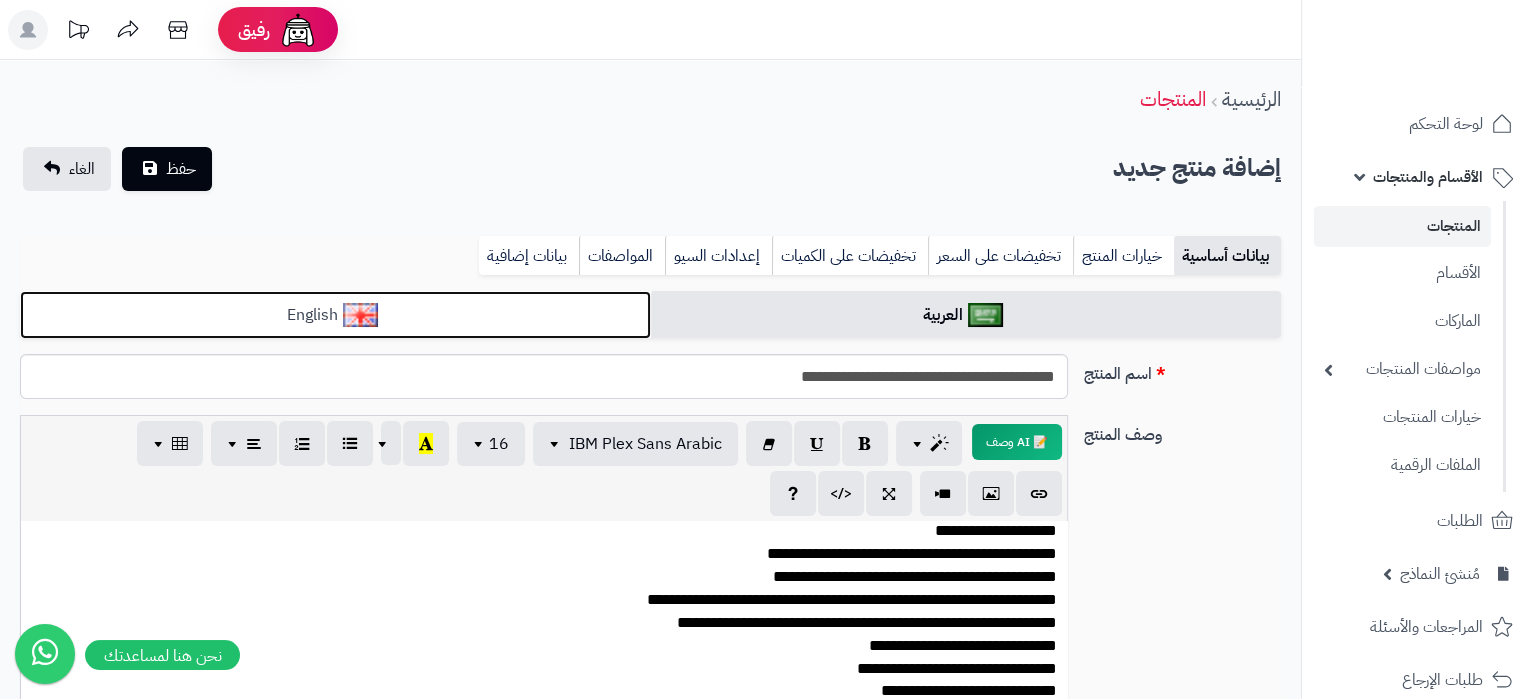 click on "English" at bounding box center (335, 315) 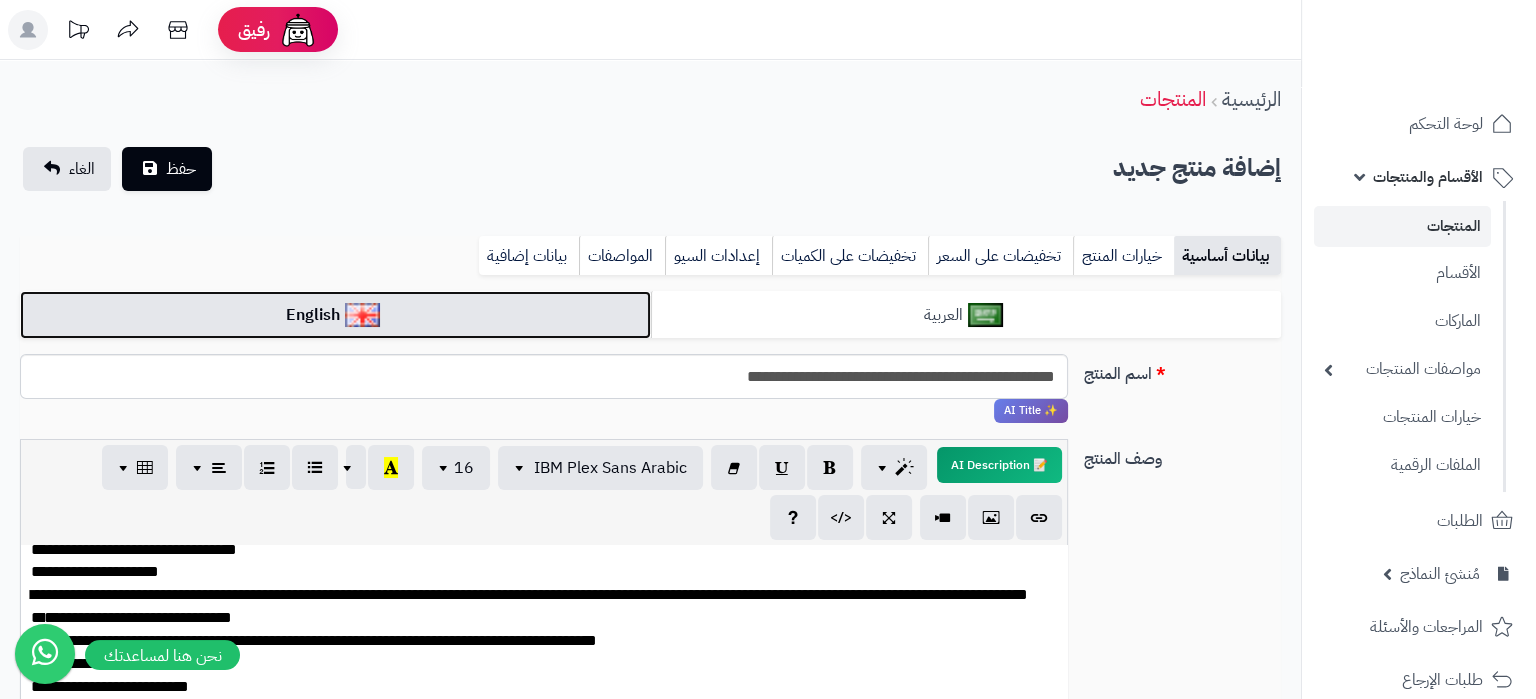 scroll, scrollTop: 1281, scrollLeft: 0, axis: vertical 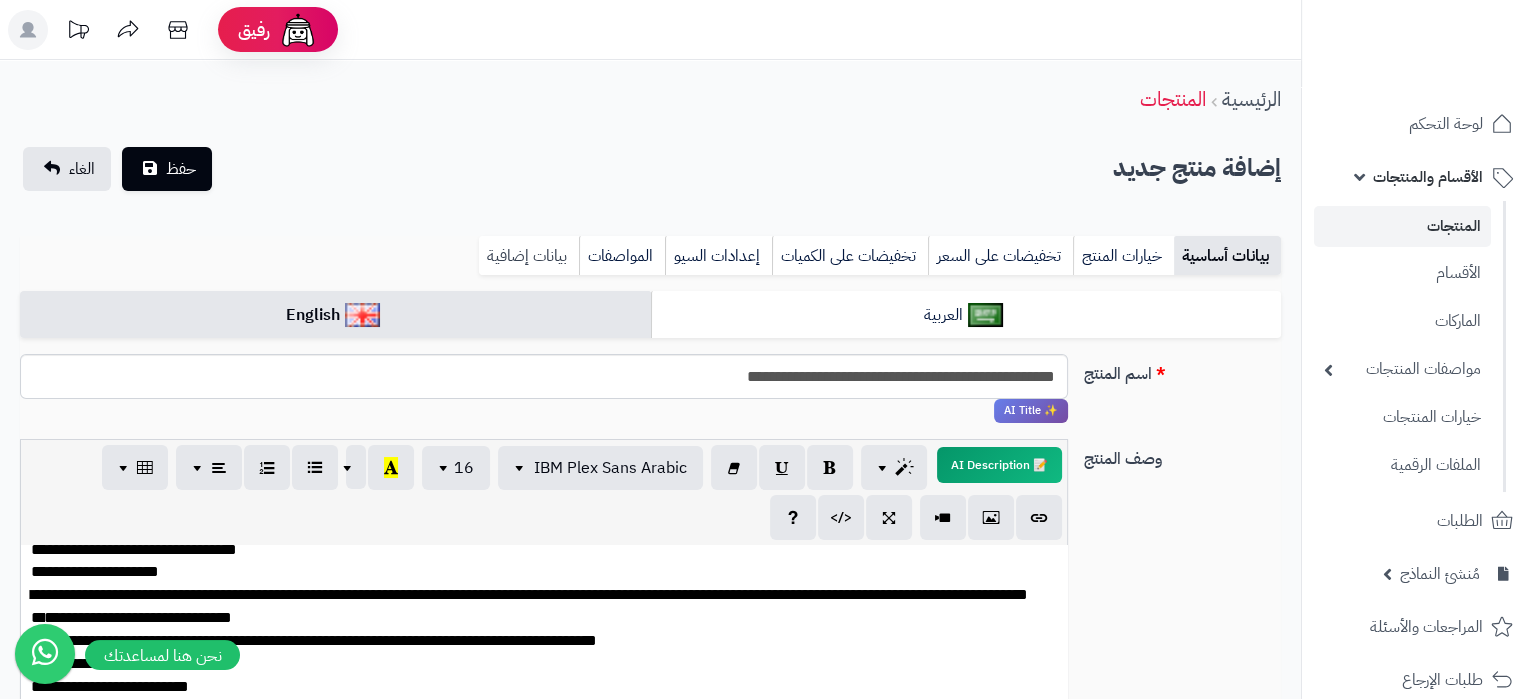 click on "بيانات إضافية" at bounding box center (529, 256) 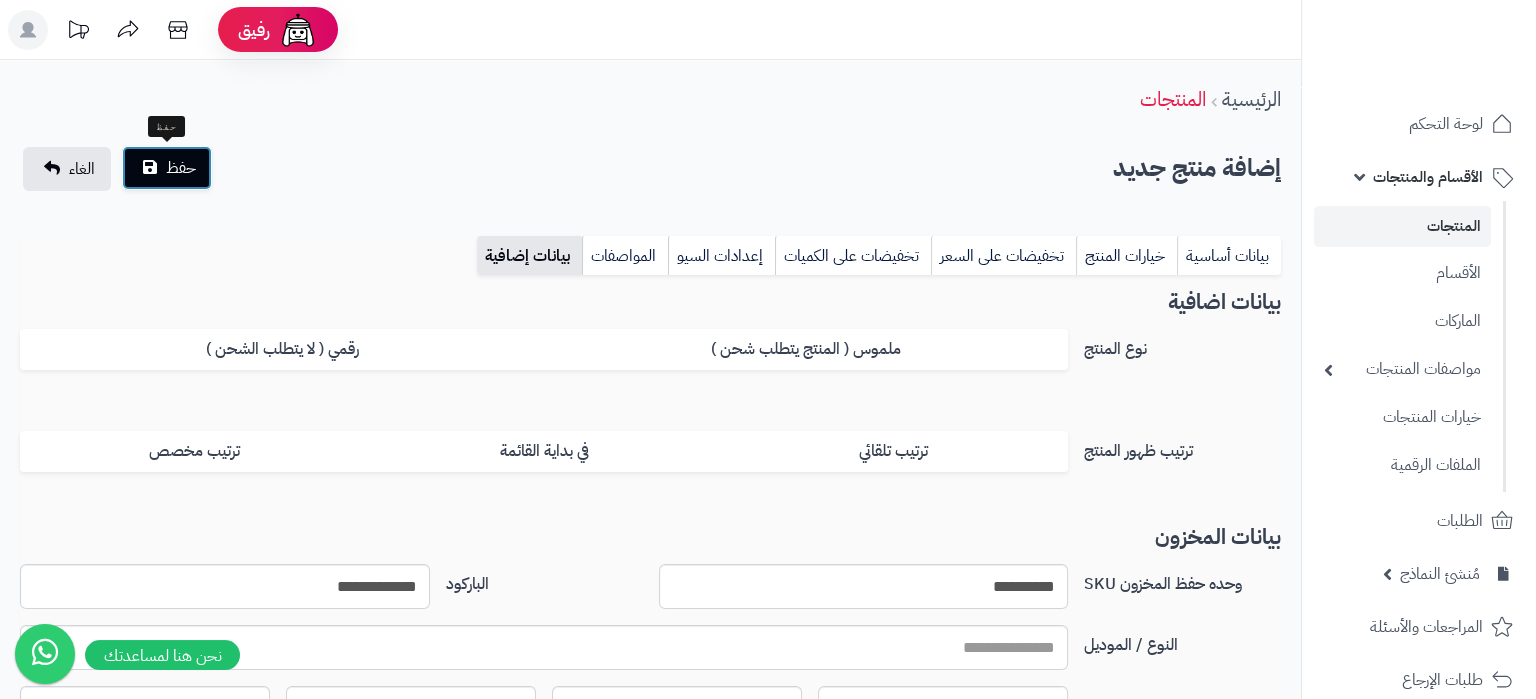 click on "حفظ" at bounding box center [167, 168] 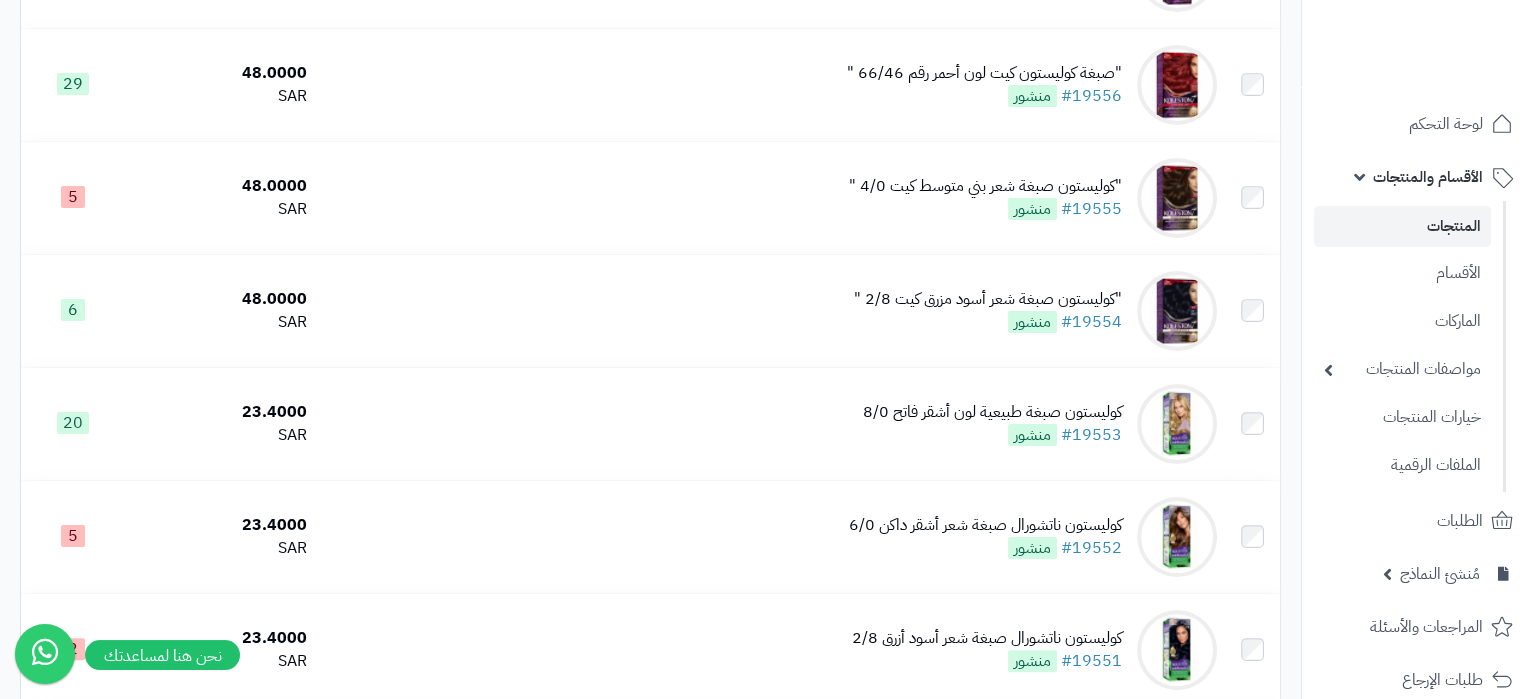 scroll, scrollTop: 0, scrollLeft: 0, axis: both 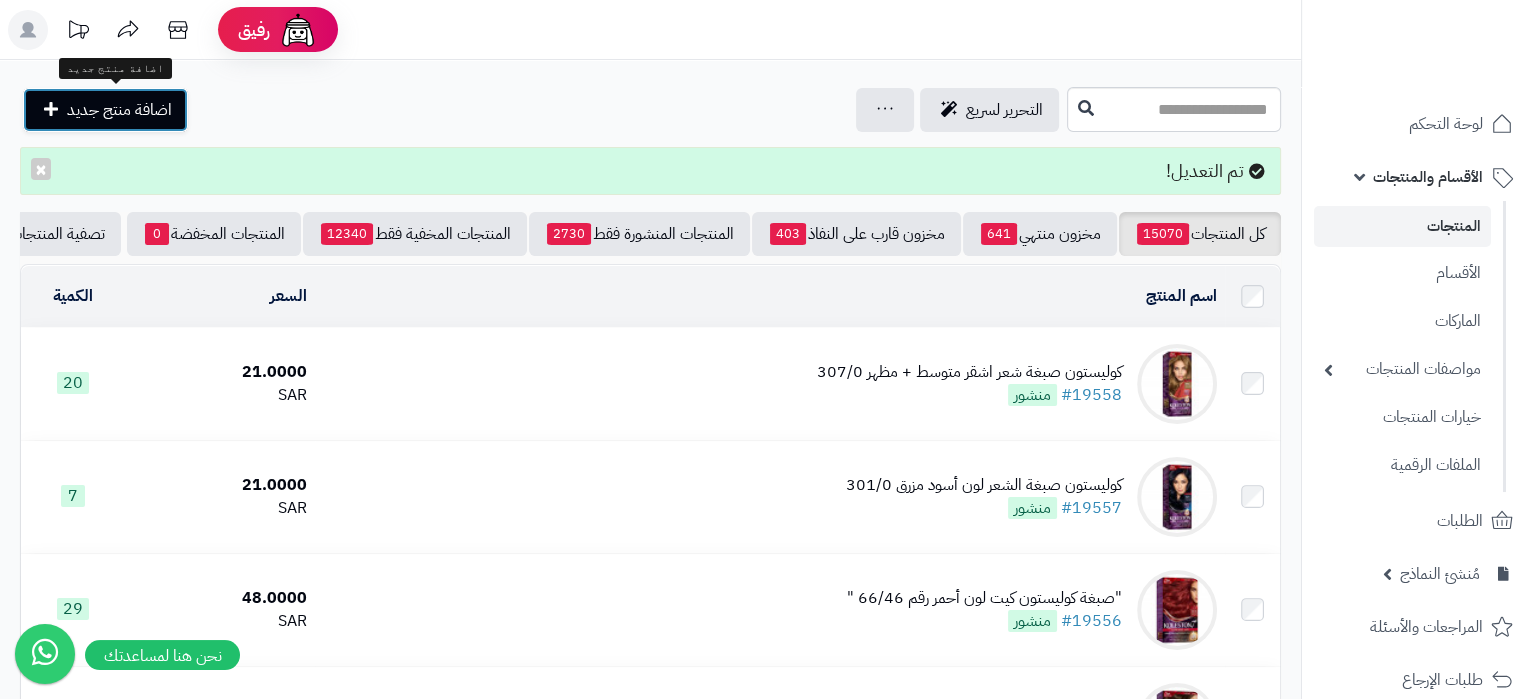 click on "اضافة منتج جديد" at bounding box center (119, 110) 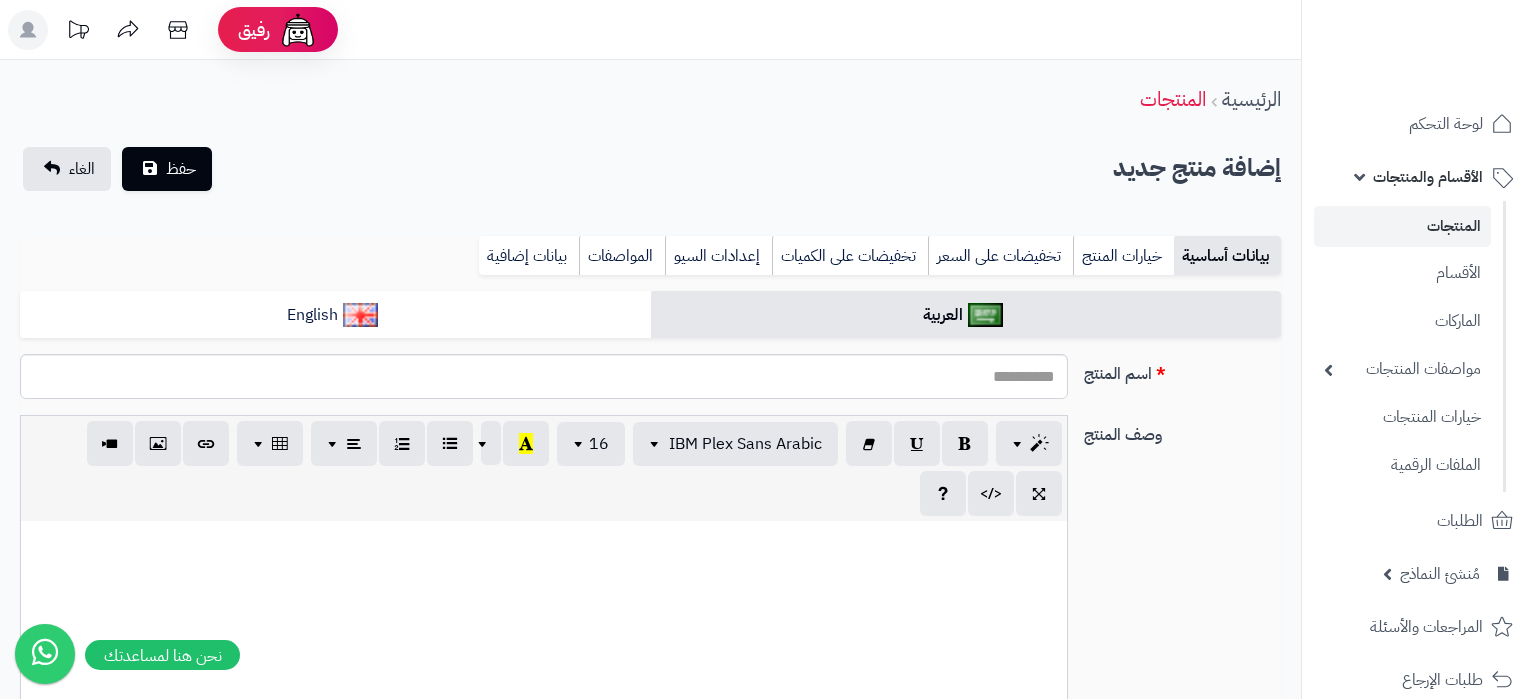 select 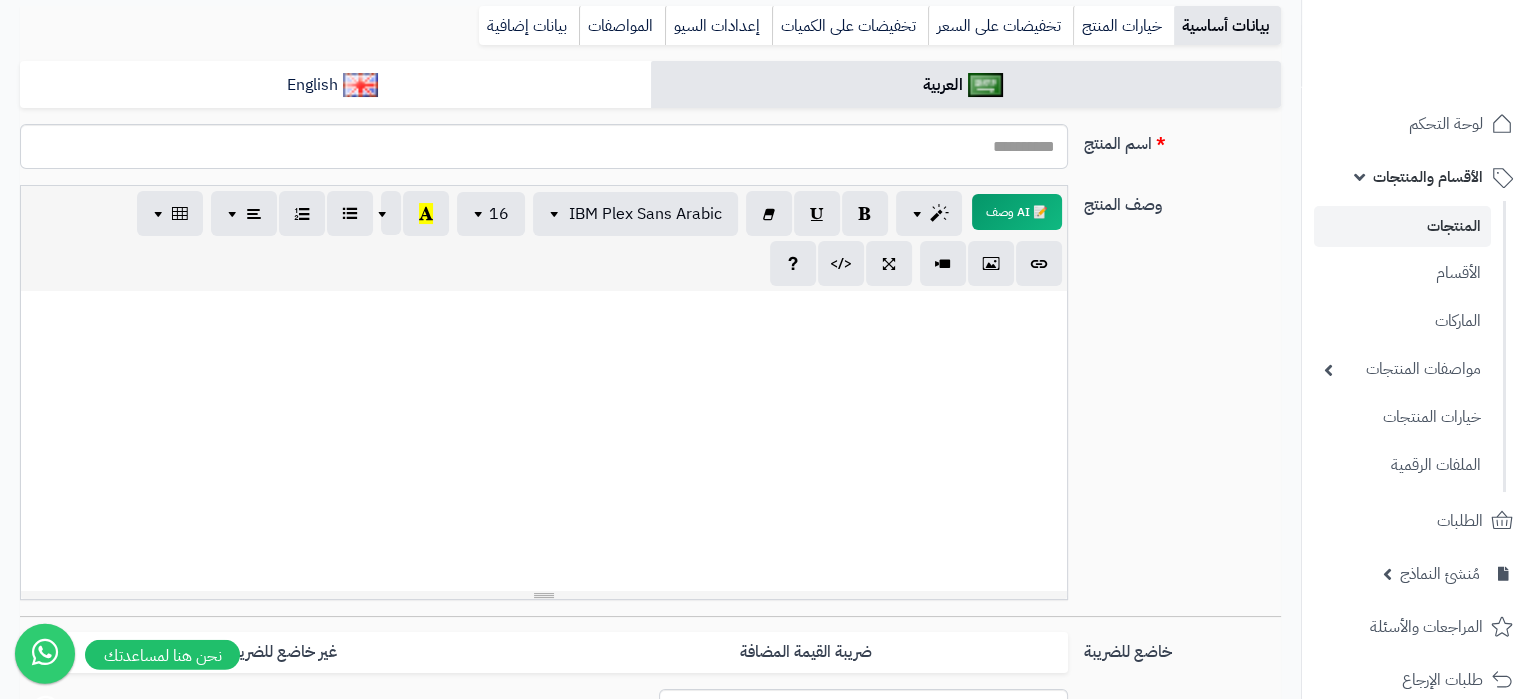 scroll, scrollTop: 0, scrollLeft: 0, axis: both 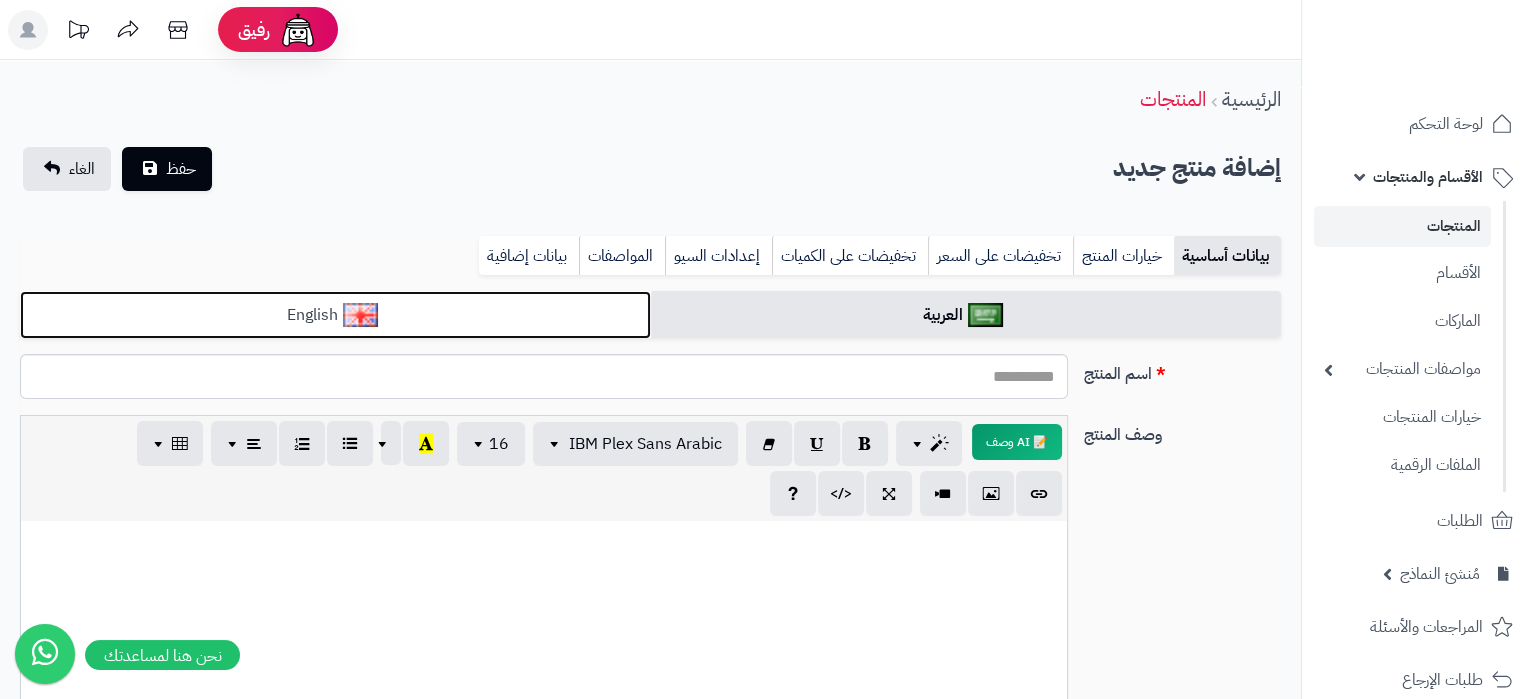 click on "English" at bounding box center (335, 315) 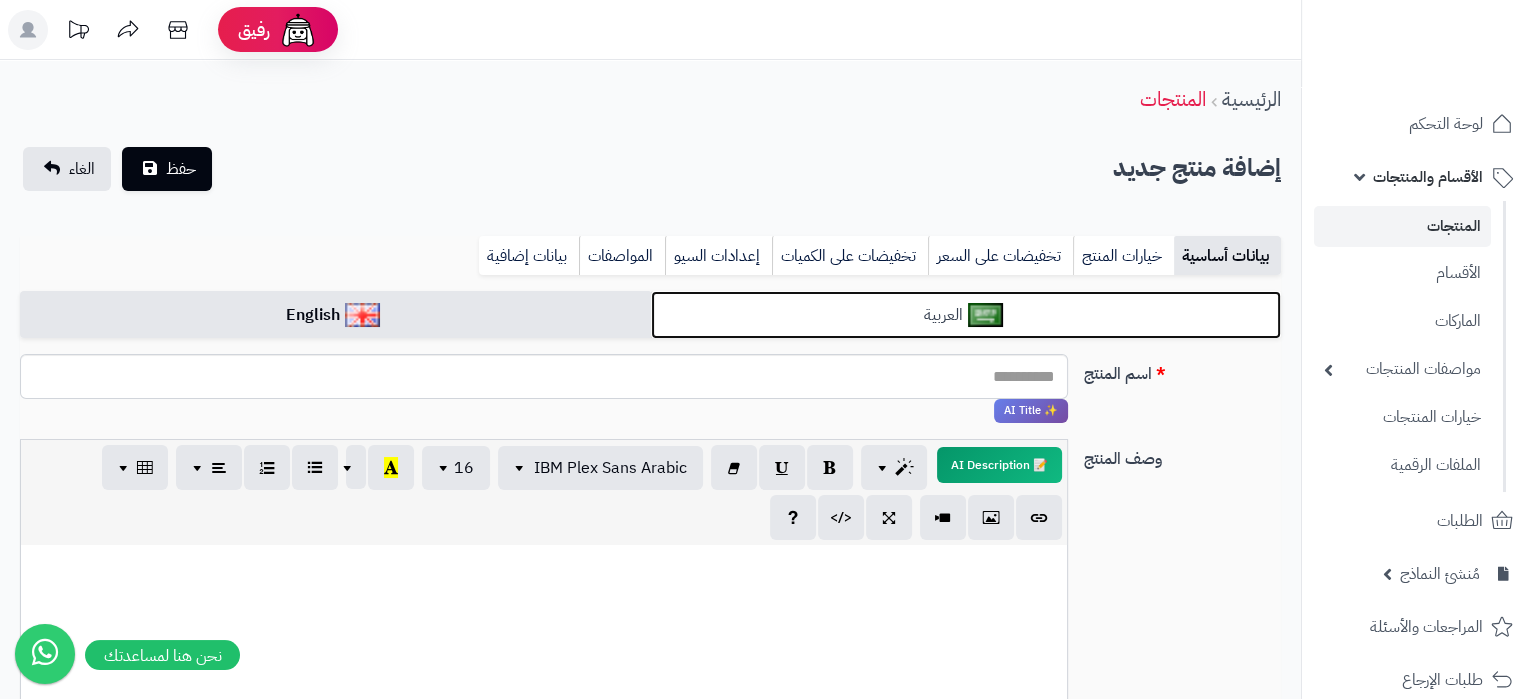 click on "العربية" at bounding box center (966, 315) 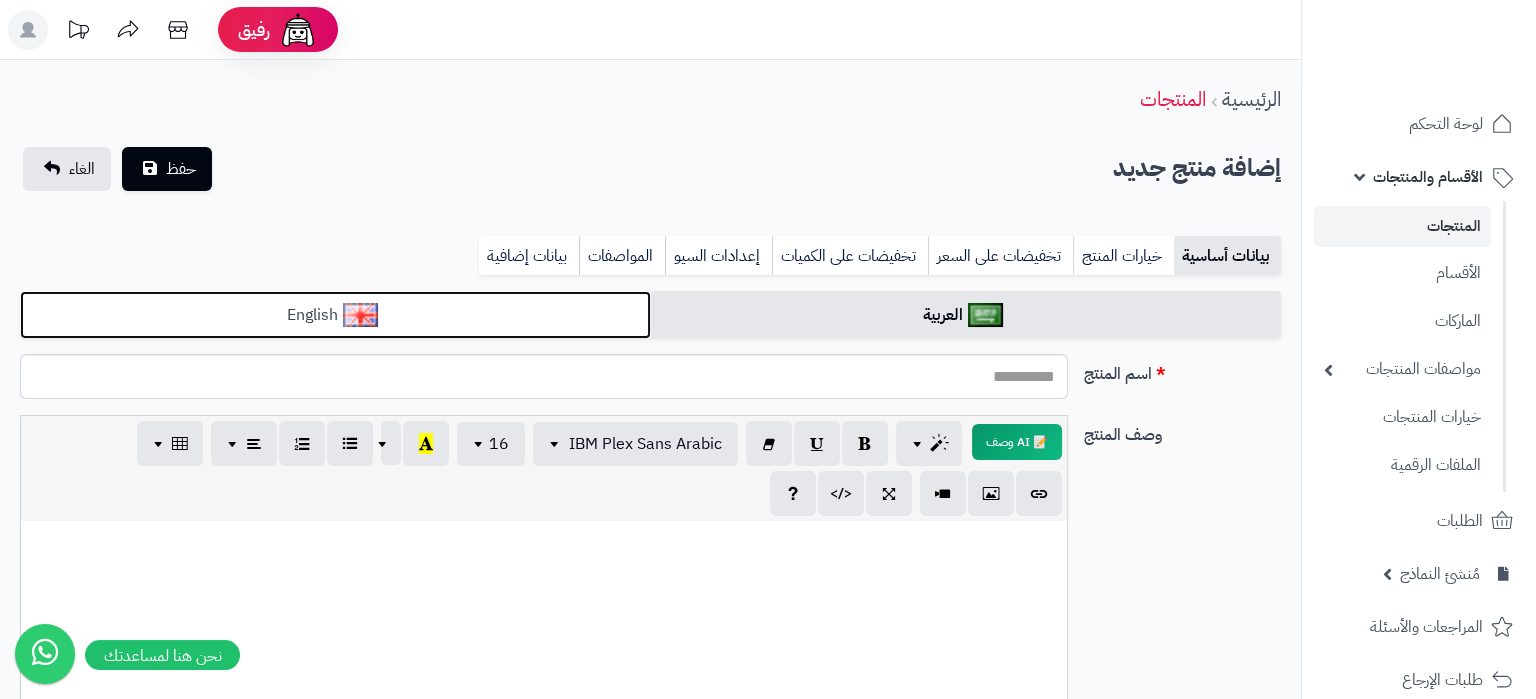 click on "English" at bounding box center (335, 315) 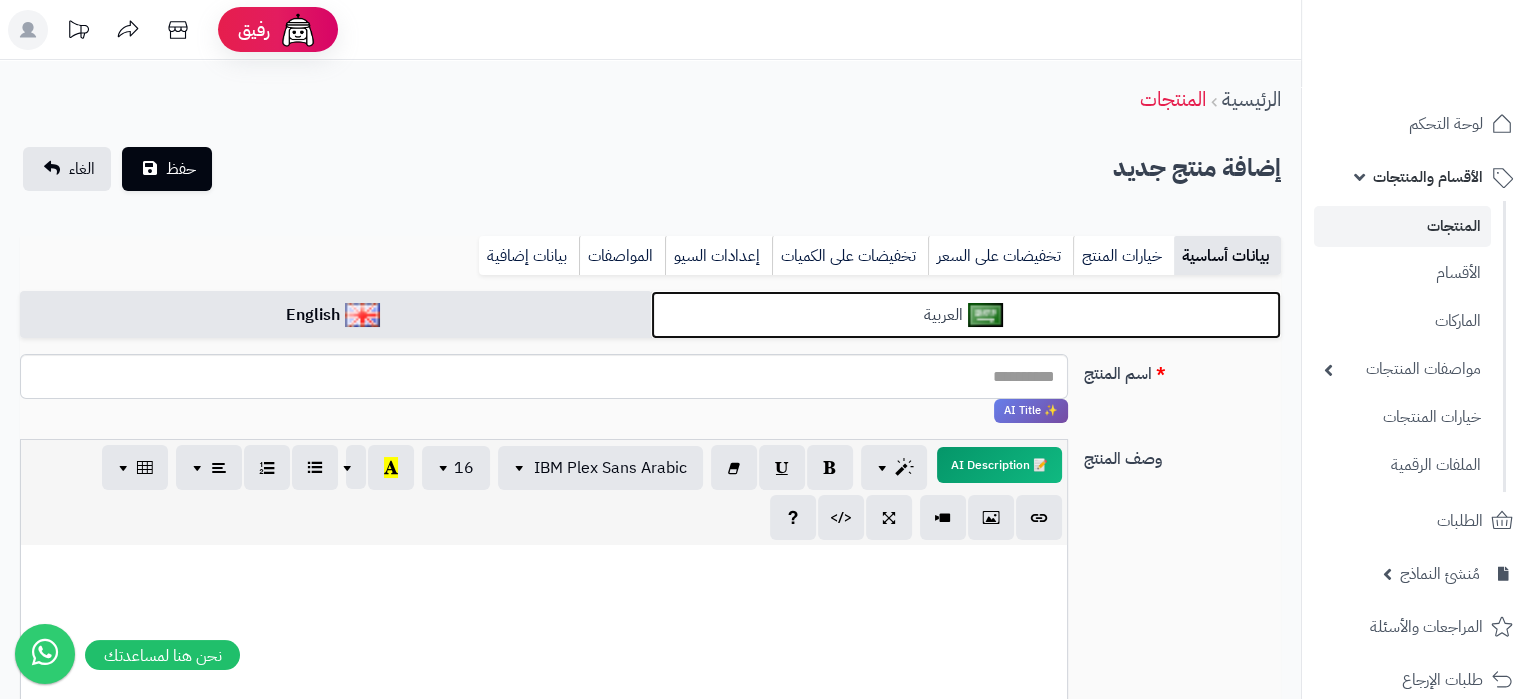 click on "العربية" at bounding box center (966, 315) 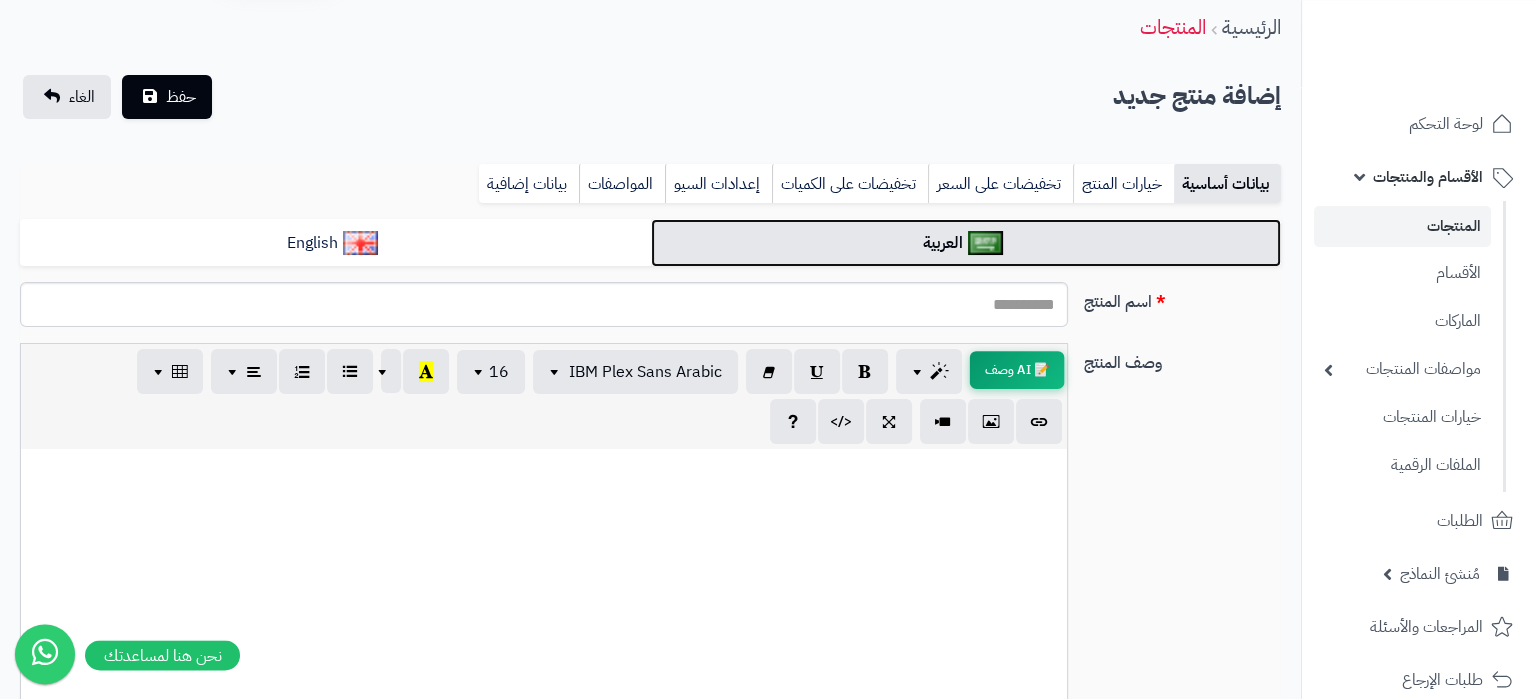 scroll, scrollTop: 105, scrollLeft: 0, axis: vertical 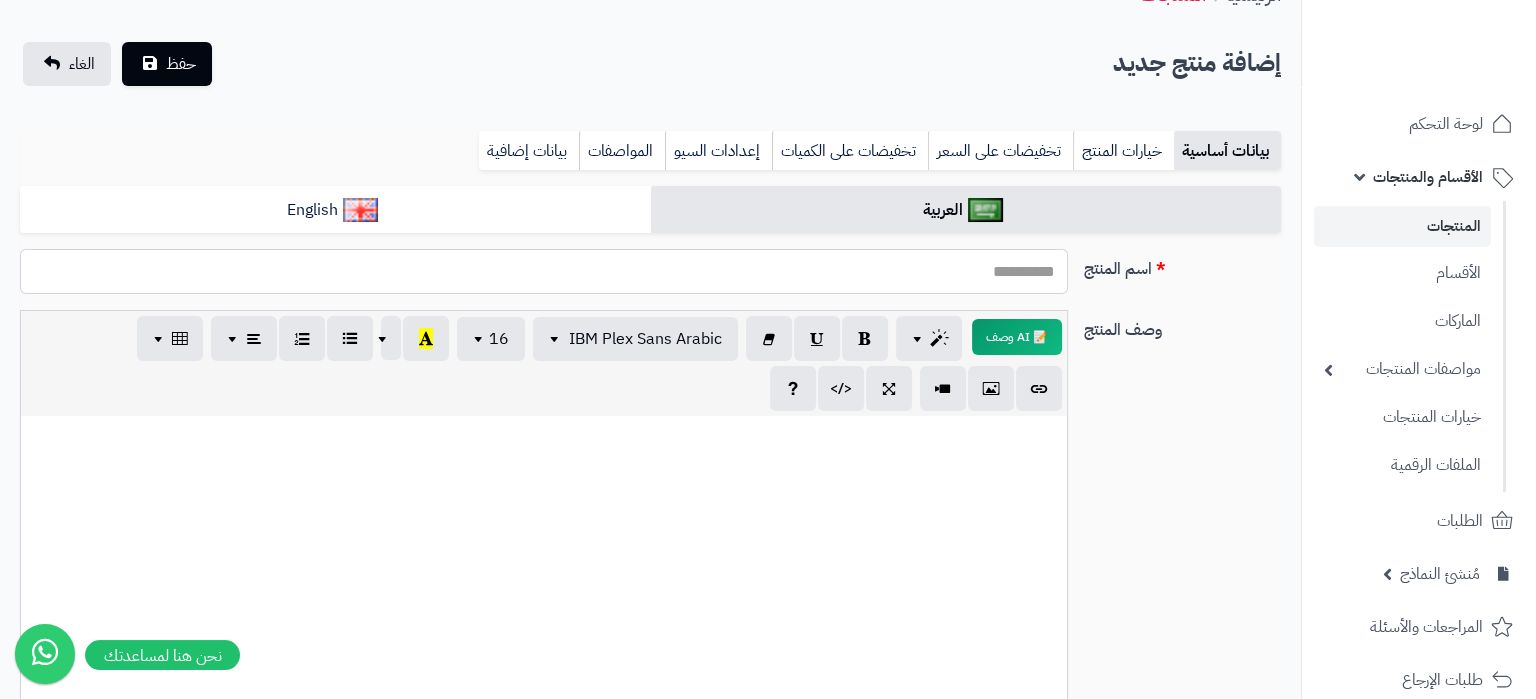 click on "اسم المنتج" at bounding box center (544, 271) 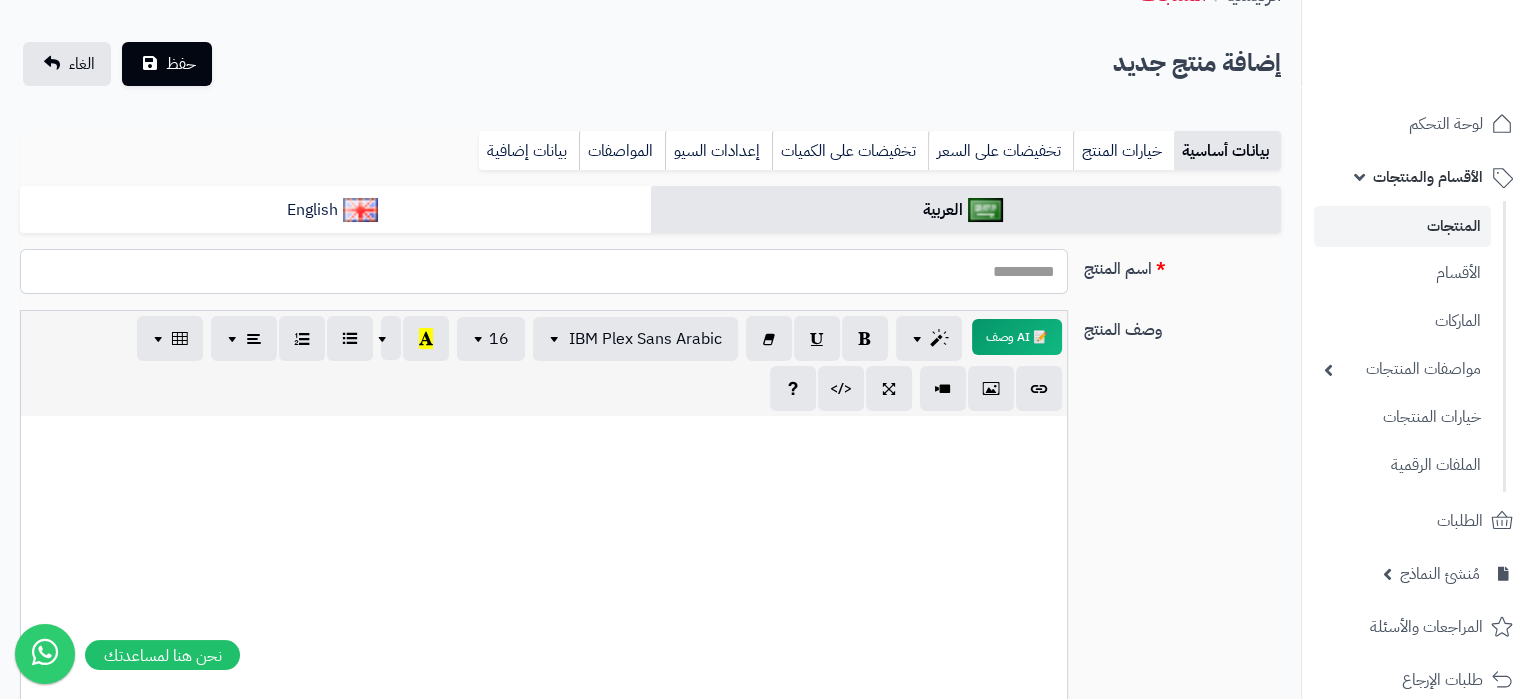 click on "اسم المنتج" at bounding box center (544, 271) 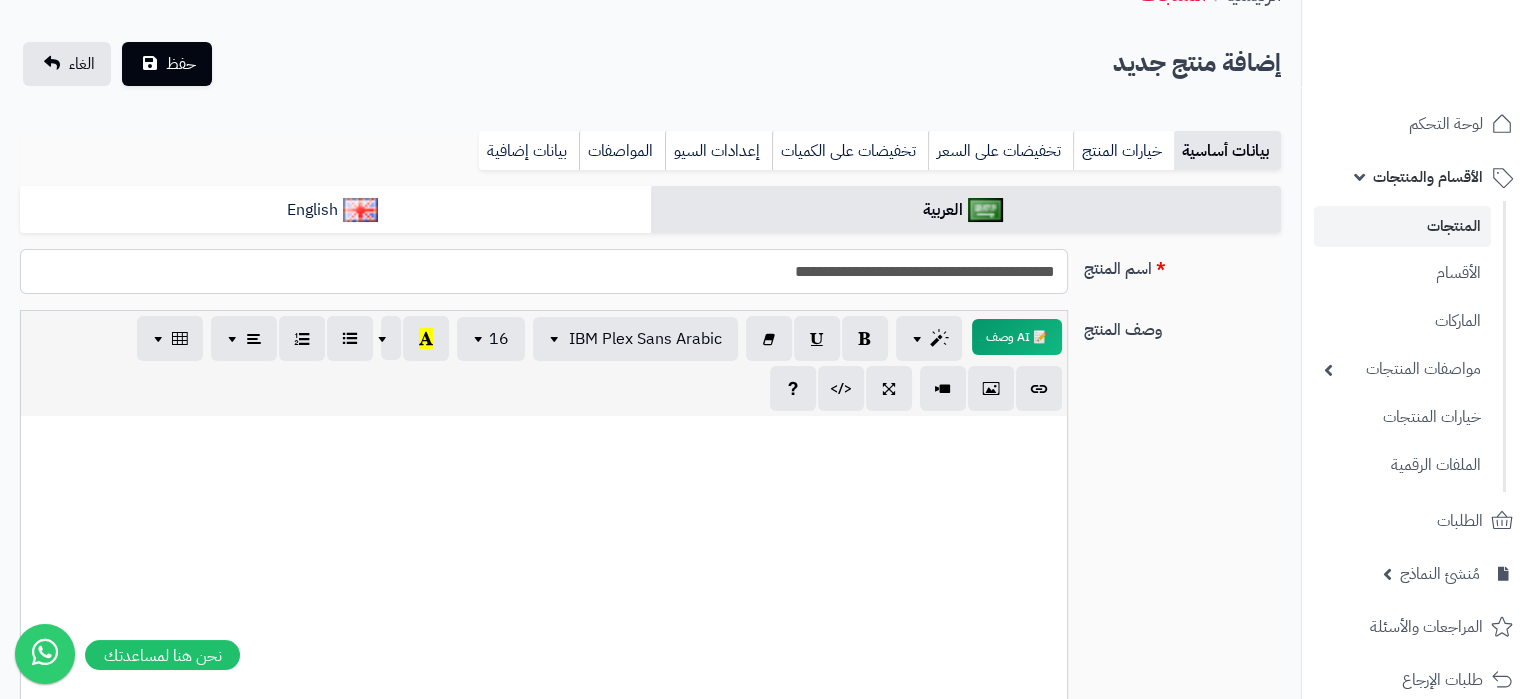 click on "**********" at bounding box center [544, 271] 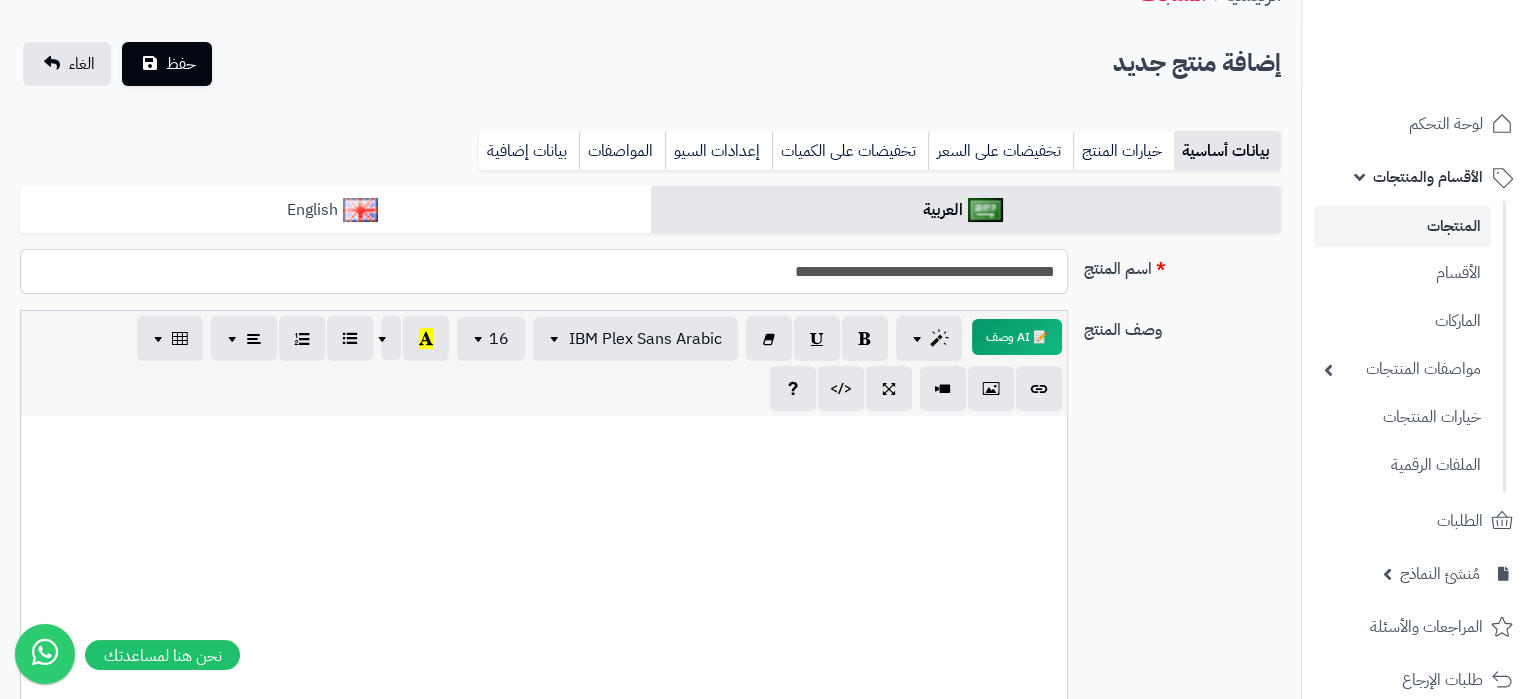 type on "**********" 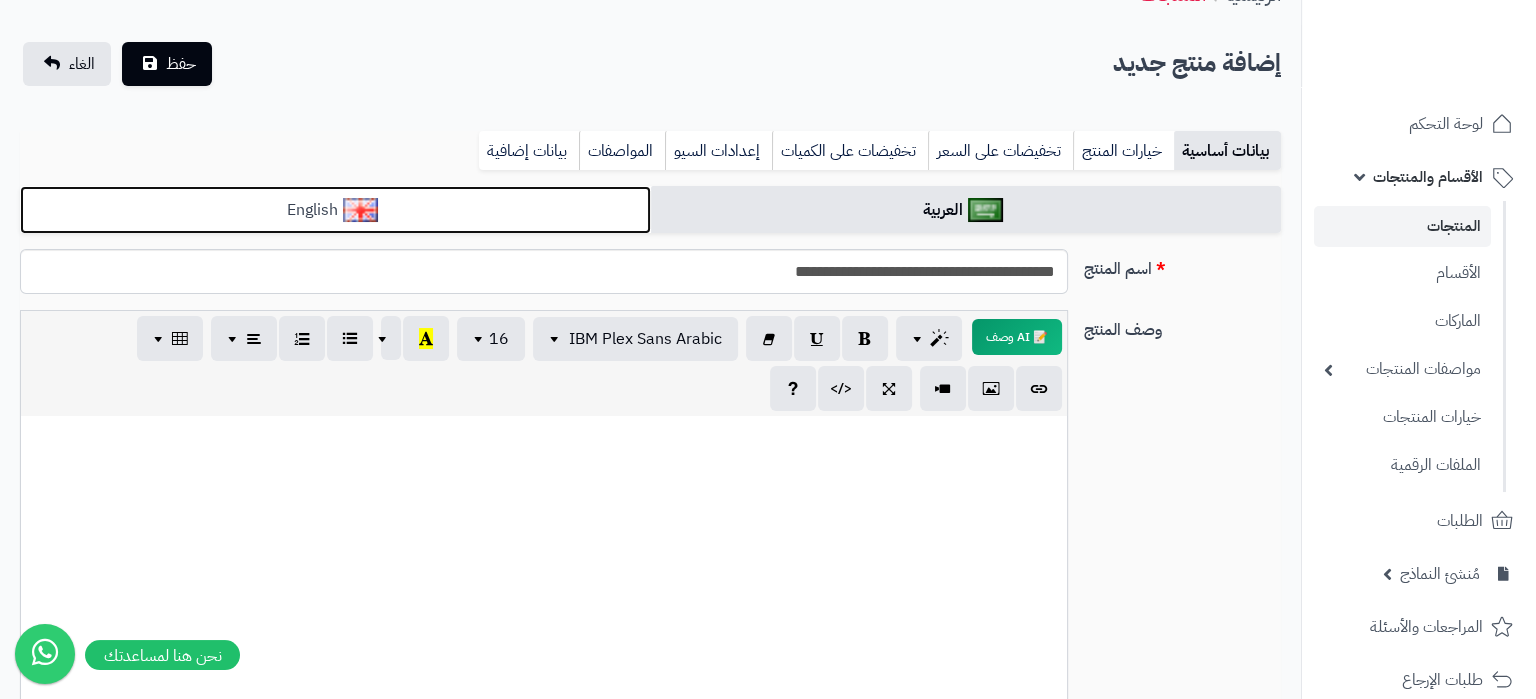 click on "English" at bounding box center (335, 210) 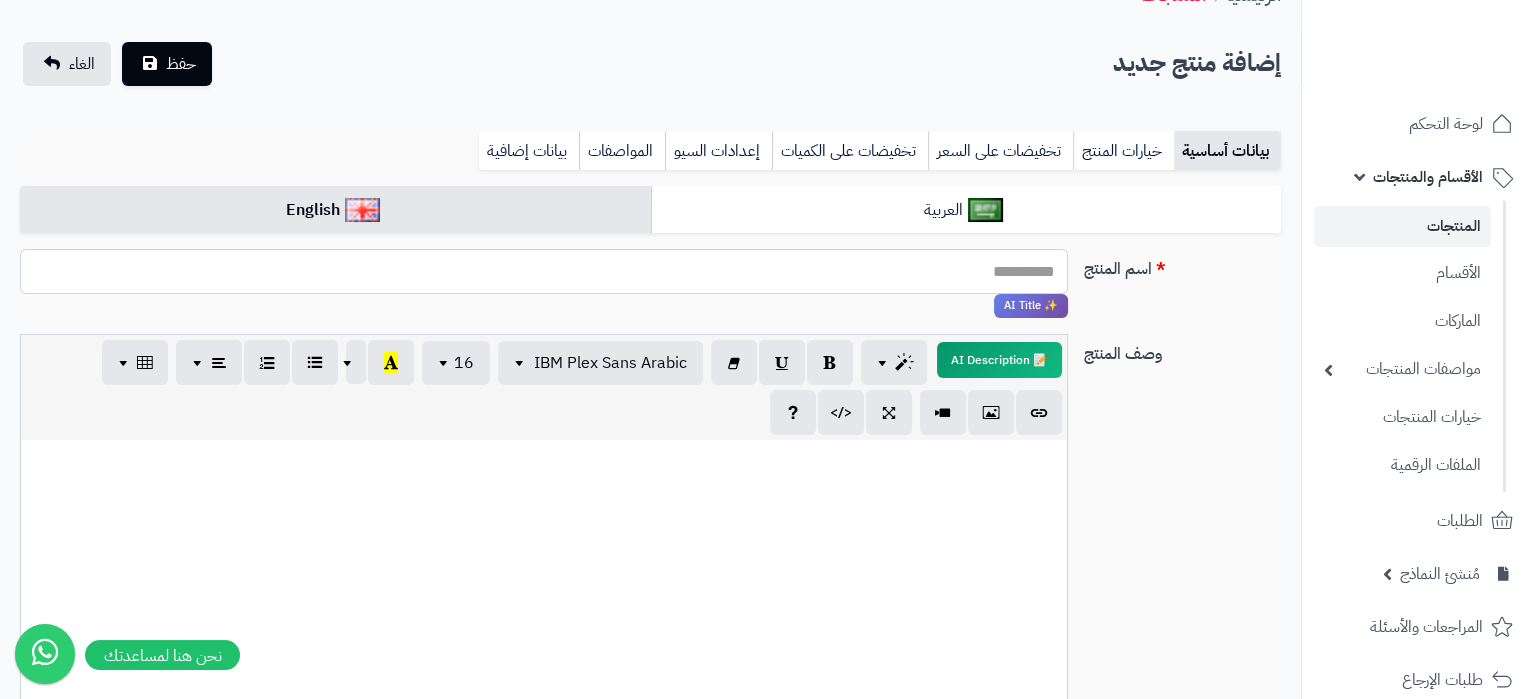 click on "اسم المنتج" at bounding box center [544, 271] 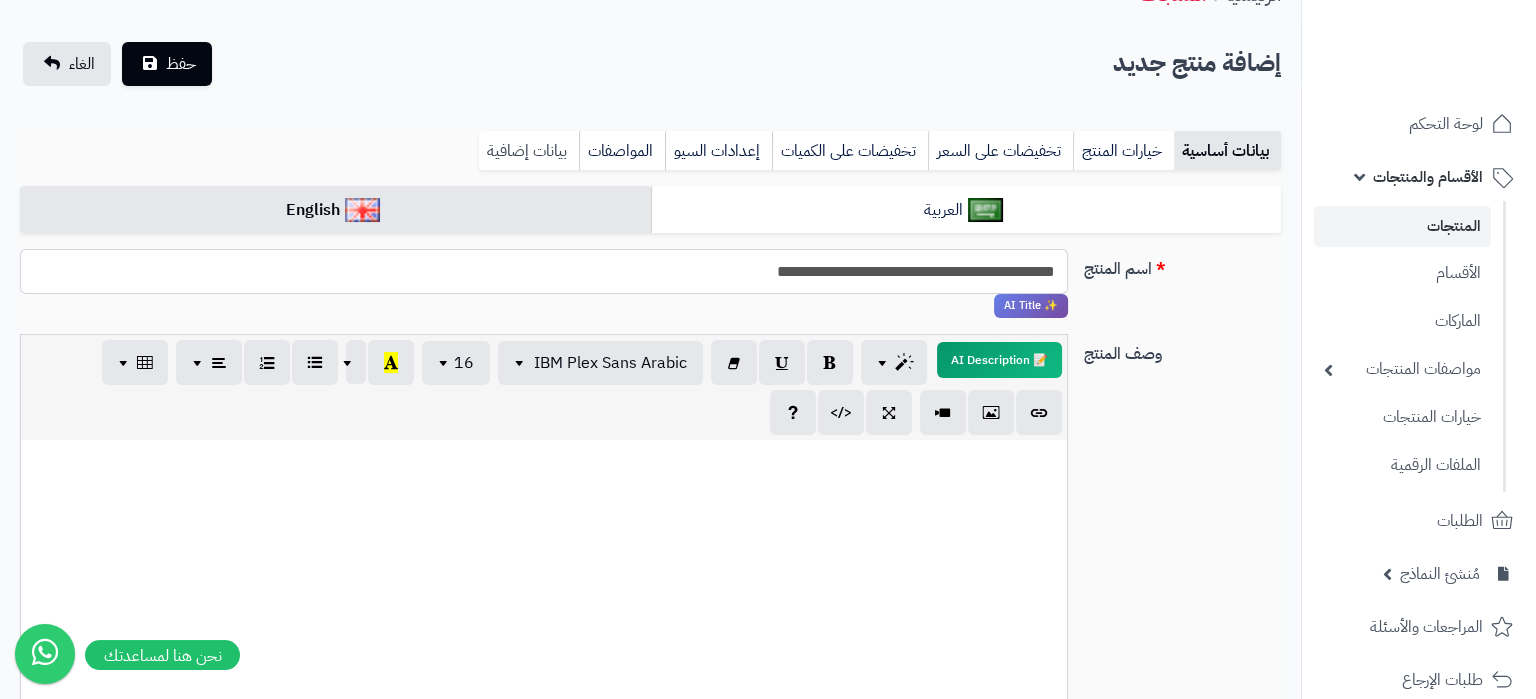 type on "**********" 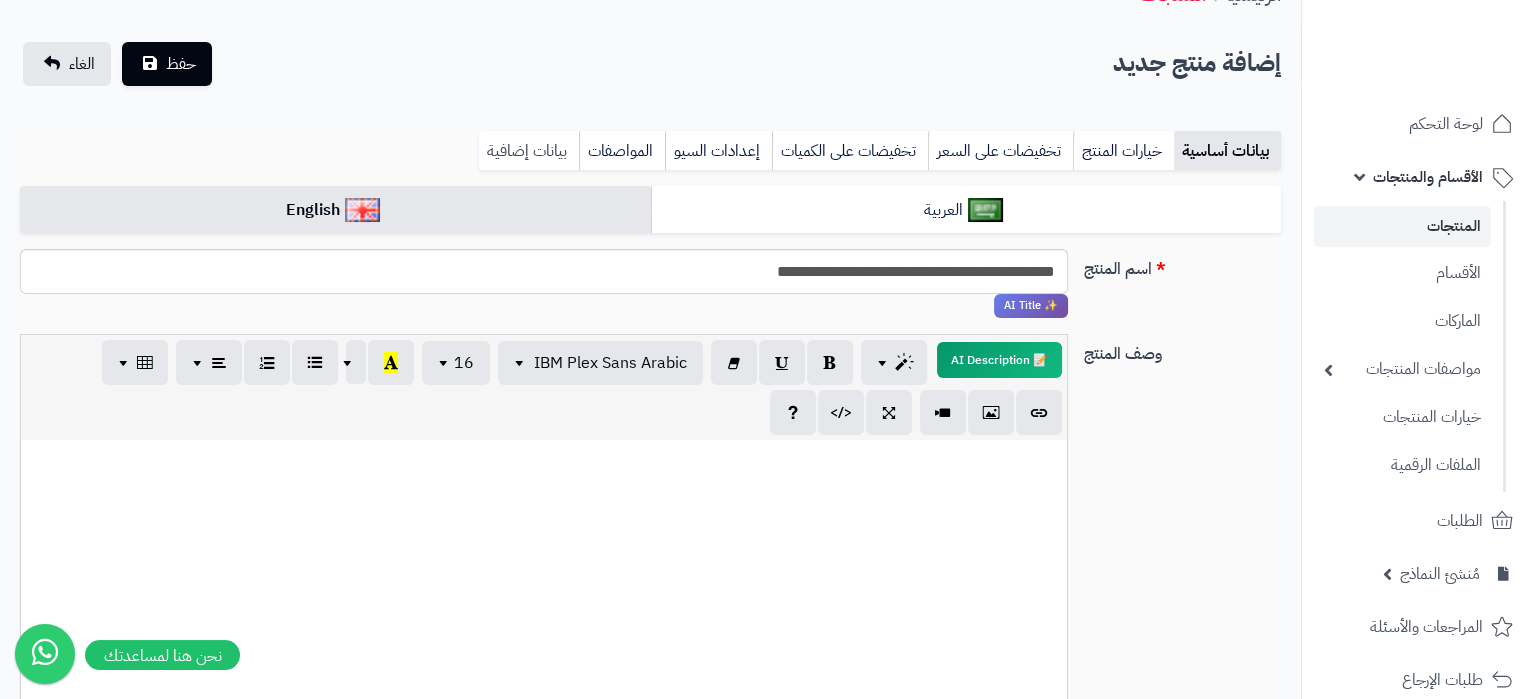 click on "بيانات إضافية" at bounding box center (529, 151) 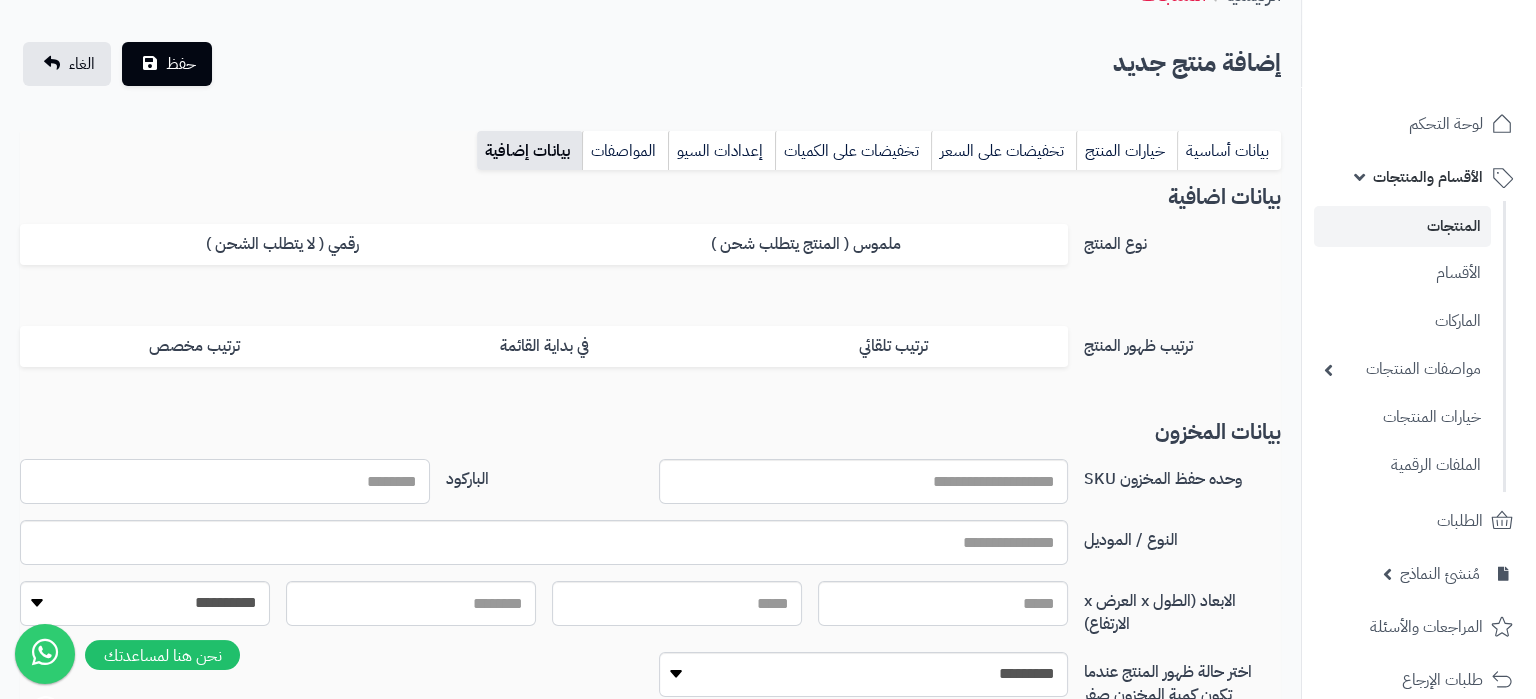 click on "الباركود" at bounding box center (225, 481) 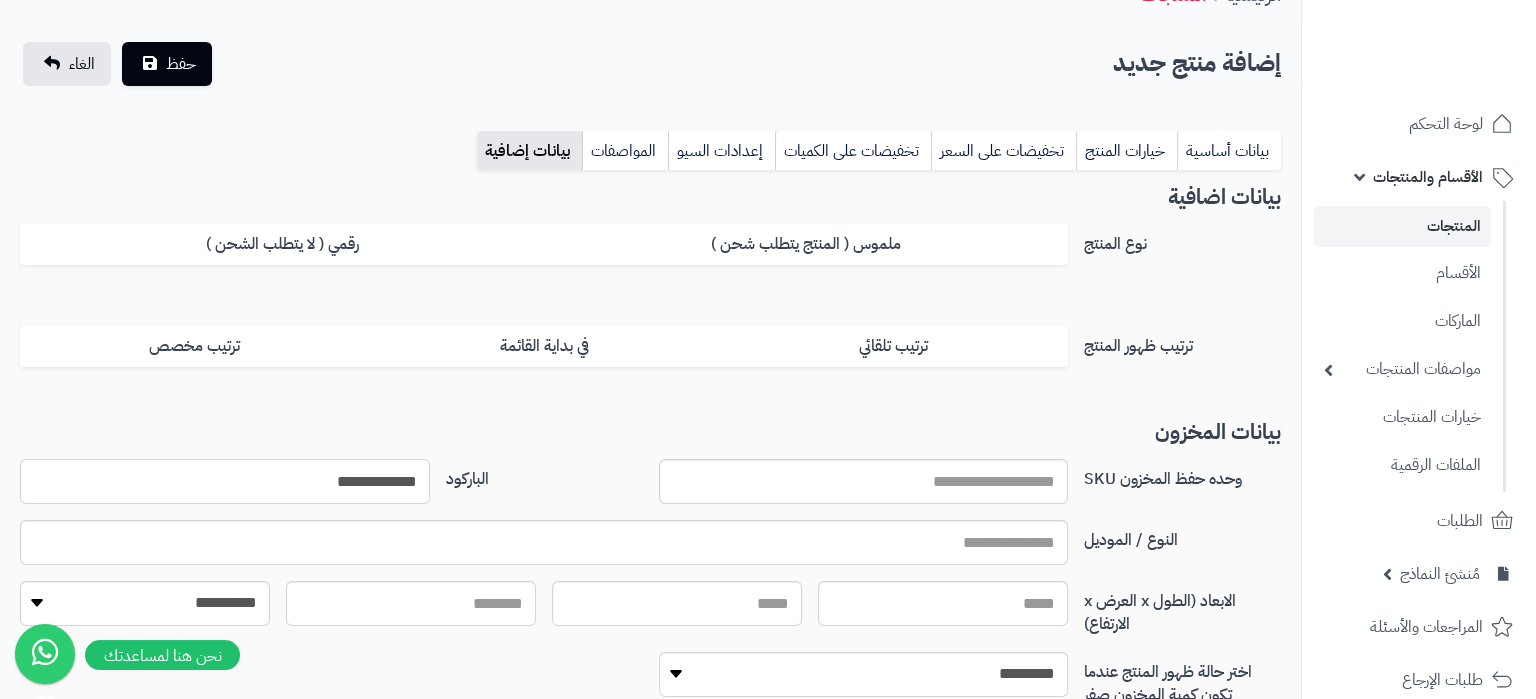 type on "**********" 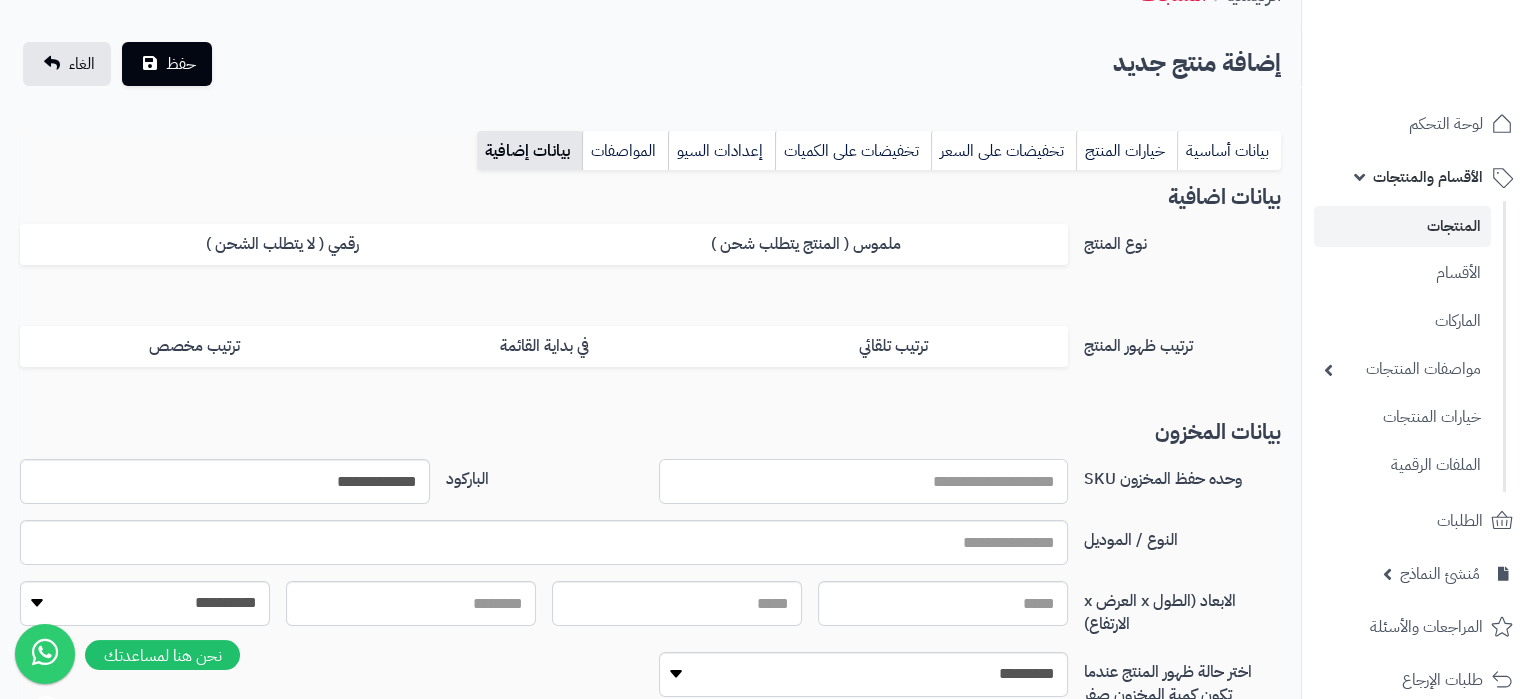 click on "وحده حفظ المخزون SKU" at bounding box center (864, 481) 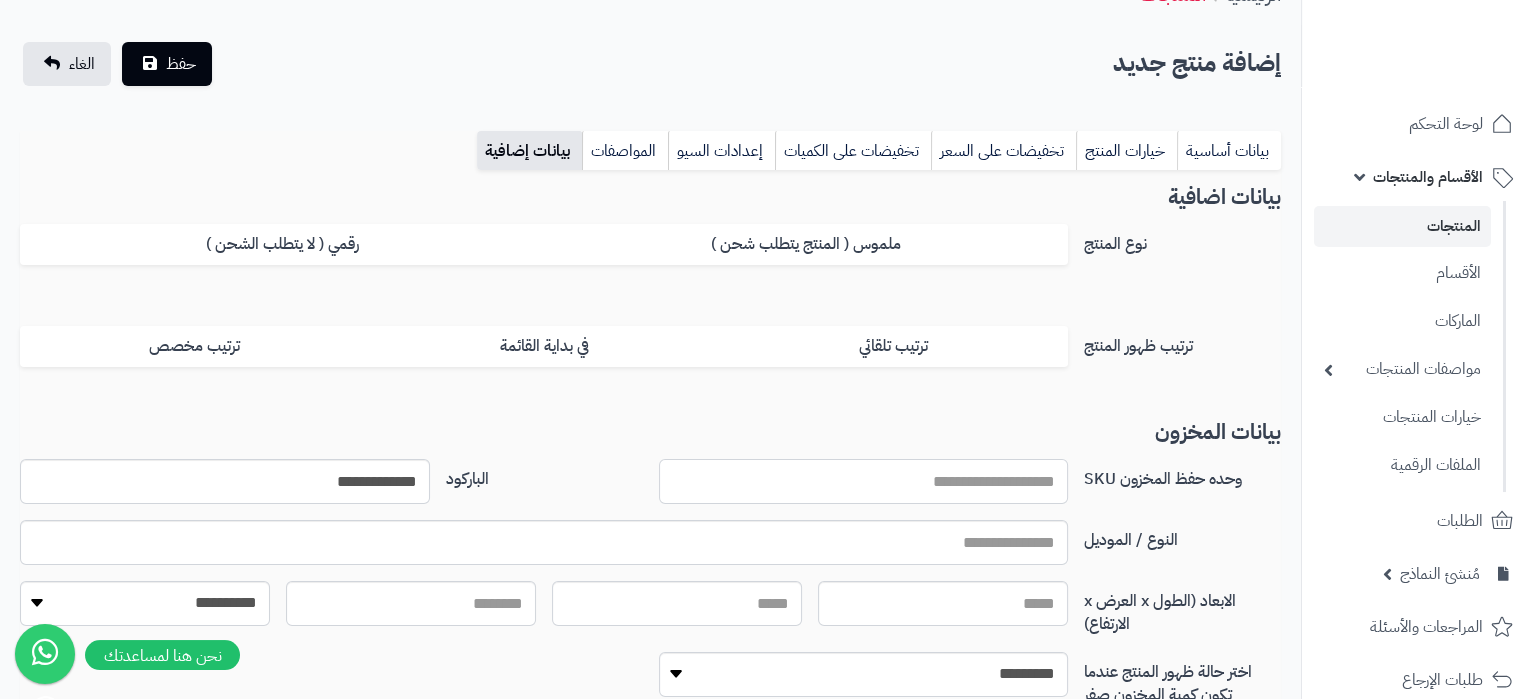 paste on "**********" 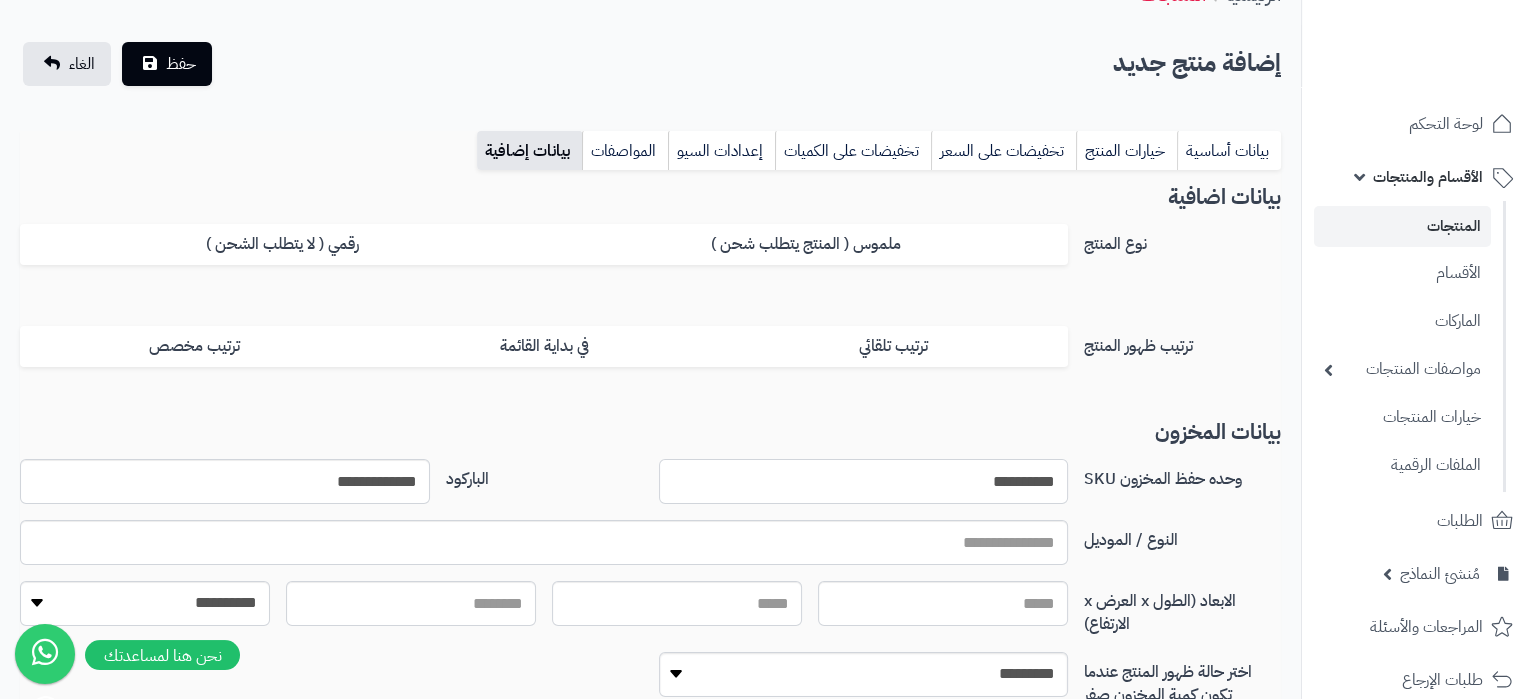 type on "**********" 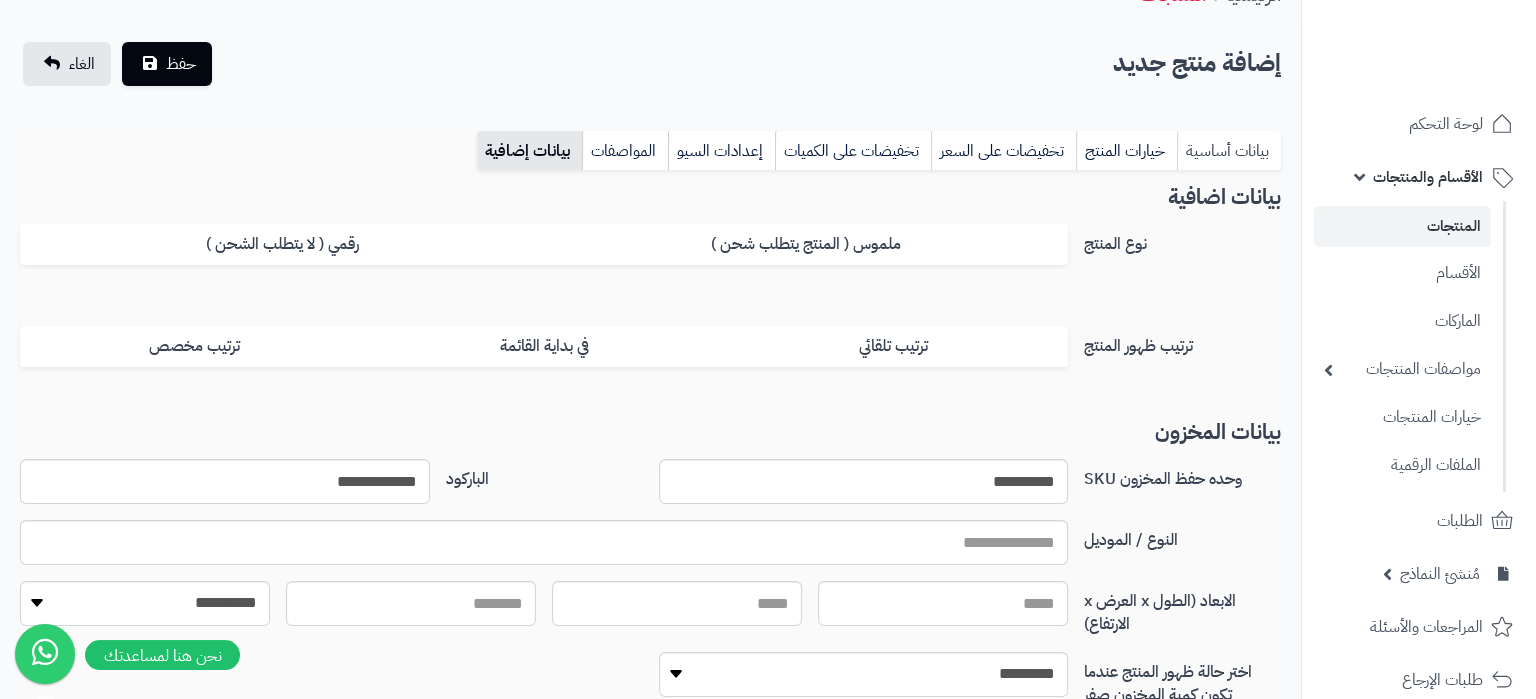 click on "بيانات أساسية" at bounding box center [1229, 151] 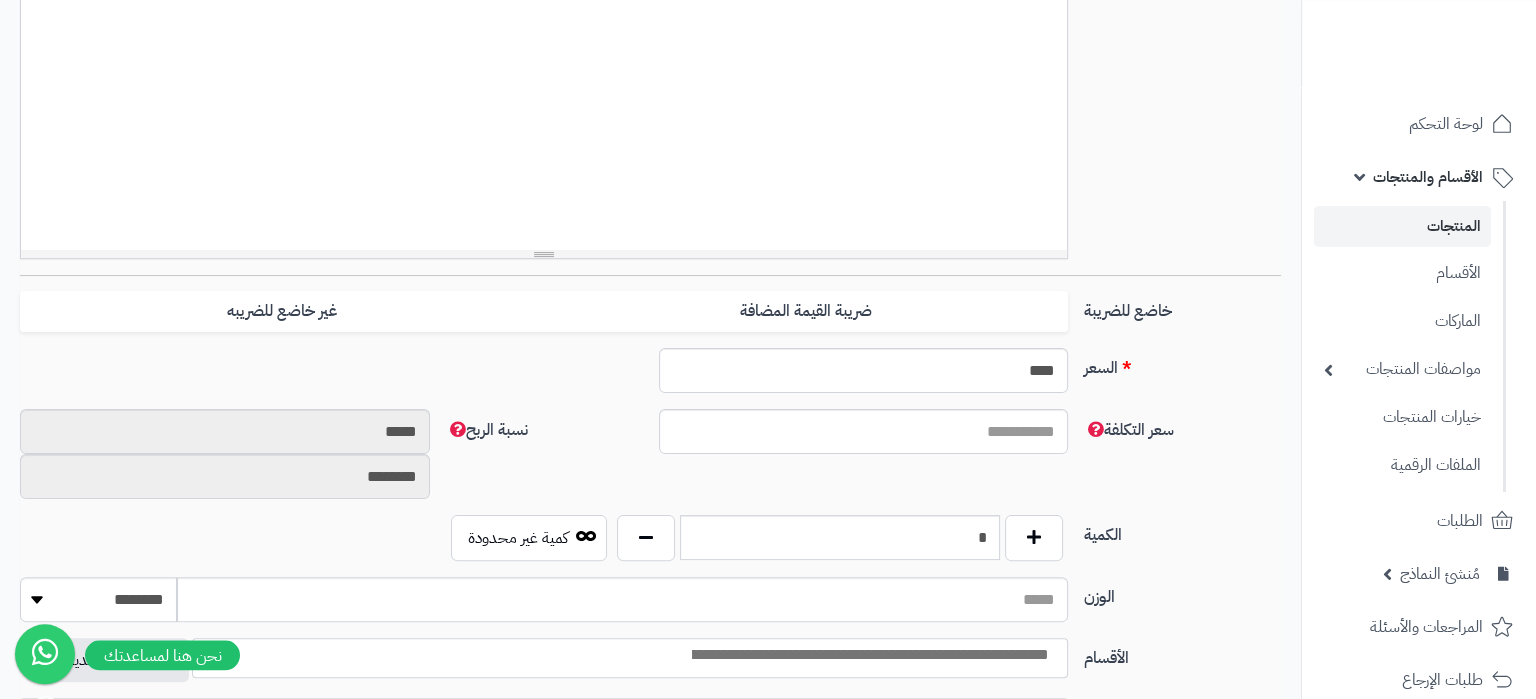scroll, scrollTop: 735, scrollLeft: 0, axis: vertical 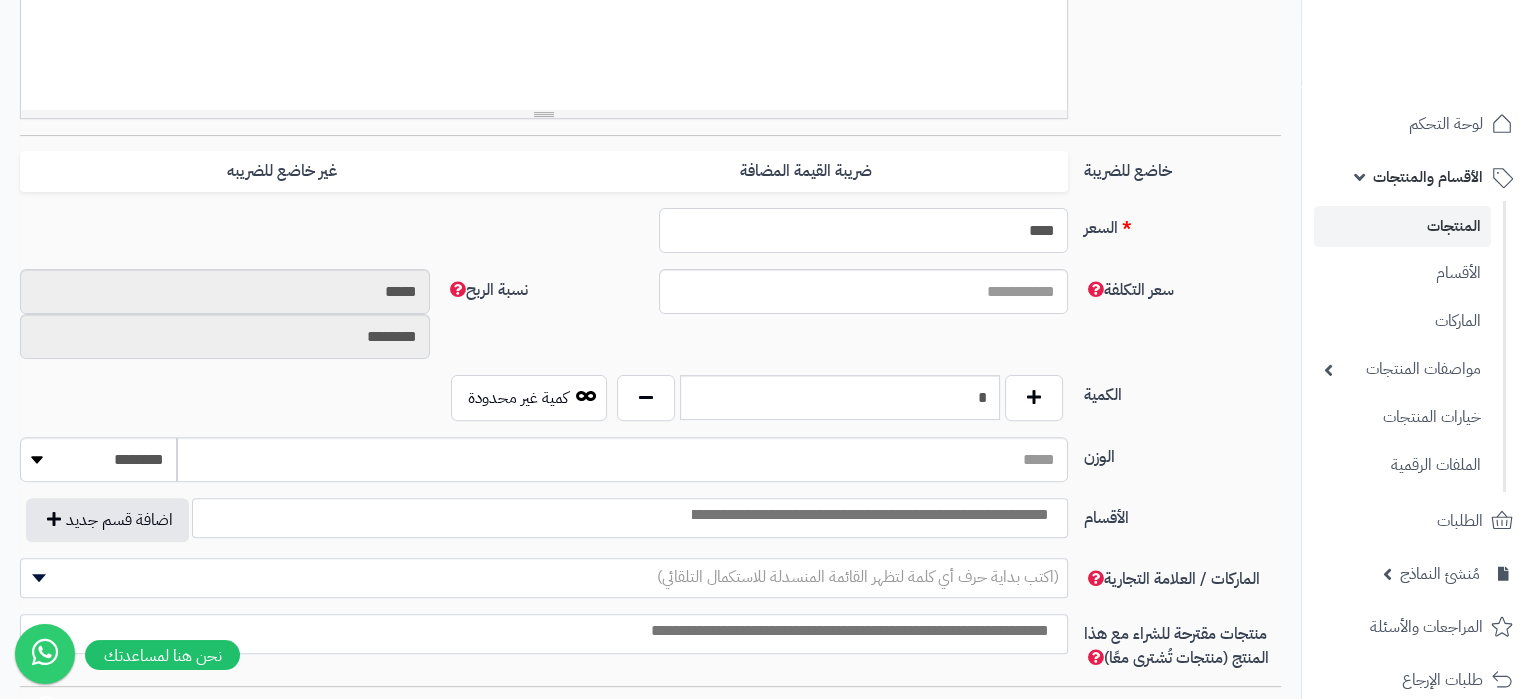 click on "****" at bounding box center (864, 230) 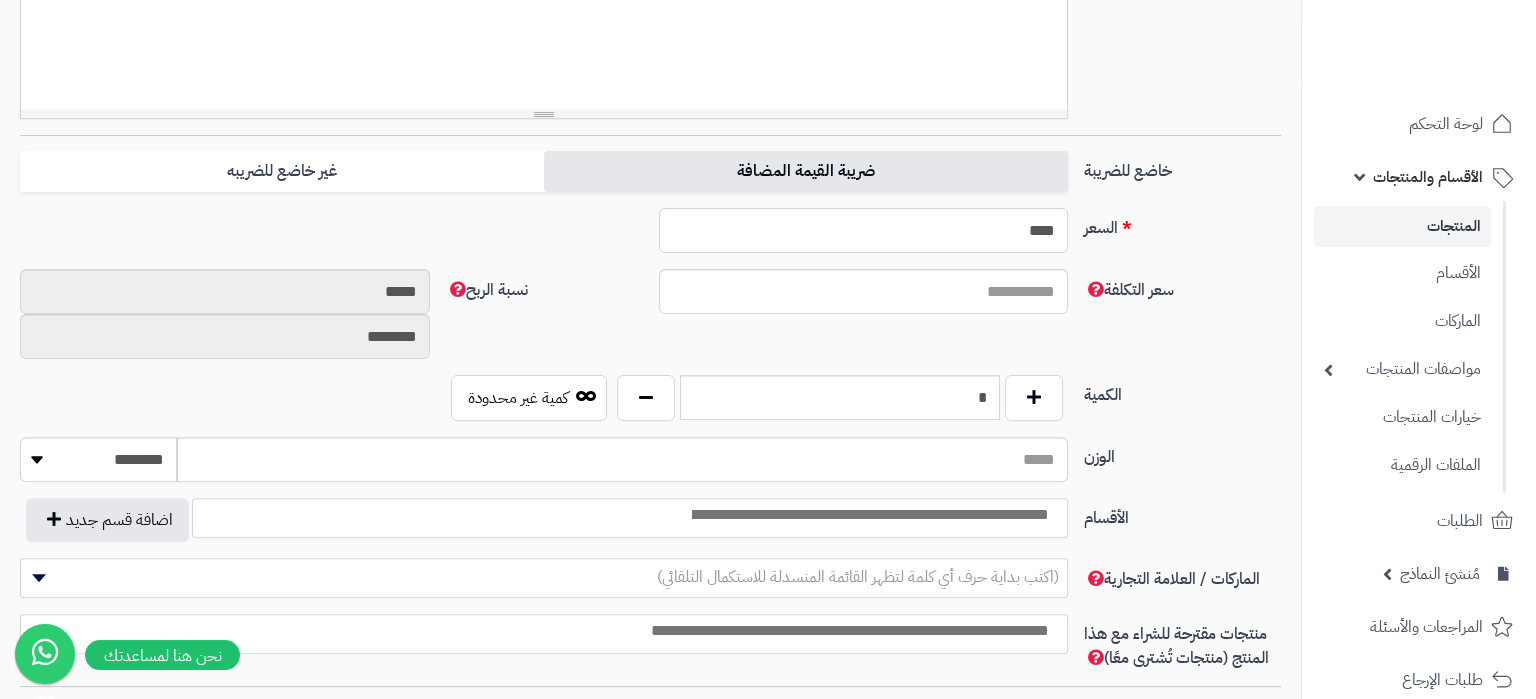 type on "****" 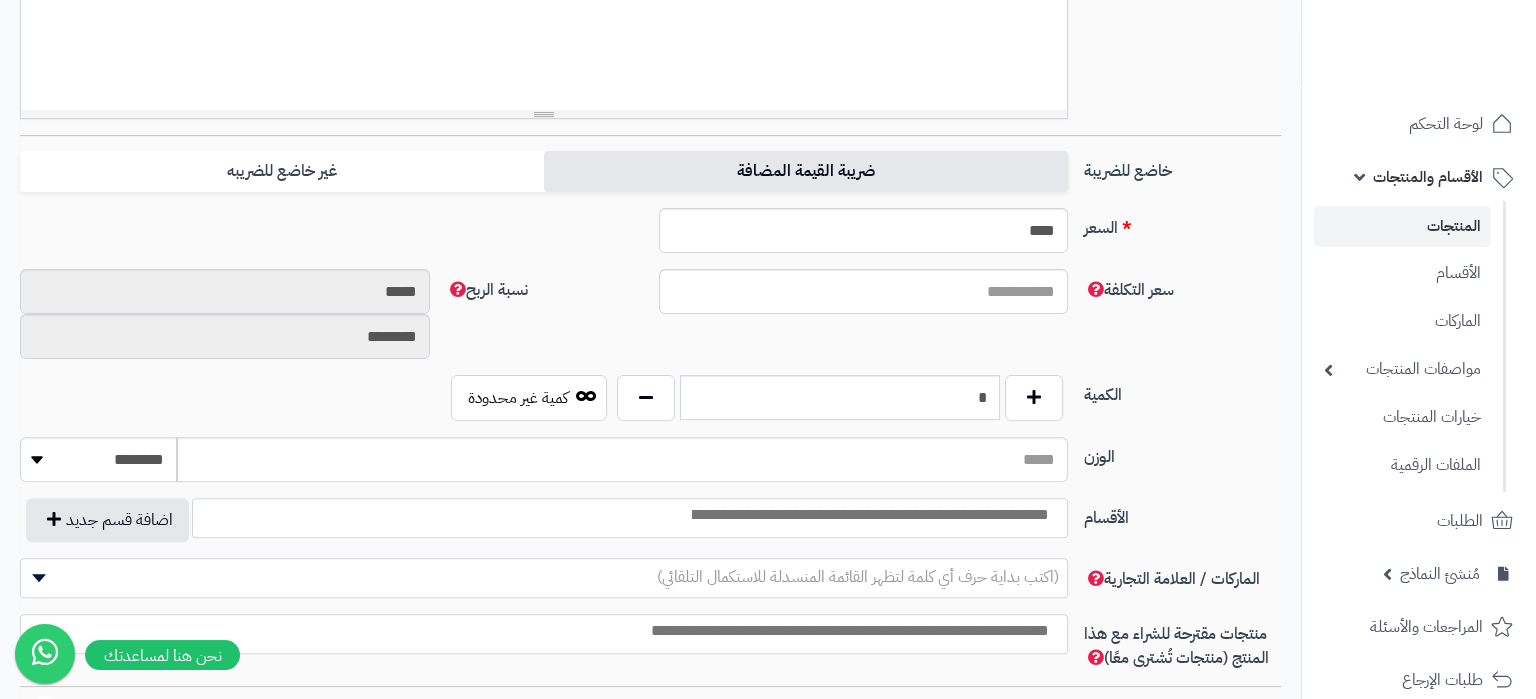 click on "ضريبة القيمة المضافة" at bounding box center (806, 171) 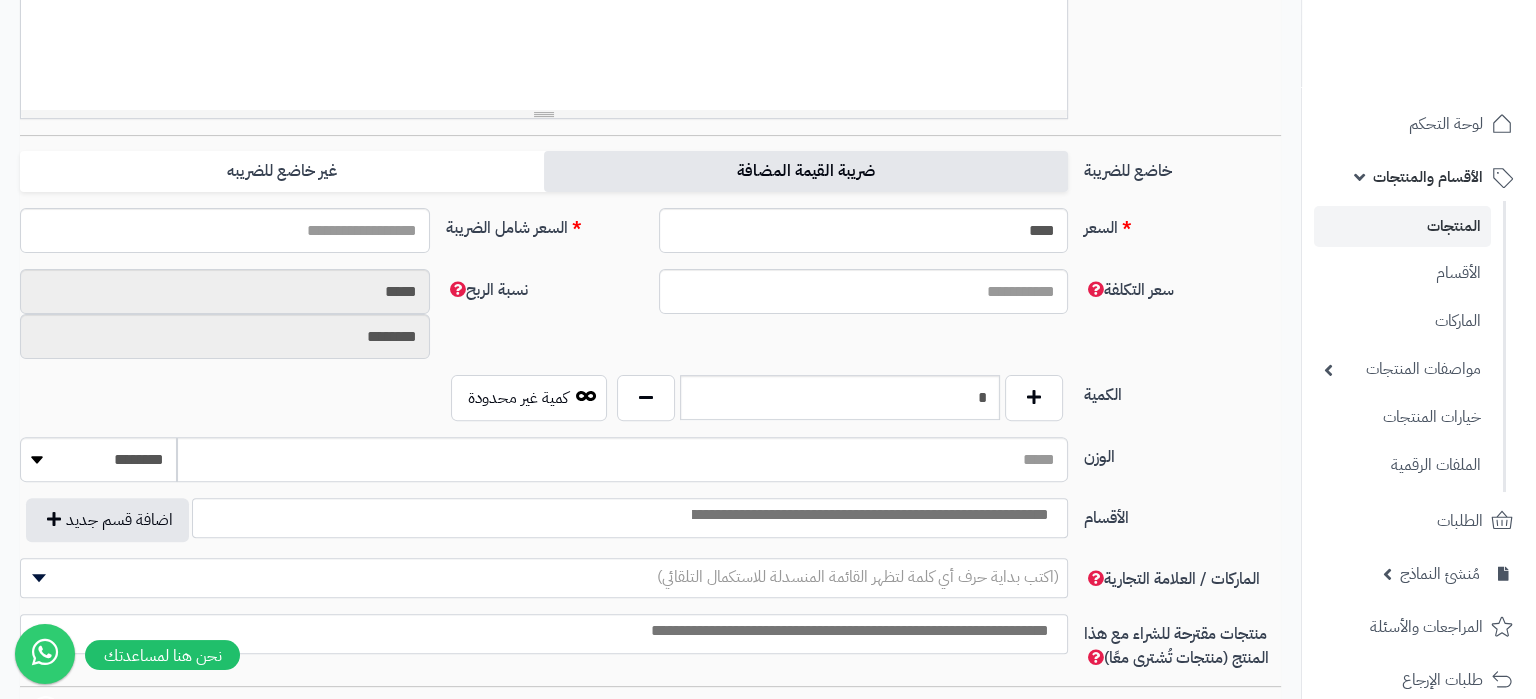 type on "*****" 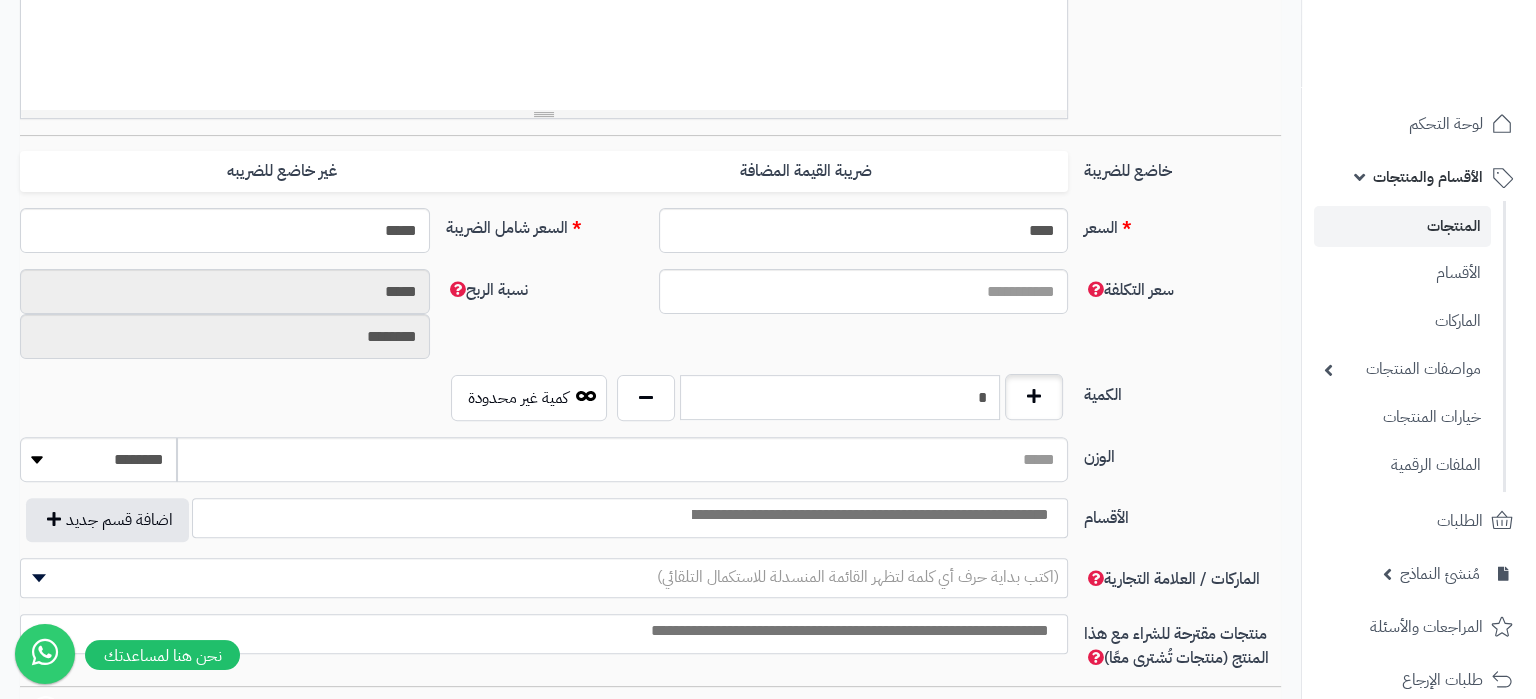 drag, startPoint x: 946, startPoint y: 402, endPoint x: 1052, endPoint y: 403, distance: 106.004715 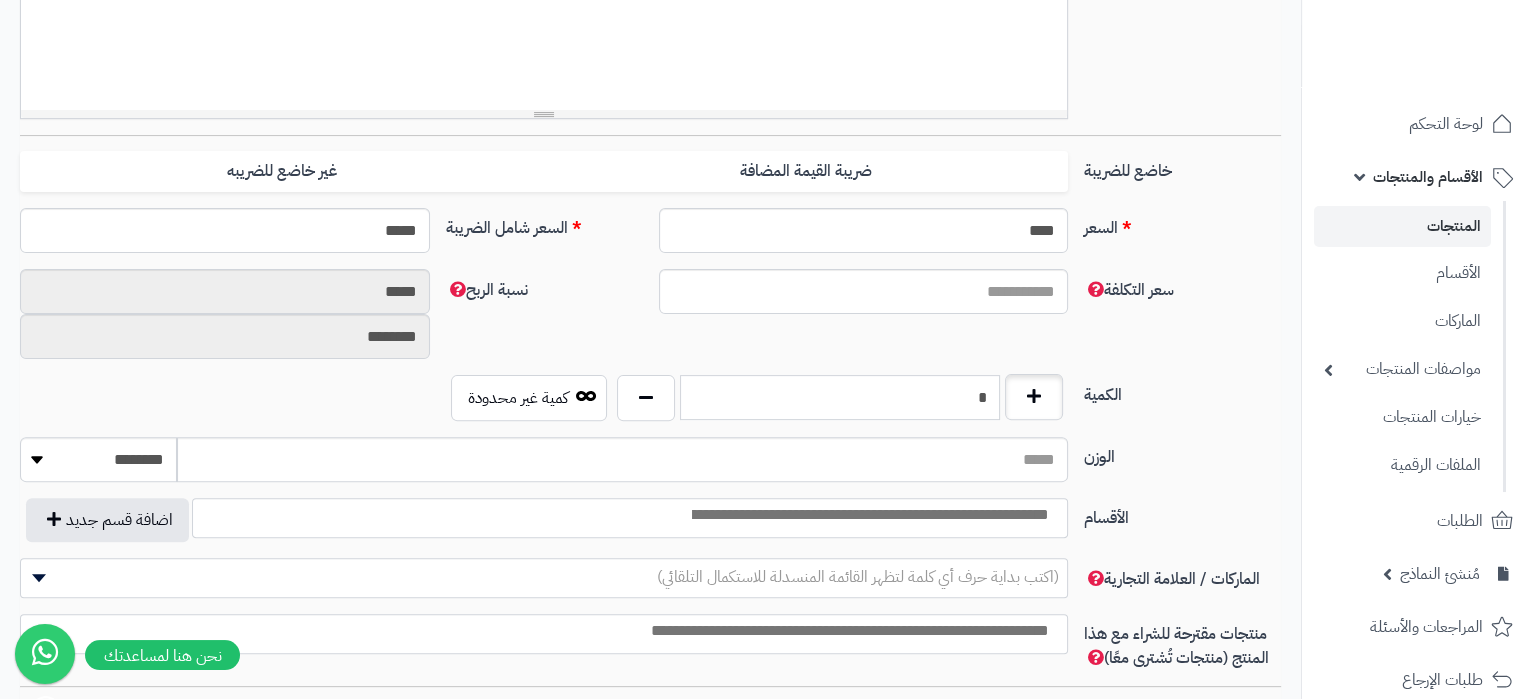 click on "*" at bounding box center (840, 397) 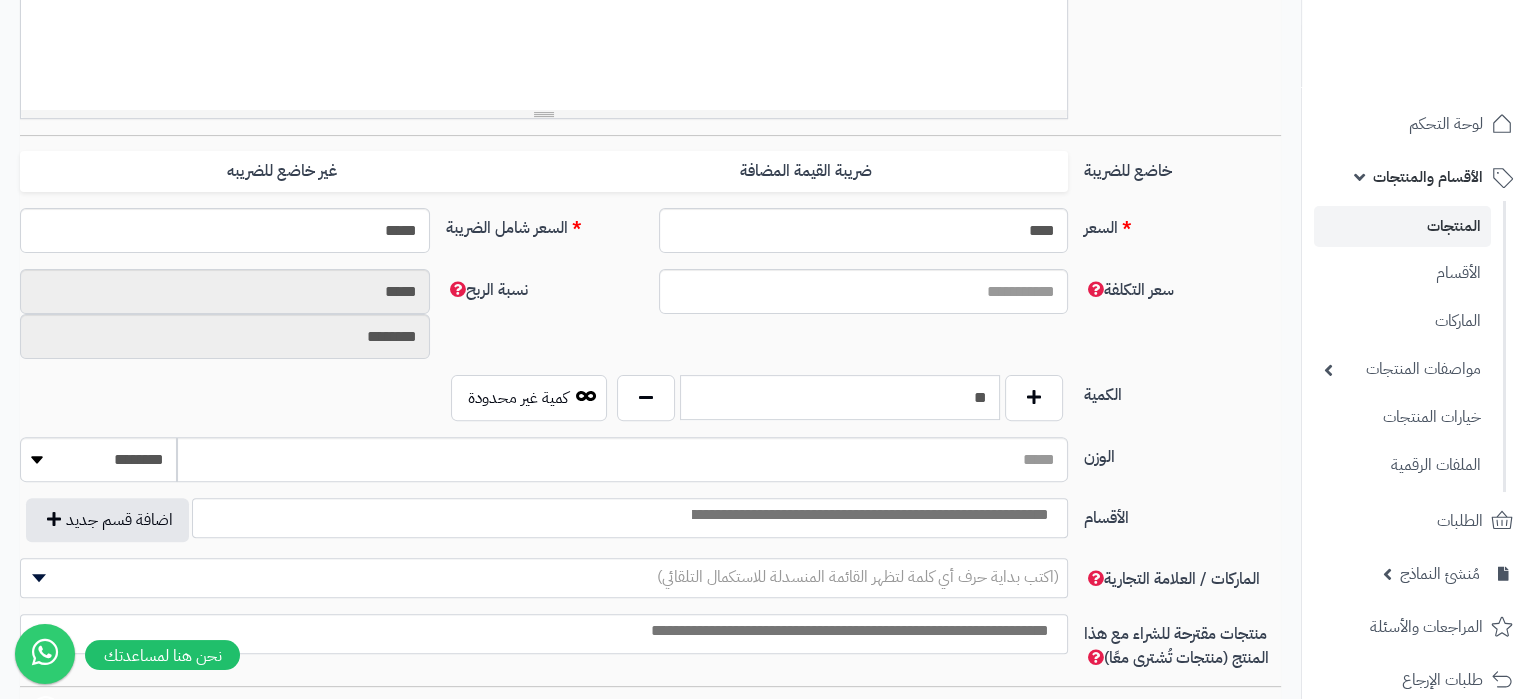 type on "**" 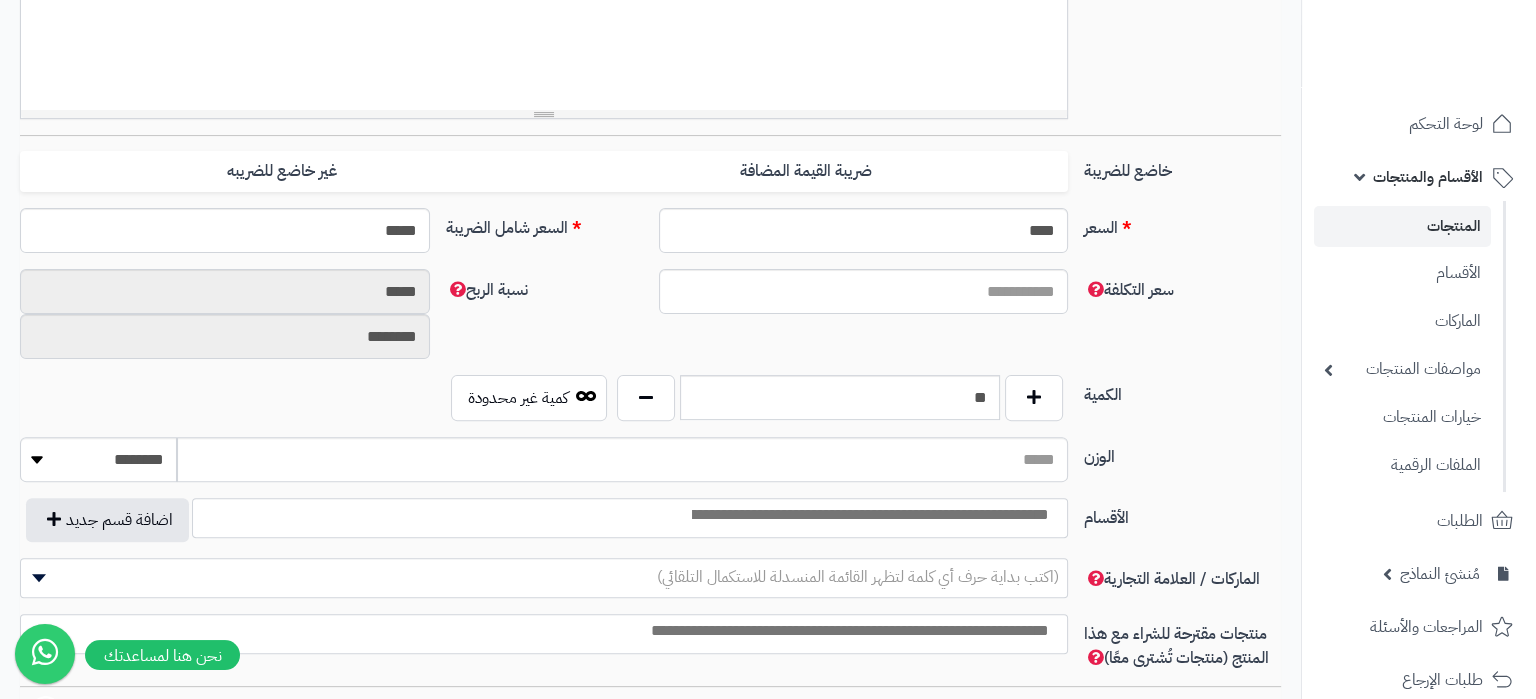 click at bounding box center [869, 515] 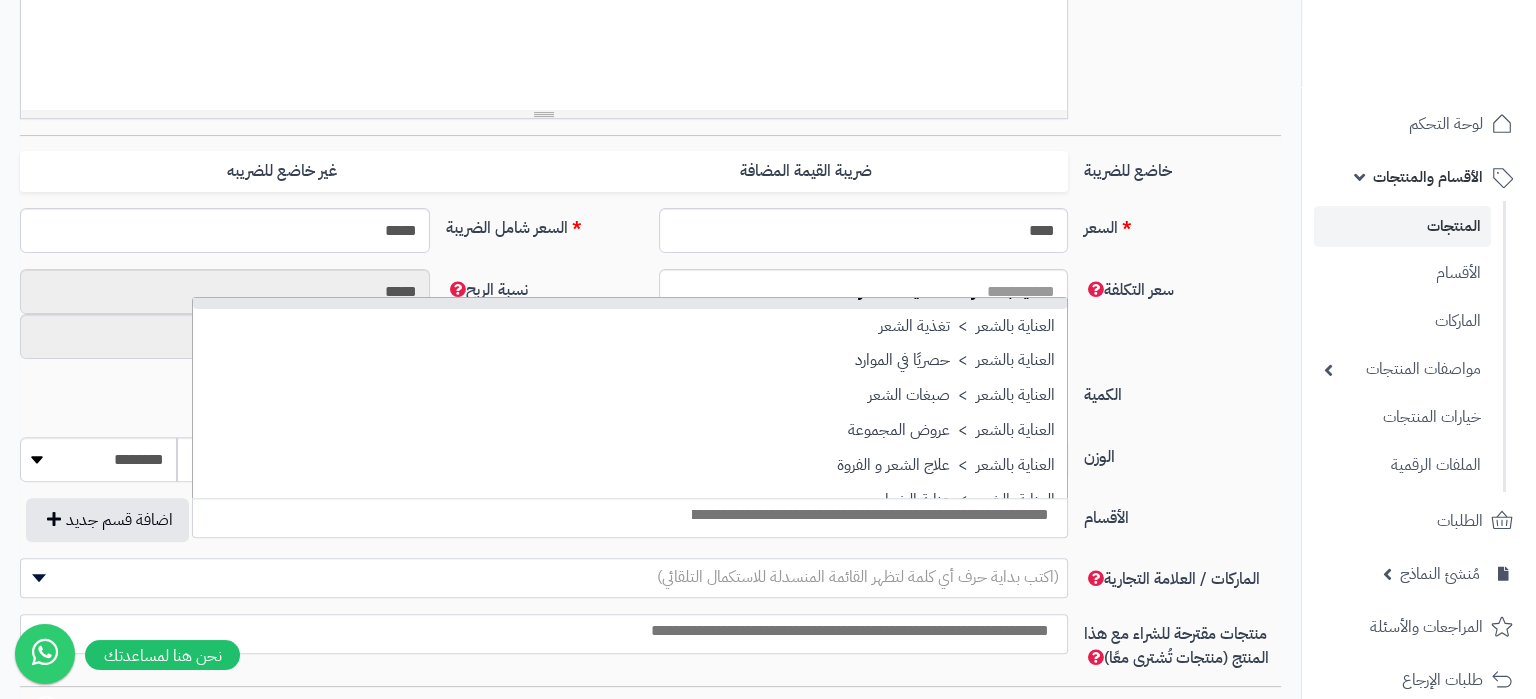 scroll, scrollTop: 2610, scrollLeft: 0, axis: vertical 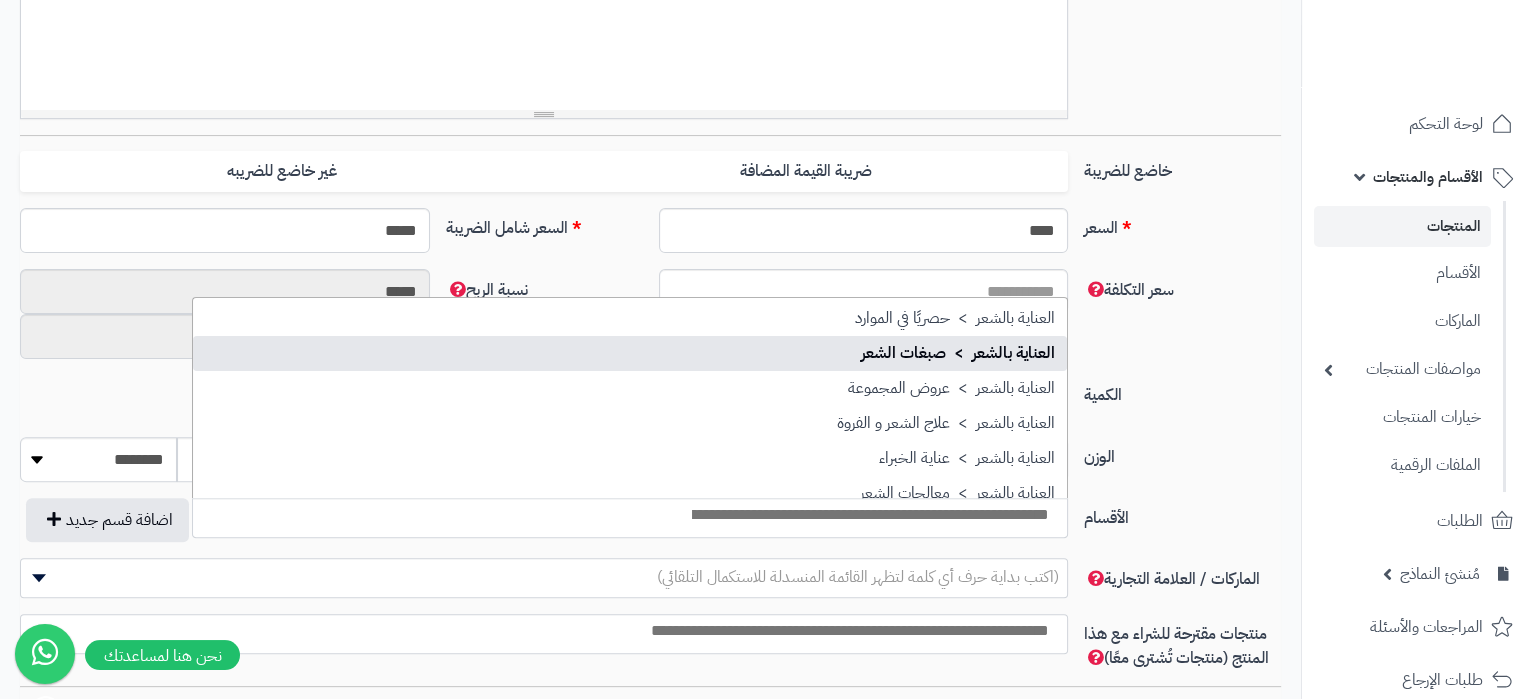 select on "***" 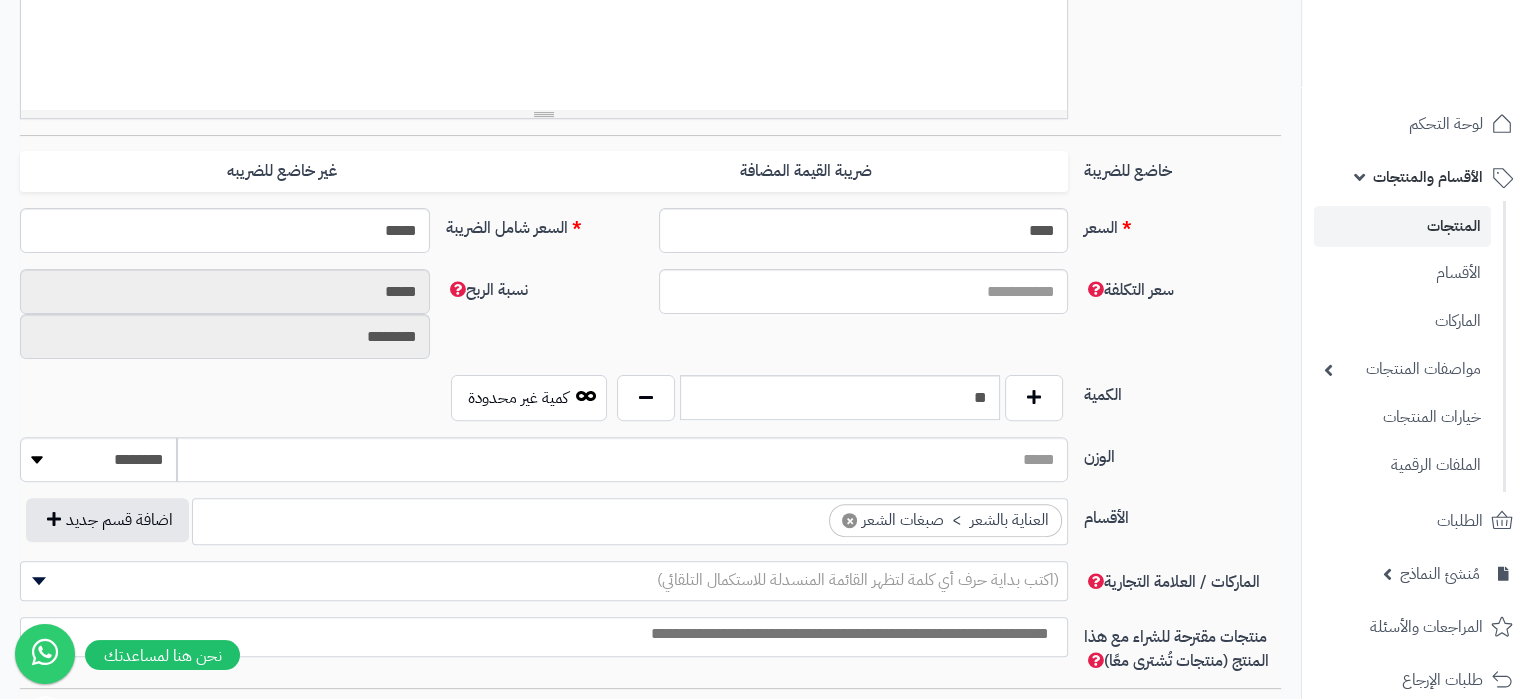 scroll, scrollTop: 2141, scrollLeft: 0, axis: vertical 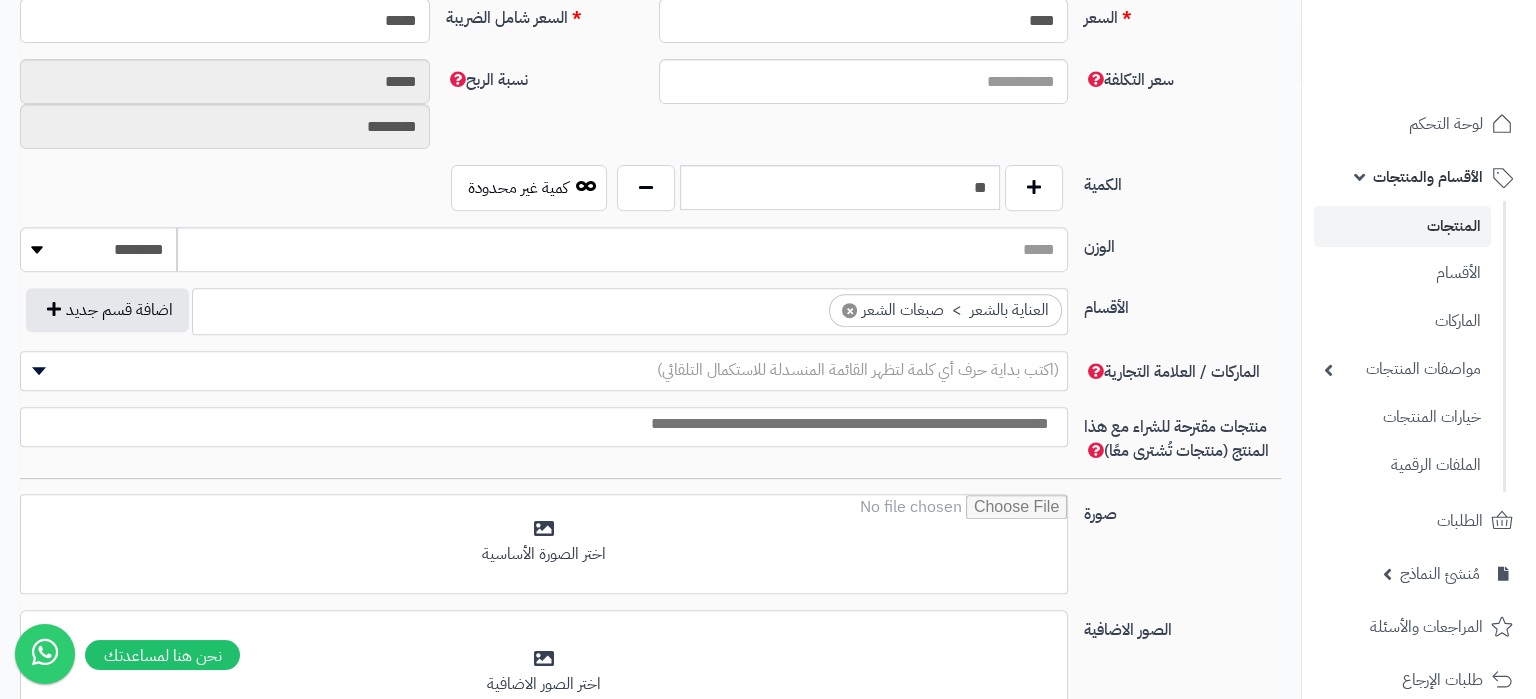 click at bounding box center [539, 424] 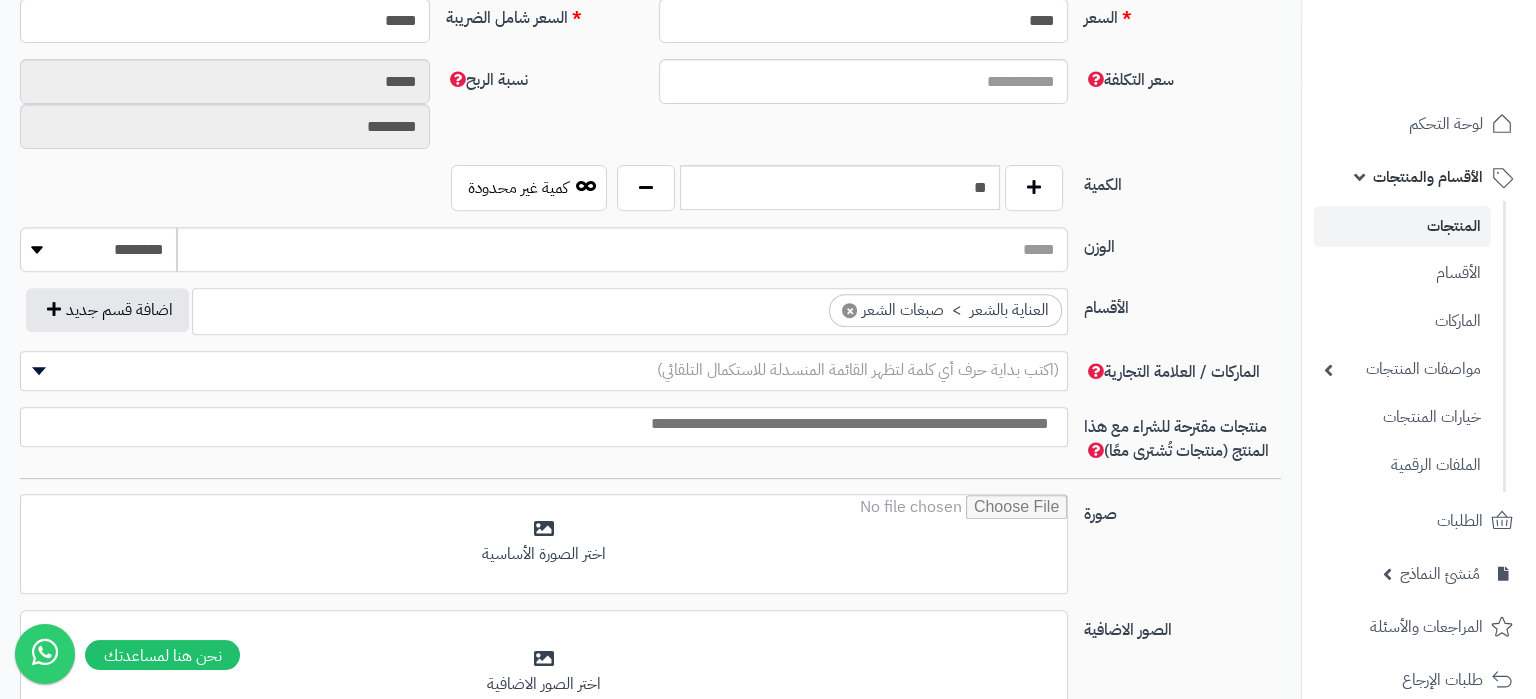 drag, startPoint x: 1005, startPoint y: 403, endPoint x: 1014, endPoint y: 354, distance: 49.819675 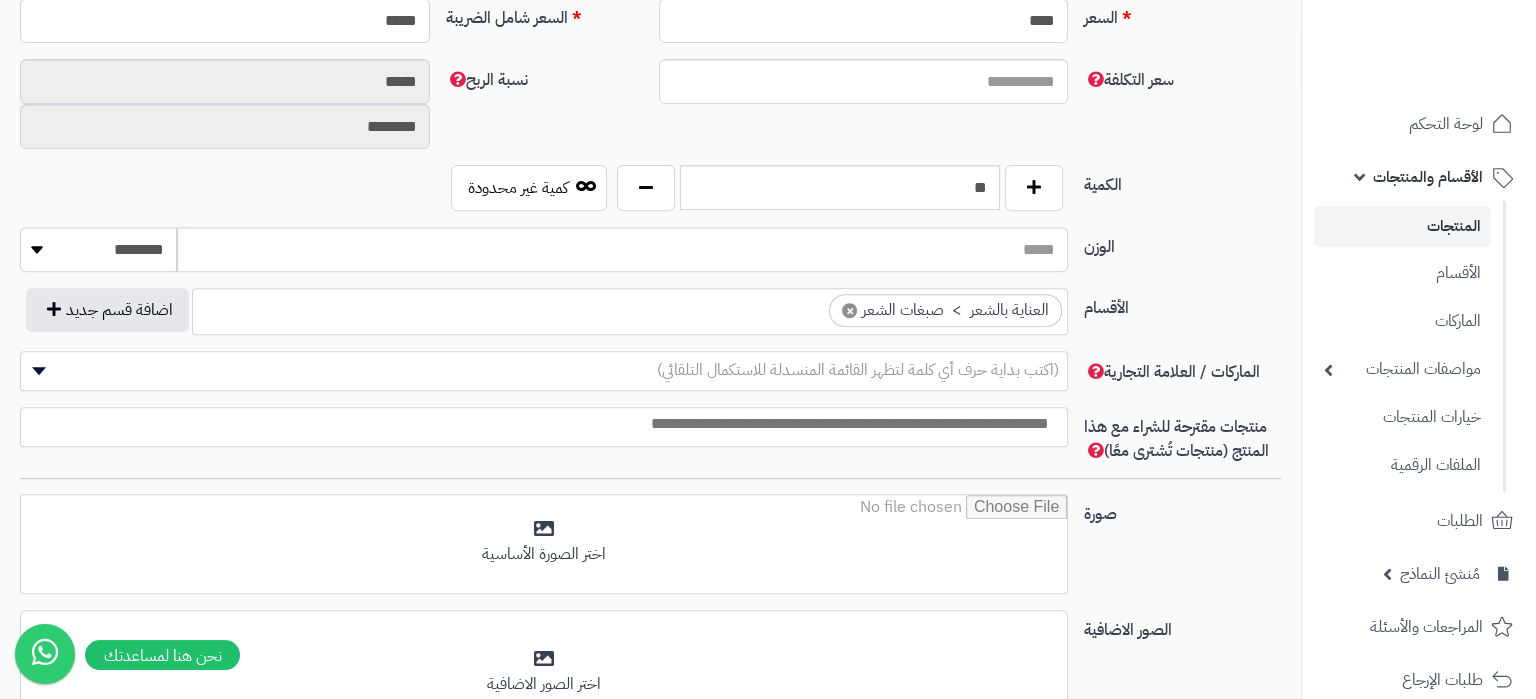 click on "الماركات / العلامة التجارية
(اكتب بداية حرف أي كلمة لتظهر القائمة المنسدلة للاستكمال التلقائي)" at bounding box center [650, 379] 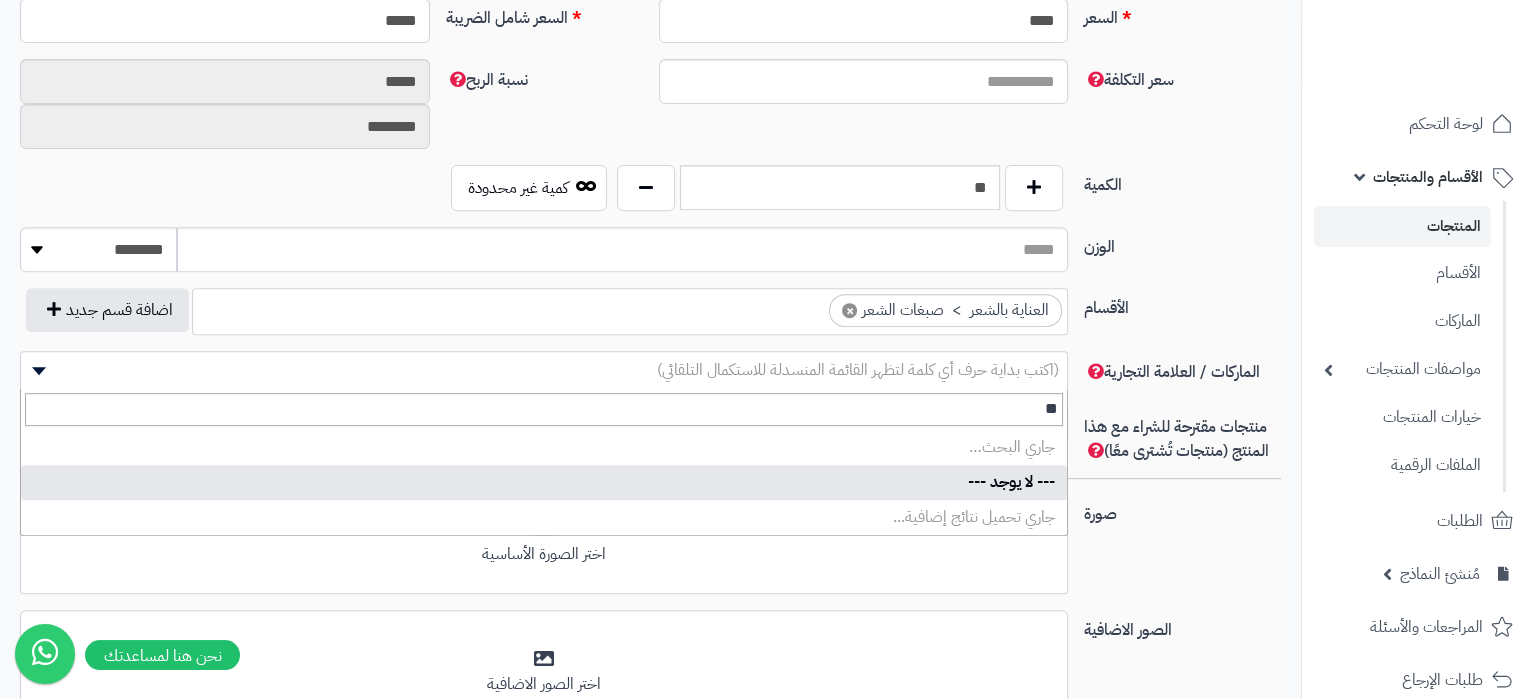 type on "*" 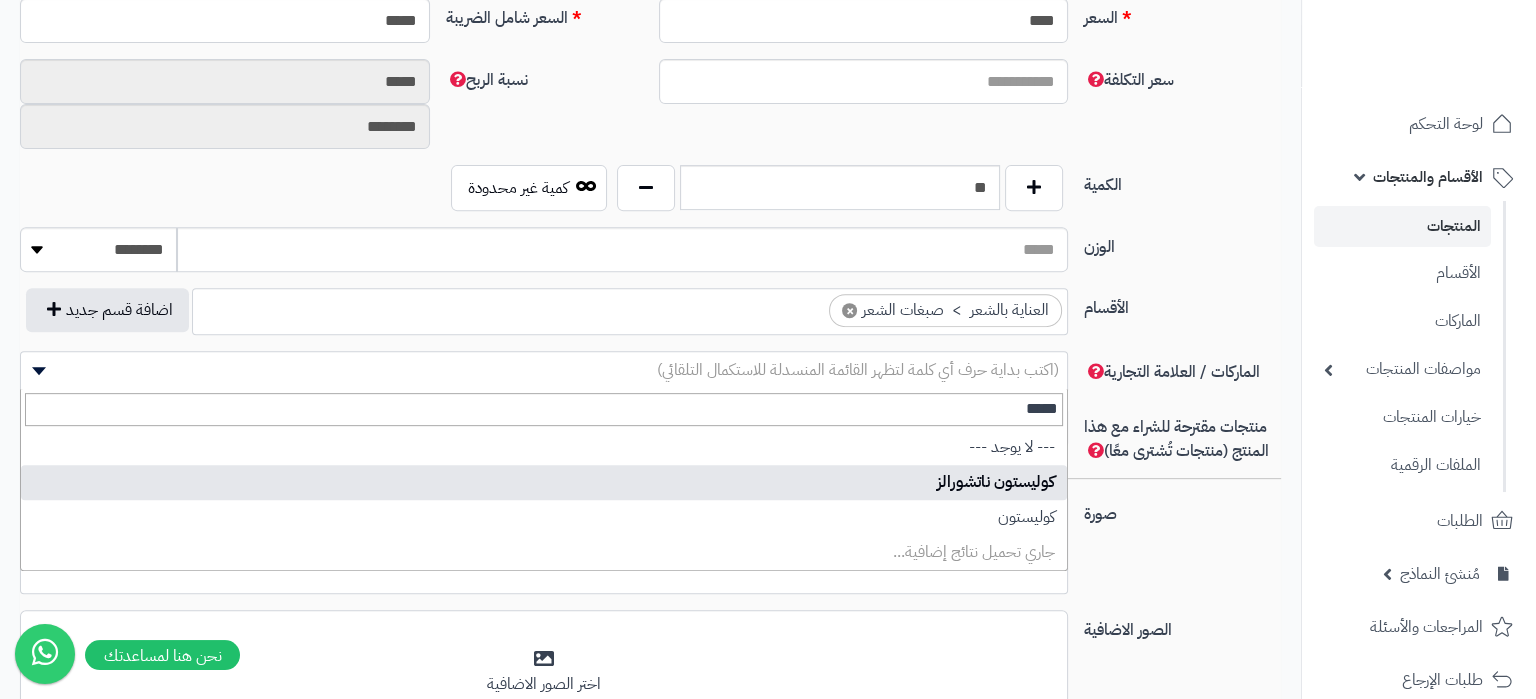 type on "*****" 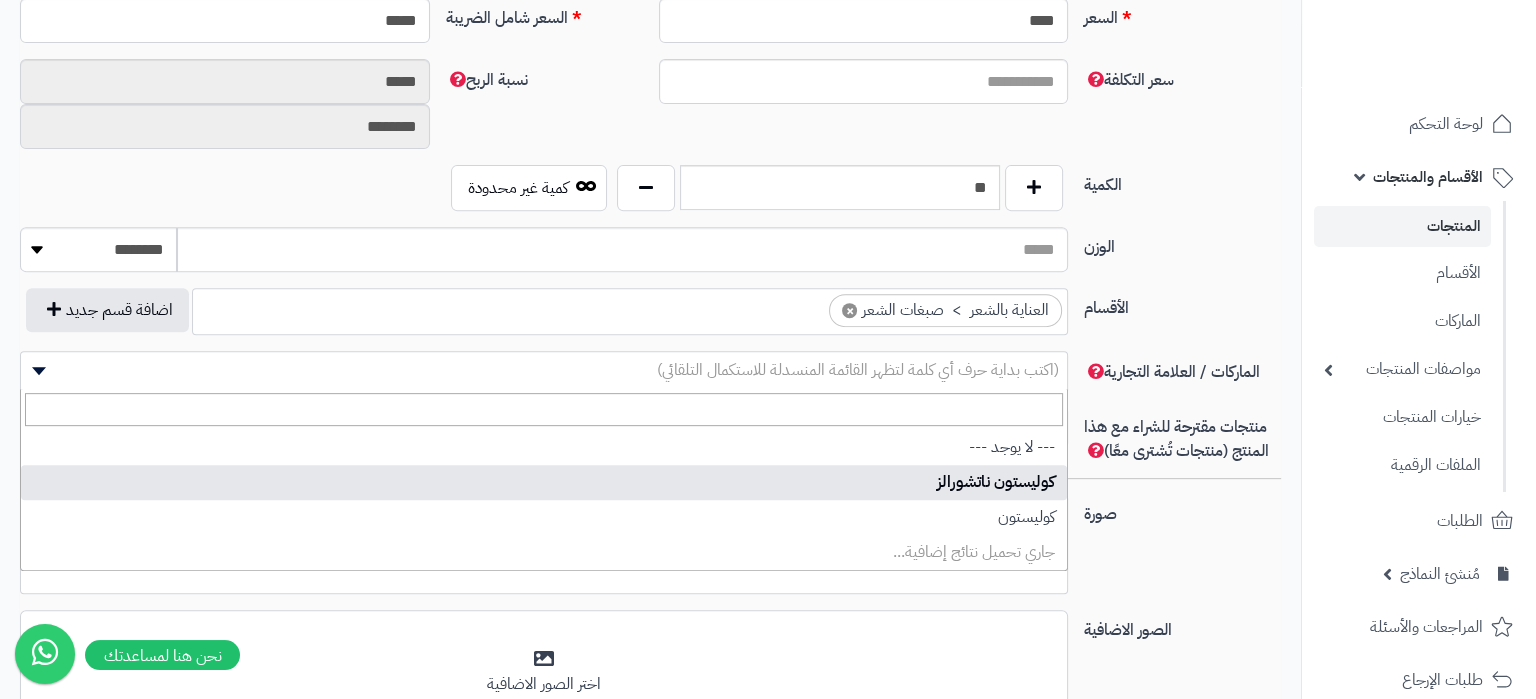 select on "****" 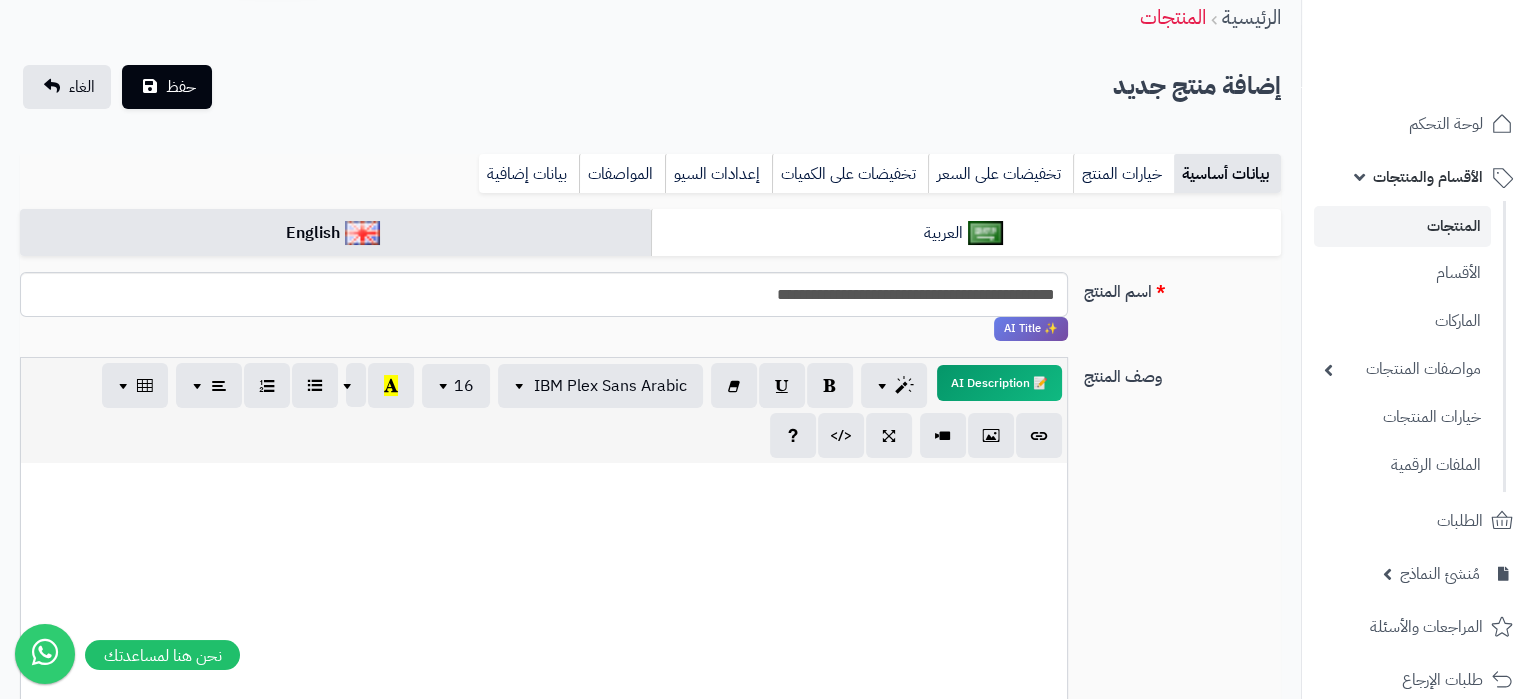 scroll, scrollTop: 0, scrollLeft: 0, axis: both 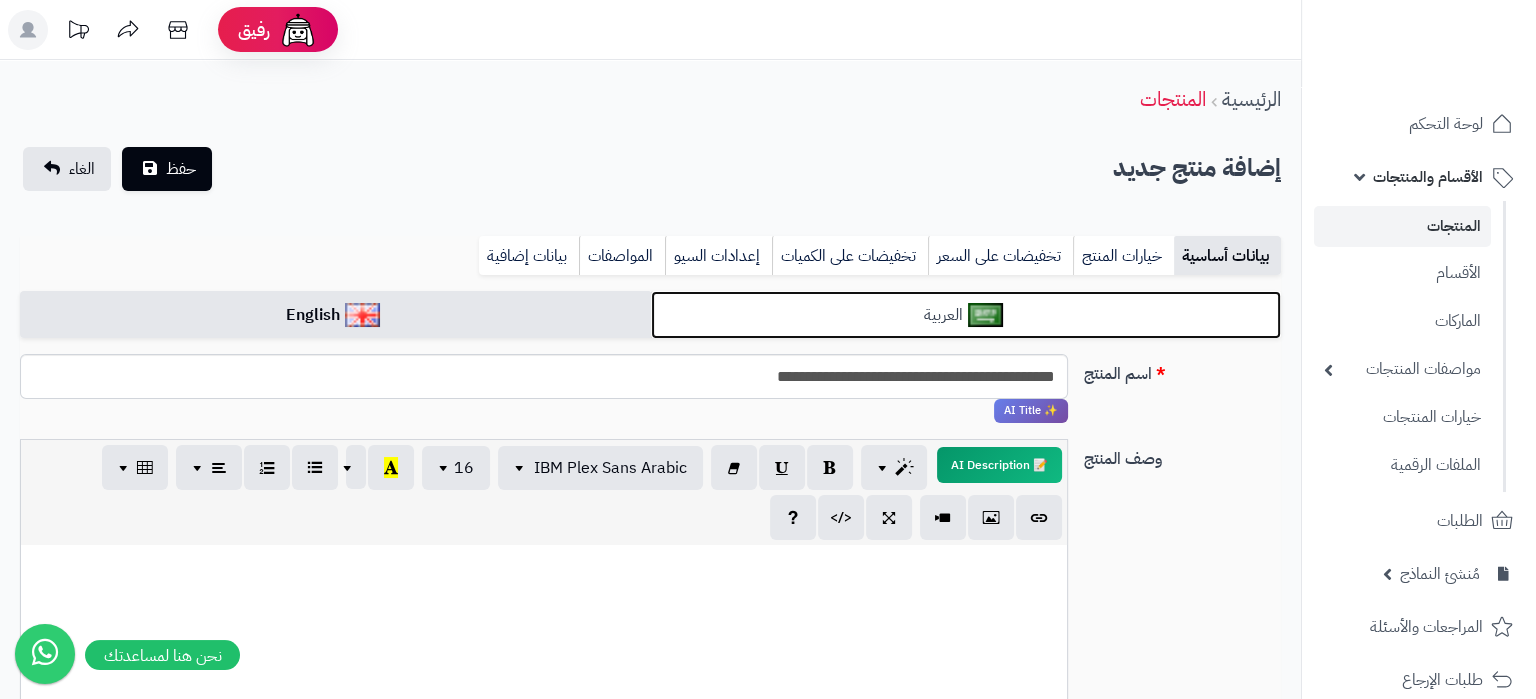 click on "العربية" at bounding box center [966, 315] 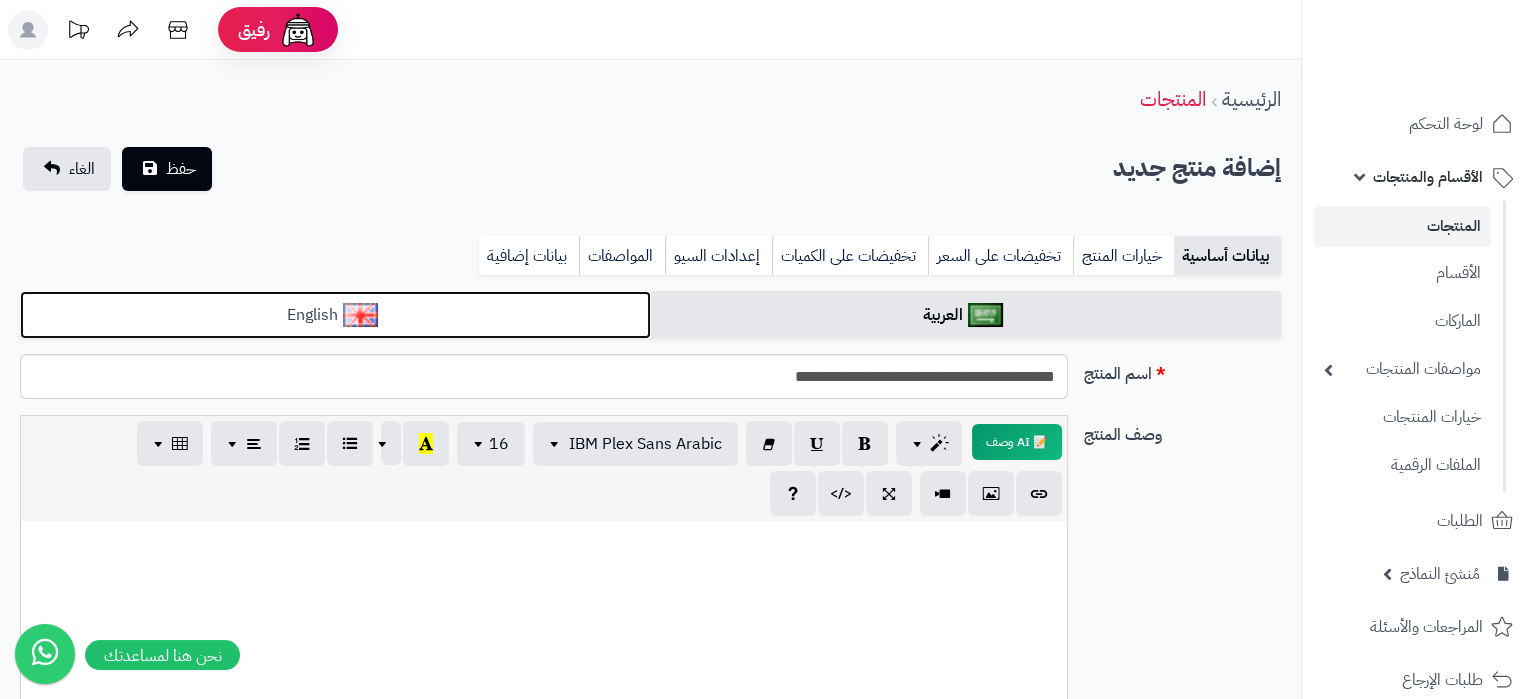 click on "English" at bounding box center (335, 315) 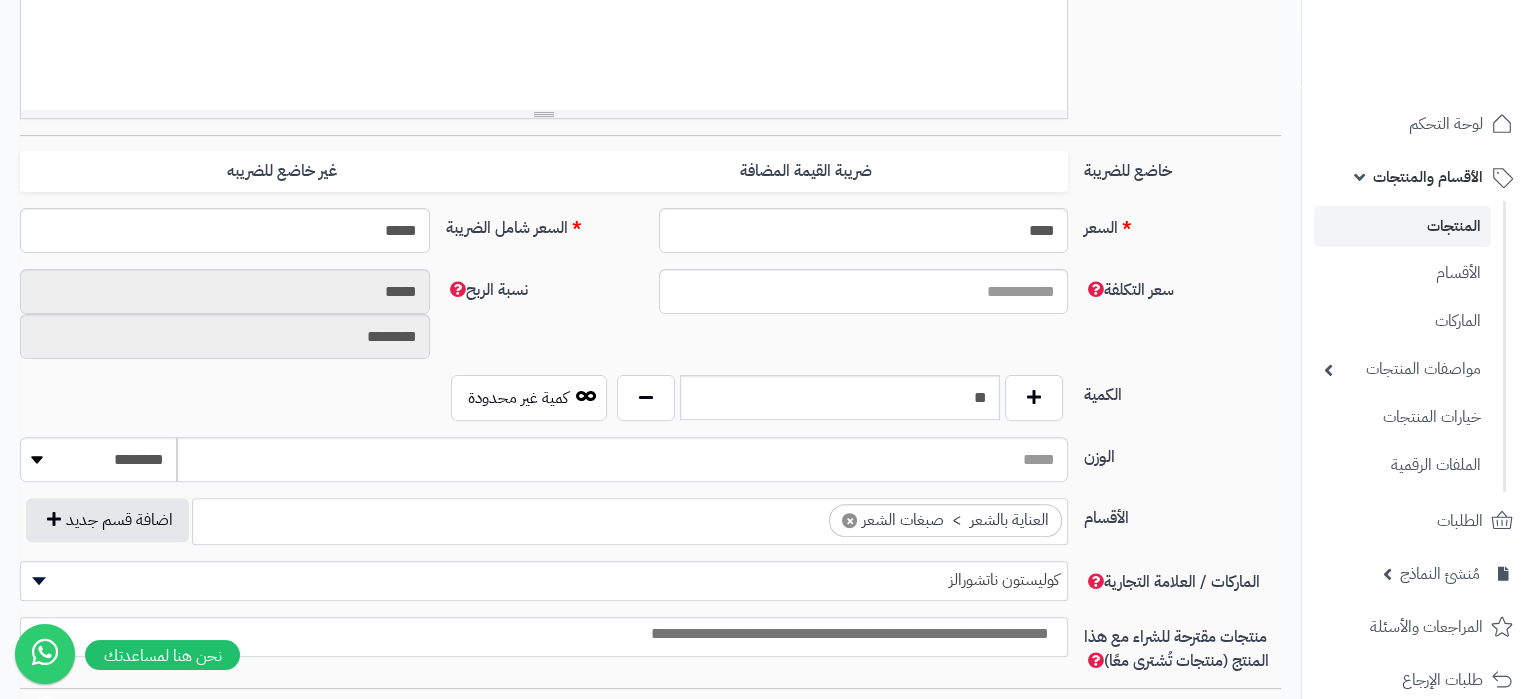 scroll, scrollTop: 210, scrollLeft: 0, axis: vertical 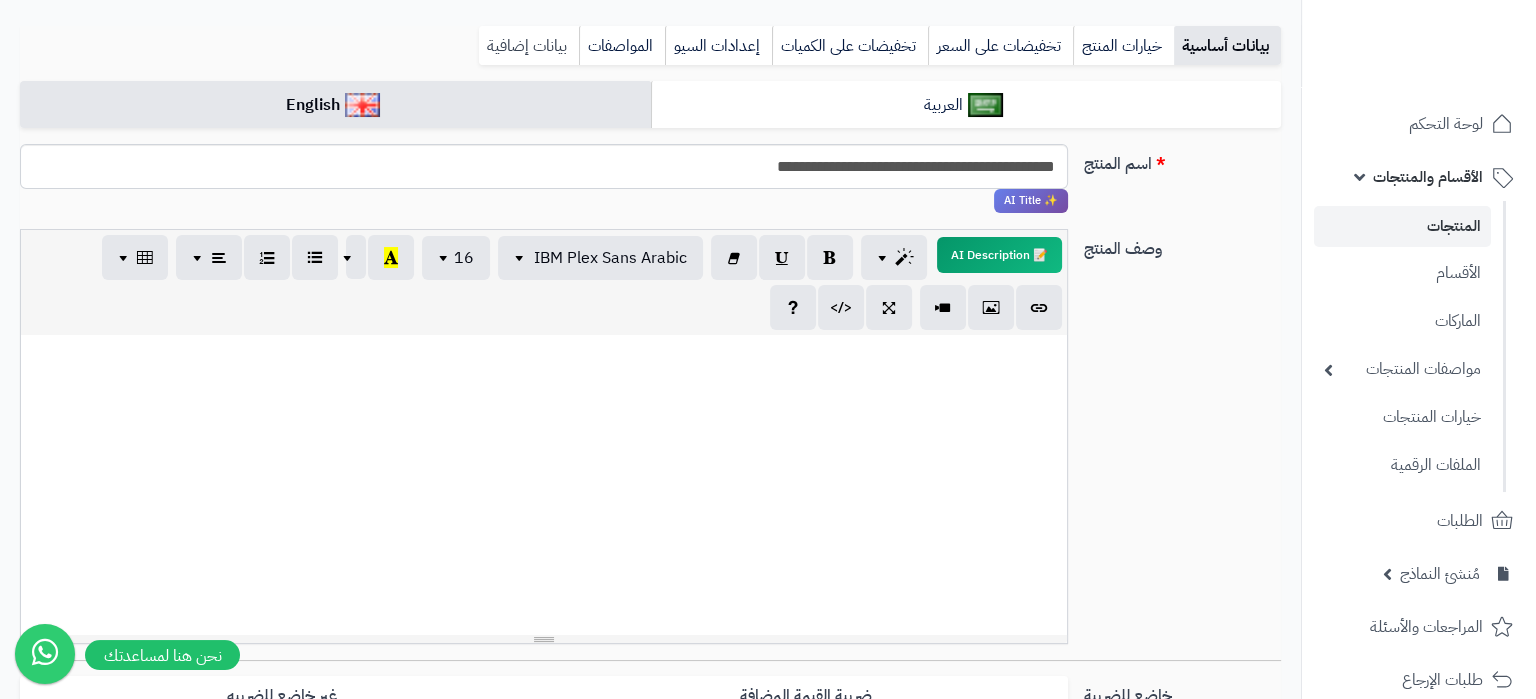 click on "بيانات إضافية" at bounding box center (529, 46) 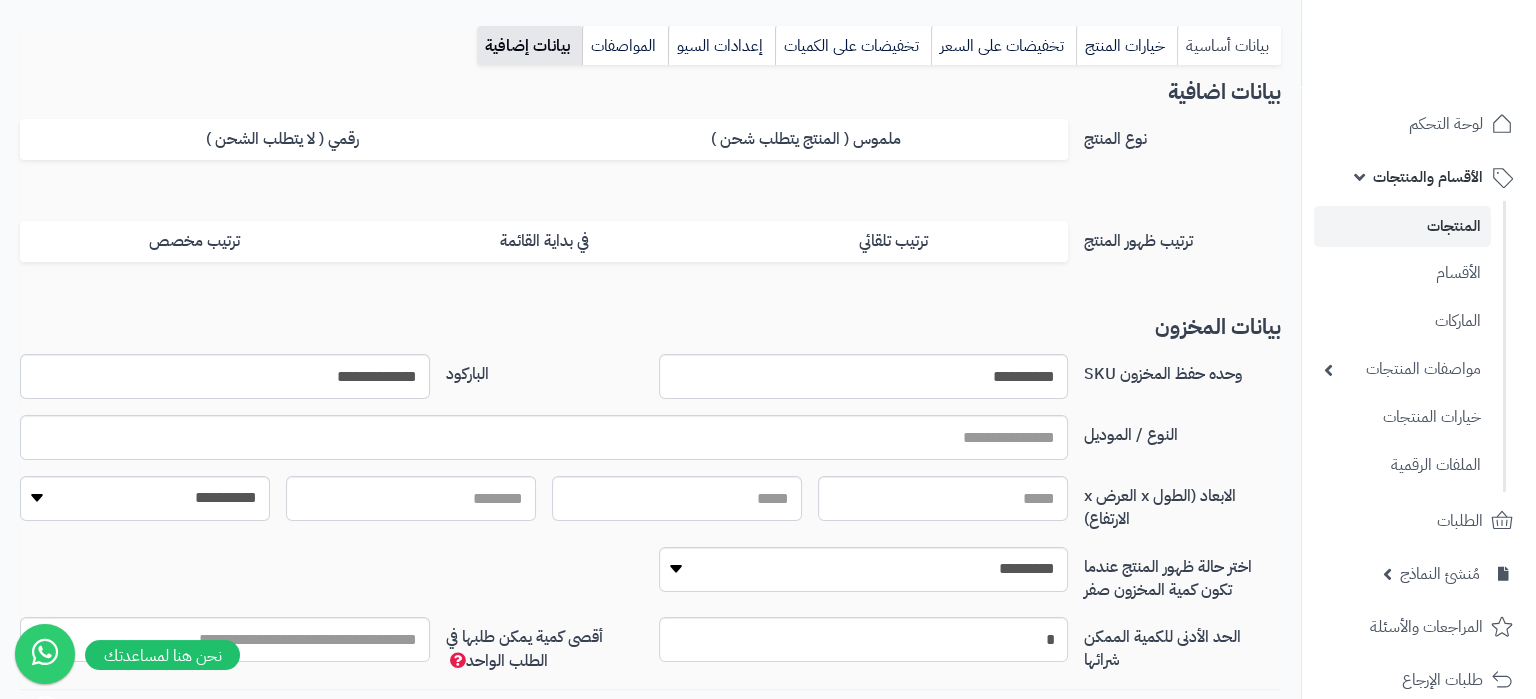 click on "بيانات أساسية" at bounding box center [1229, 46] 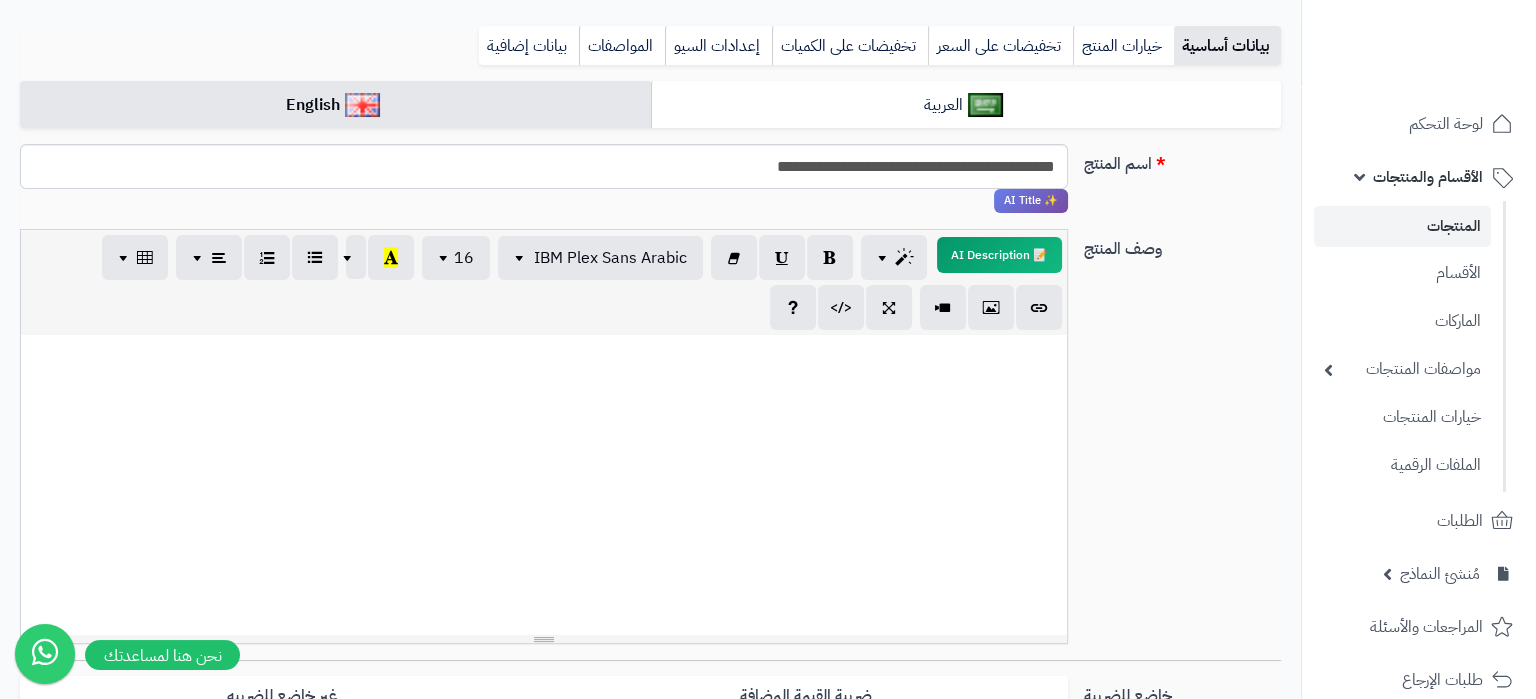 scroll, scrollTop: 2141, scrollLeft: 0, axis: vertical 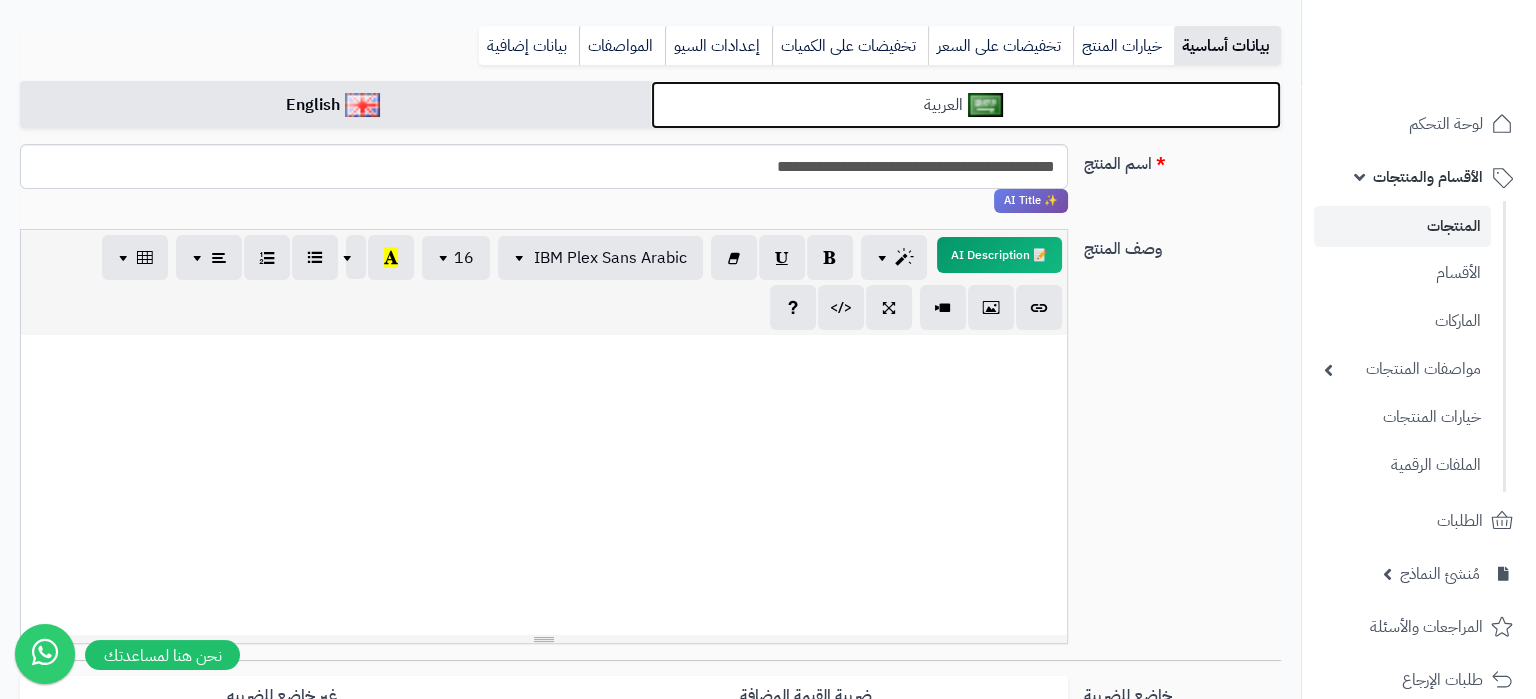 drag, startPoint x: 971, startPoint y: 117, endPoint x: 977, endPoint y: 268, distance: 151.11916 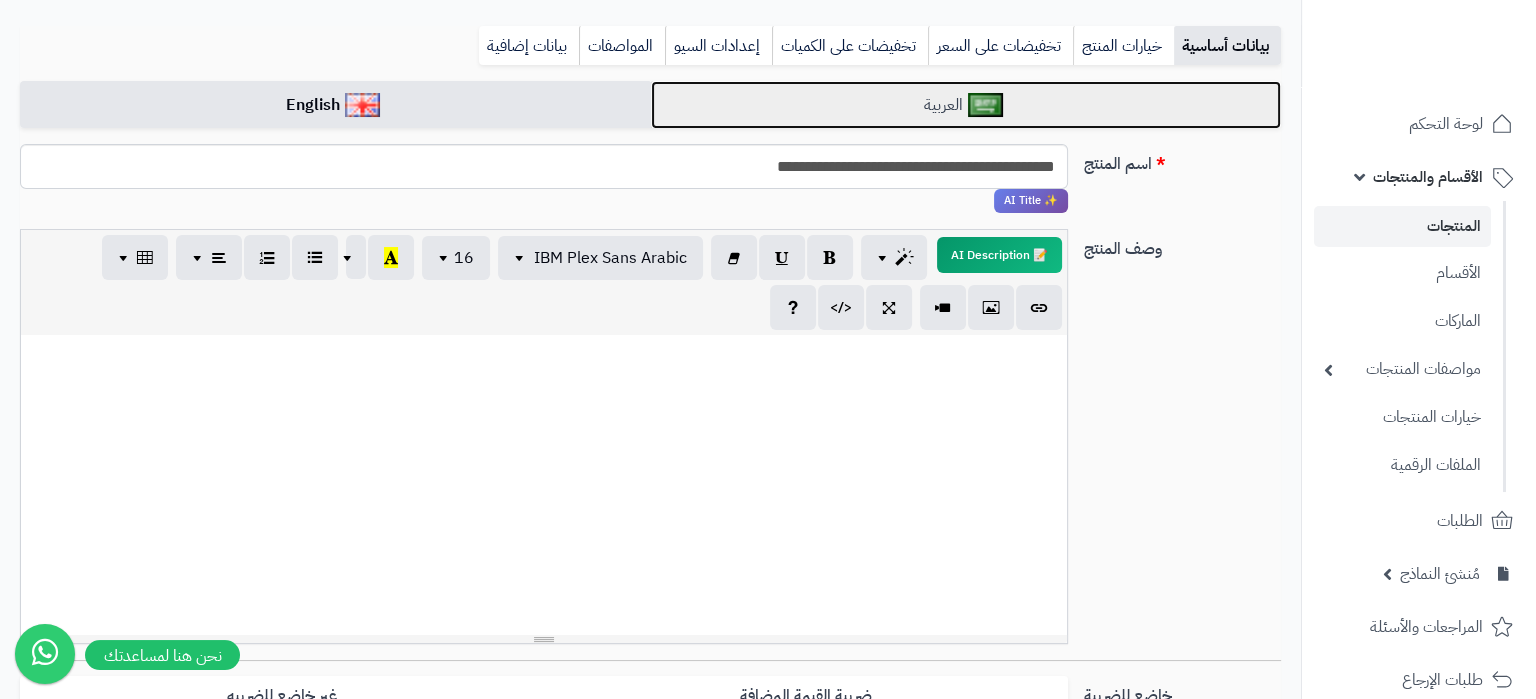 click on "العربية" at bounding box center [966, 105] 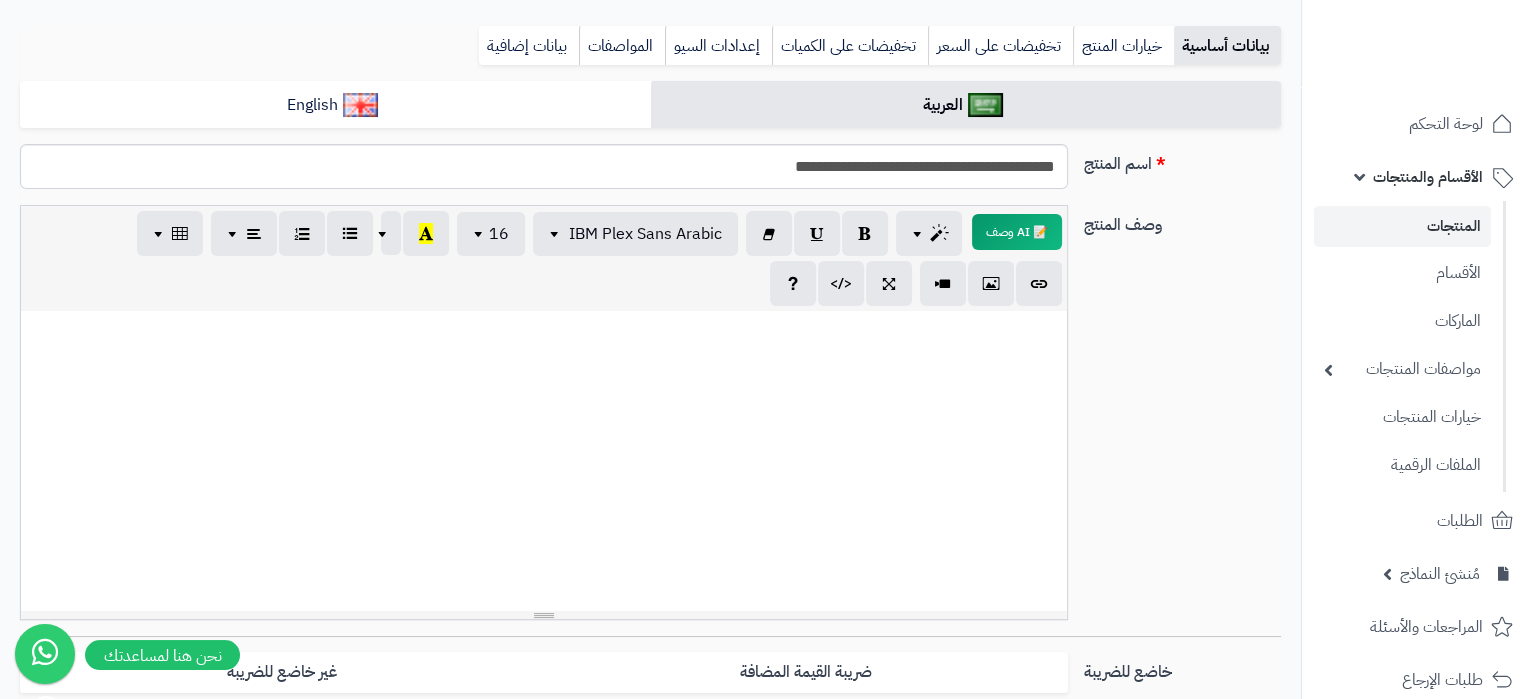 click at bounding box center [544, 461] 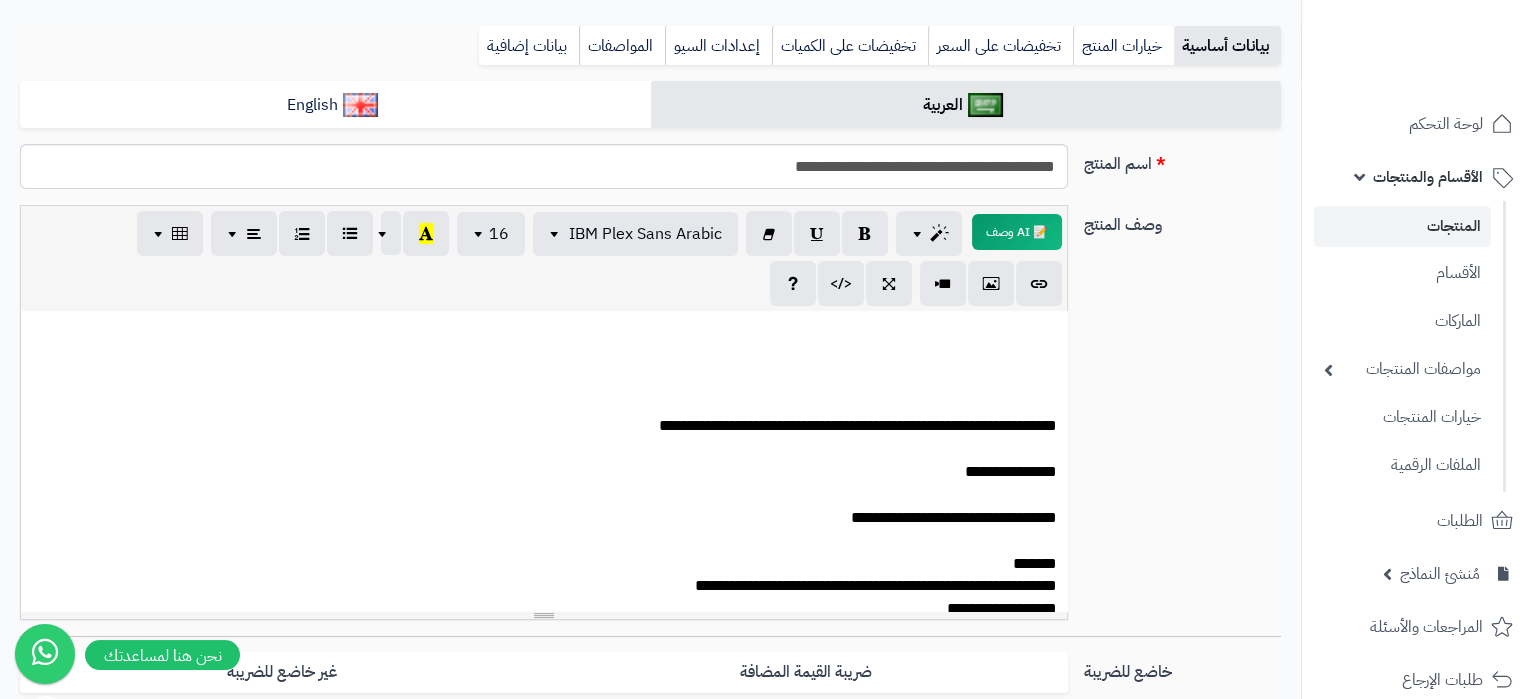 click on "بيانات أساسية خيارات المنتج تخفيضات على السعر تخفيضات على الكميات إعدادات السيو المواصفات نقاط المكافآت بيانات إضافية" at bounding box center (650, 53) 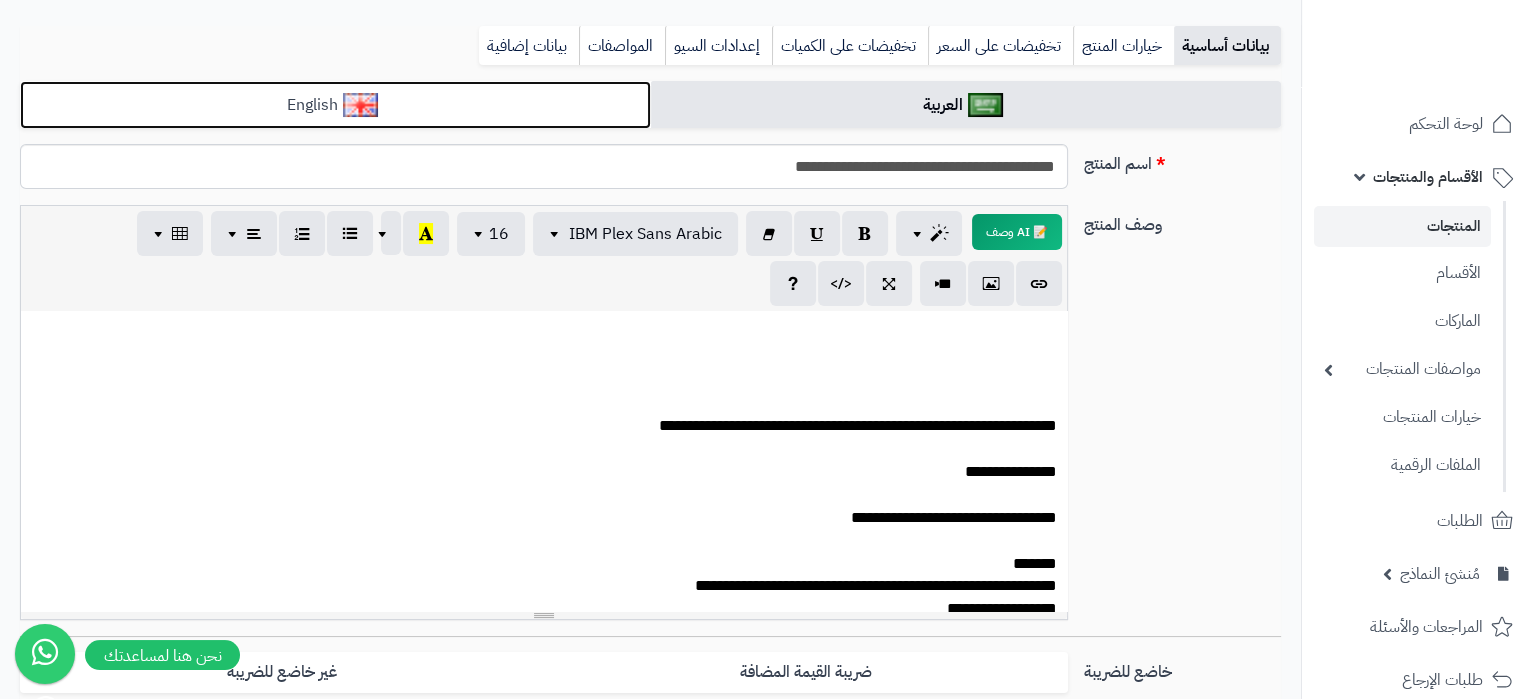 click on "English" at bounding box center [335, 105] 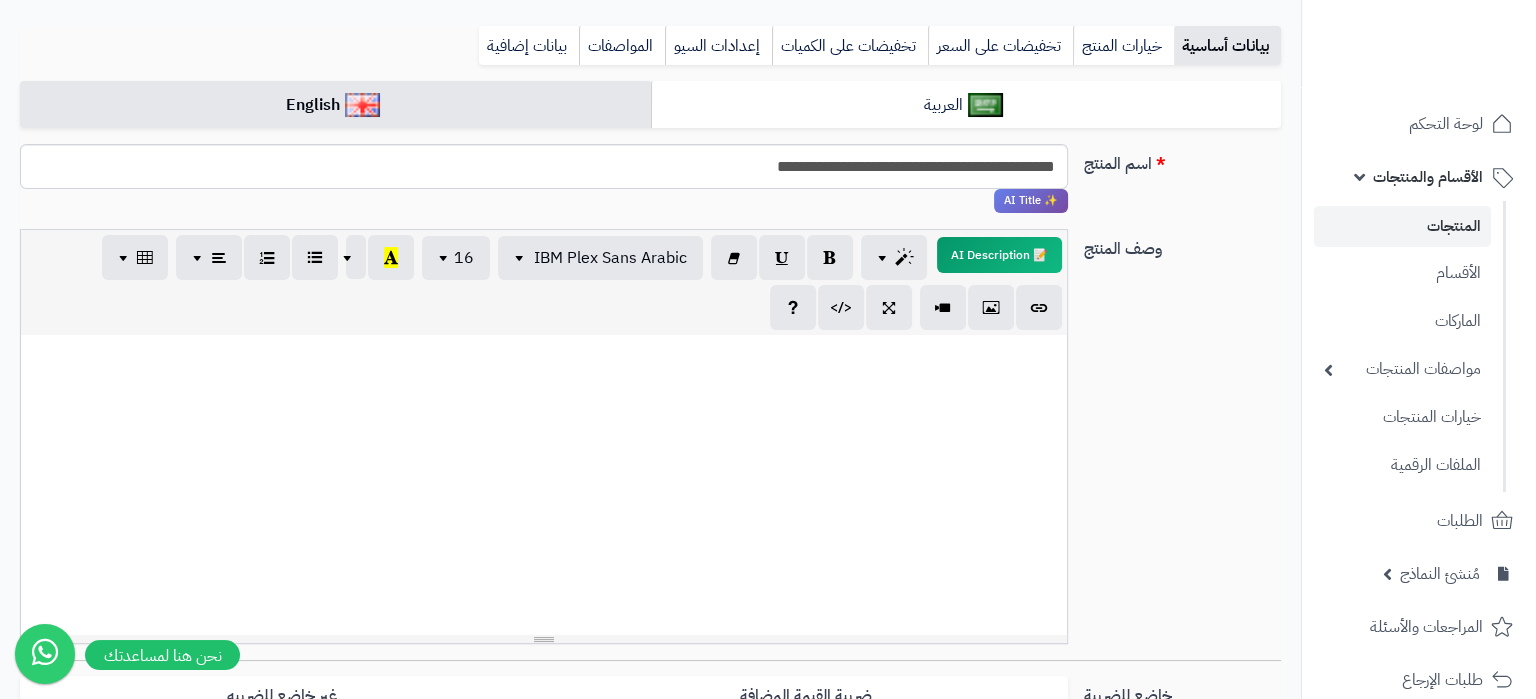 click at bounding box center [544, 485] 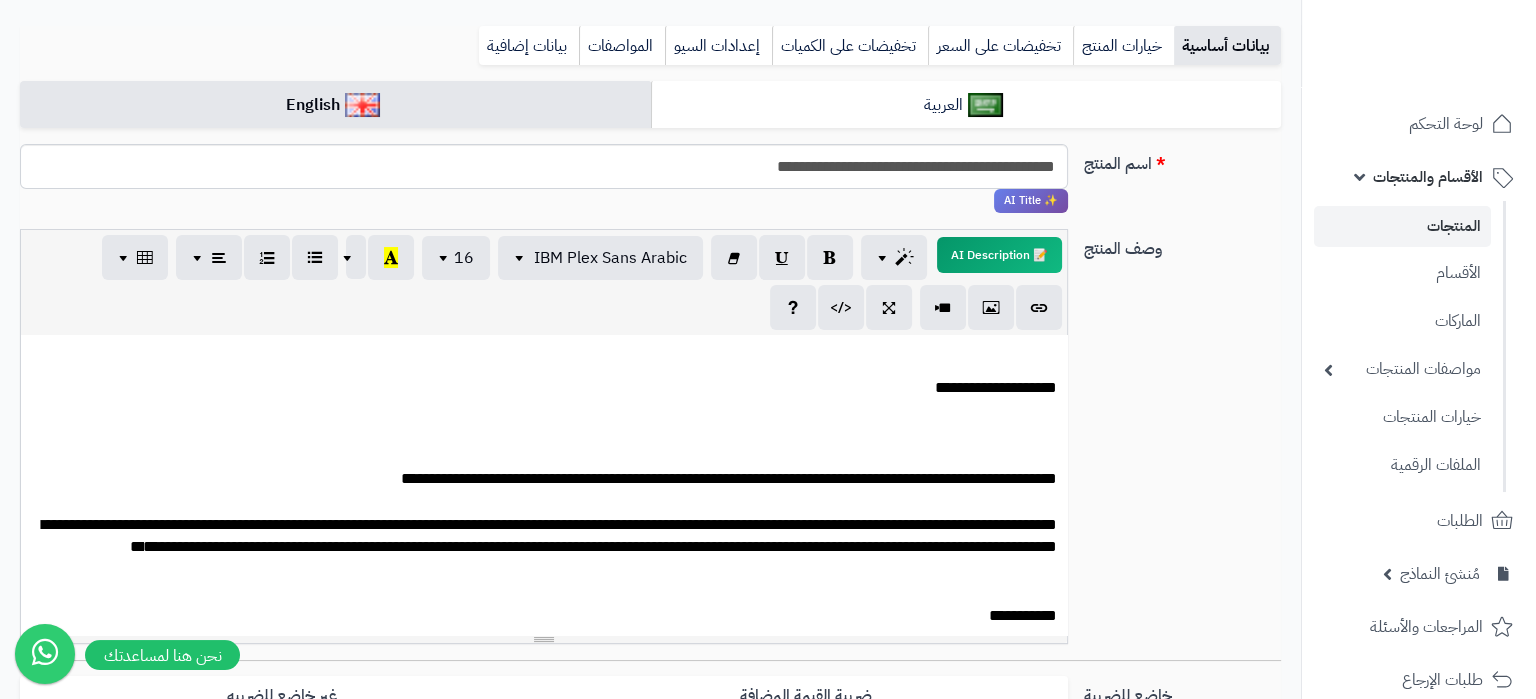 scroll, scrollTop: 482, scrollLeft: 0, axis: vertical 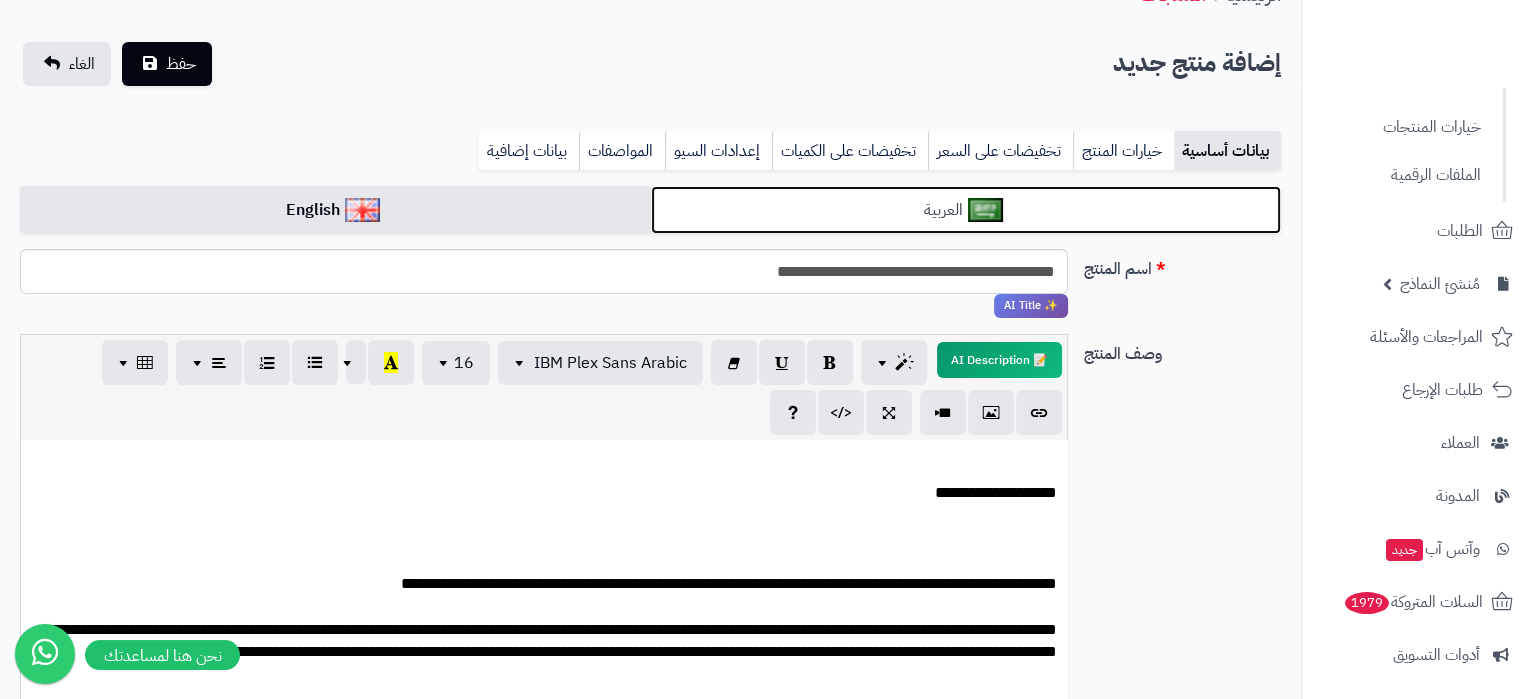 click on "العربية" at bounding box center [966, 210] 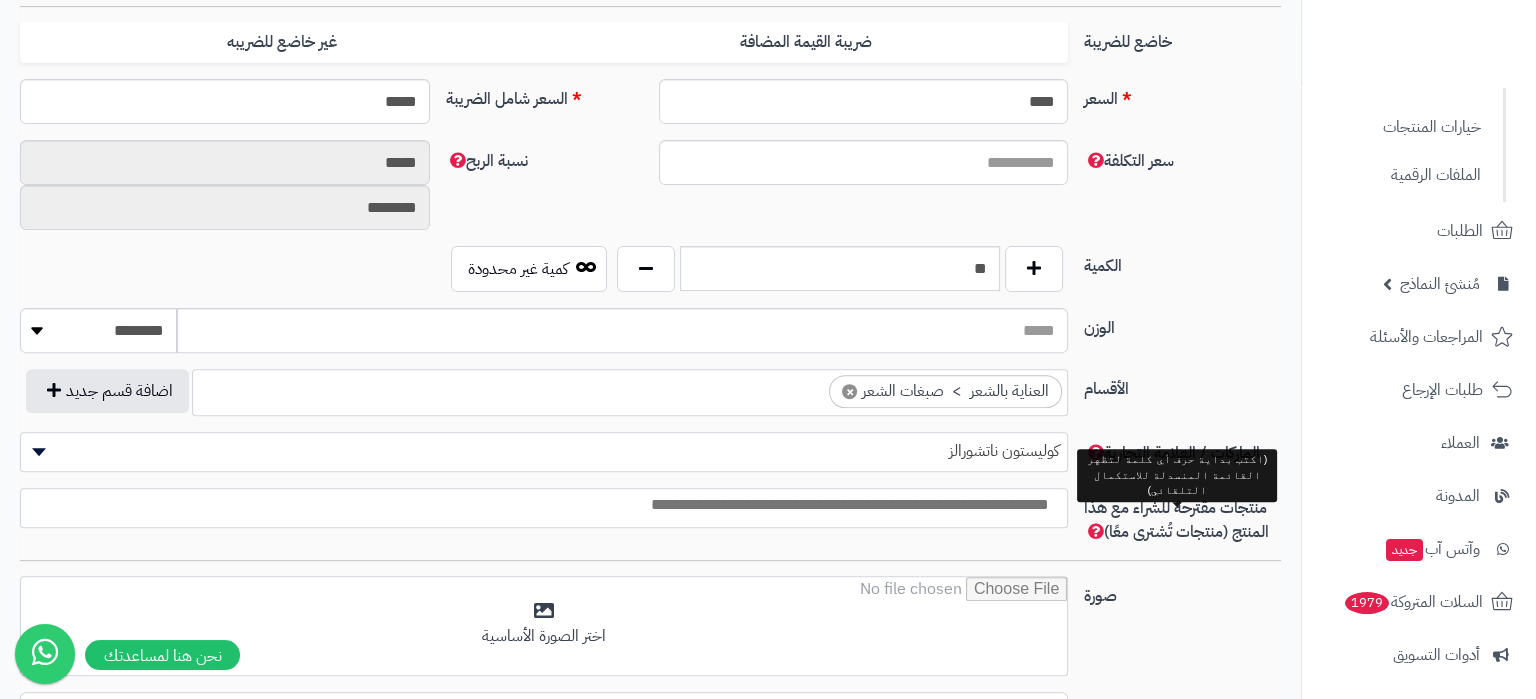 scroll, scrollTop: 1050, scrollLeft: 0, axis: vertical 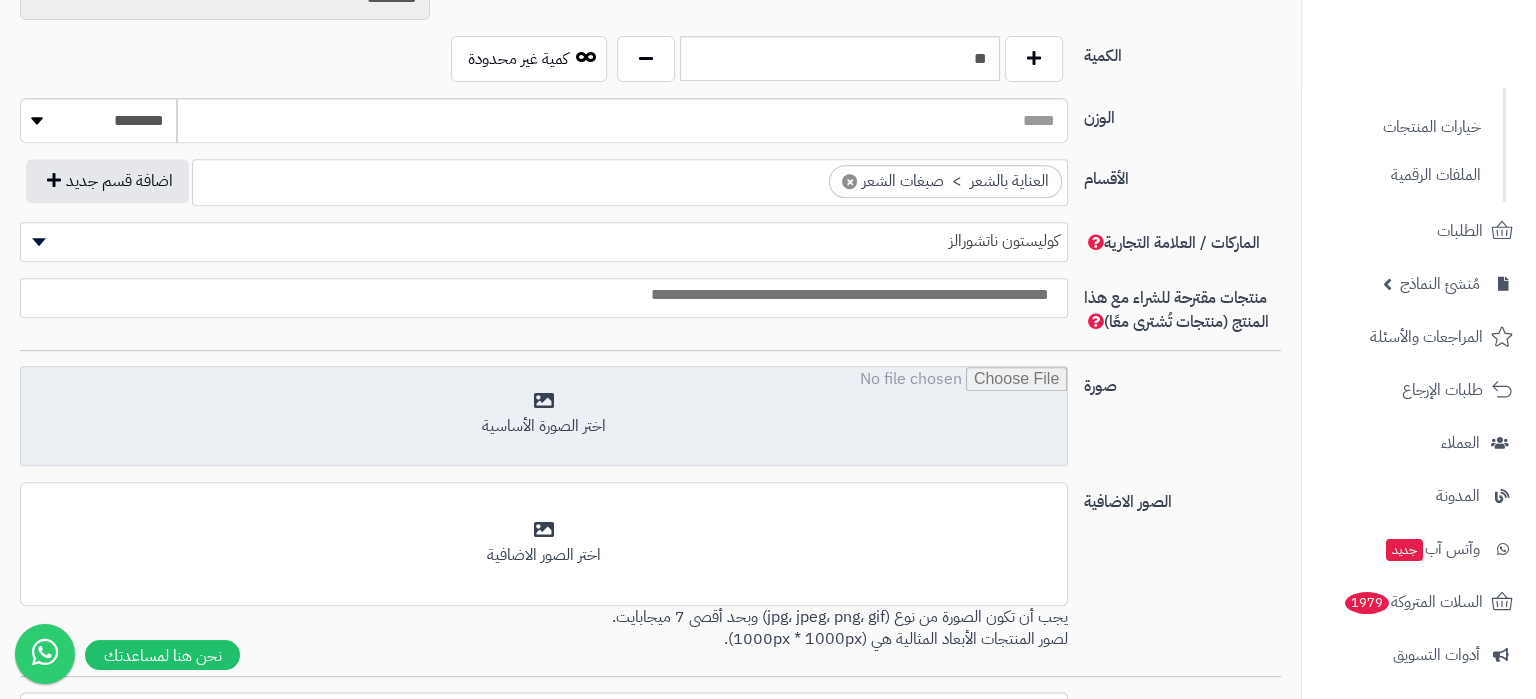 click at bounding box center [544, 417] 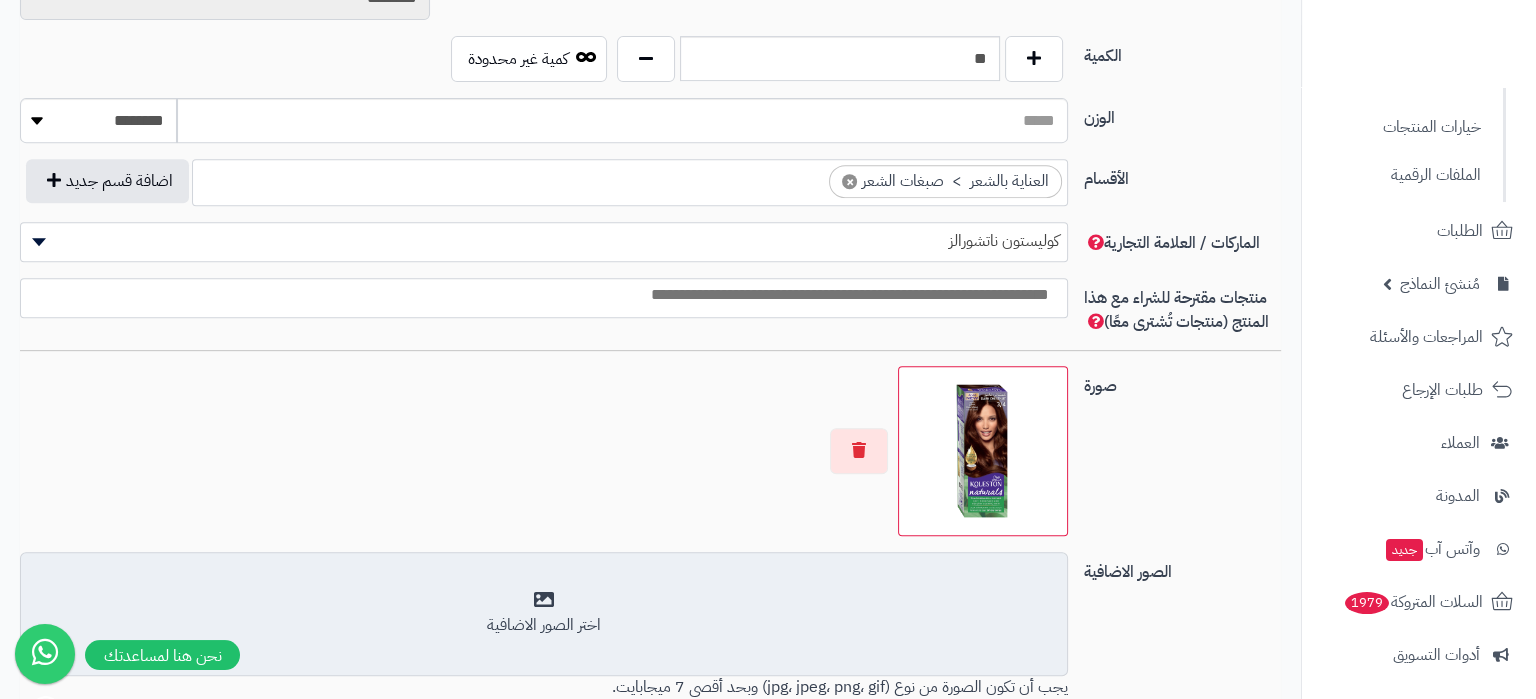 click on "اختر الصور الاضافية" at bounding box center (544, 613) 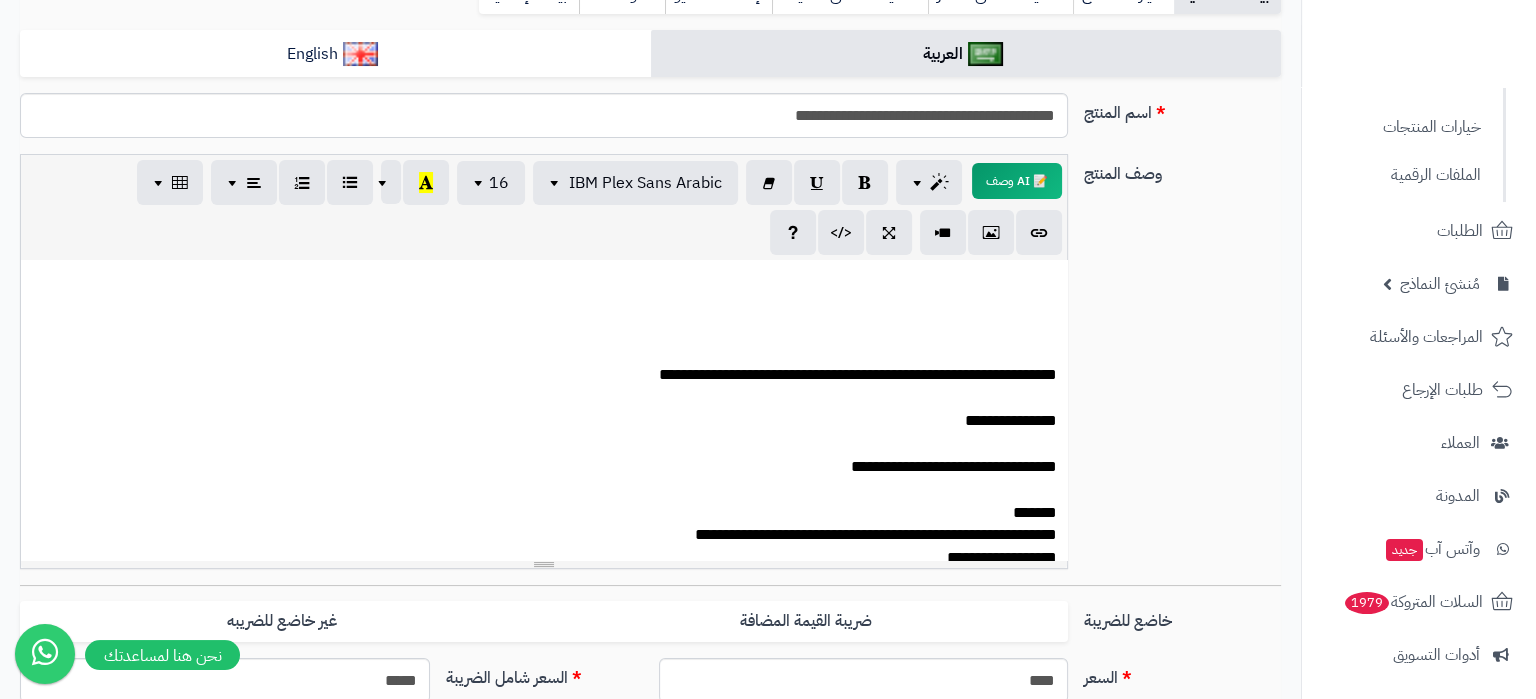 scroll, scrollTop: 51, scrollLeft: 0, axis: vertical 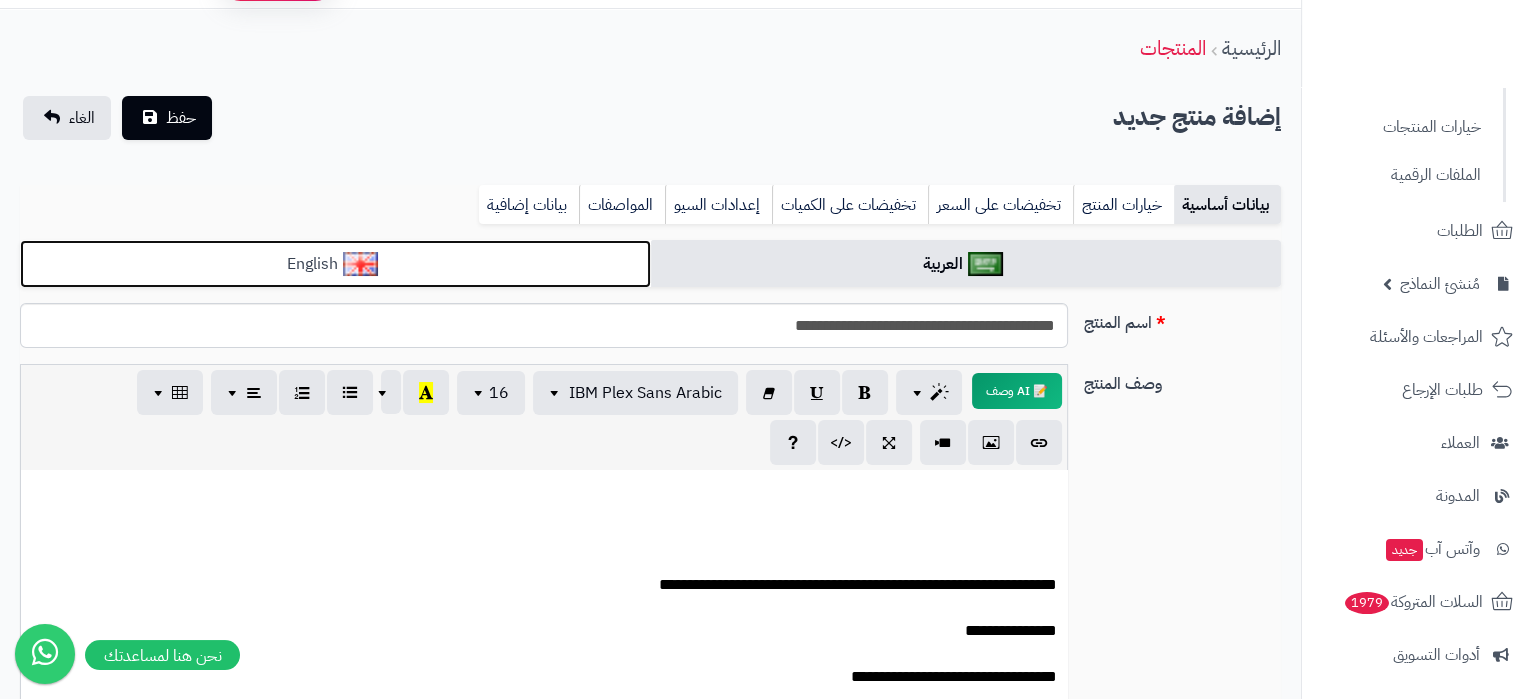 click on "English" at bounding box center (335, 264) 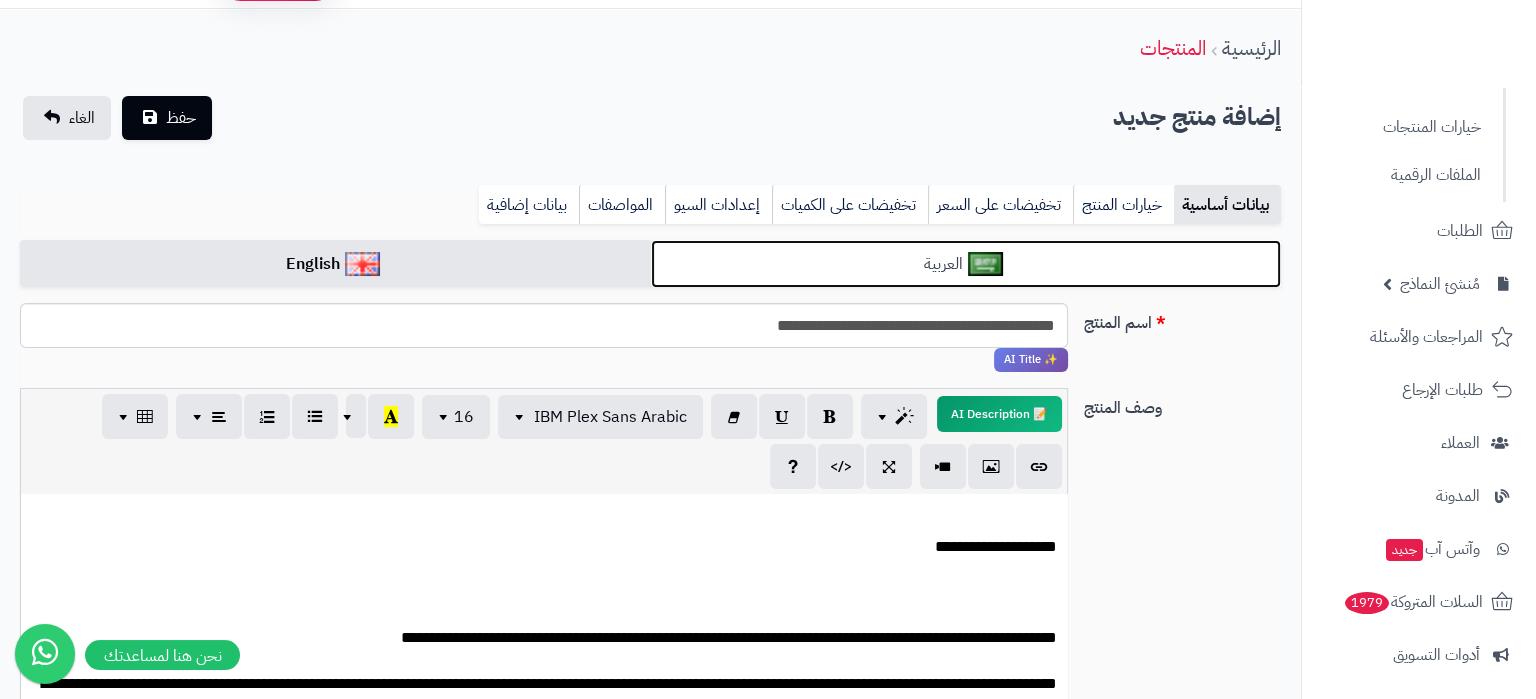 click on "العربية" at bounding box center [966, 264] 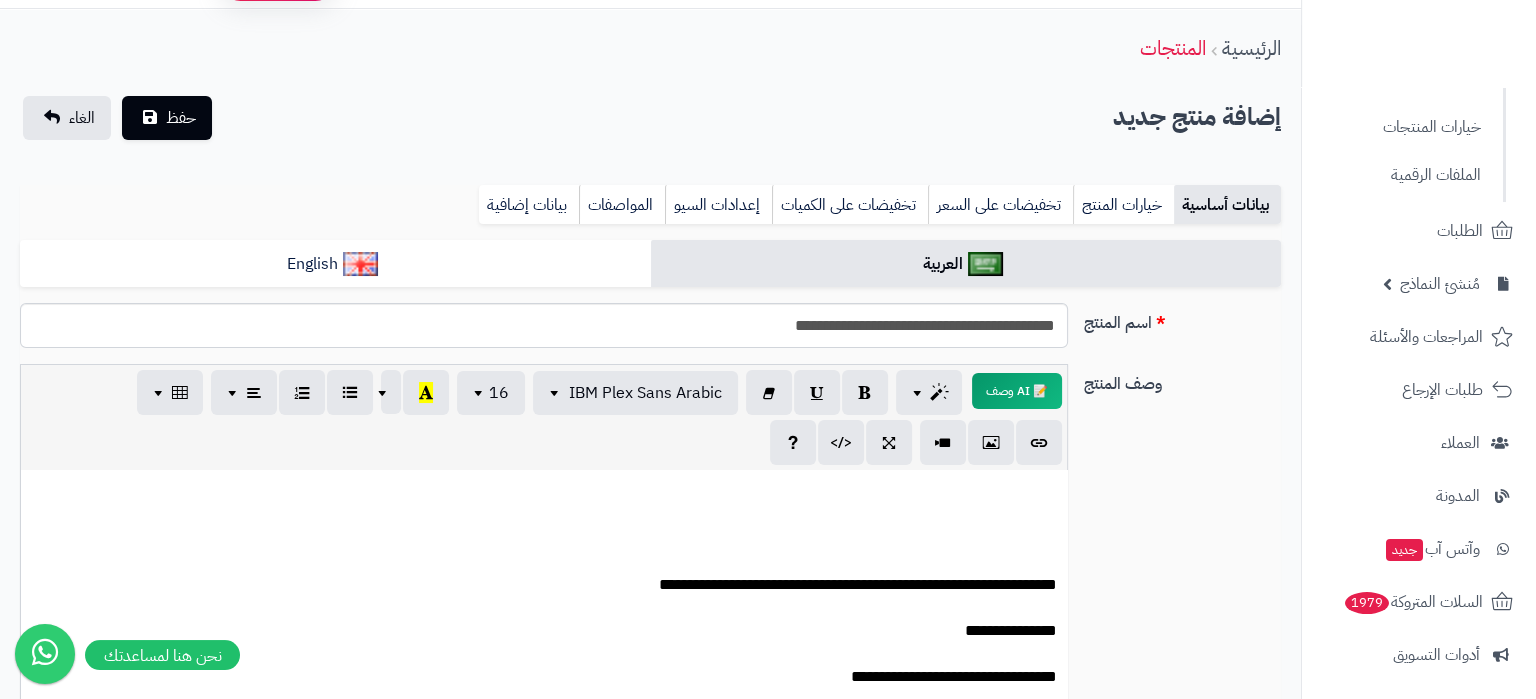 click on "بيانات أساسية خيارات المنتج تخفيضات على السعر تخفيضات على الكميات إعدادات السيو المواصفات نقاط المكافآت بيانات إضافية" at bounding box center [650, 212] 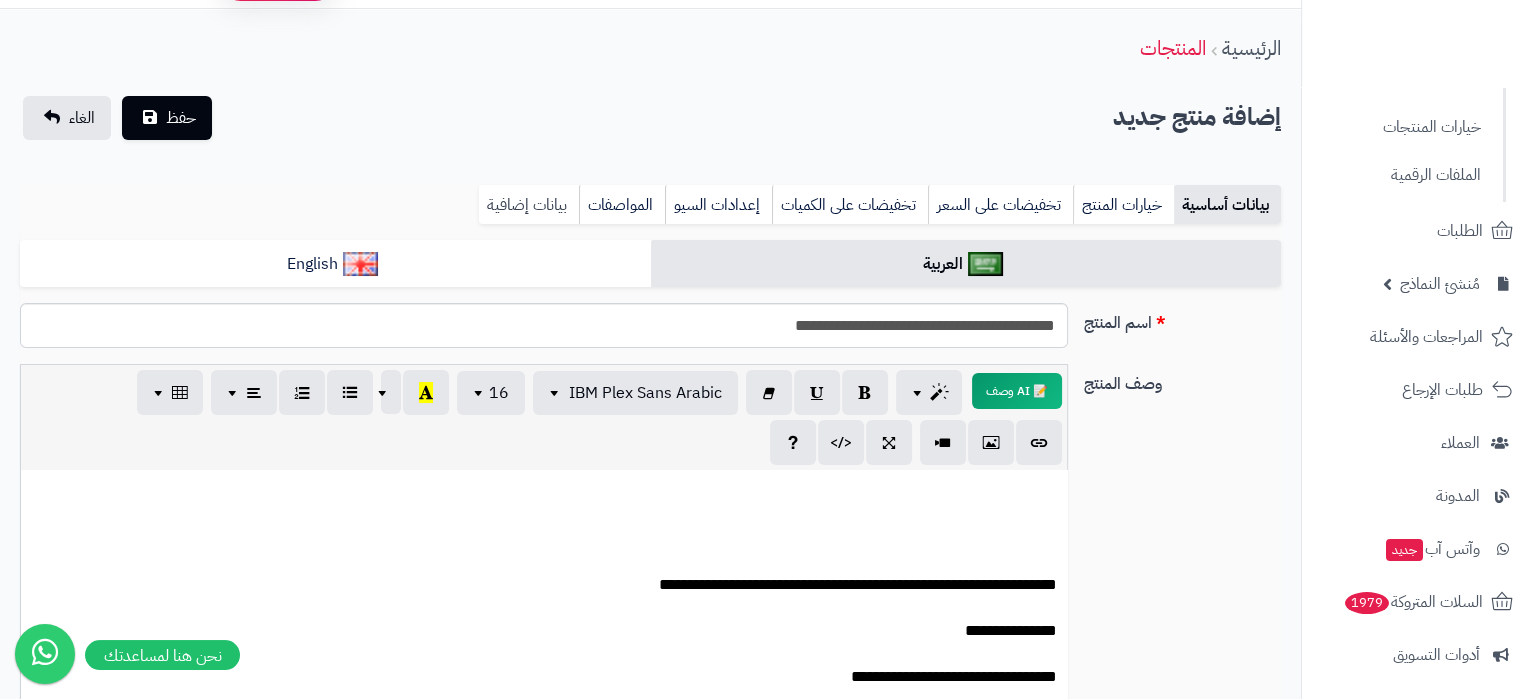 click on "بيانات إضافية" at bounding box center [529, 205] 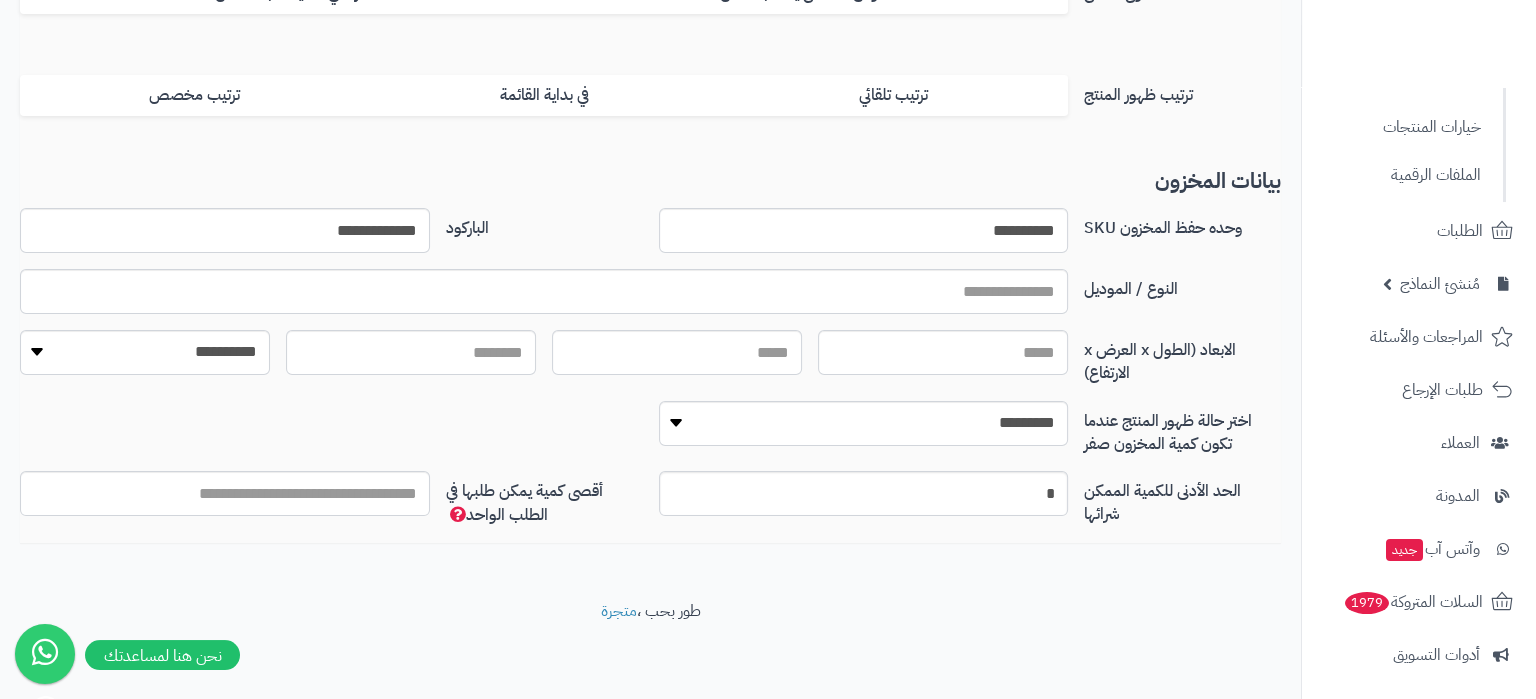 scroll, scrollTop: 0, scrollLeft: 0, axis: both 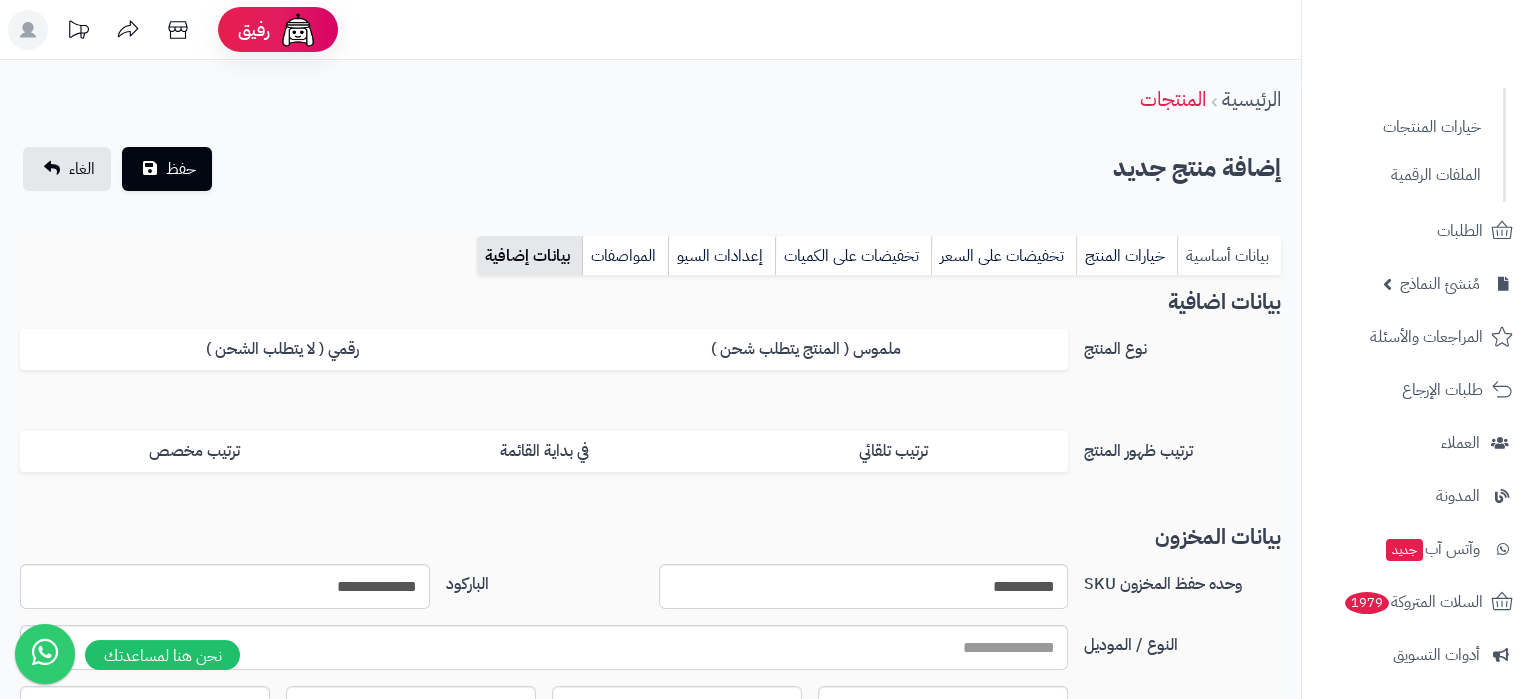 click on "بيانات أساسية" at bounding box center [1229, 256] 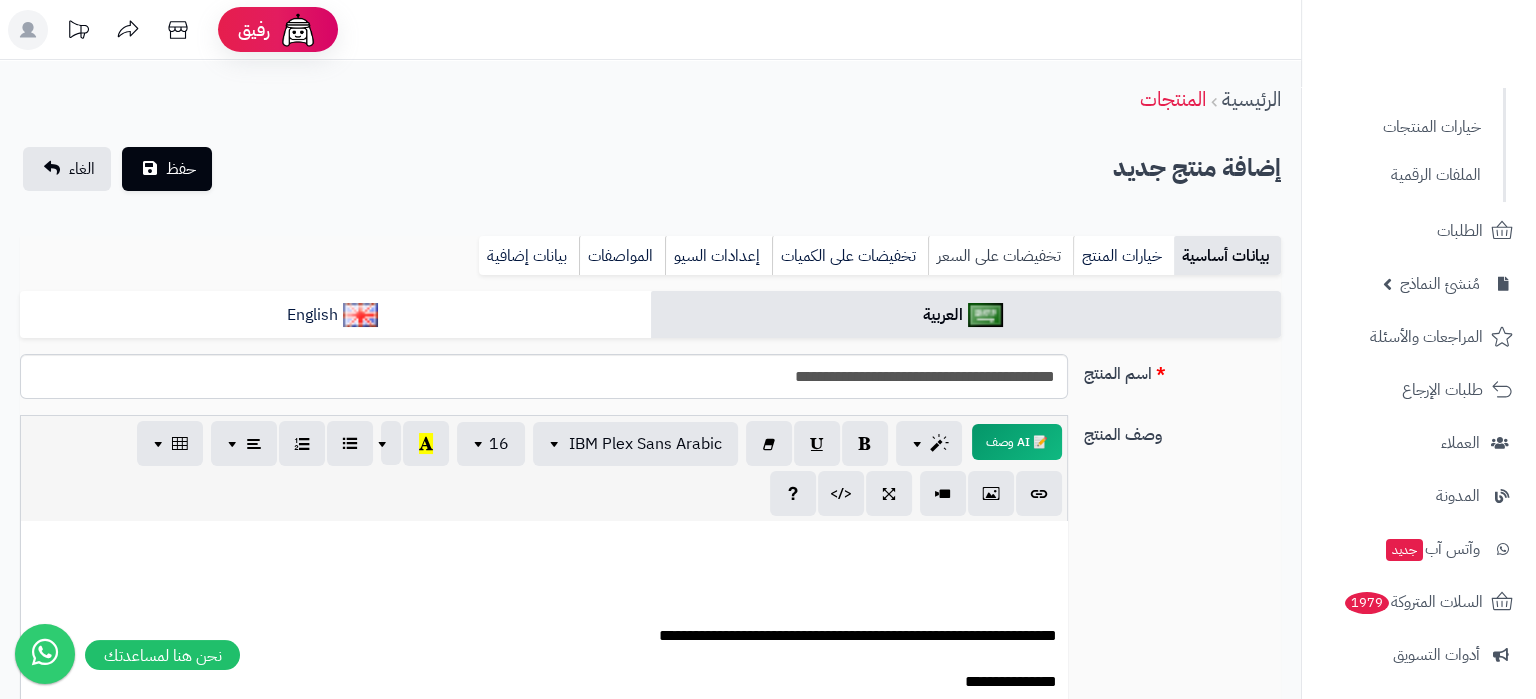 click on "تخفيضات على السعر" at bounding box center [1000, 256] 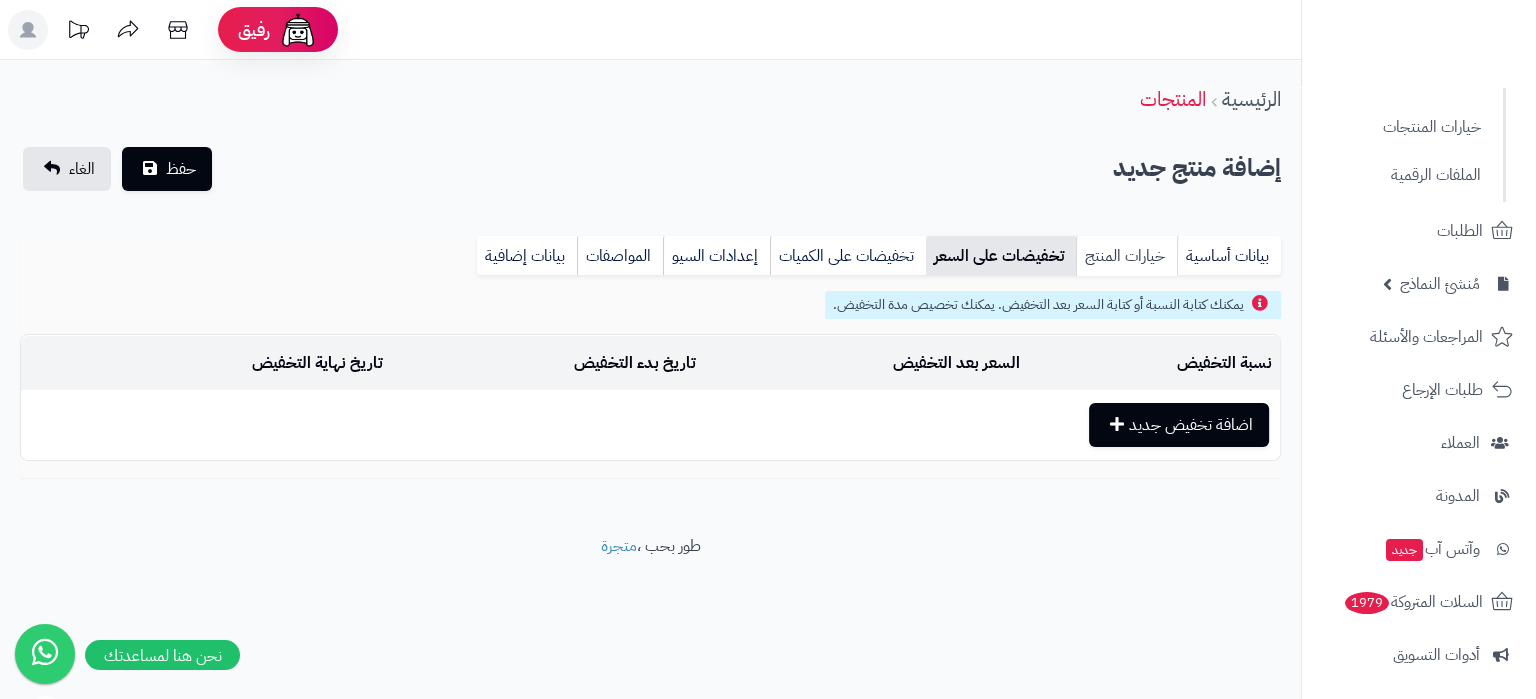 click on "خيارات المنتج" at bounding box center [1126, 256] 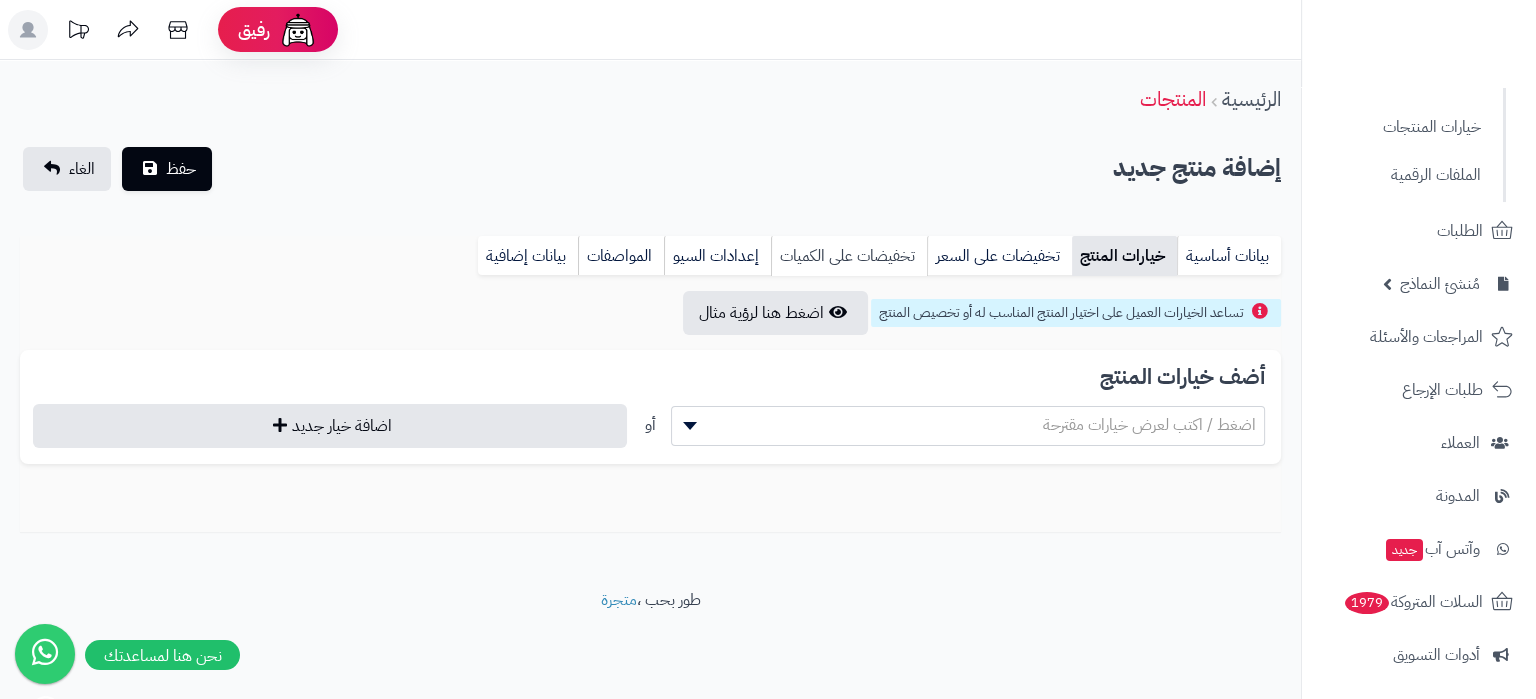click on "تخفيضات على الكميات" at bounding box center [849, 256] 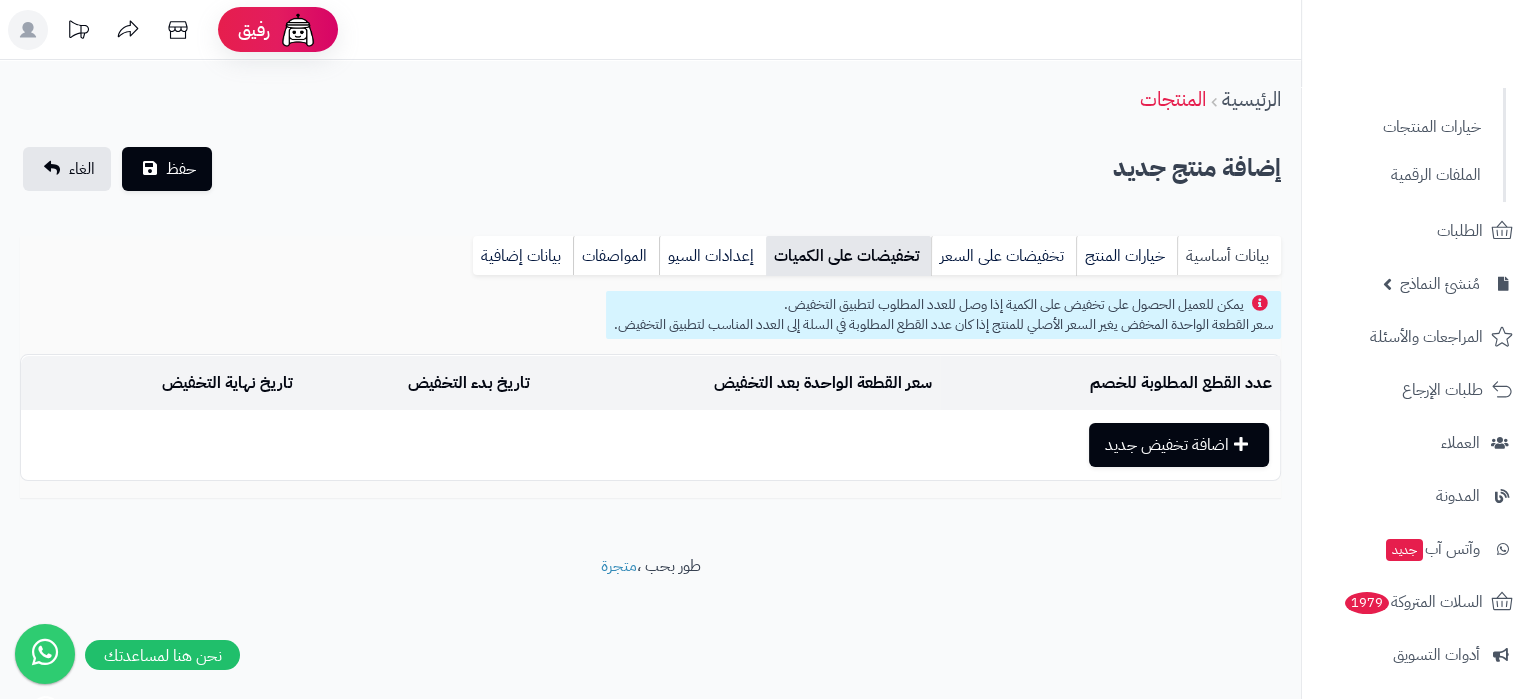 click on "بيانات أساسية" at bounding box center [1229, 256] 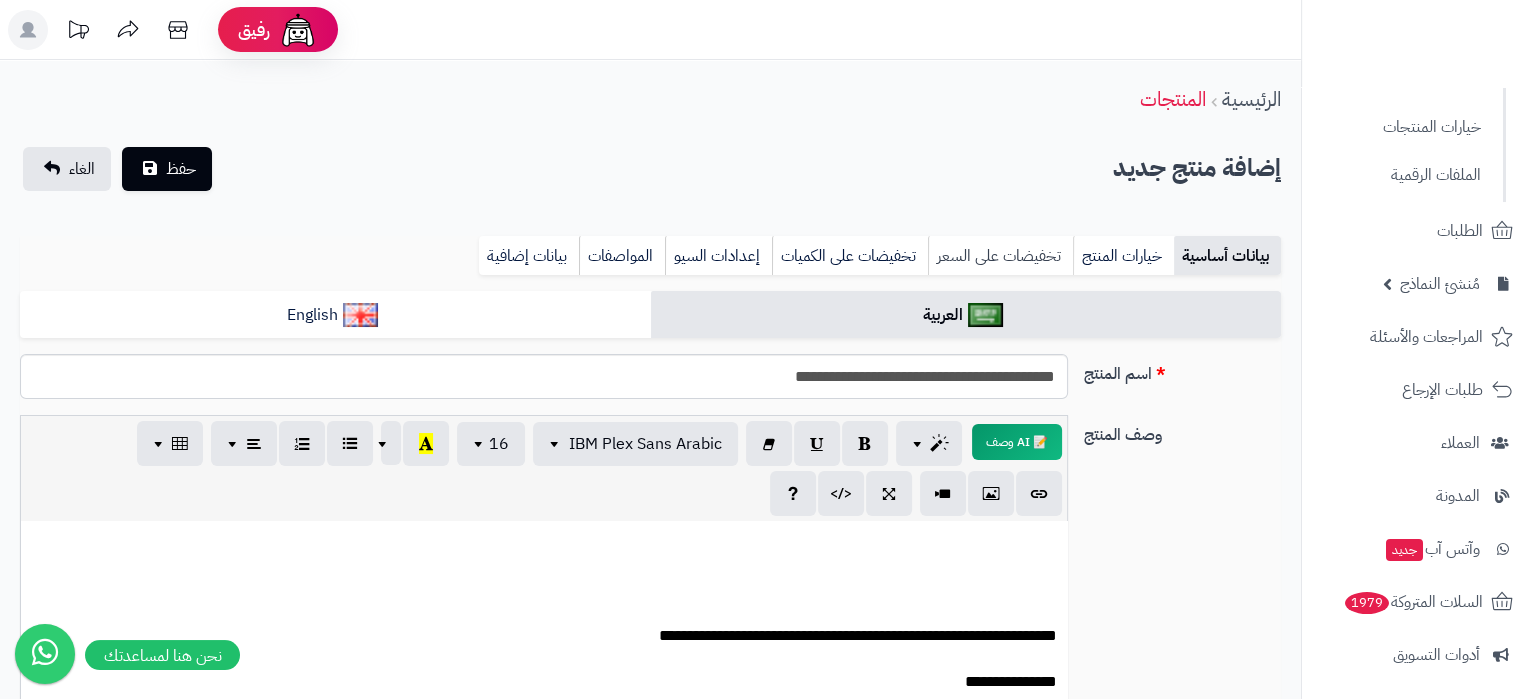 scroll, scrollTop: 2141, scrollLeft: 0, axis: vertical 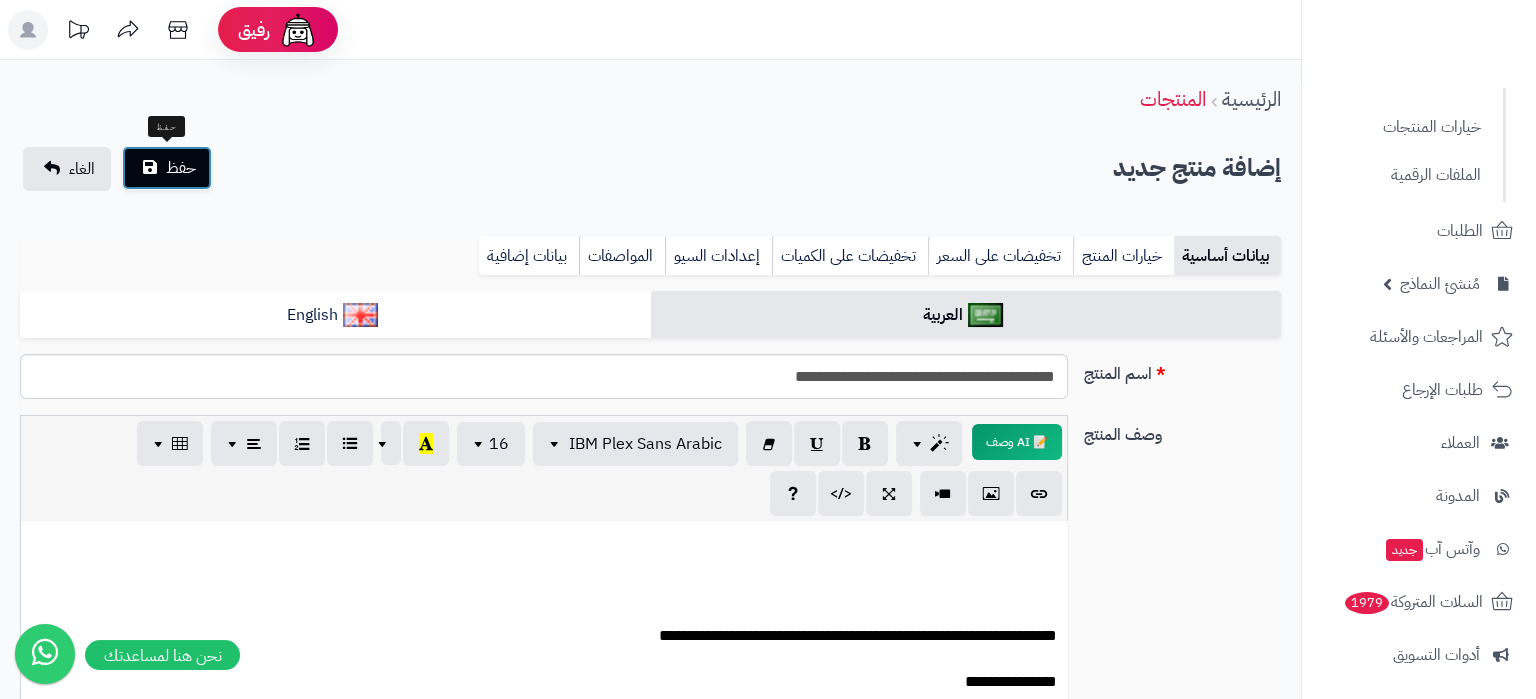 click on "حفظ" at bounding box center (167, 168) 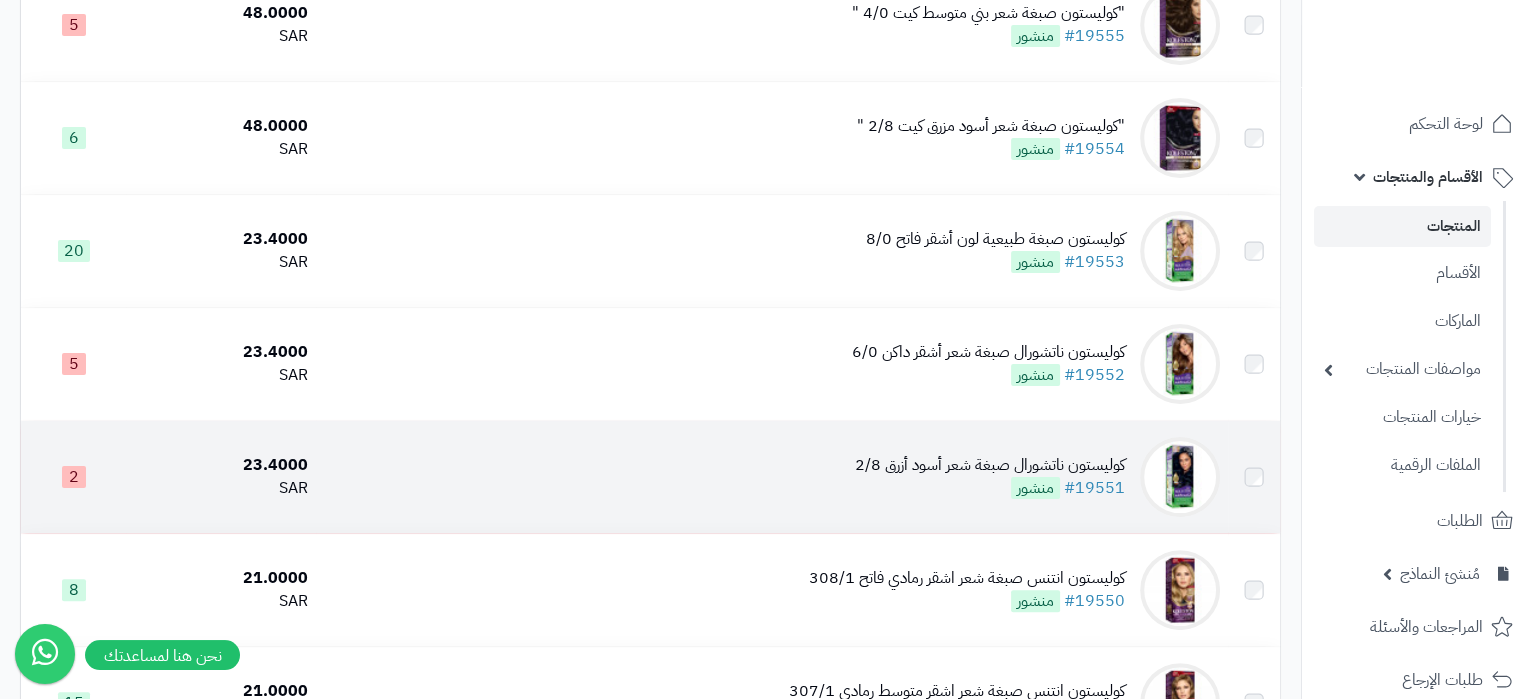 scroll, scrollTop: 630, scrollLeft: 0, axis: vertical 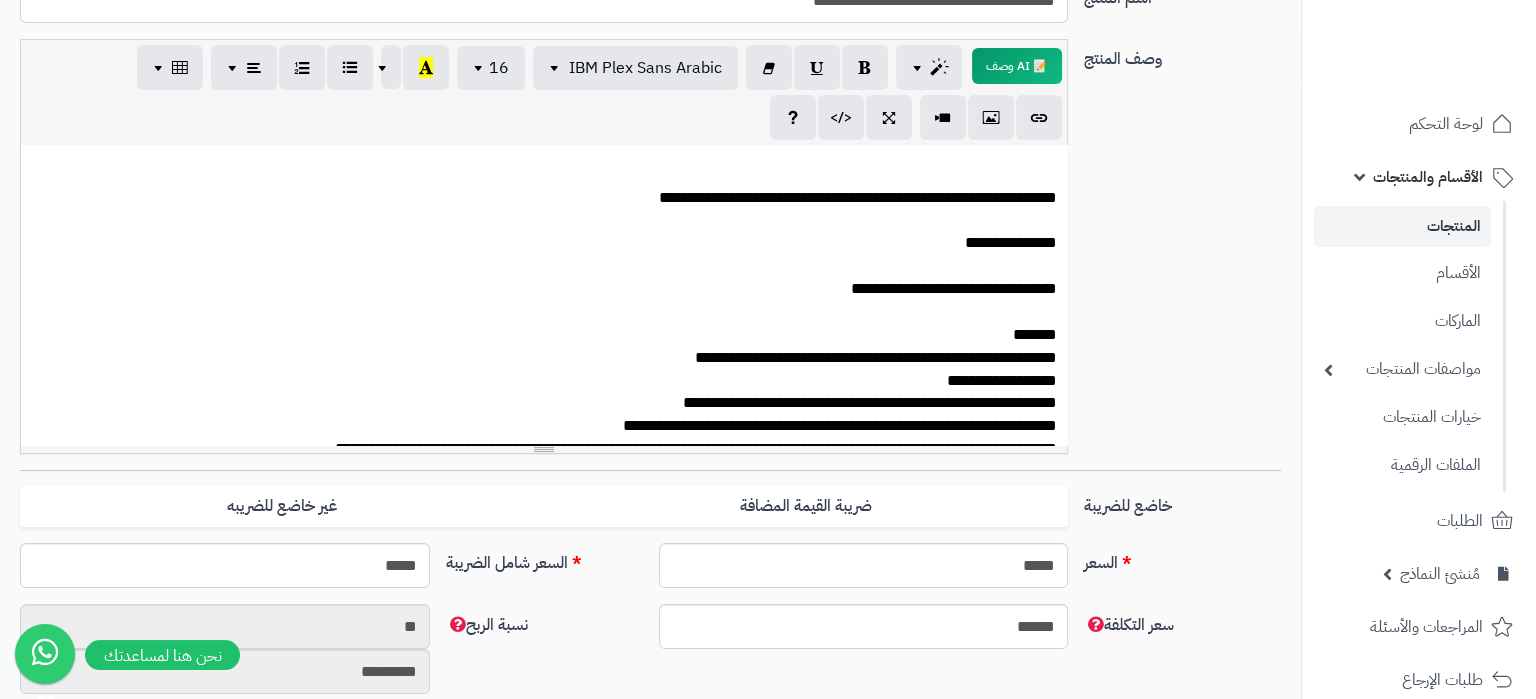click on "**********" at bounding box center (544, 667) 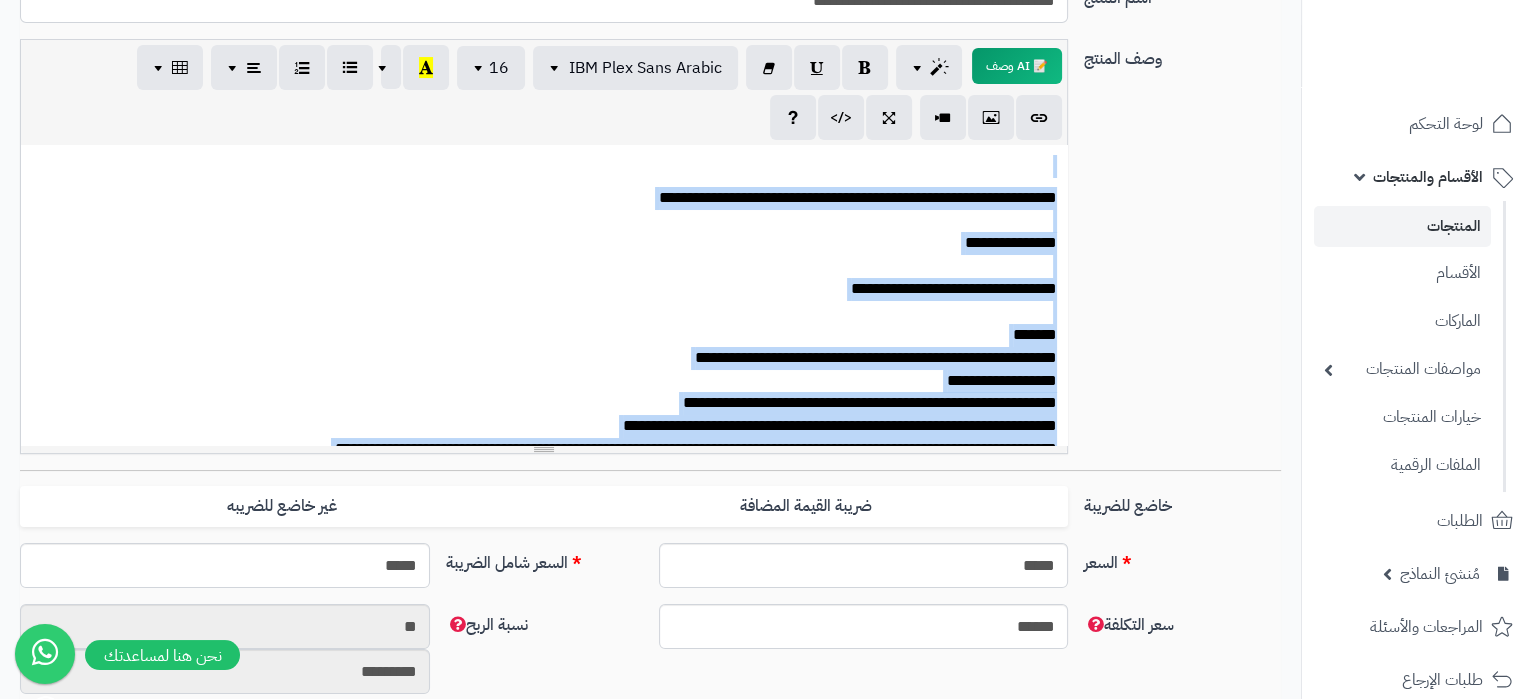 copy on "**********" 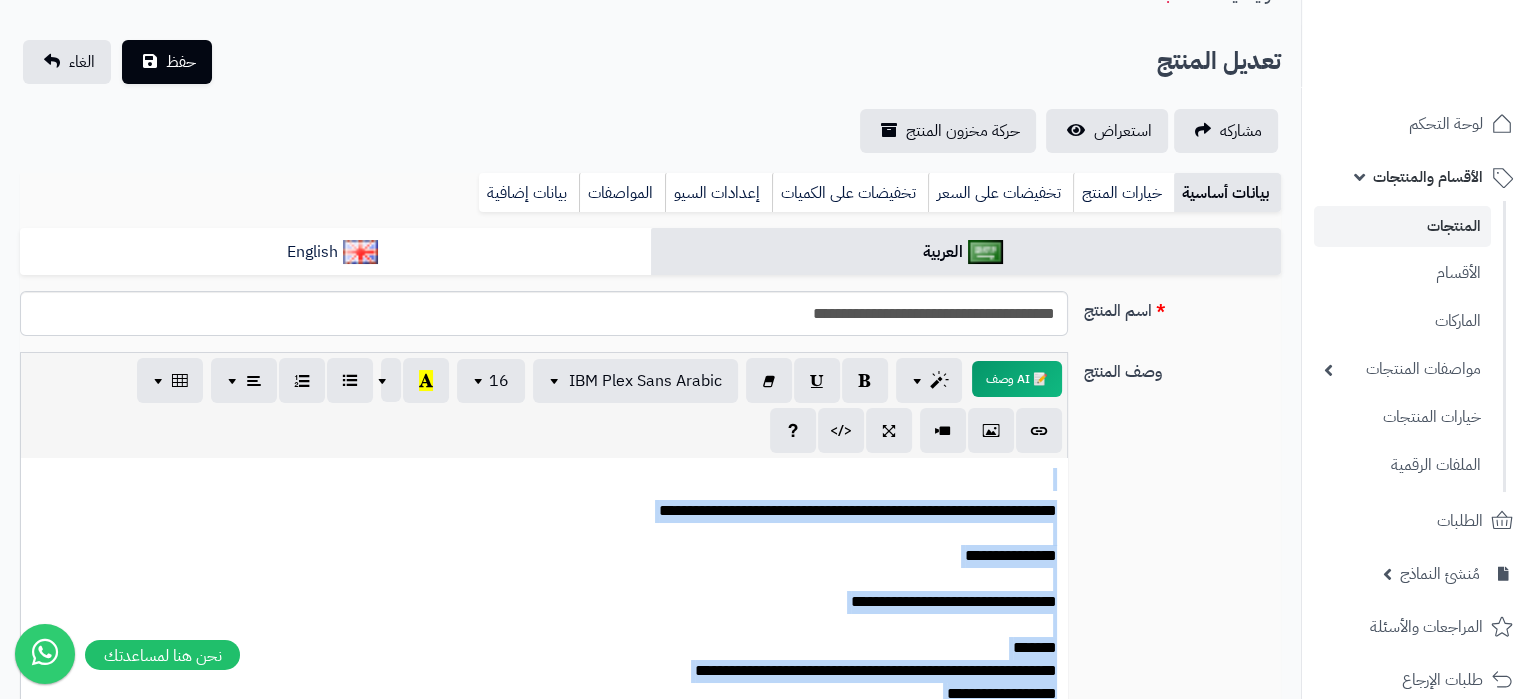 scroll, scrollTop: 105, scrollLeft: 0, axis: vertical 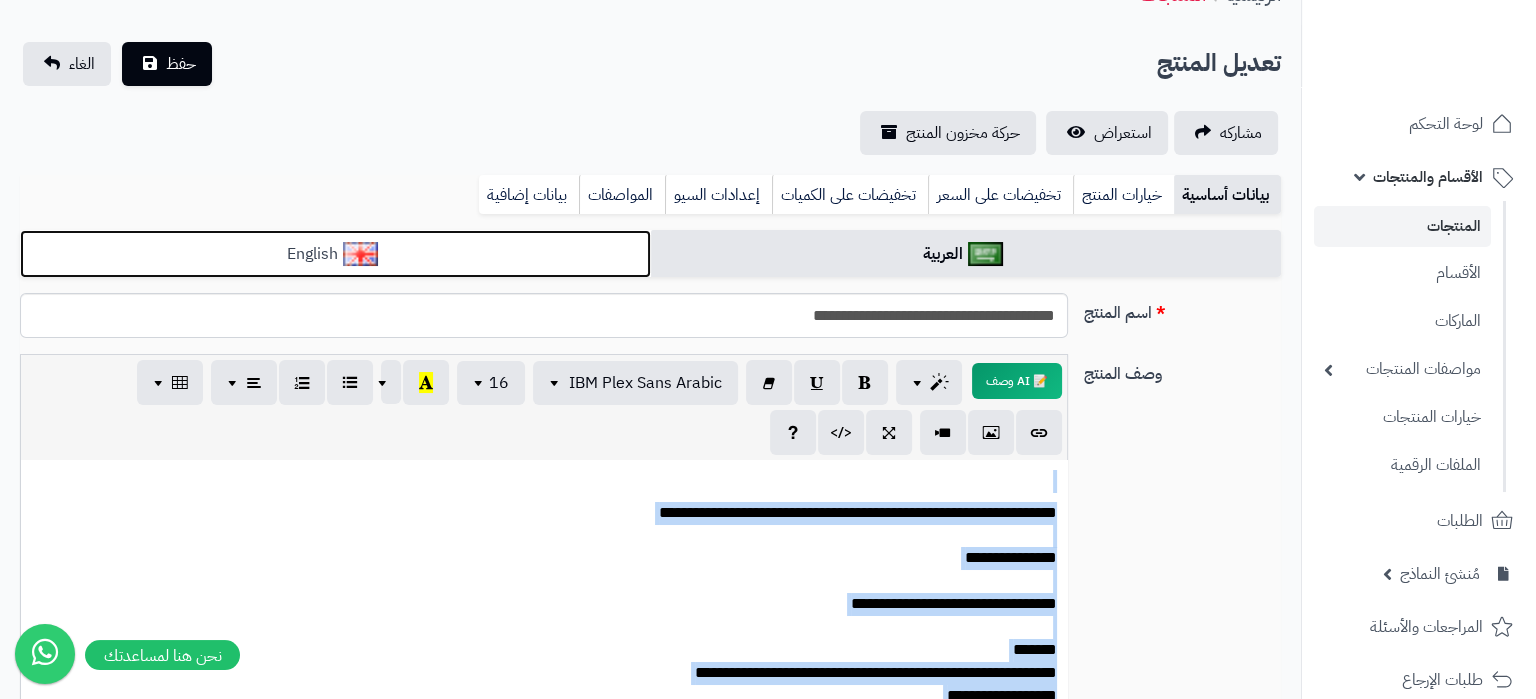 click on "English" at bounding box center (335, 254) 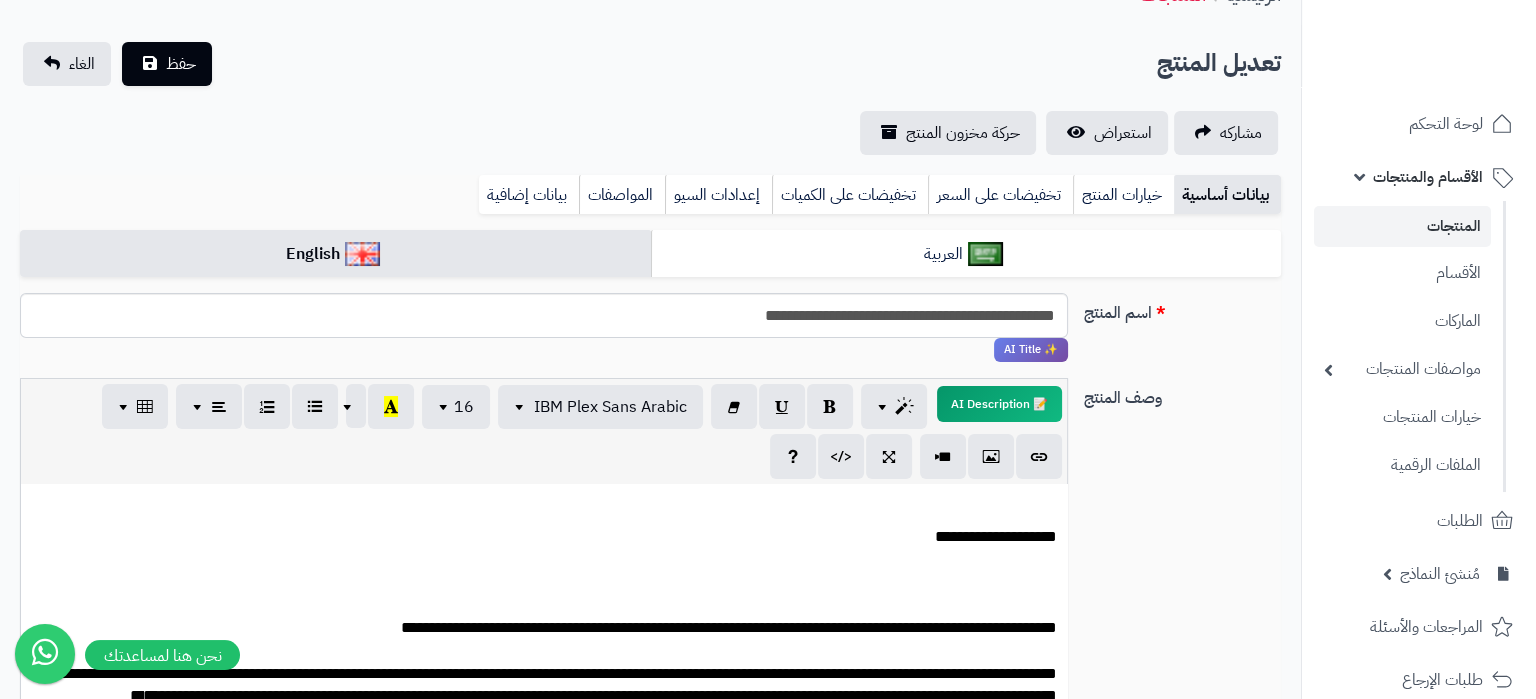 click on "**********" at bounding box center (544, 869) 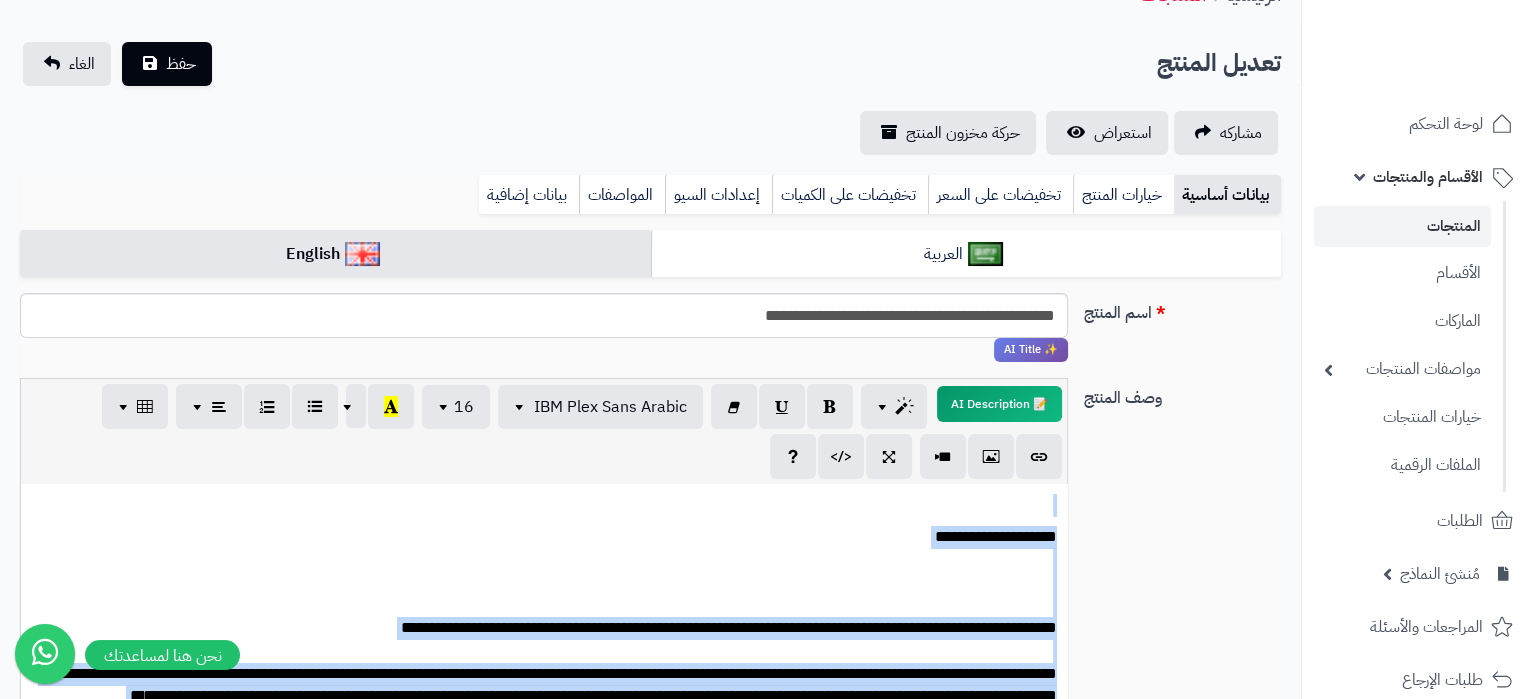 copy on "**********" 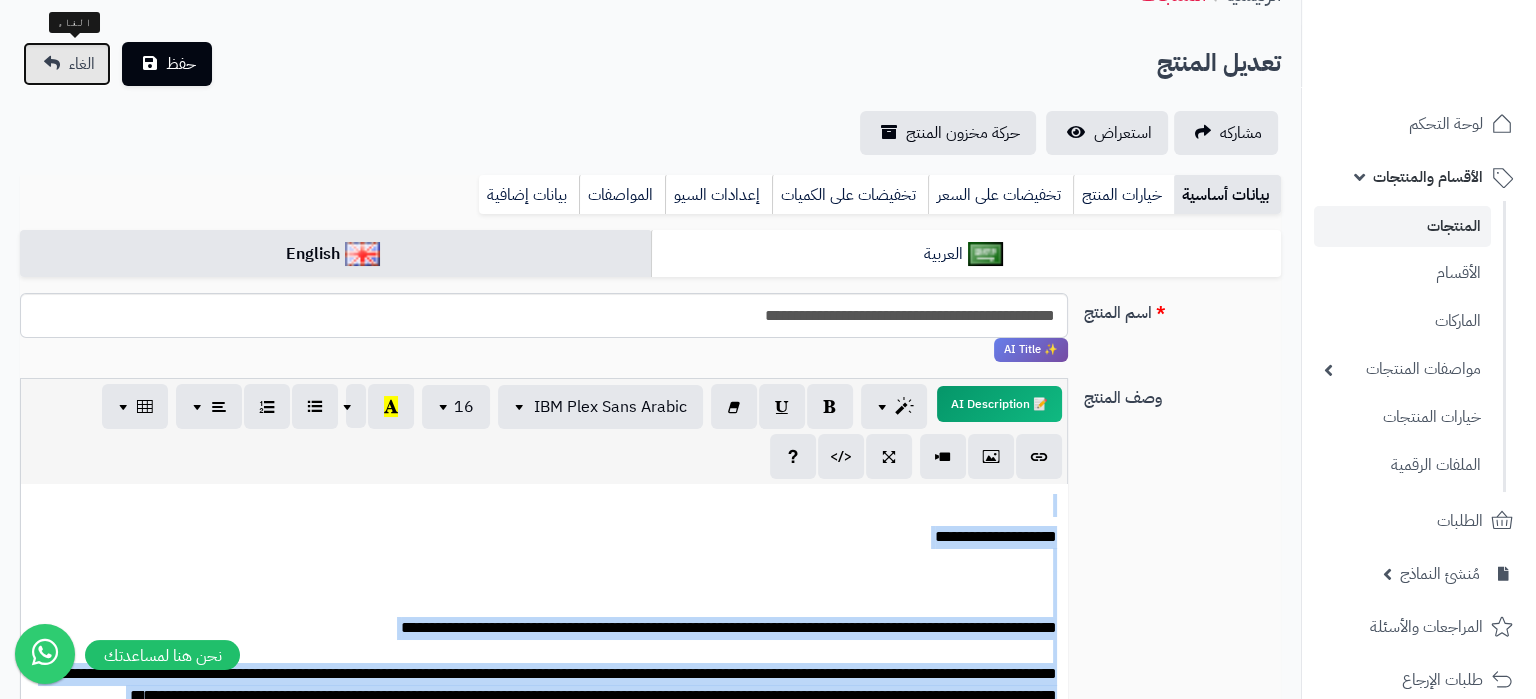 click on "الغاء" at bounding box center (67, 64) 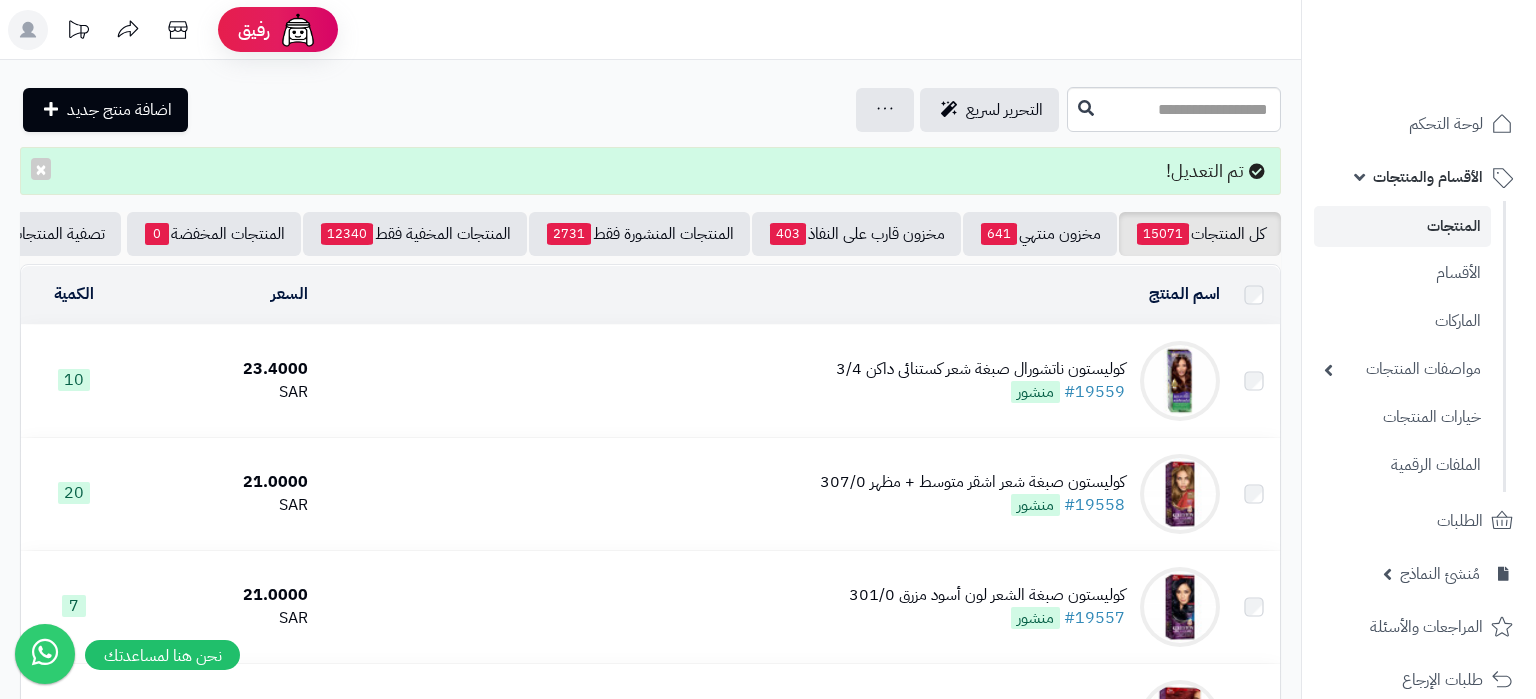 scroll, scrollTop: 0, scrollLeft: 0, axis: both 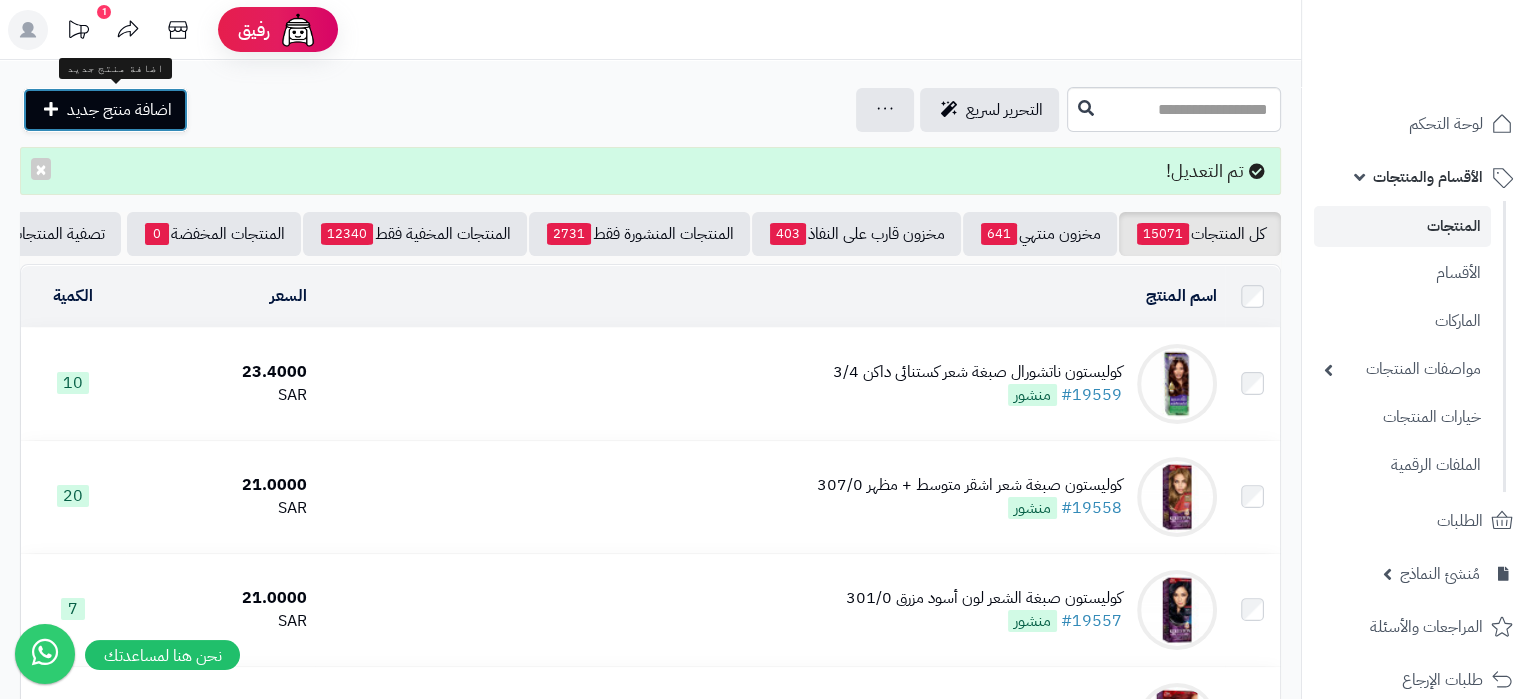 click on "اضافة منتج جديد" at bounding box center (119, 110) 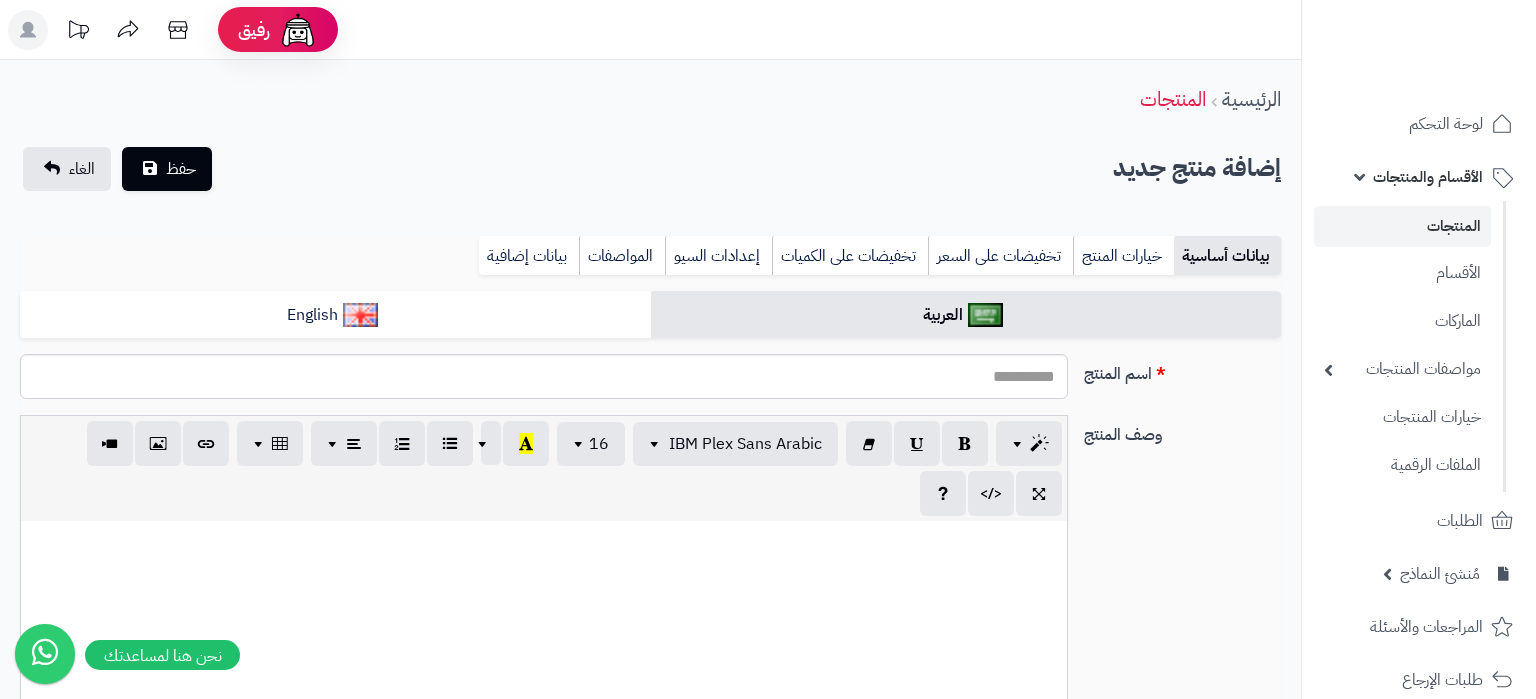 select 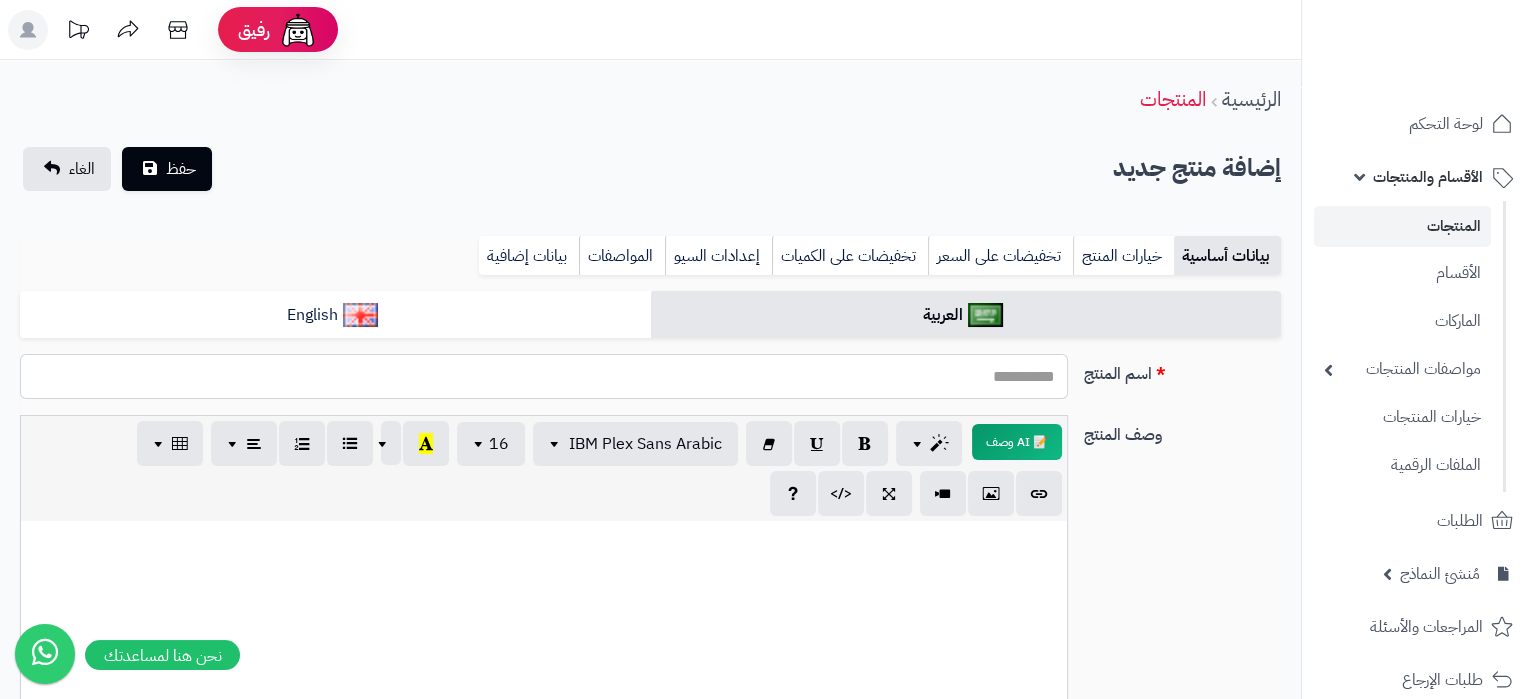 click on "اسم المنتج" at bounding box center [544, 376] 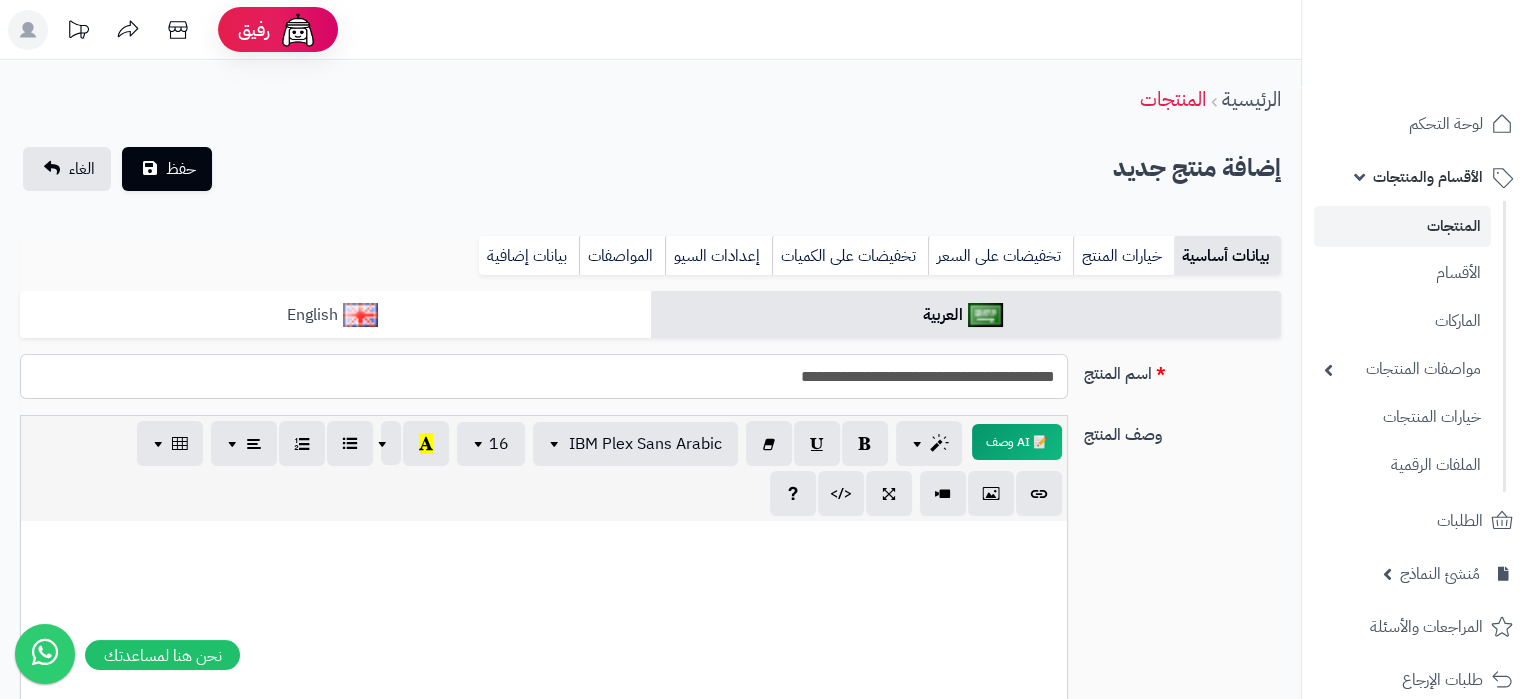 type on "**********" 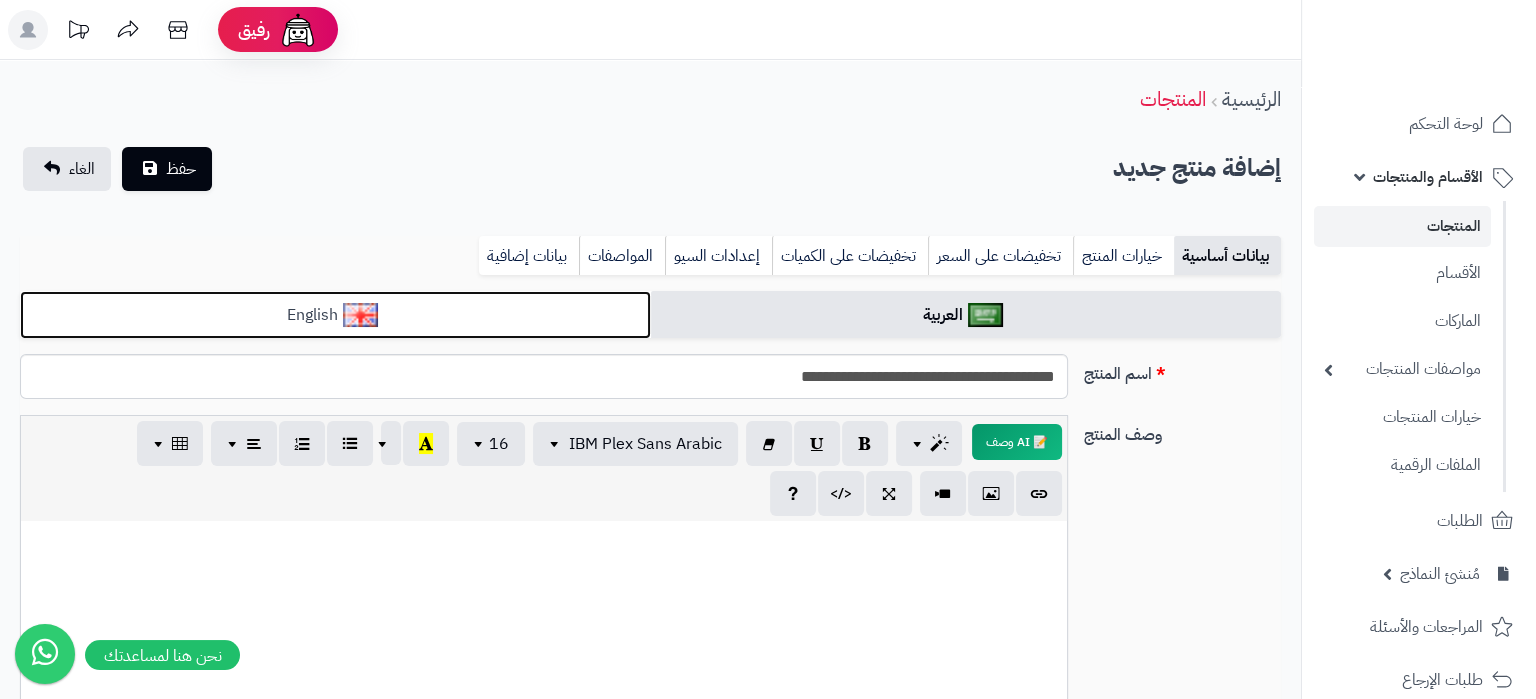 click on "English" at bounding box center (335, 315) 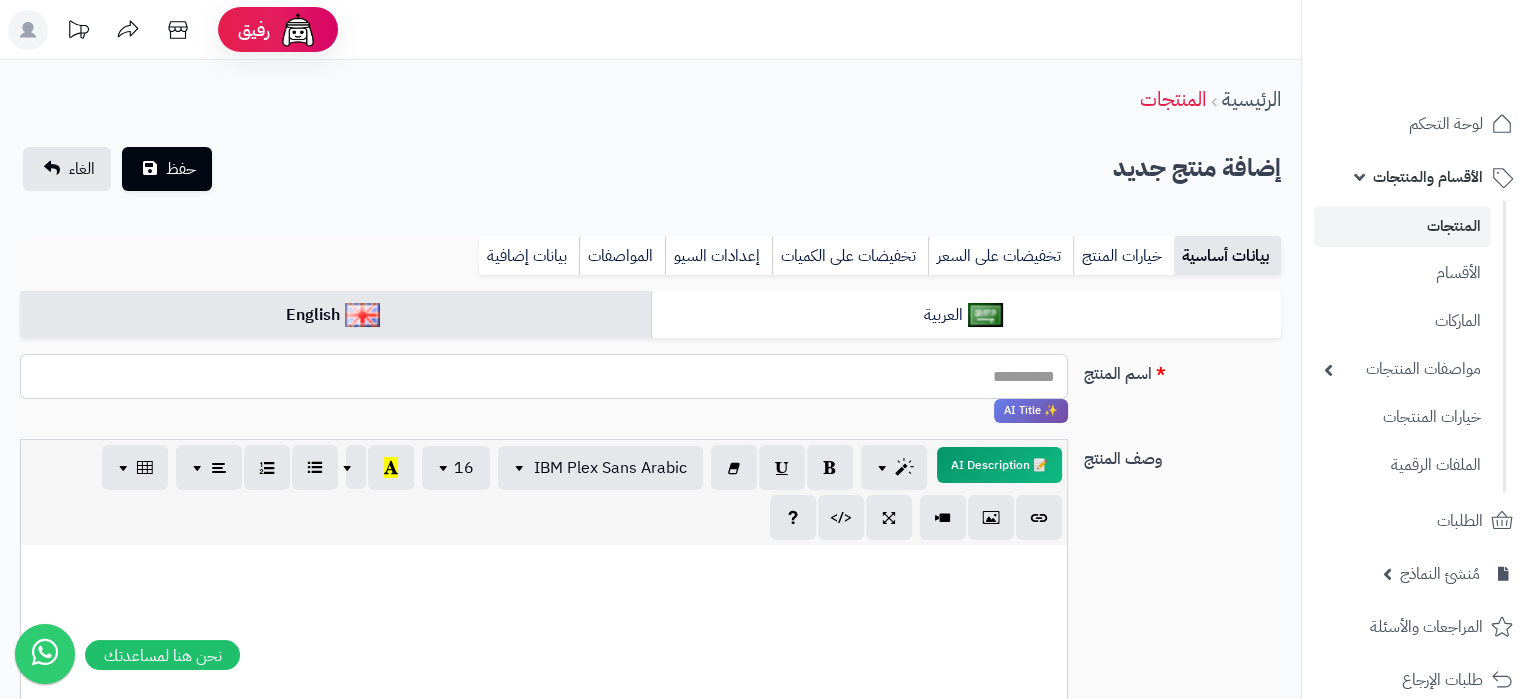click on "اسم المنتج" at bounding box center (544, 376) 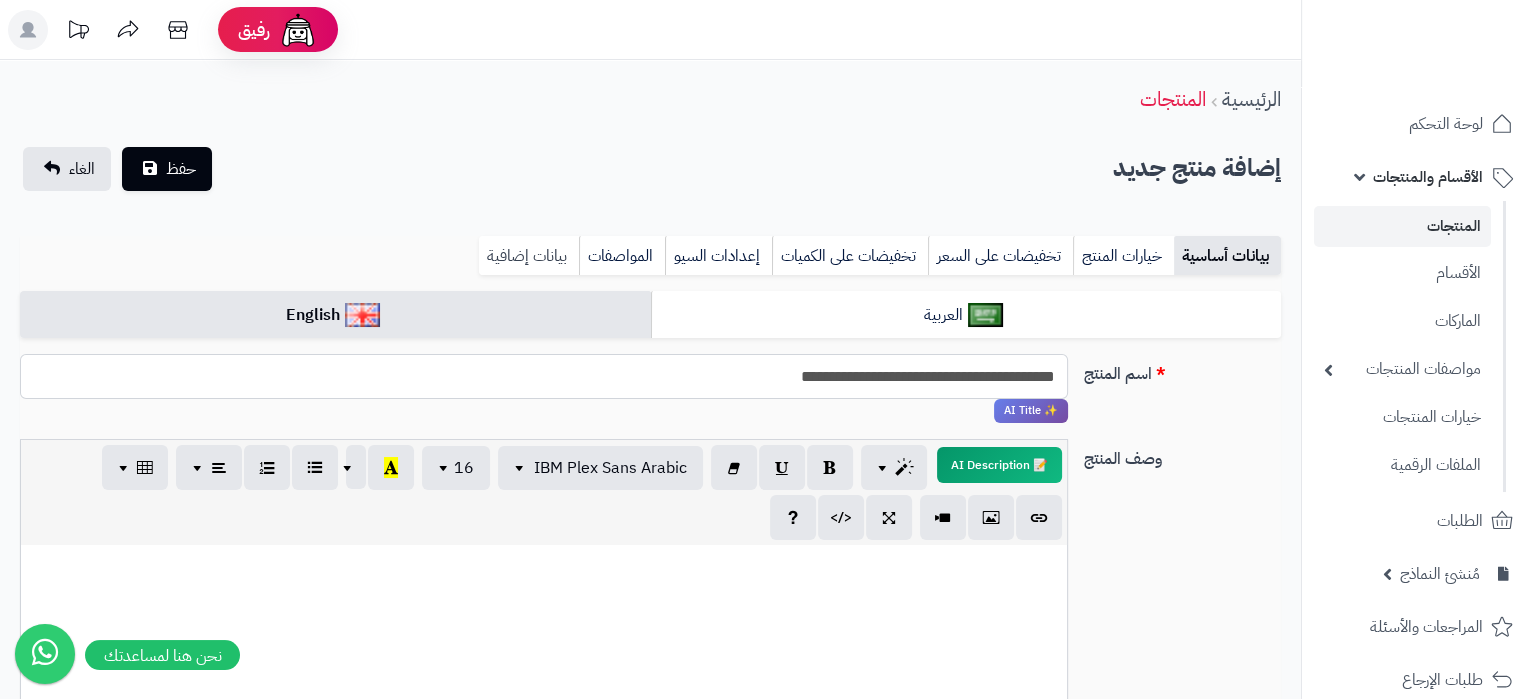 type on "**********" 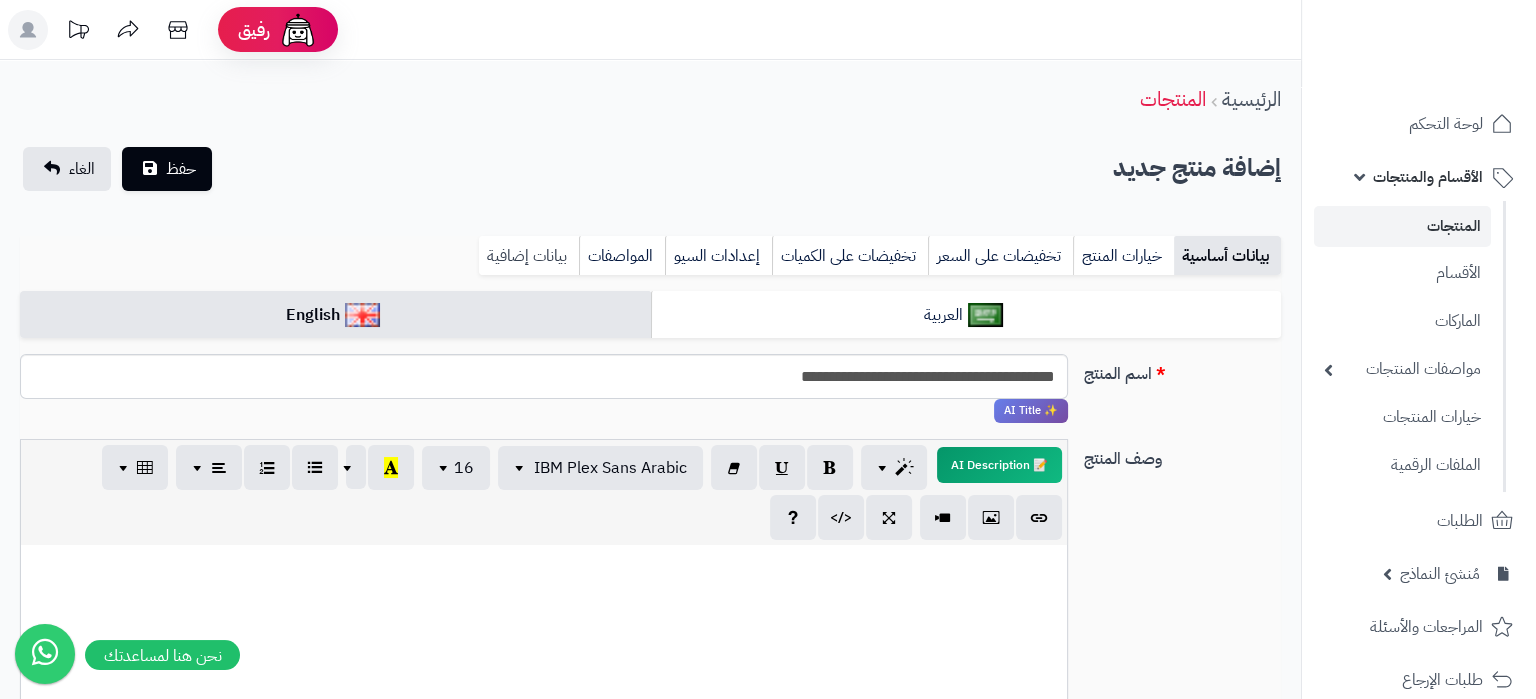 click on "بيانات إضافية" at bounding box center [529, 256] 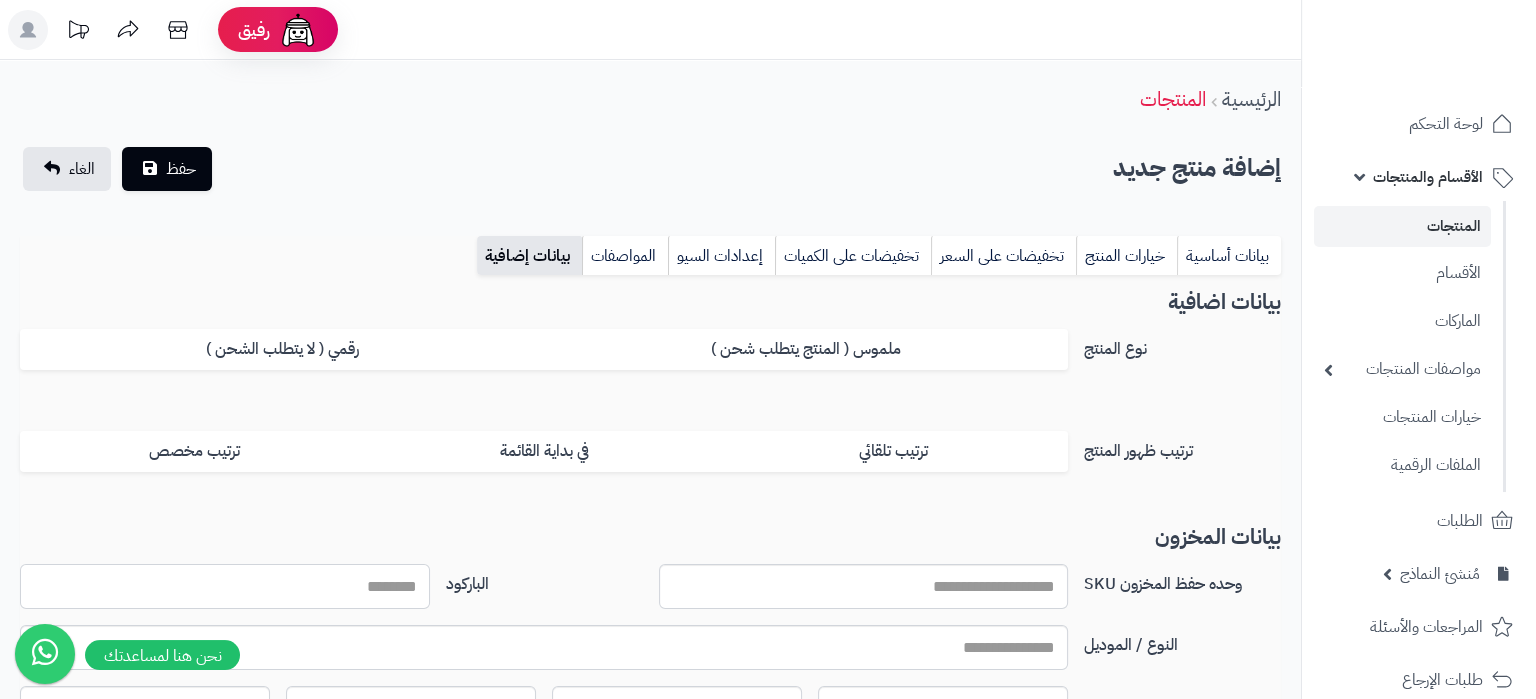 click on "الباركود" at bounding box center [225, 586] 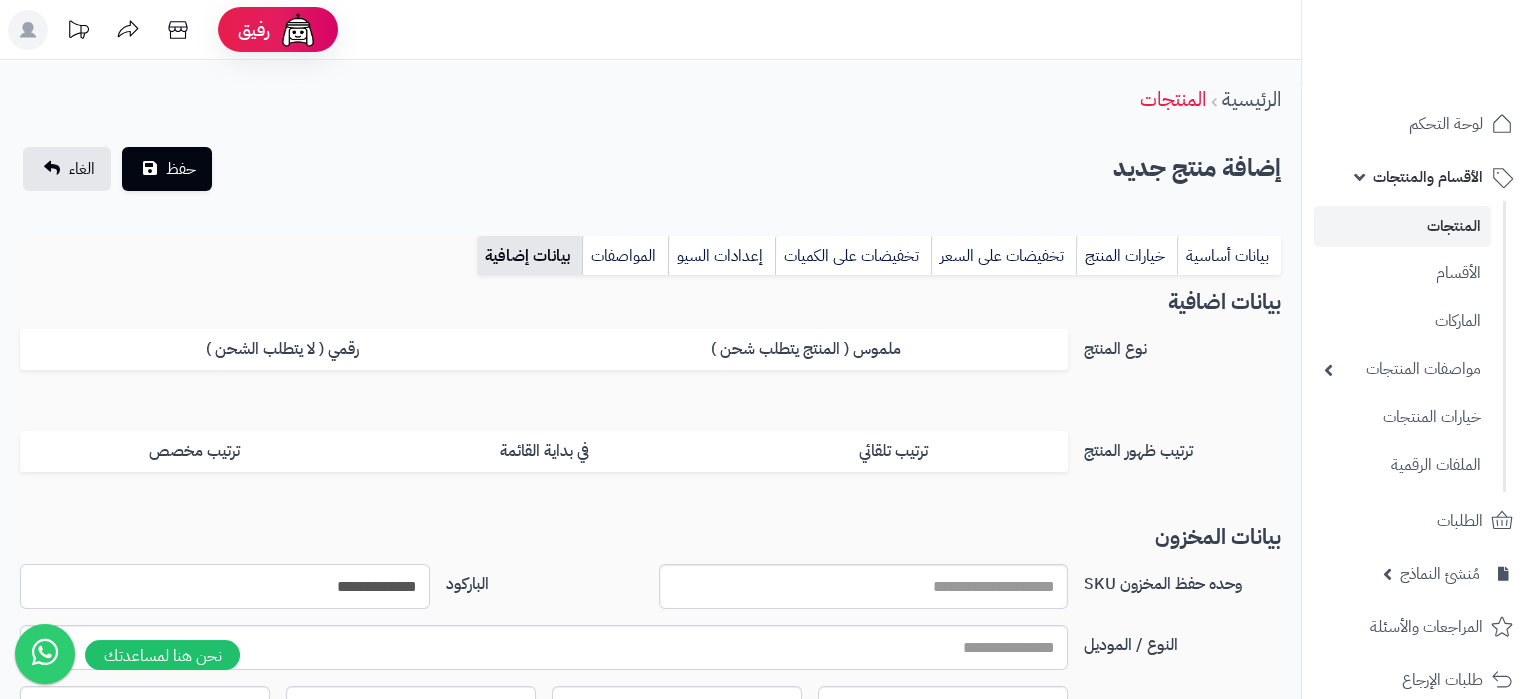 type on "**********" 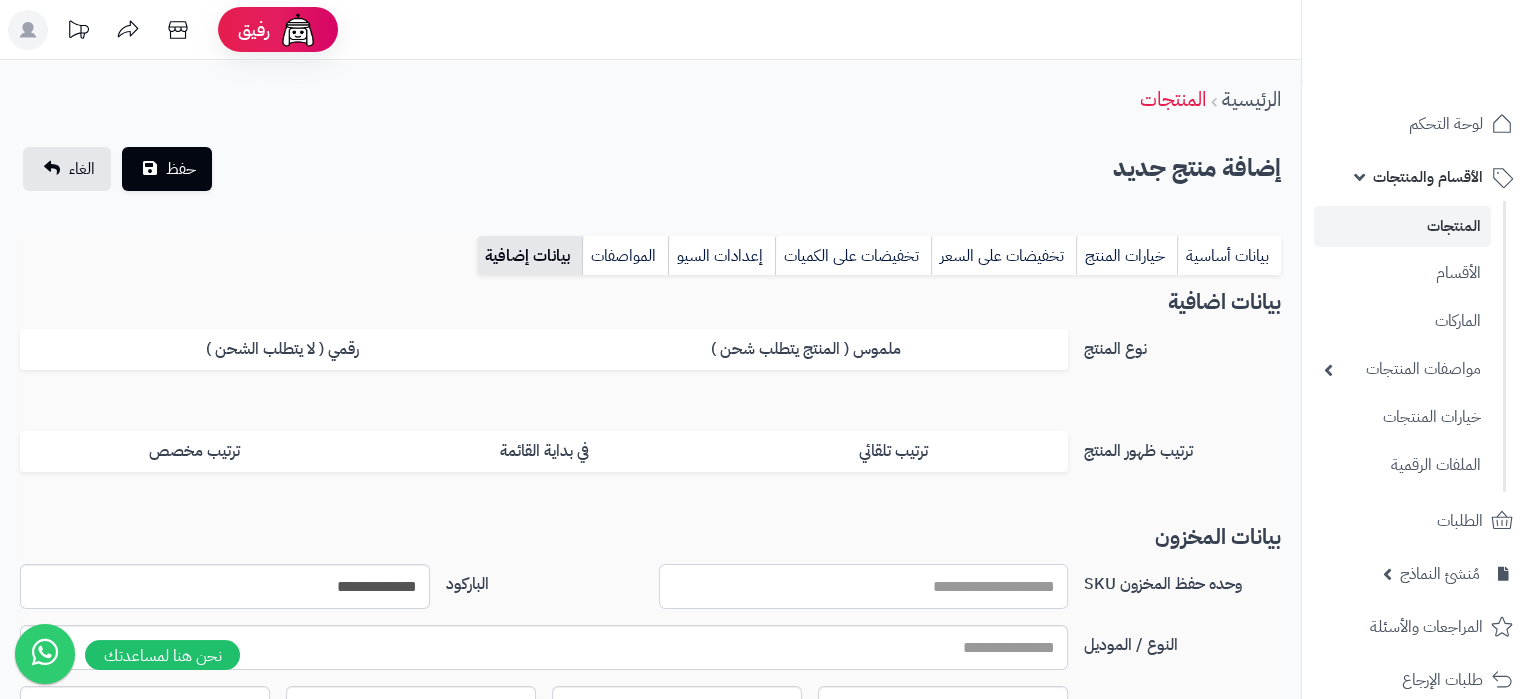 click on "وحده حفظ المخزون SKU" at bounding box center [864, 586] 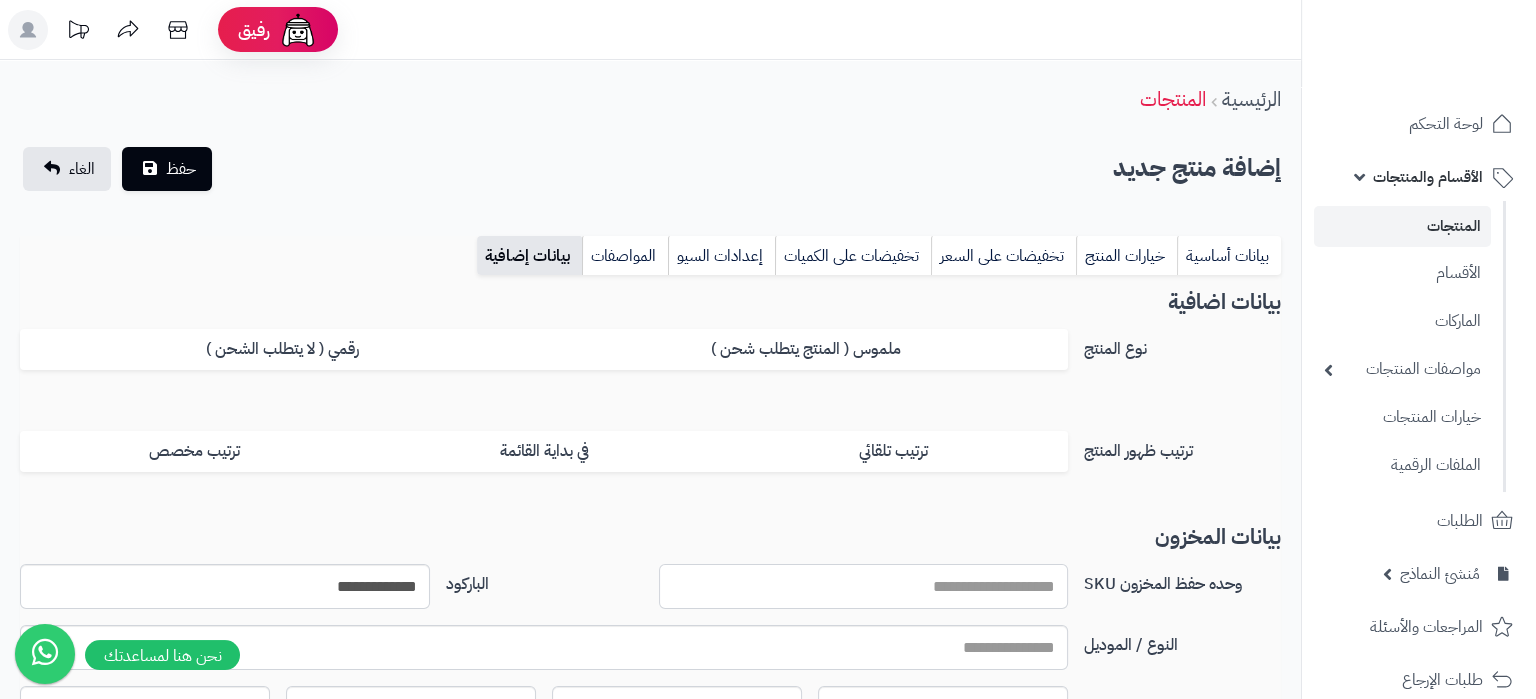 paste on "**********" 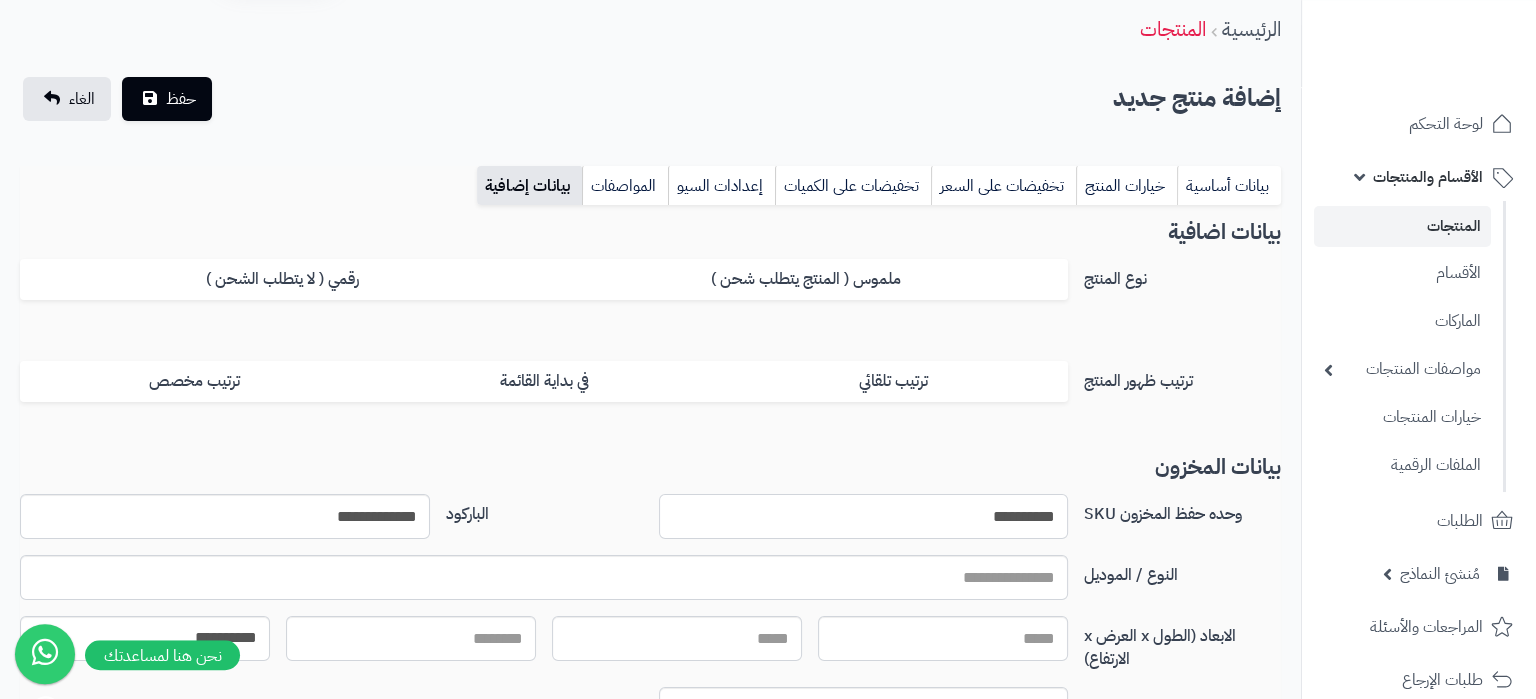 scroll, scrollTop: 0, scrollLeft: 0, axis: both 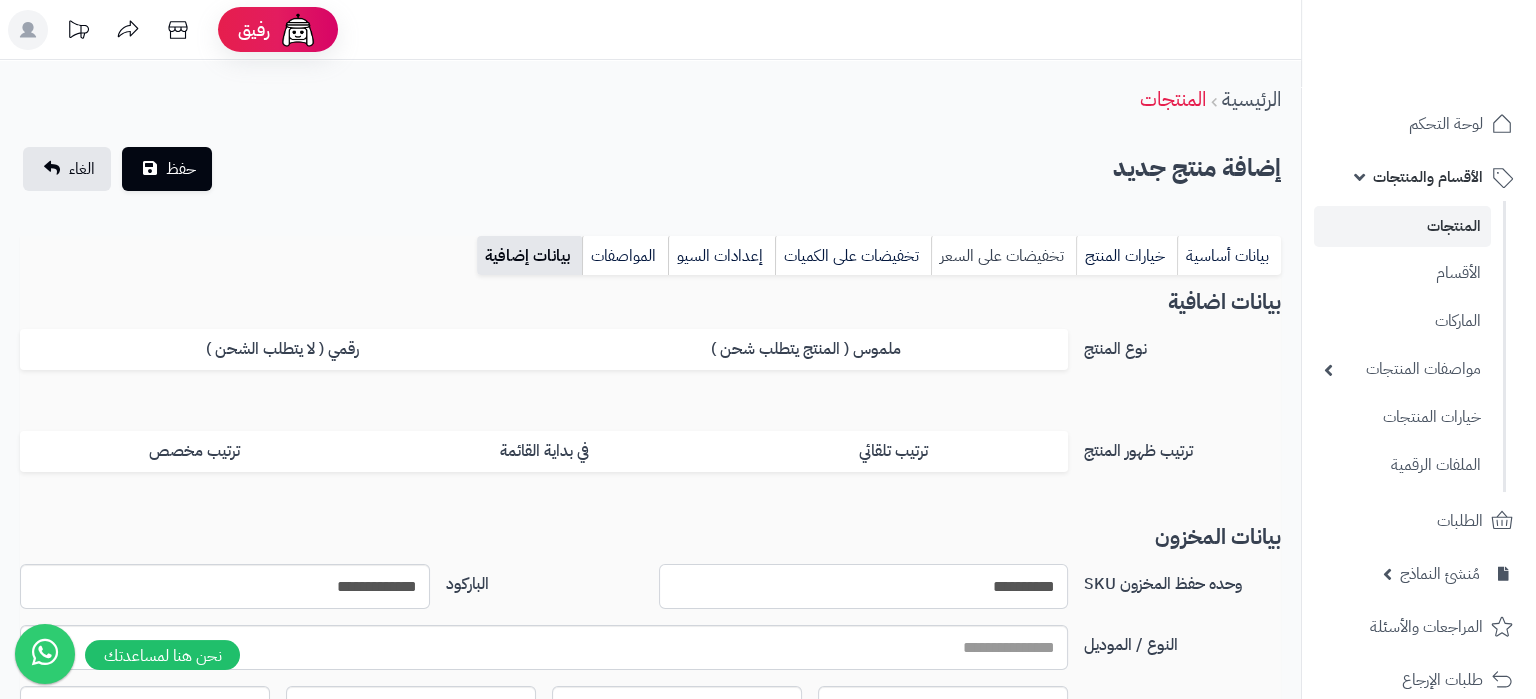 type on "**********" 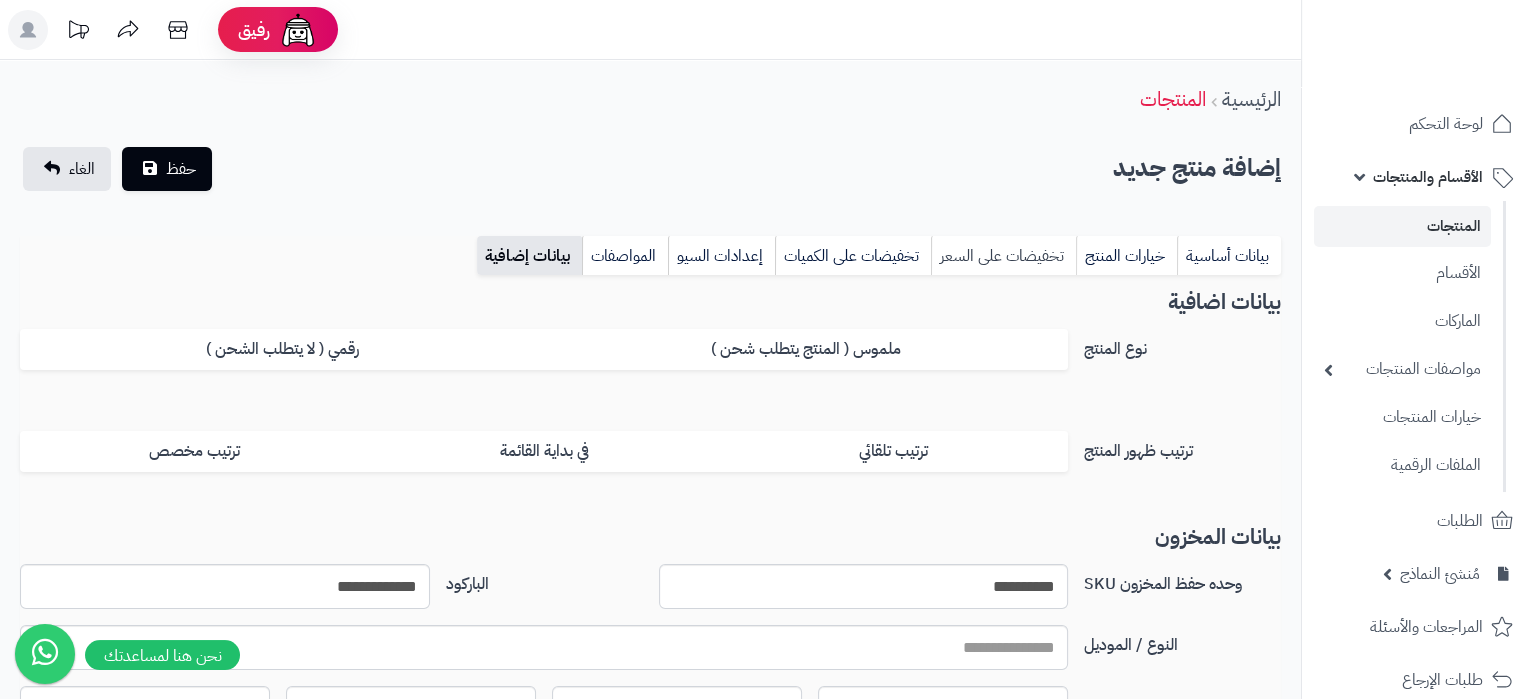 click on "تخفيضات على السعر" at bounding box center [1003, 256] 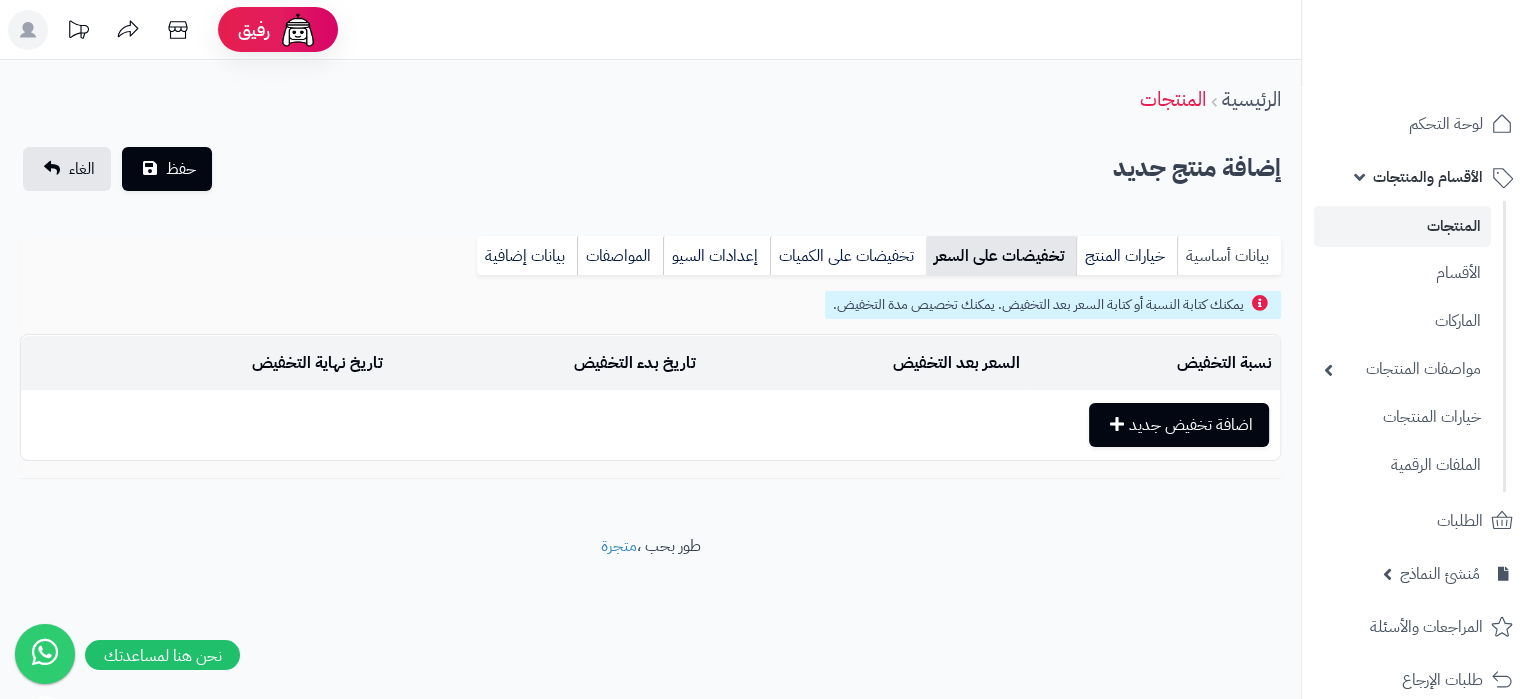 click on "بيانات أساسية" at bounding box center [1229, 256] 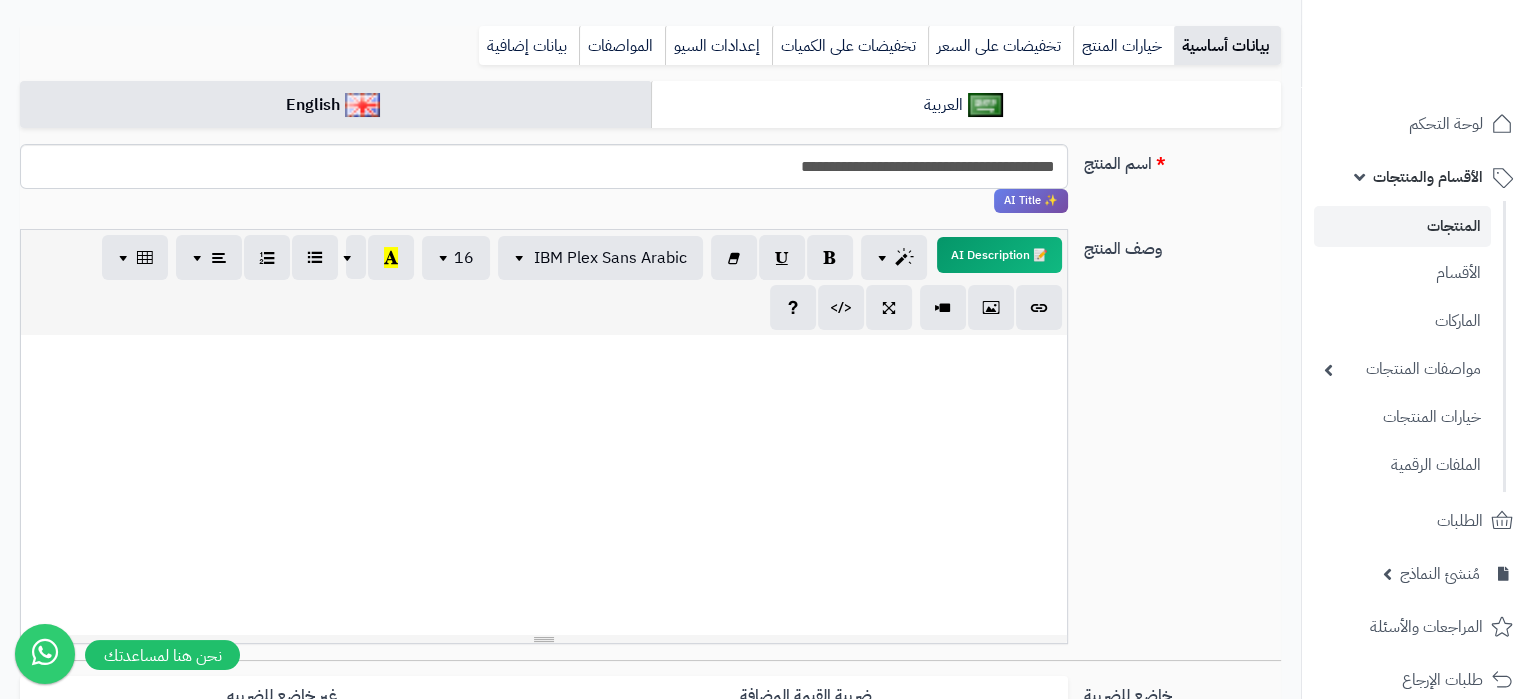 scroll, scrollTop: 315, scrollLeft: 0, axis: vertical 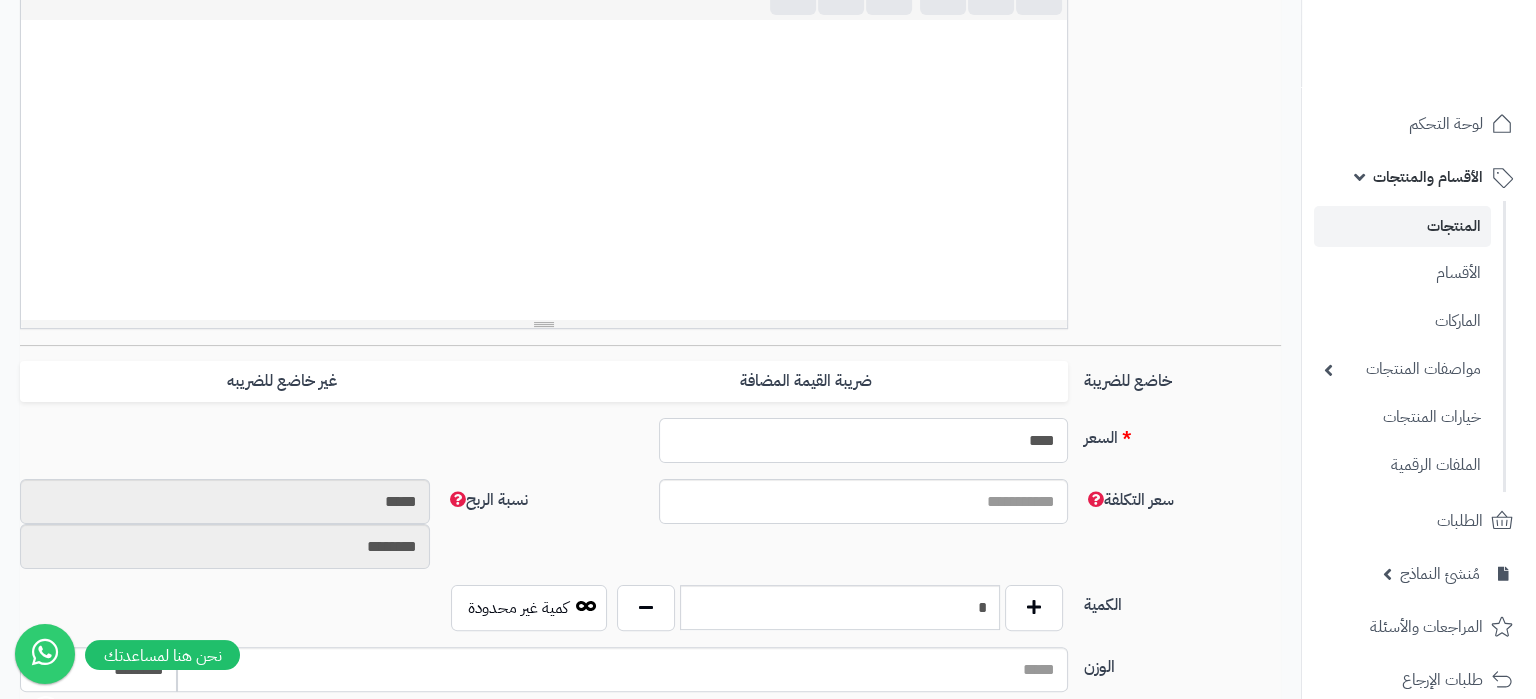 click on "****" at bounding box center [864, 440] 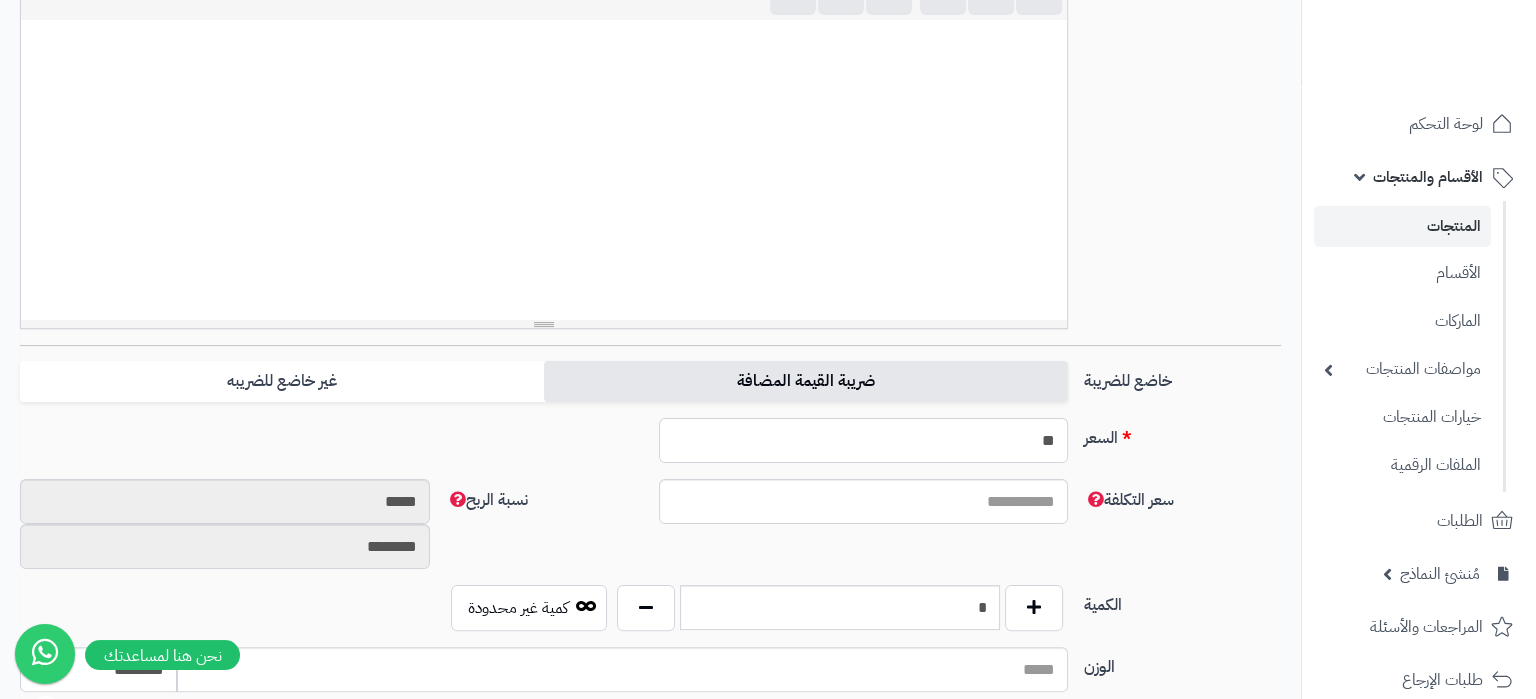 type on "**" 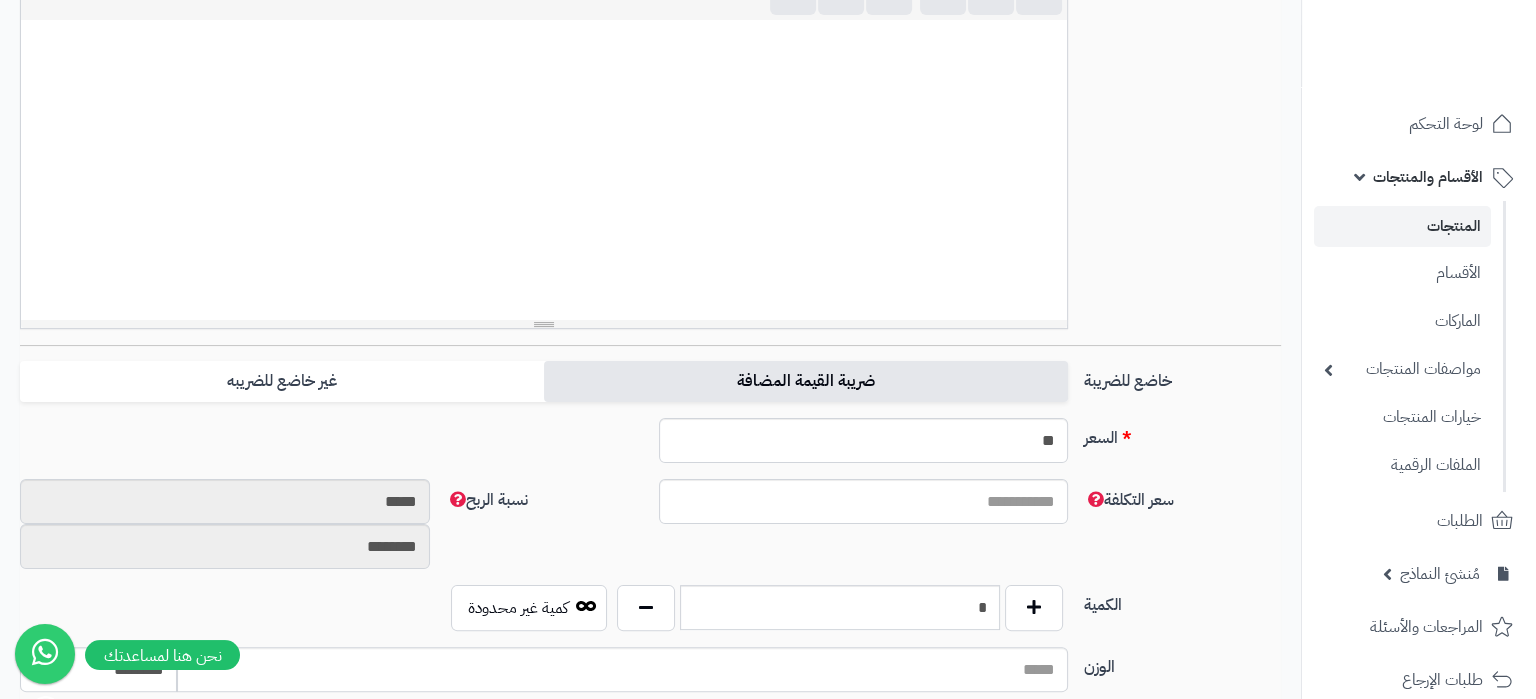 click on "ضريبة القيمة المضافة" at bounding box center [806, 381] 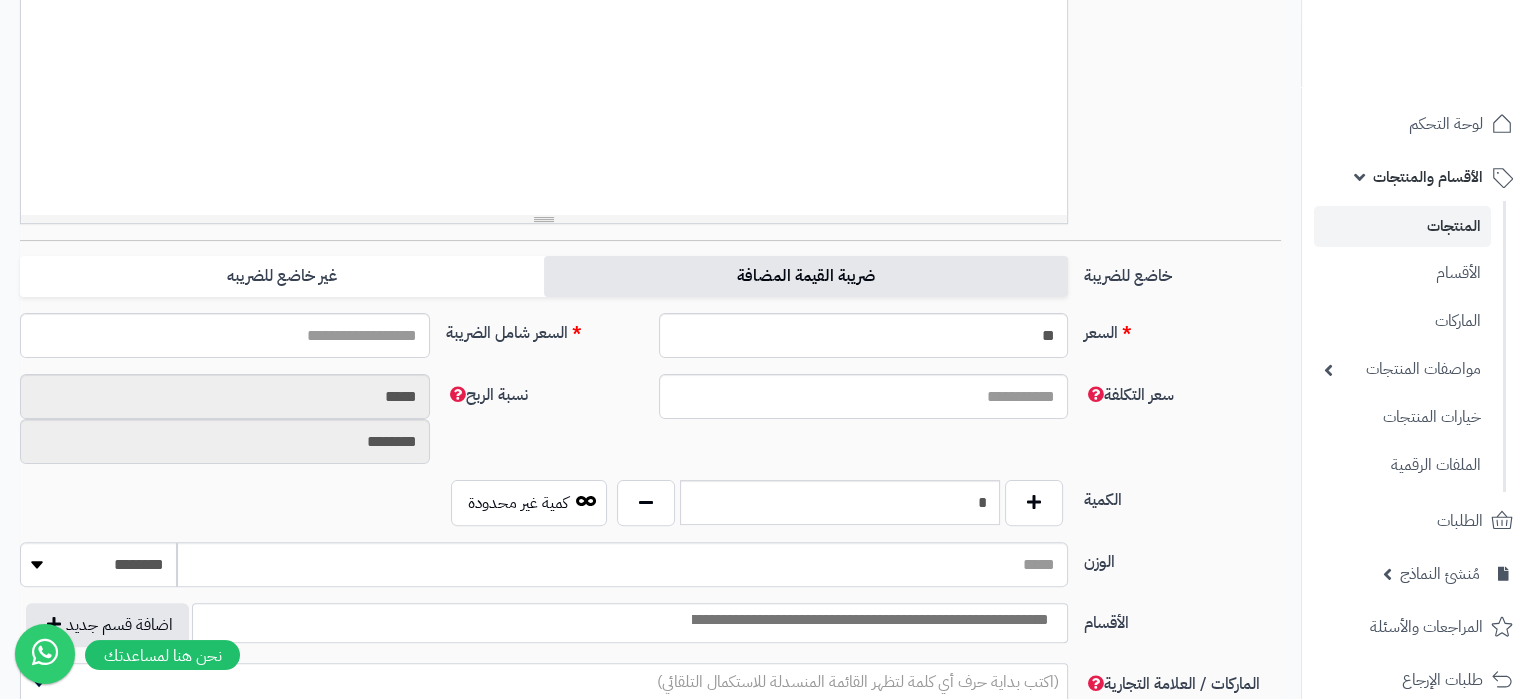 type on "*****" 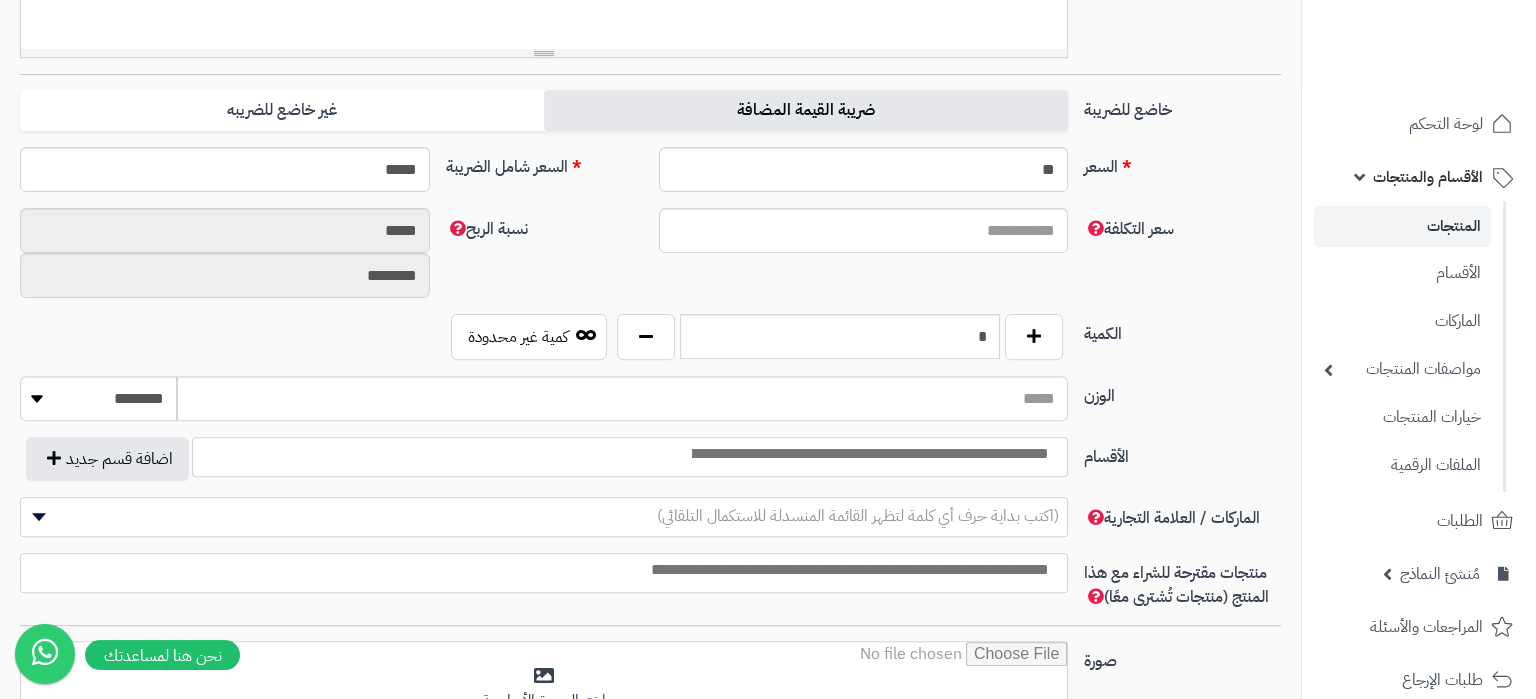 scroll, scrollTop: 840, scrollLeft: 0, axis: vertical 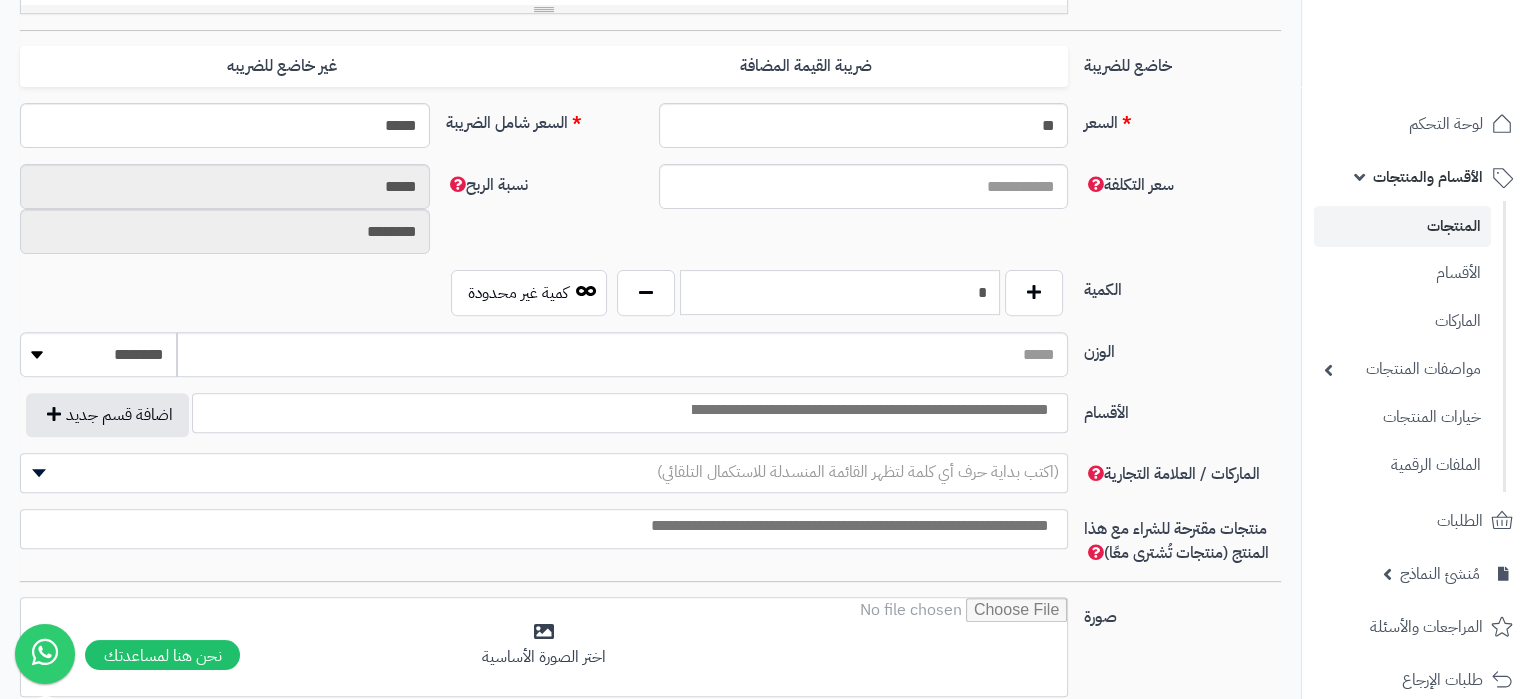 drag, startPoint x: 963, startPoint y: 306, endPoint x: 1027, endPoint y: 293, distance: 65.30697 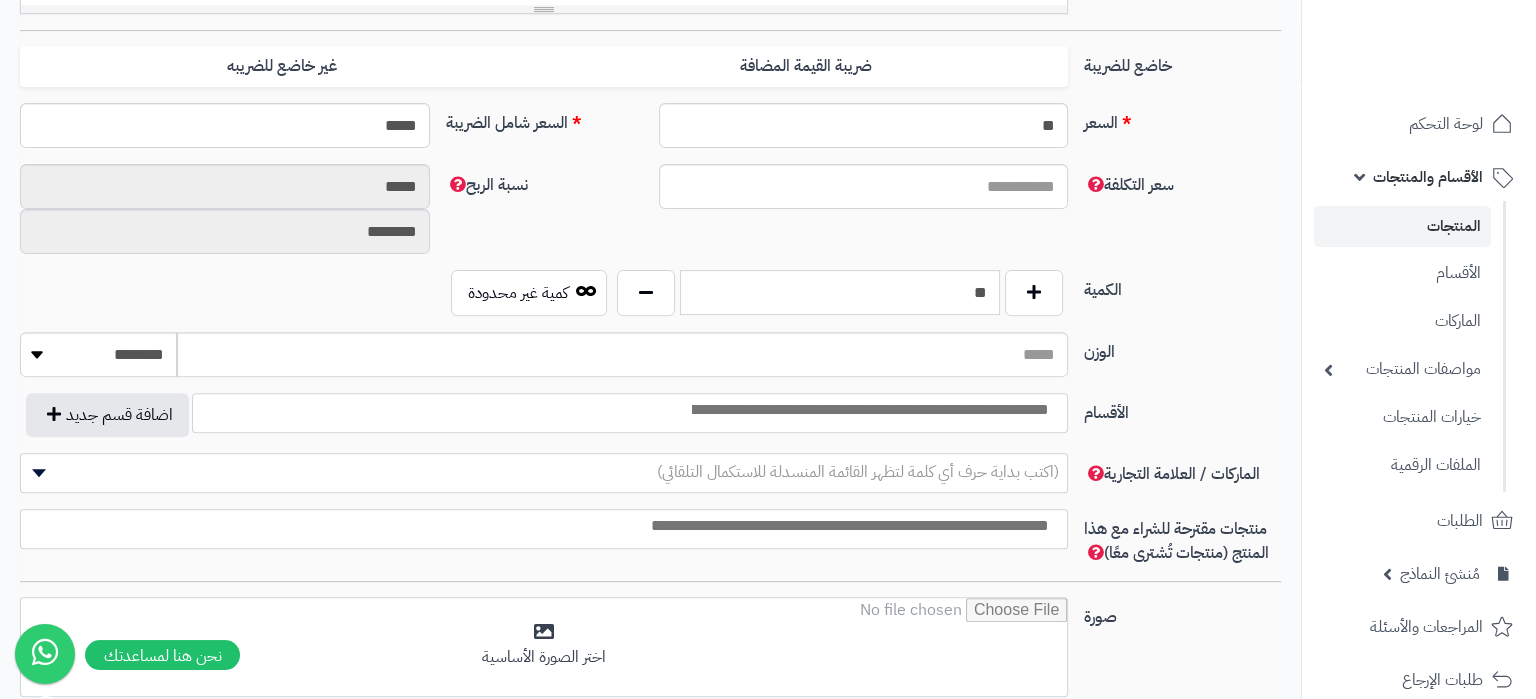 type on "**" 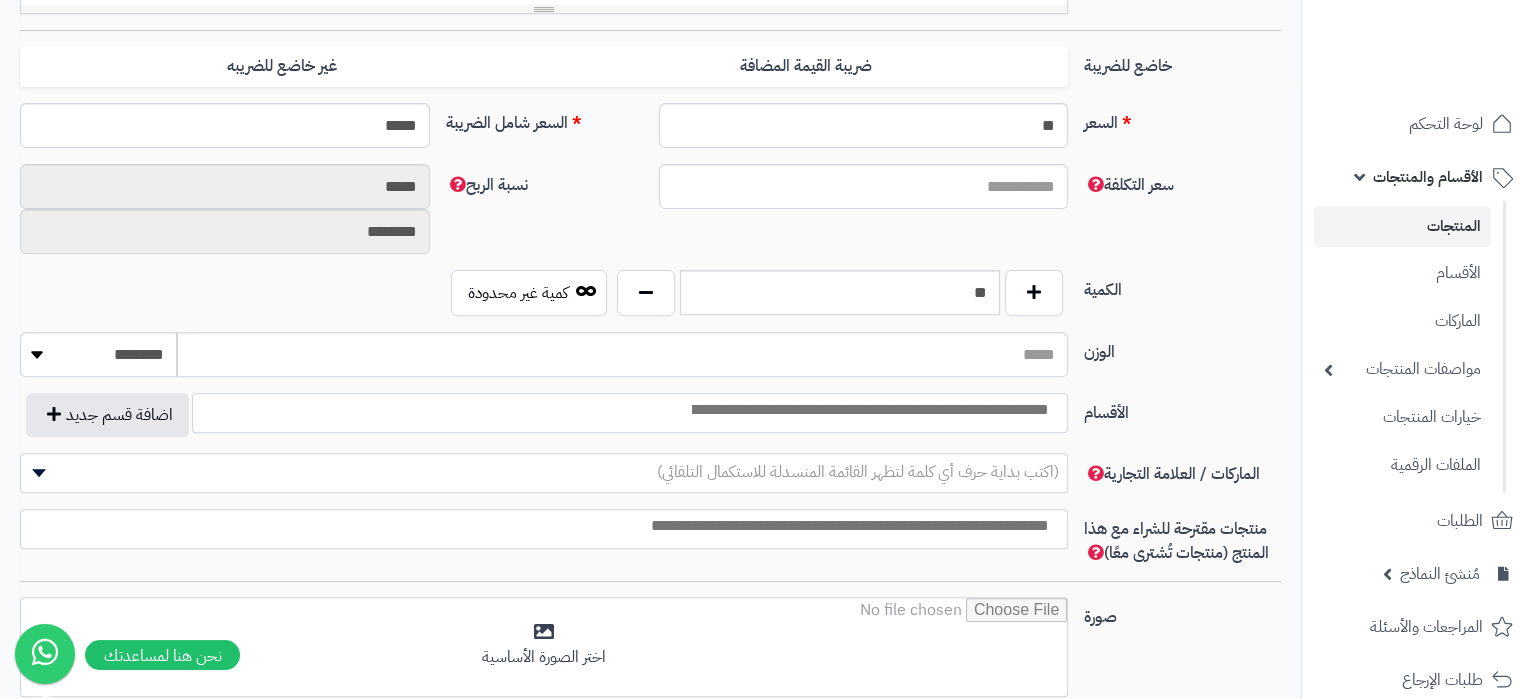 click at bounding box center (539, 524) 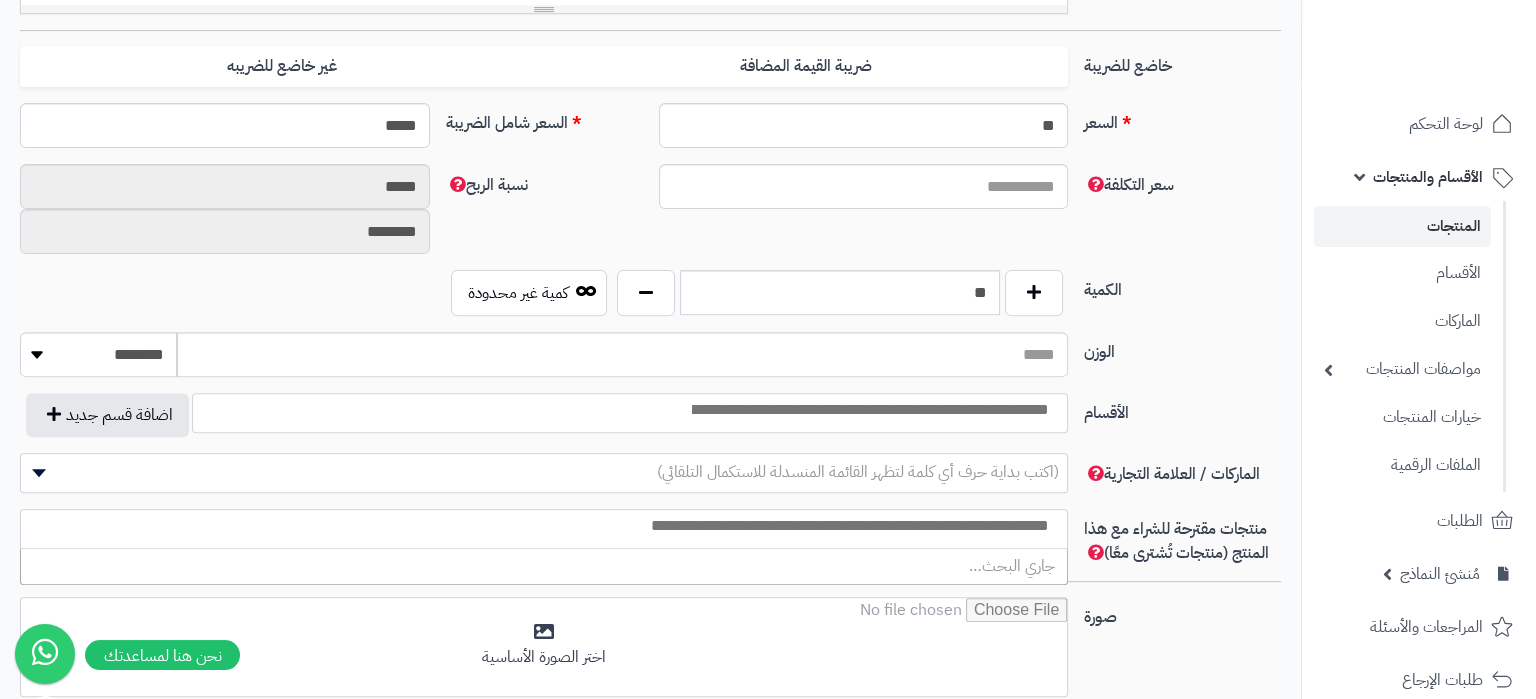 click on "(اكتب بداية حرف أي كلمة لتظهر القائمة المنسدلة للاستكمال التلقائي)" at bounding box center [858, 472] 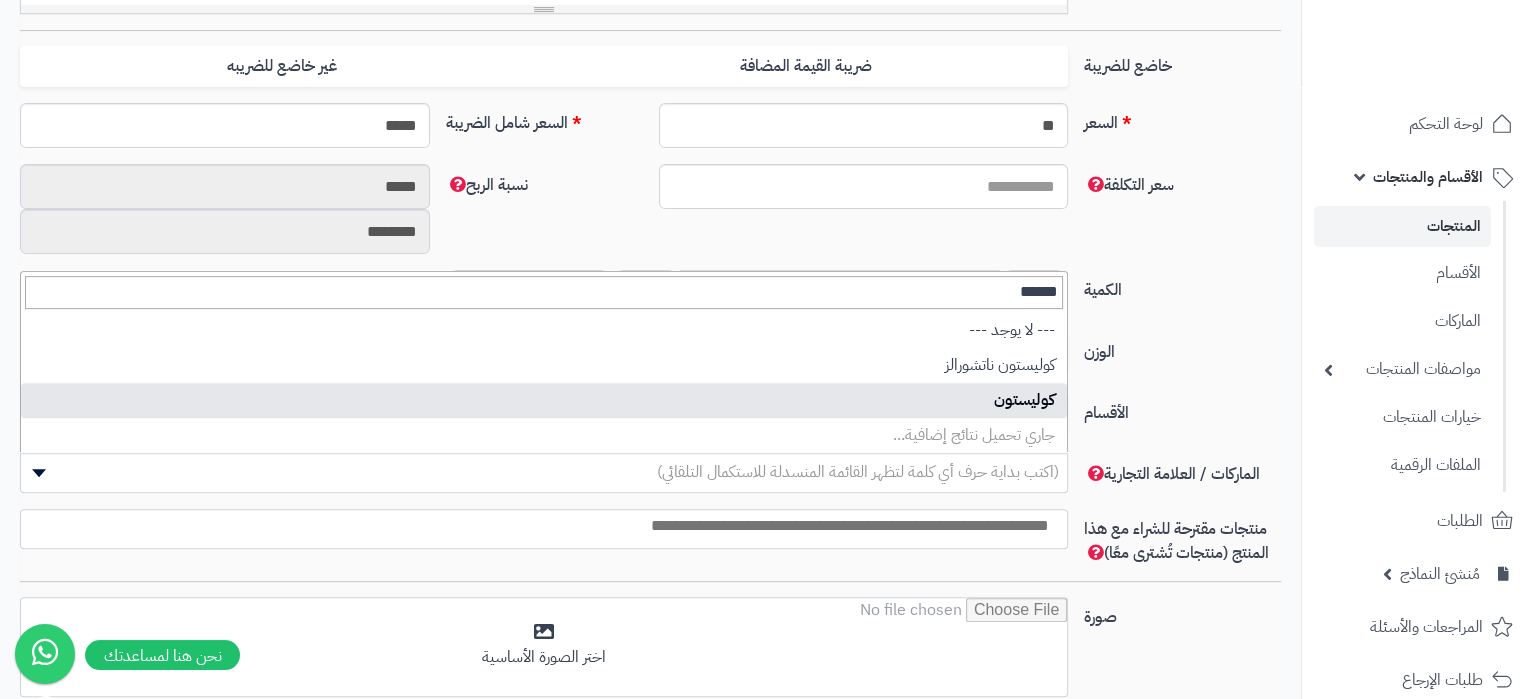 type on "******" 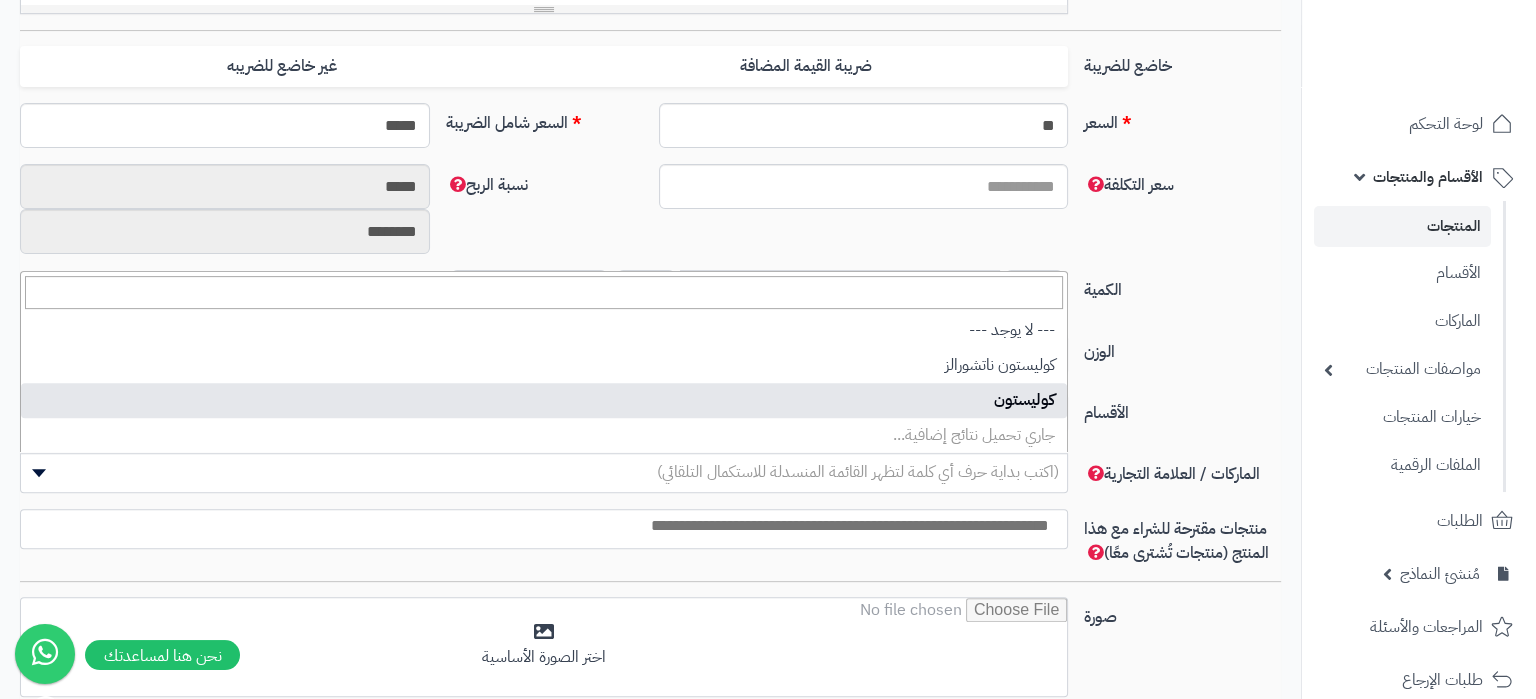 select on "****" 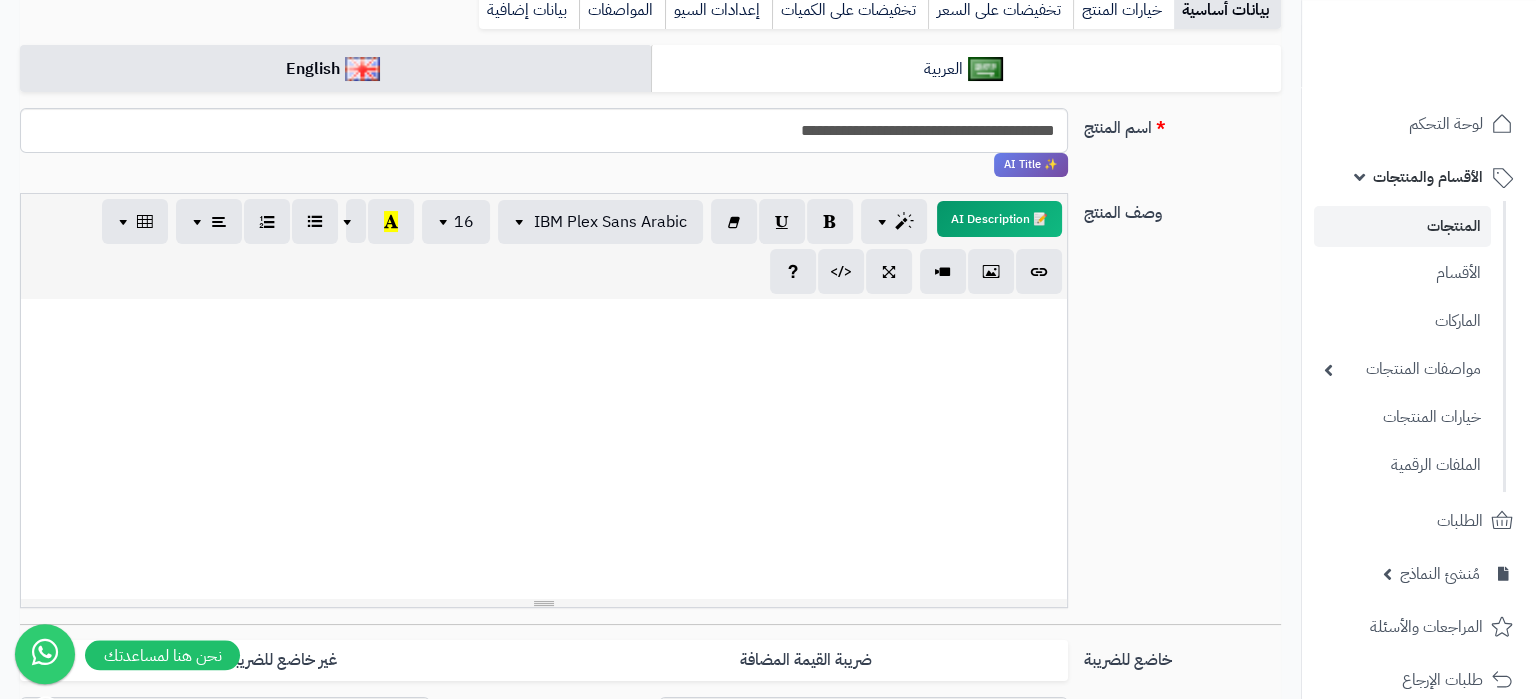 scroll, scrollTop: 105, scrollLeft: 0, axis: vertical 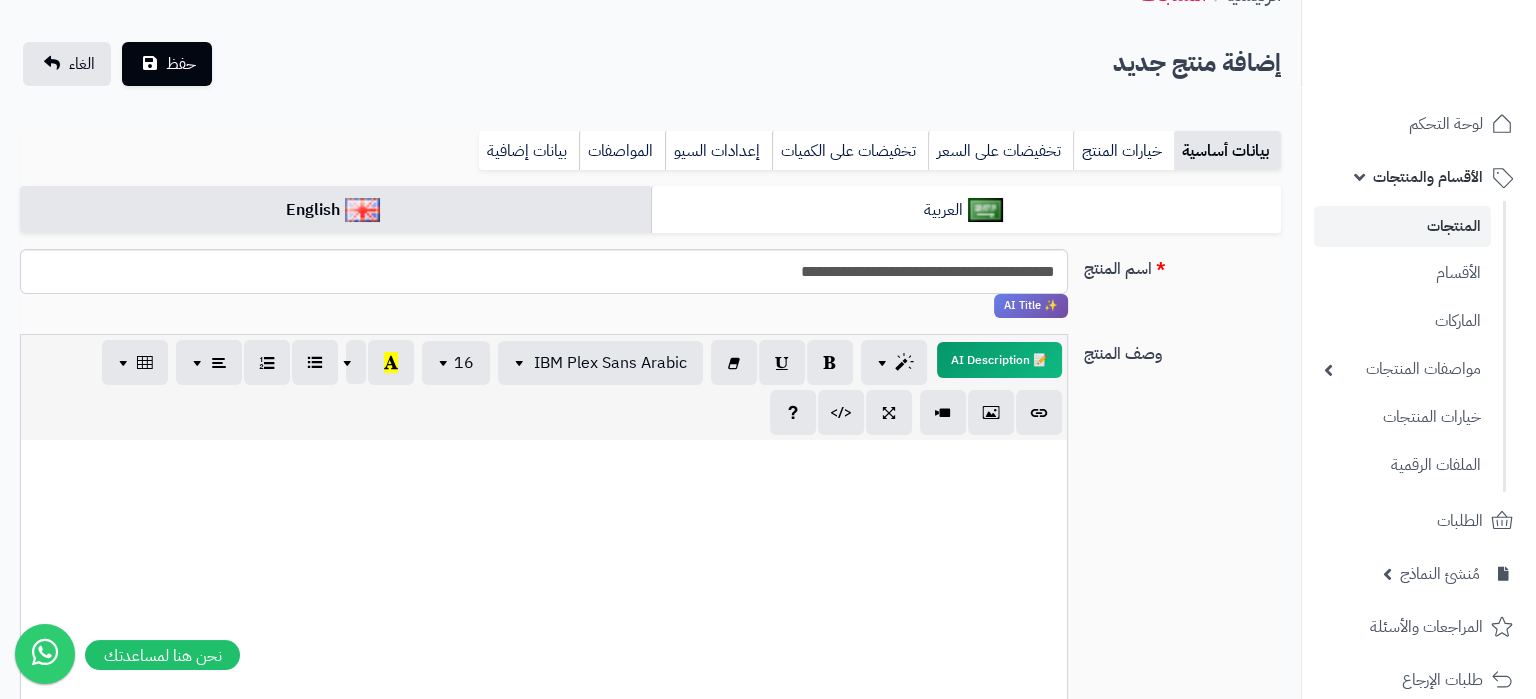 click at bounding box center (544, 590) 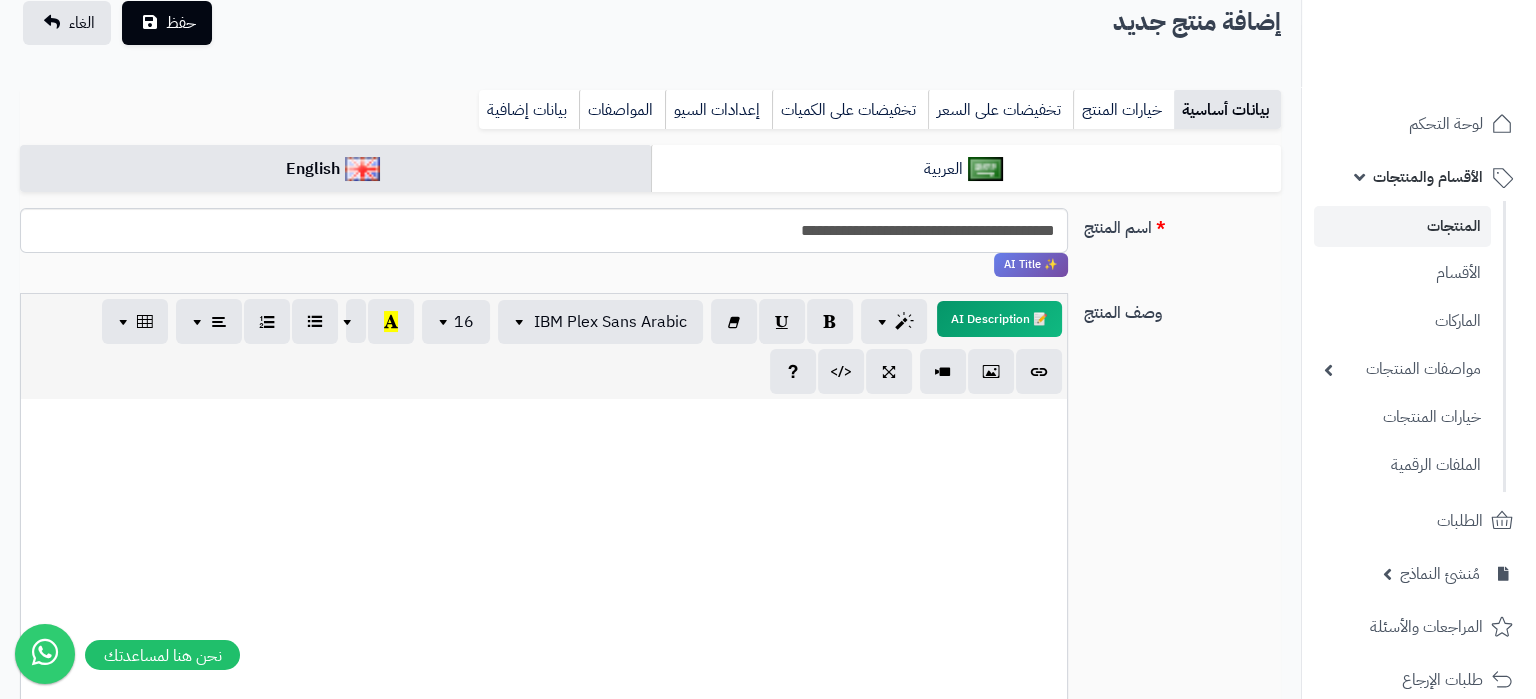 scroll, scrollTop: 1098, scrollLeft: 0, axis: vertical 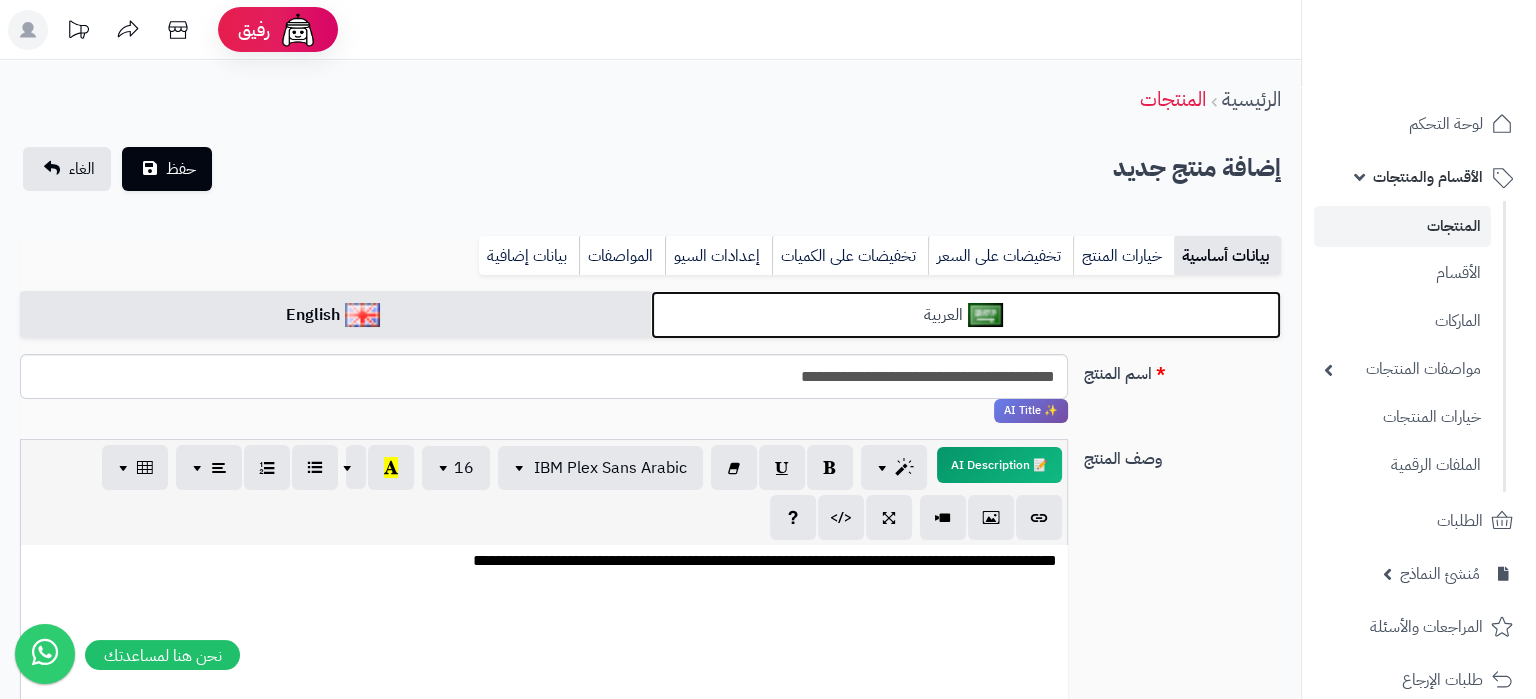 click on "العربية" at bounding box center [966, 315] 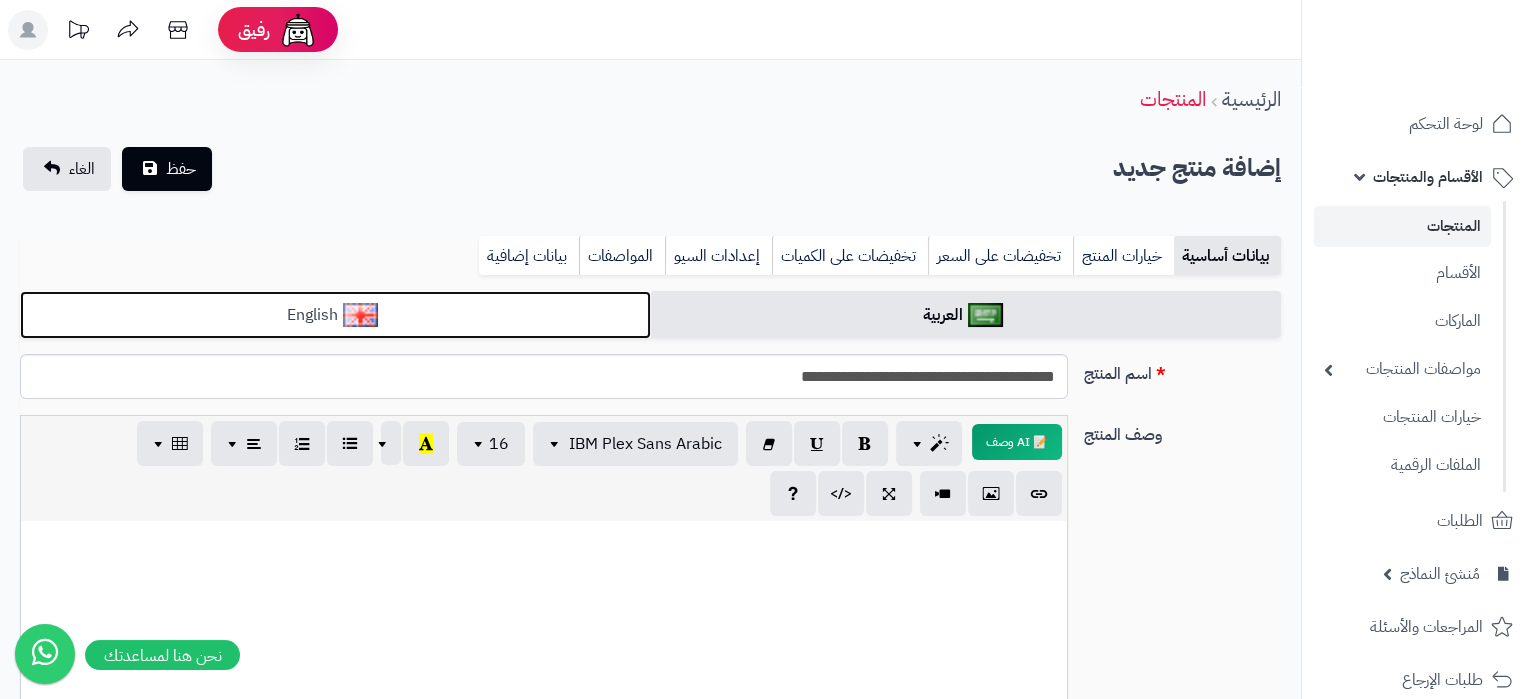 click on "English" at bounding box center [335, 315] 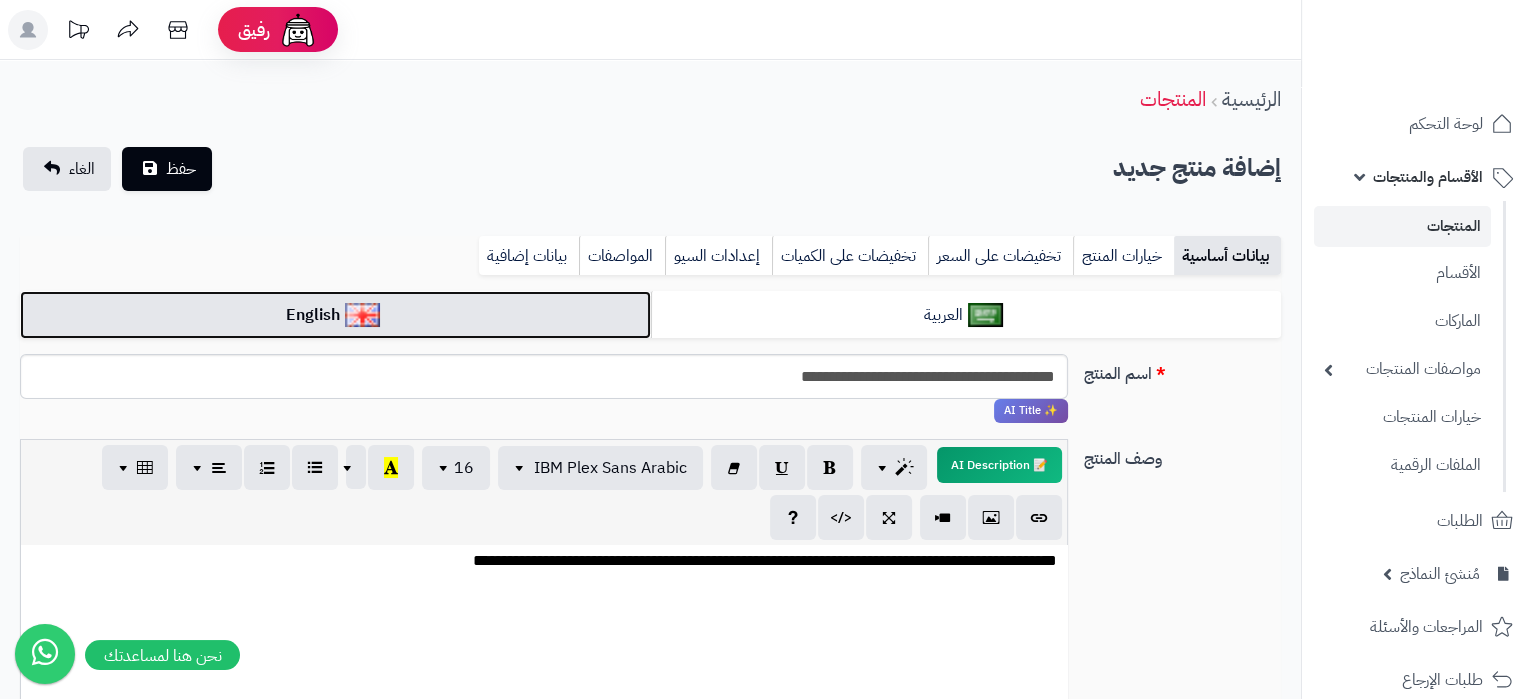 scroll, scrollTop: 145, scrollLeft: 0, axis: vertical 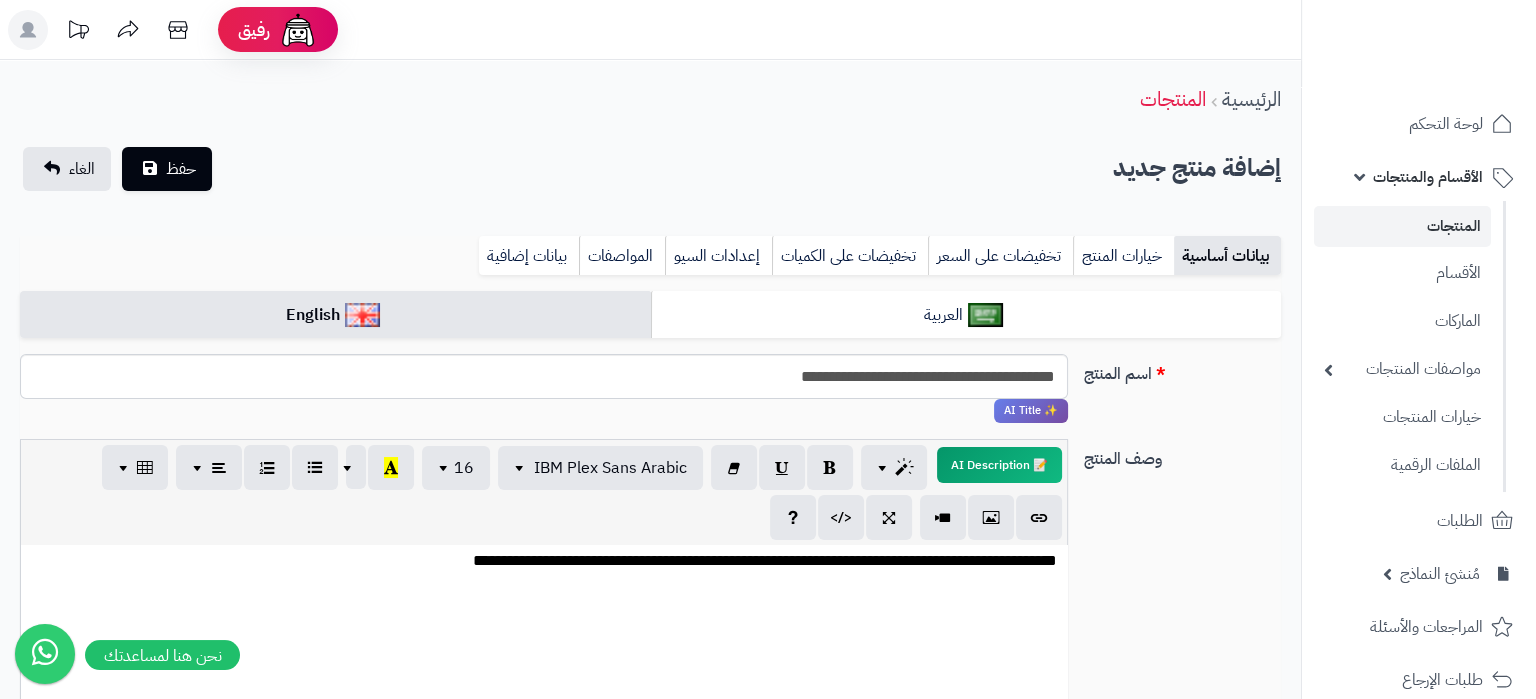 click at bounding box center (544, 624) 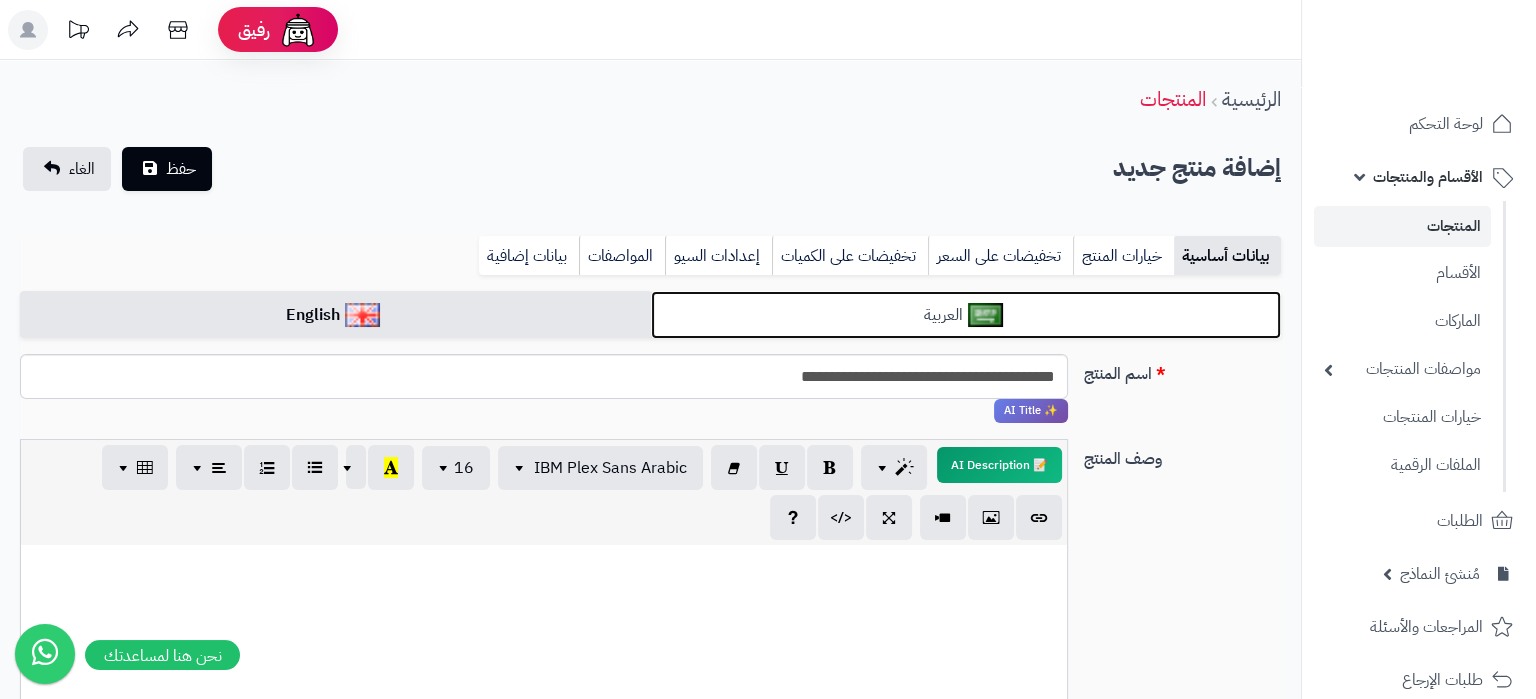 click on "العربية" at bounding box center (966, 315) 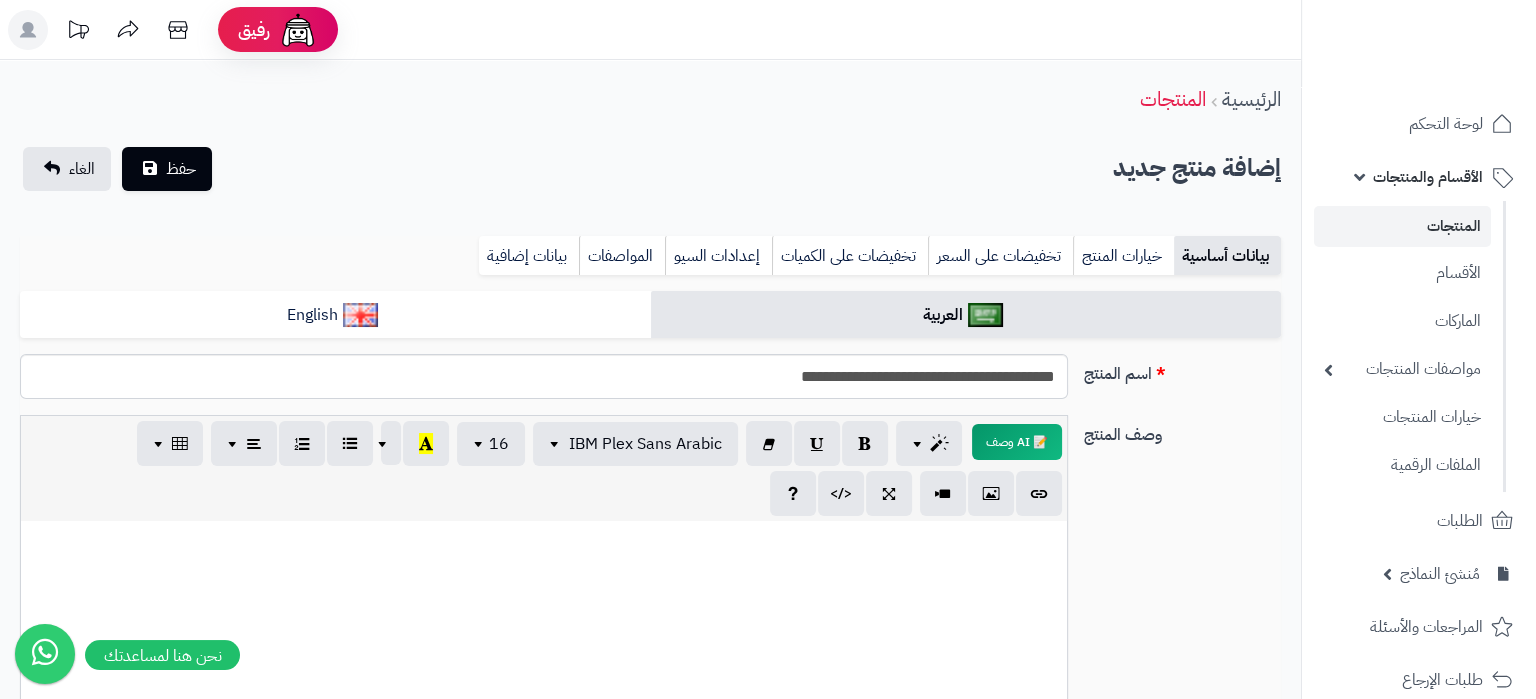 click at bounding box center [544, 671] 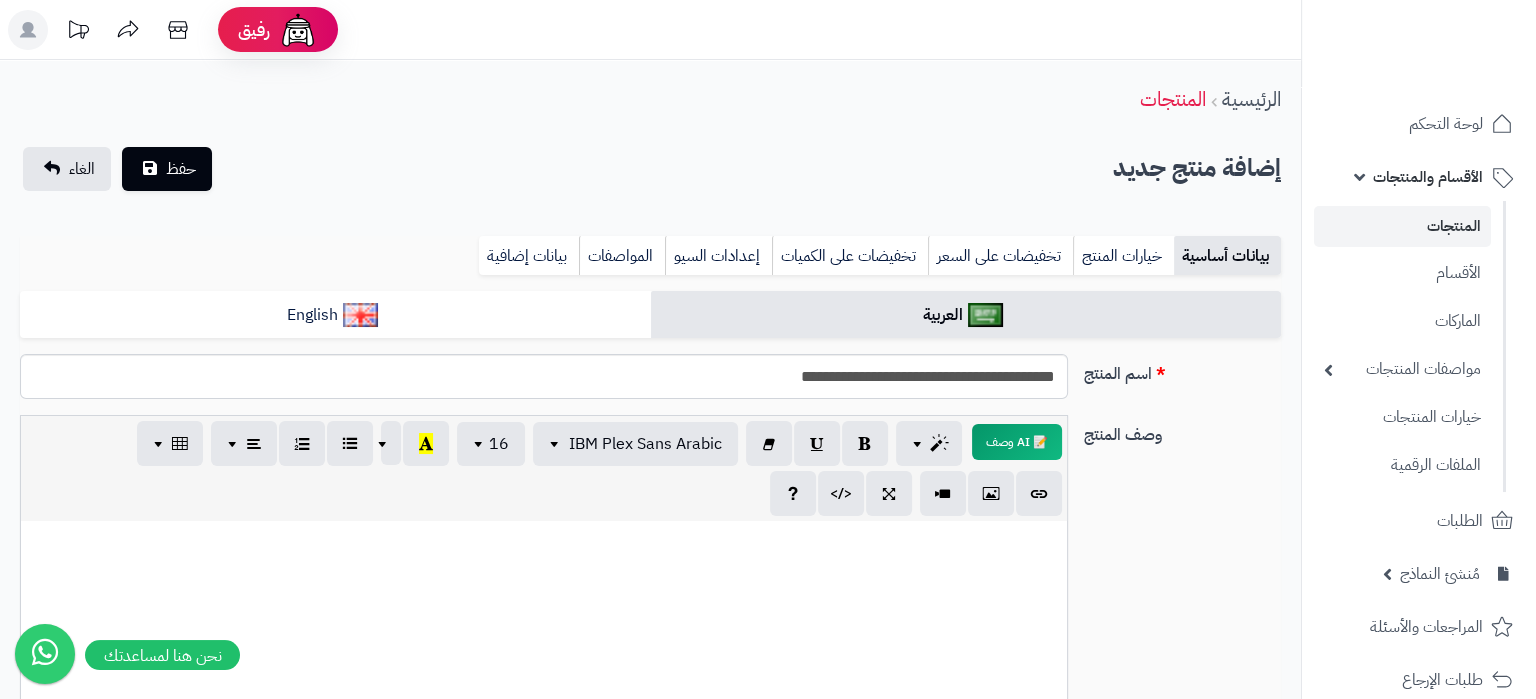 paste 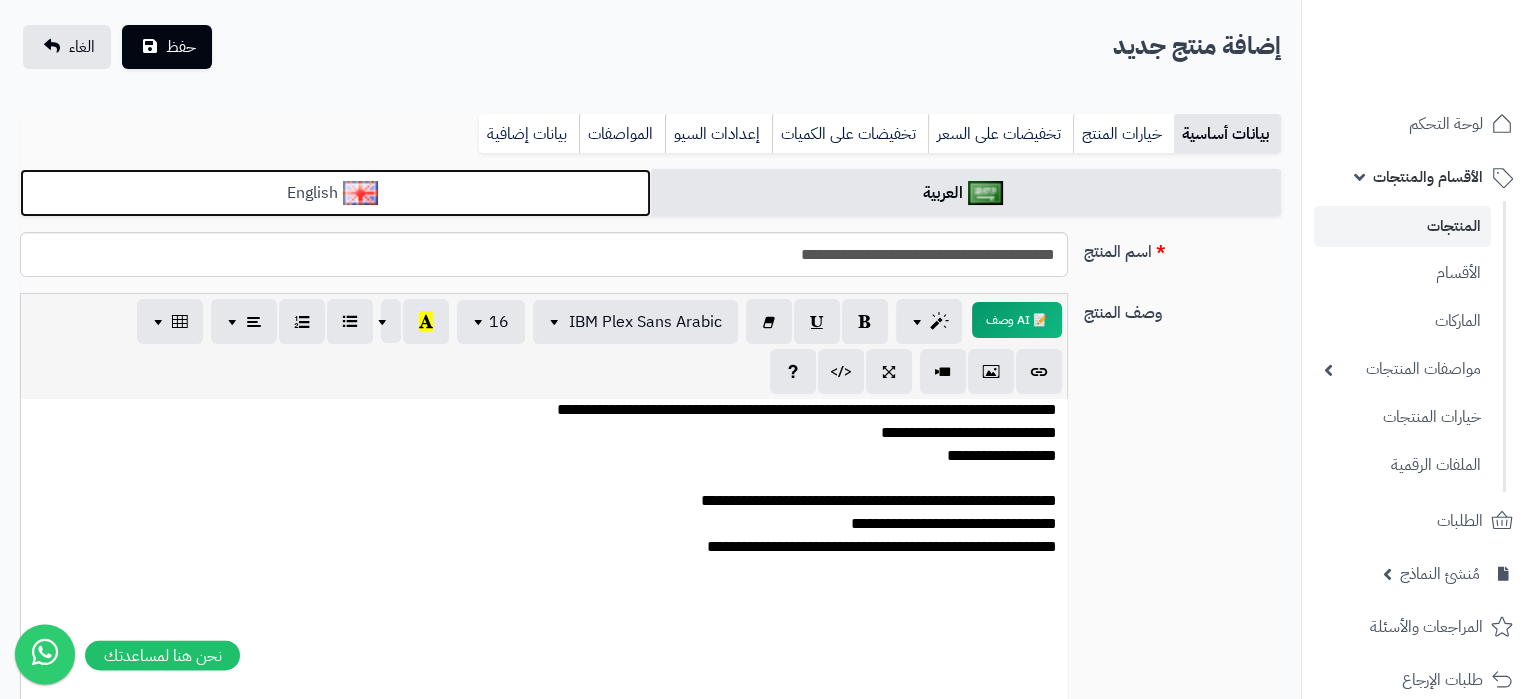 click on "English" at bounding box center (335, 193) 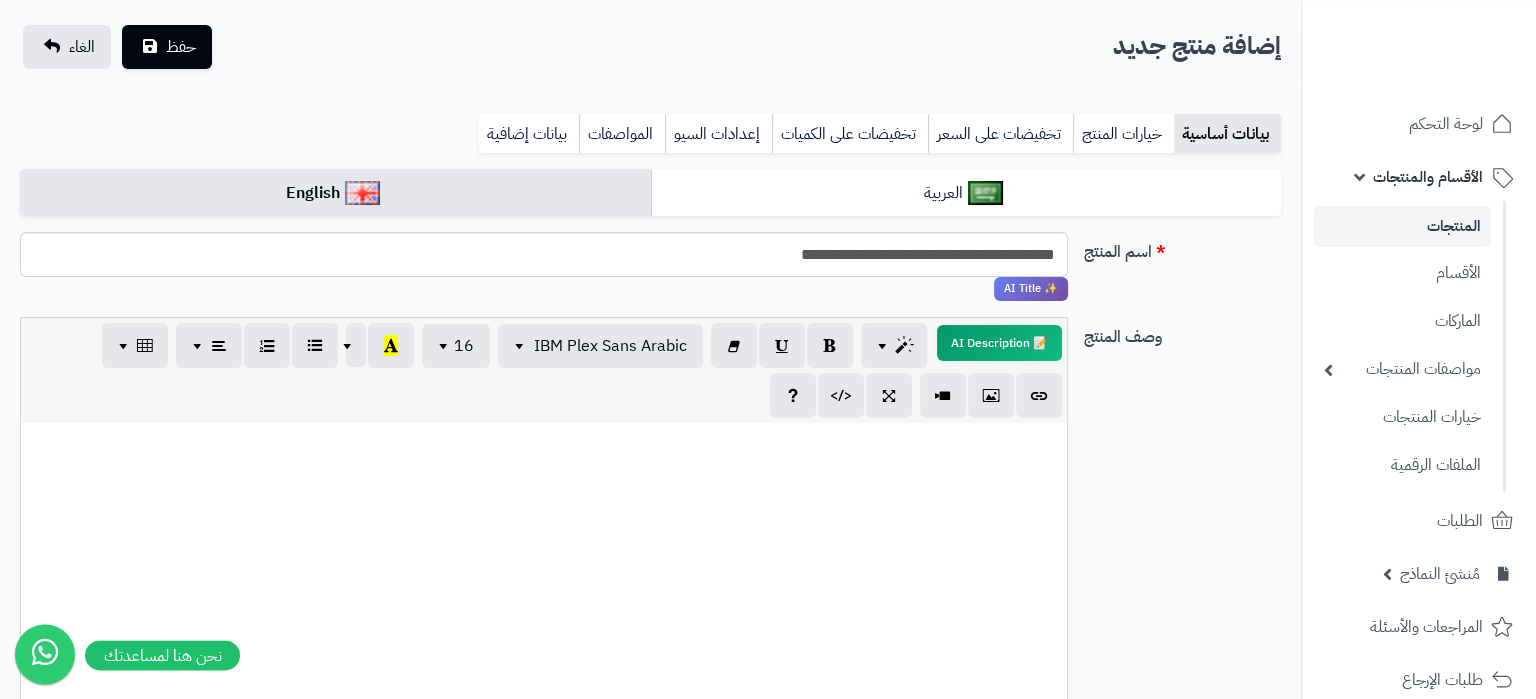 click at bounding box center (544, 573) 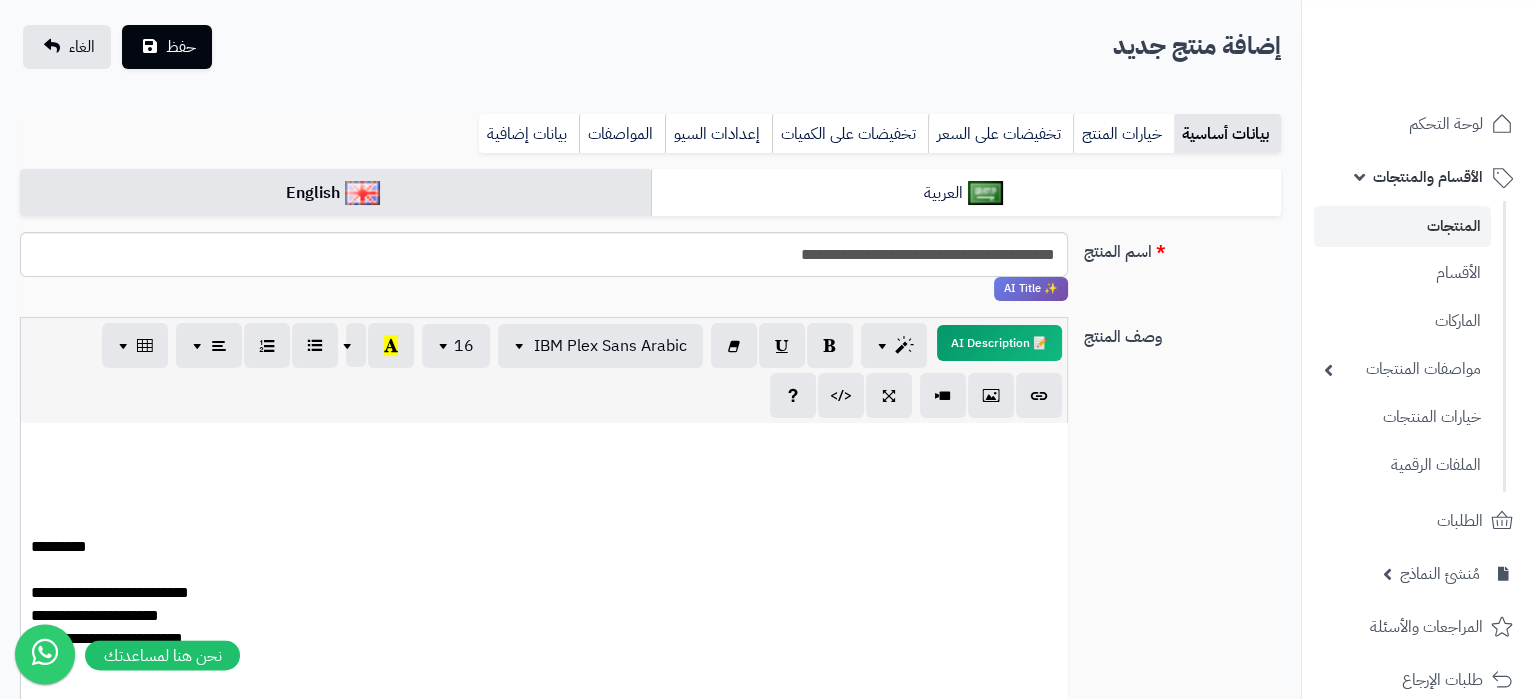 scroll, scrollTop: 146, scrollLeft: 0, axis: vertical 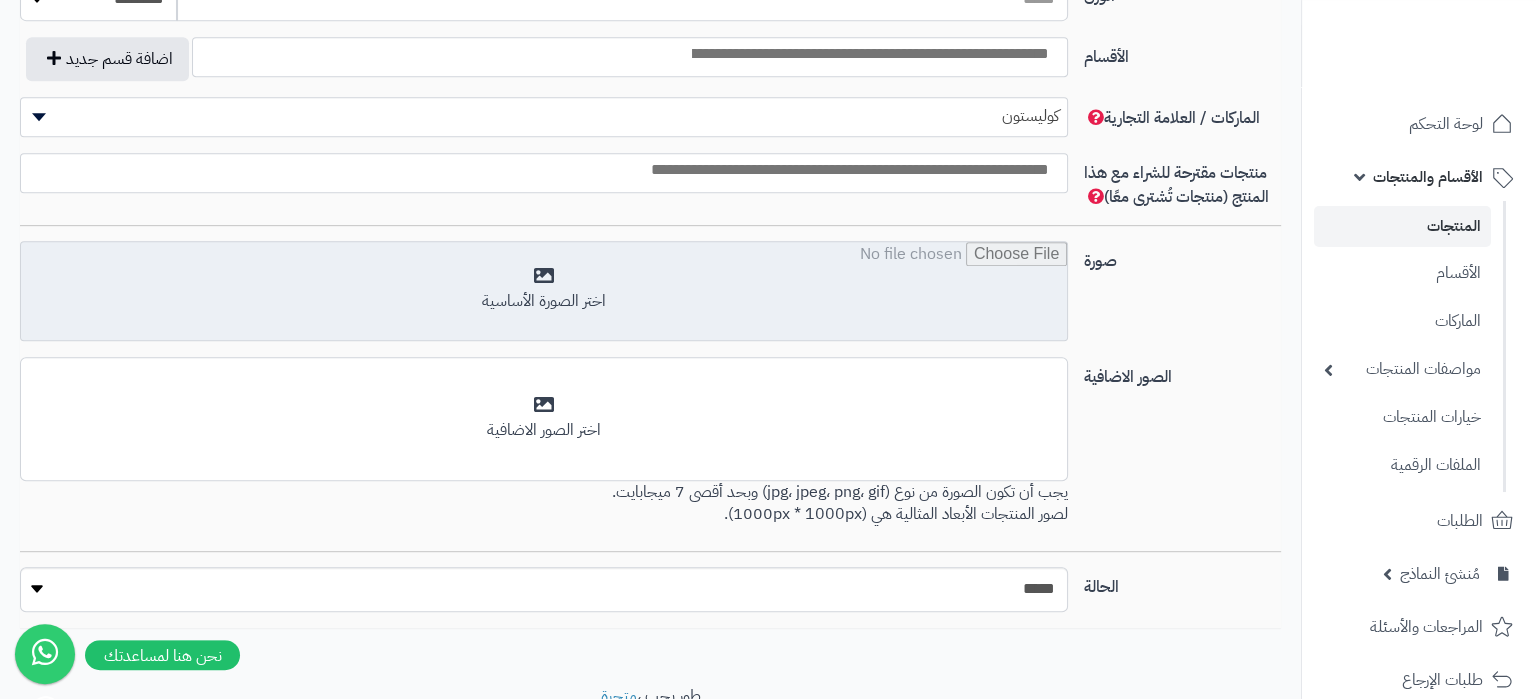 click at bounding box center [544, 292] 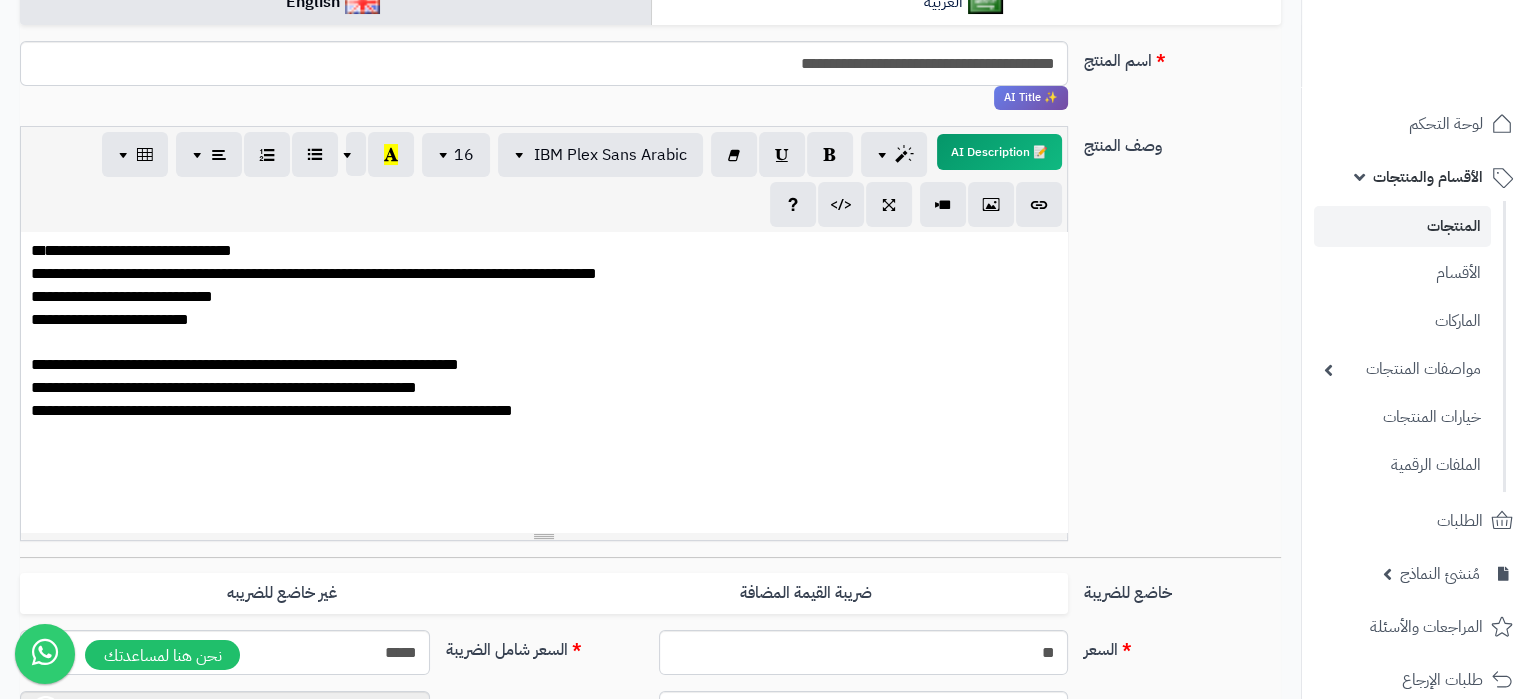 scroll, scrollTop: 356, scrollLeft: 0, axis: vertical 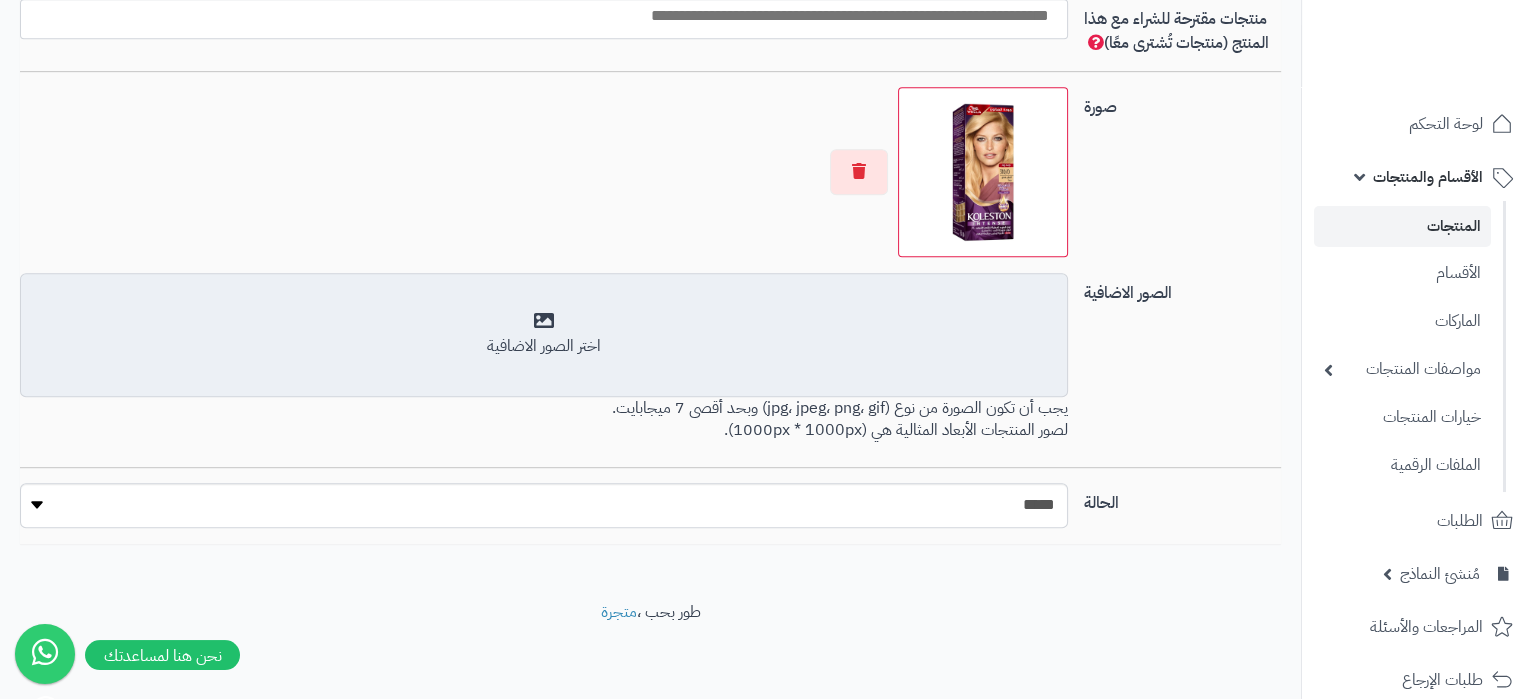 click on "اختر الصور الاضافية" at bounding box center [544, 346] 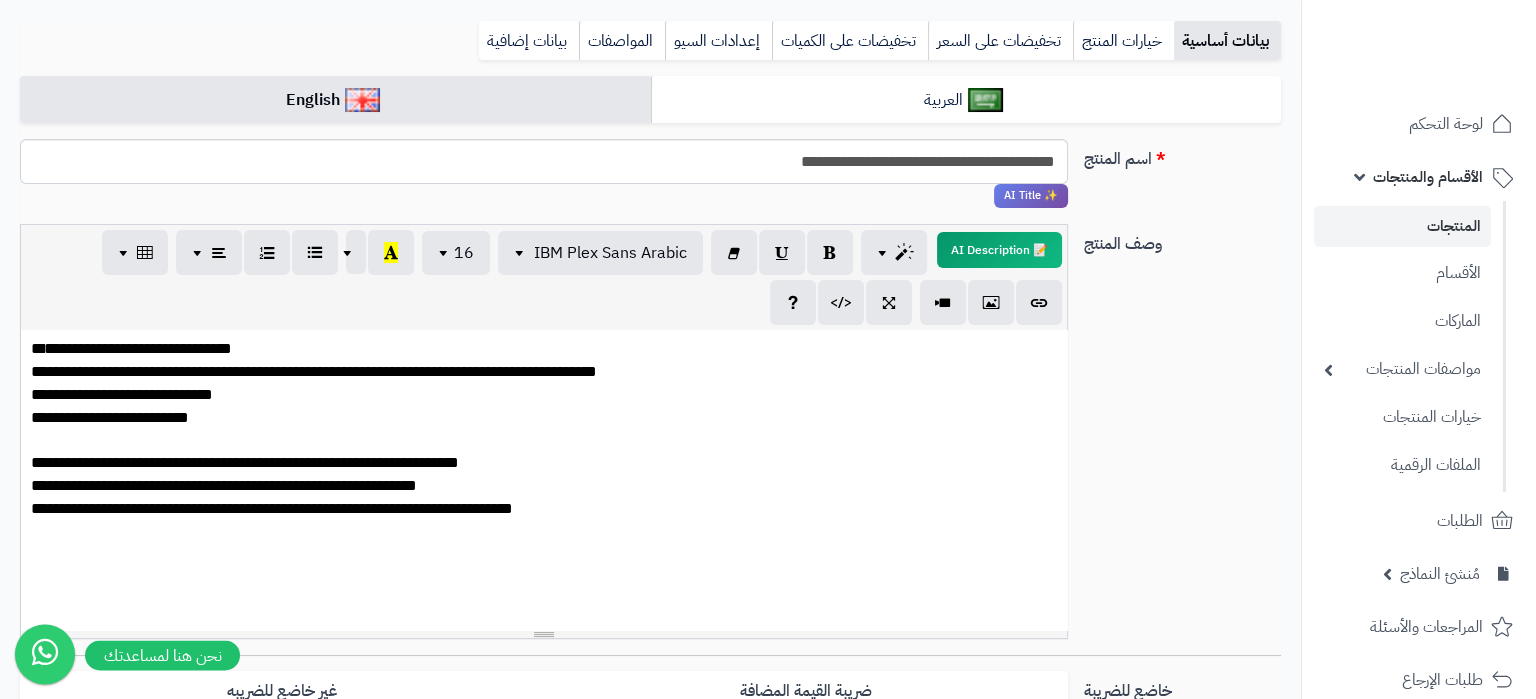 scroll, scrollTop: 180, scrollLeft: 0, axis: vertical 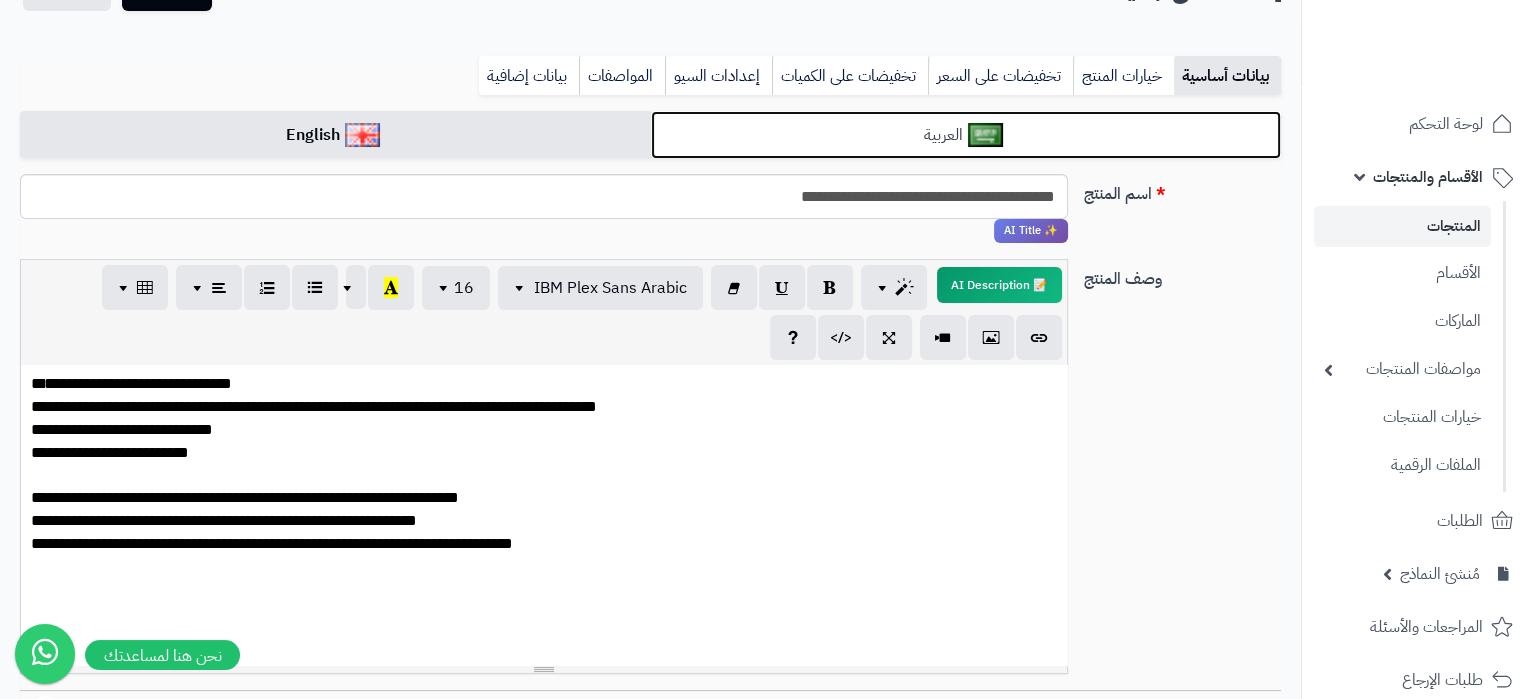 click on "العربية" at bounding box center (966, 135) 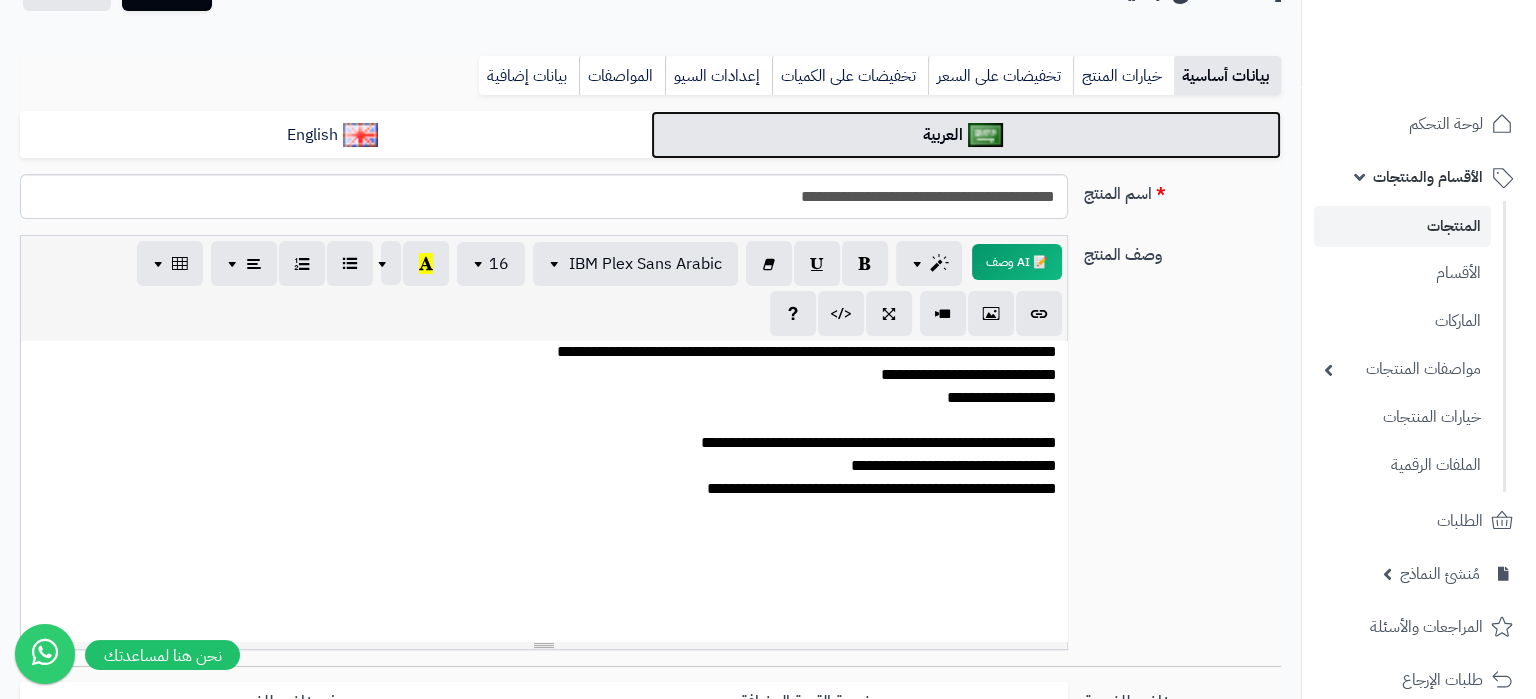 scroll, scrollTop: 1098, scrollLeft: 0, axis: vertical 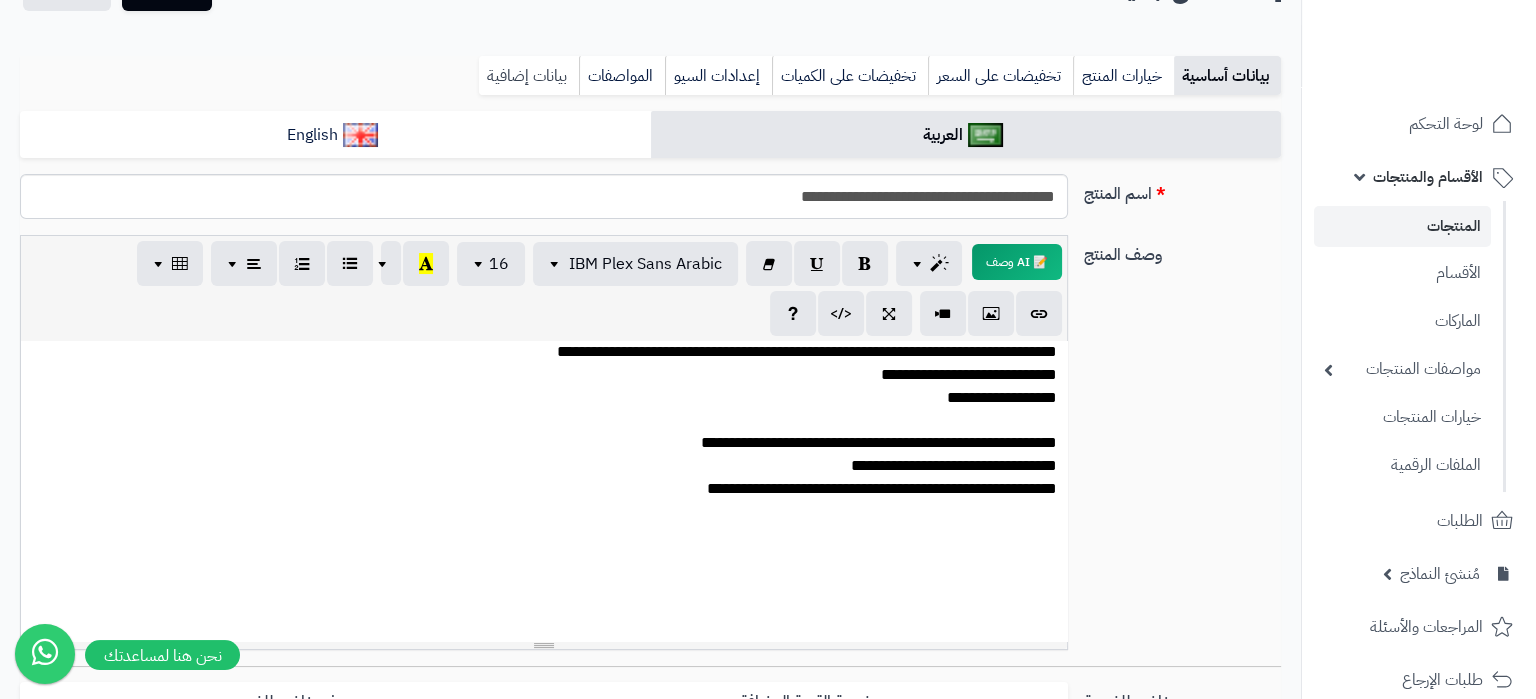 click on "بيانات إضافية" at bounding box center (529, 76) 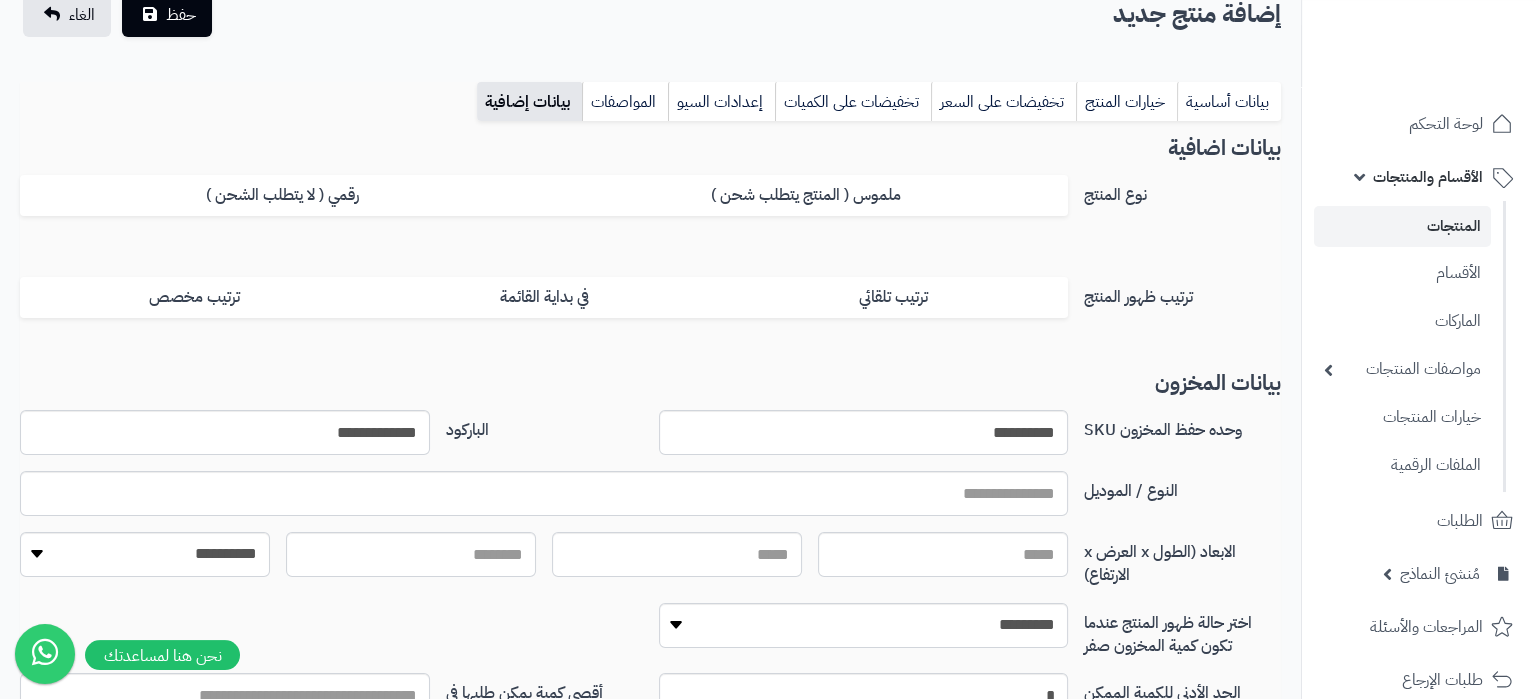scroll, scrollTop: 0, scrollLeft: 0, axis: both 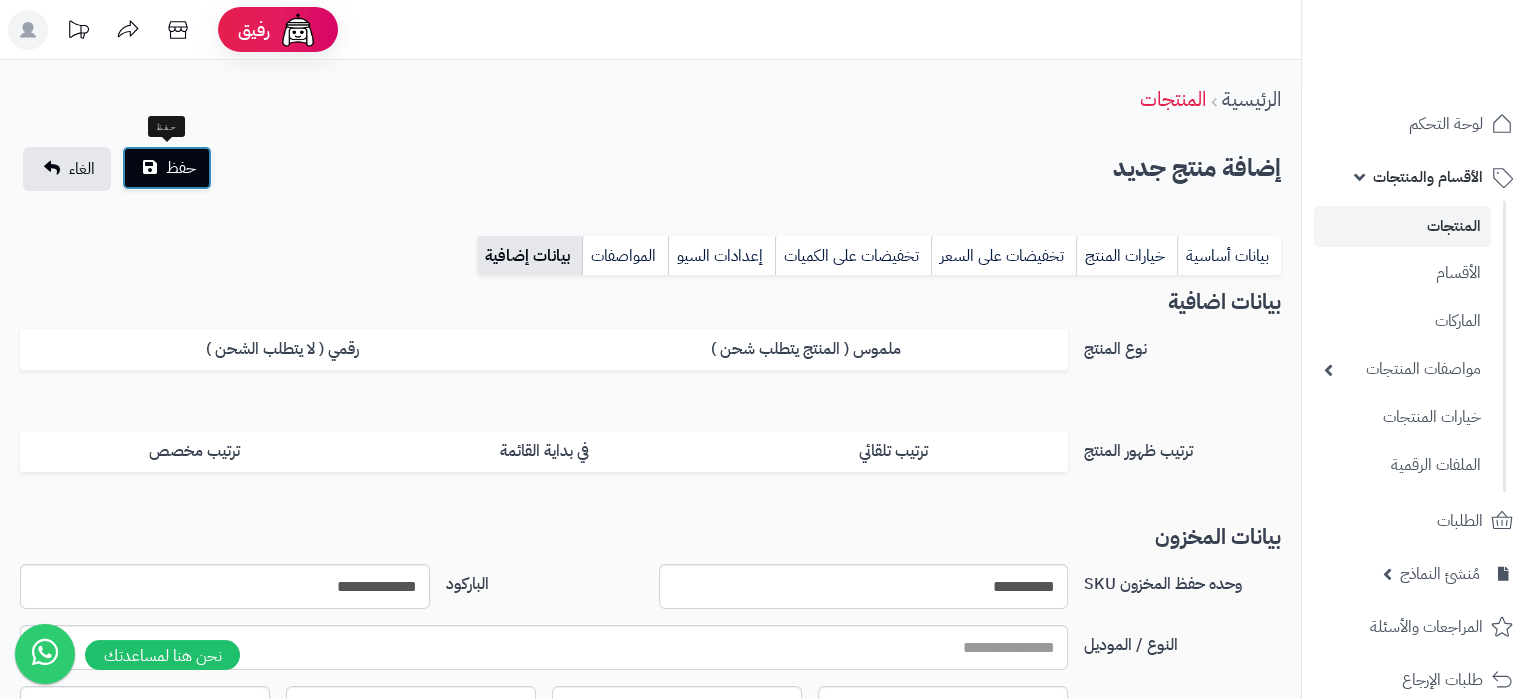 click on "حفظ" at bounding box center [181, 168] 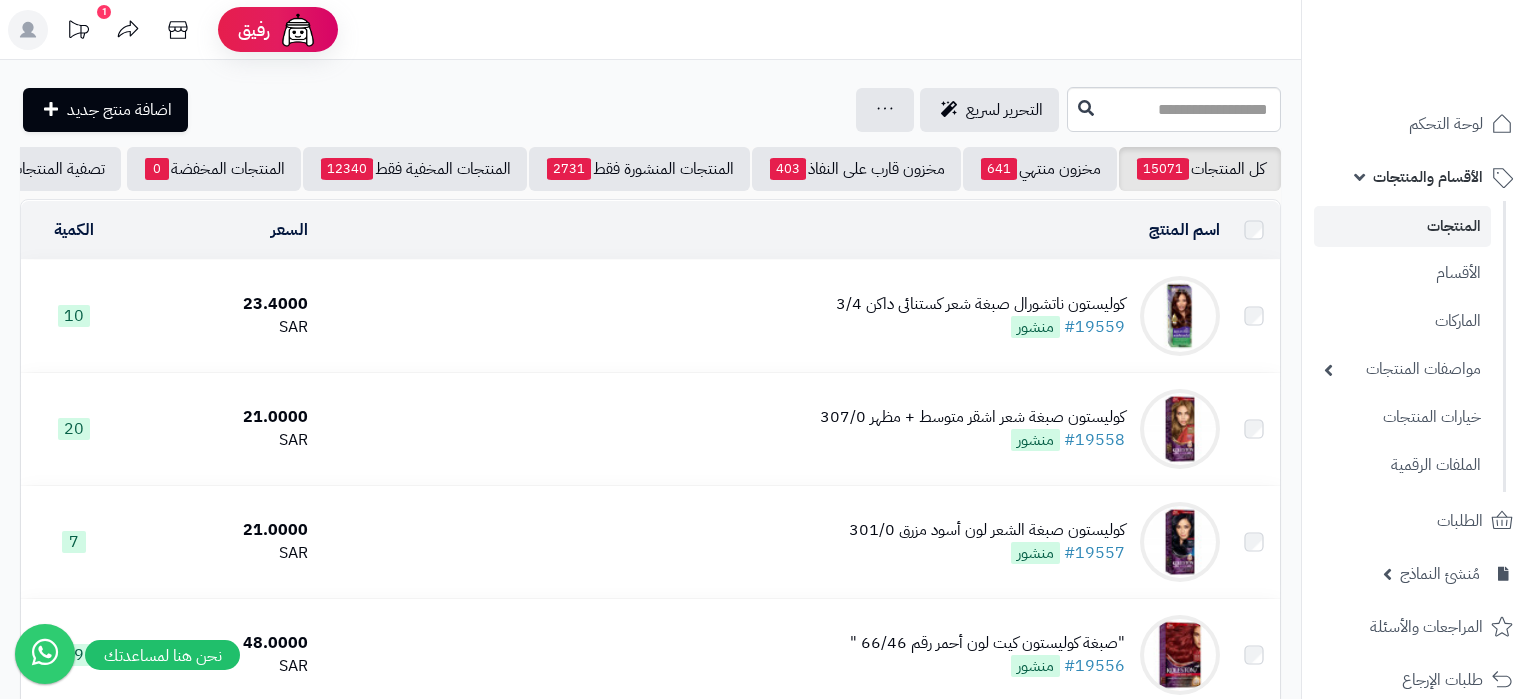 scroll, scrollTop: 0, scrollLeft: 0, axis: both 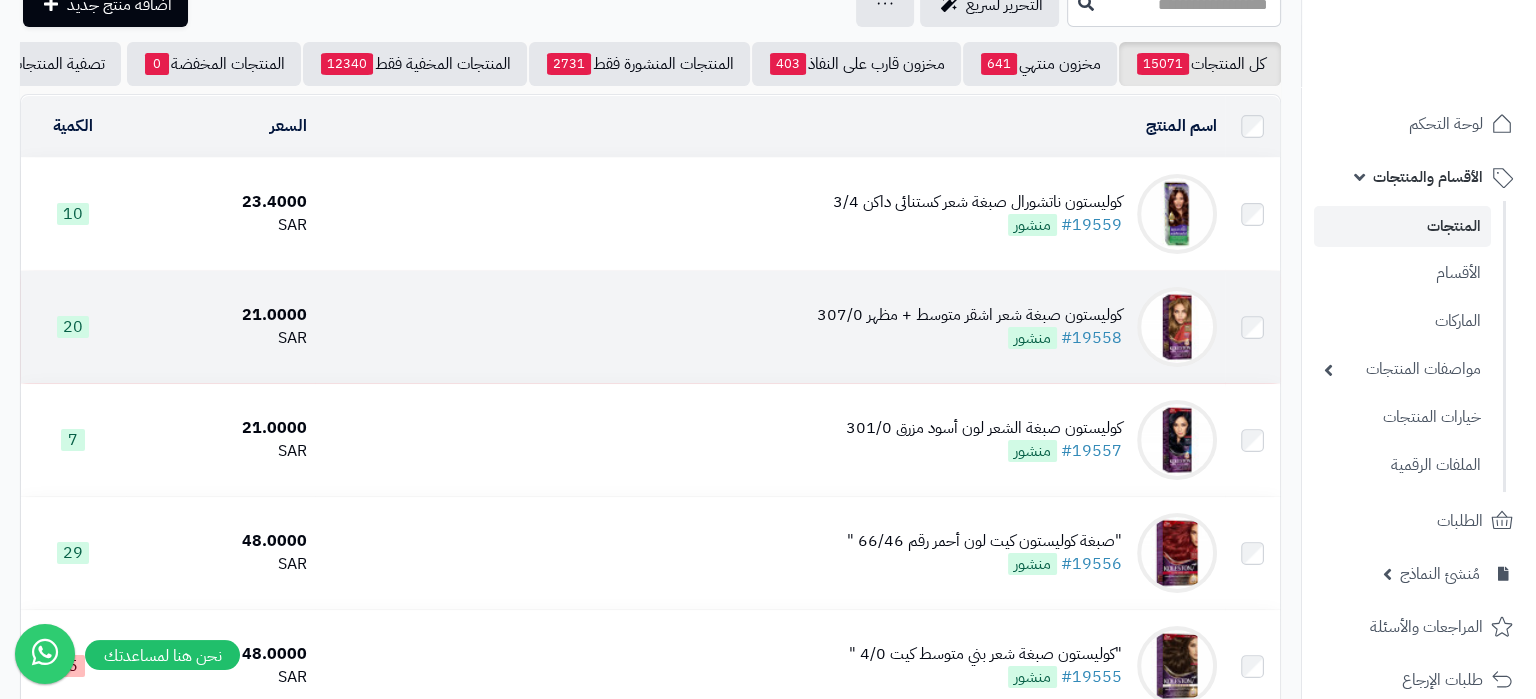 click on "كوليستون صبغة شعر اشقر متوسط + مظهر 307/0
#19558
منشور" at bounding box center (969, 327) 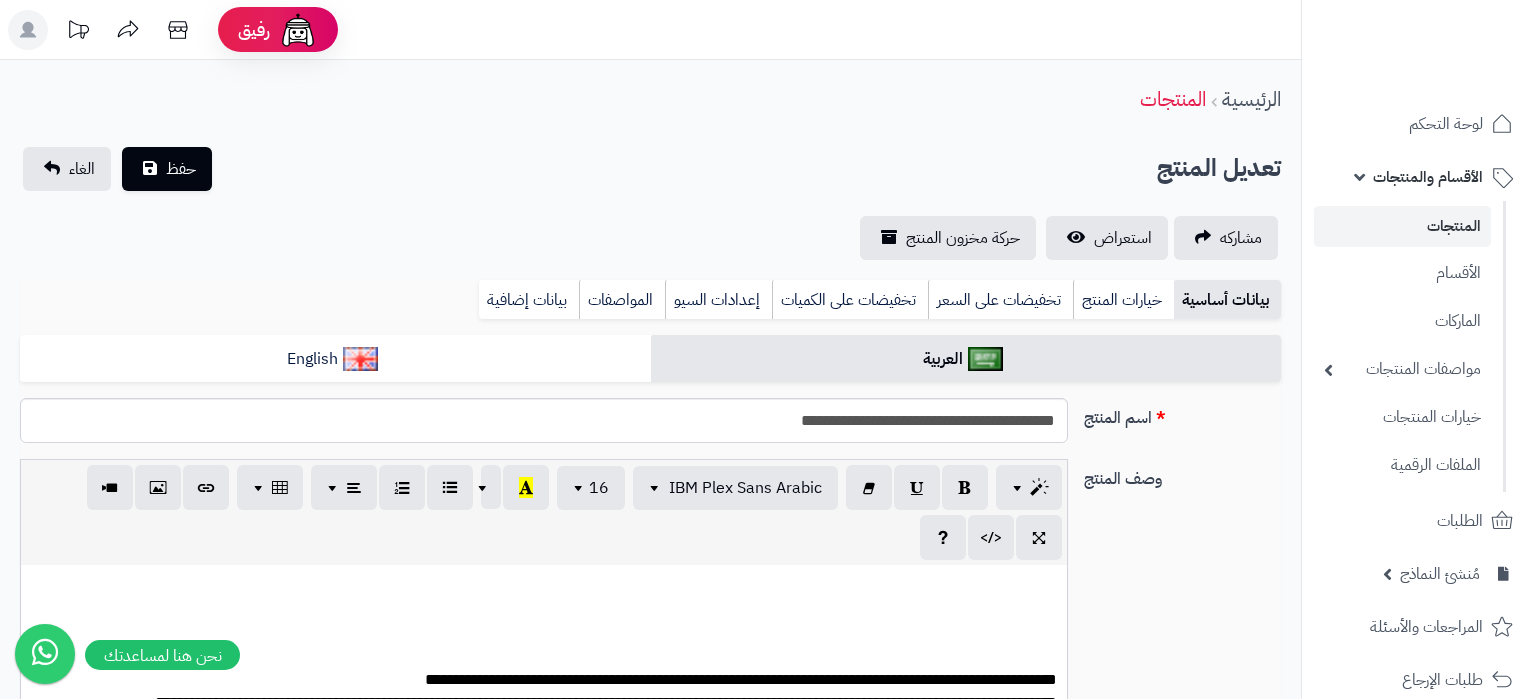 scroll, scrollTop: 315, scrollLeft: 0, axis: vertical 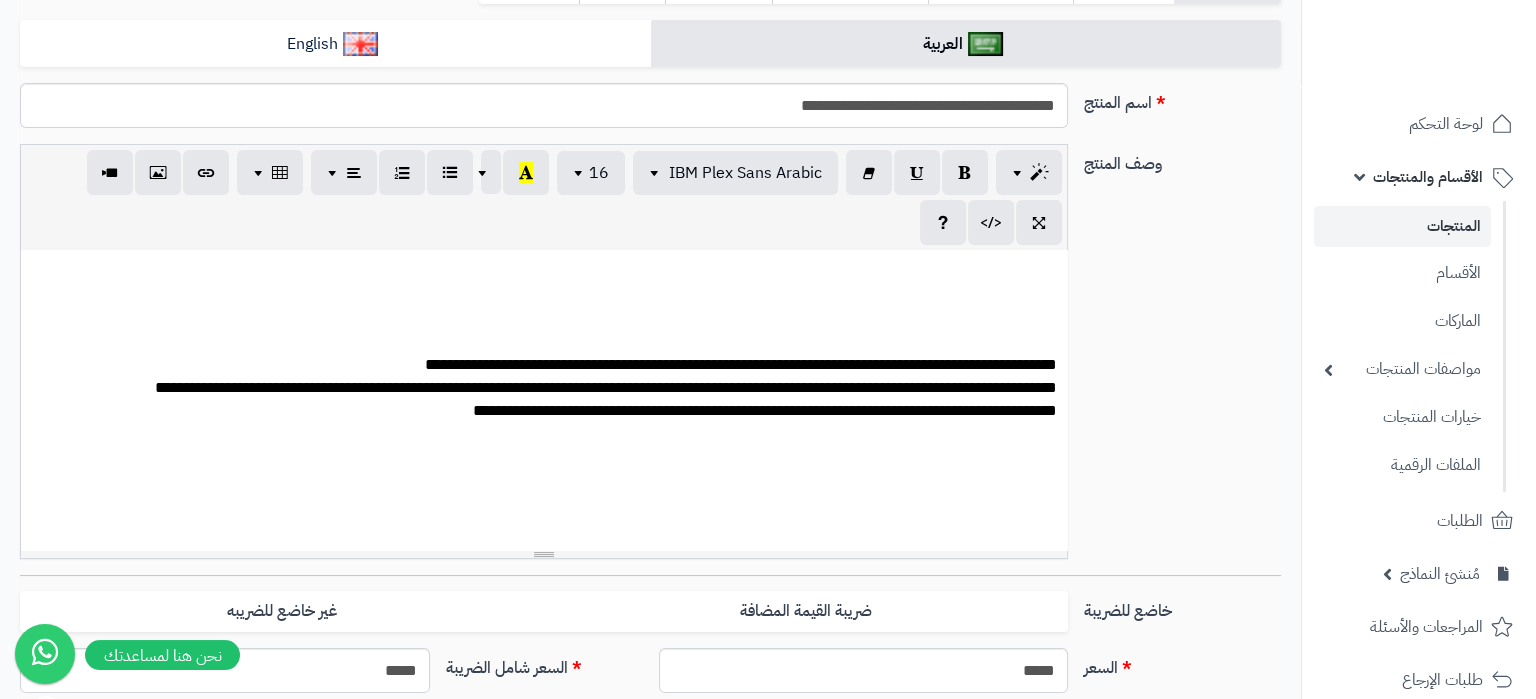 click on "**********" at bounding box center [544, 388] 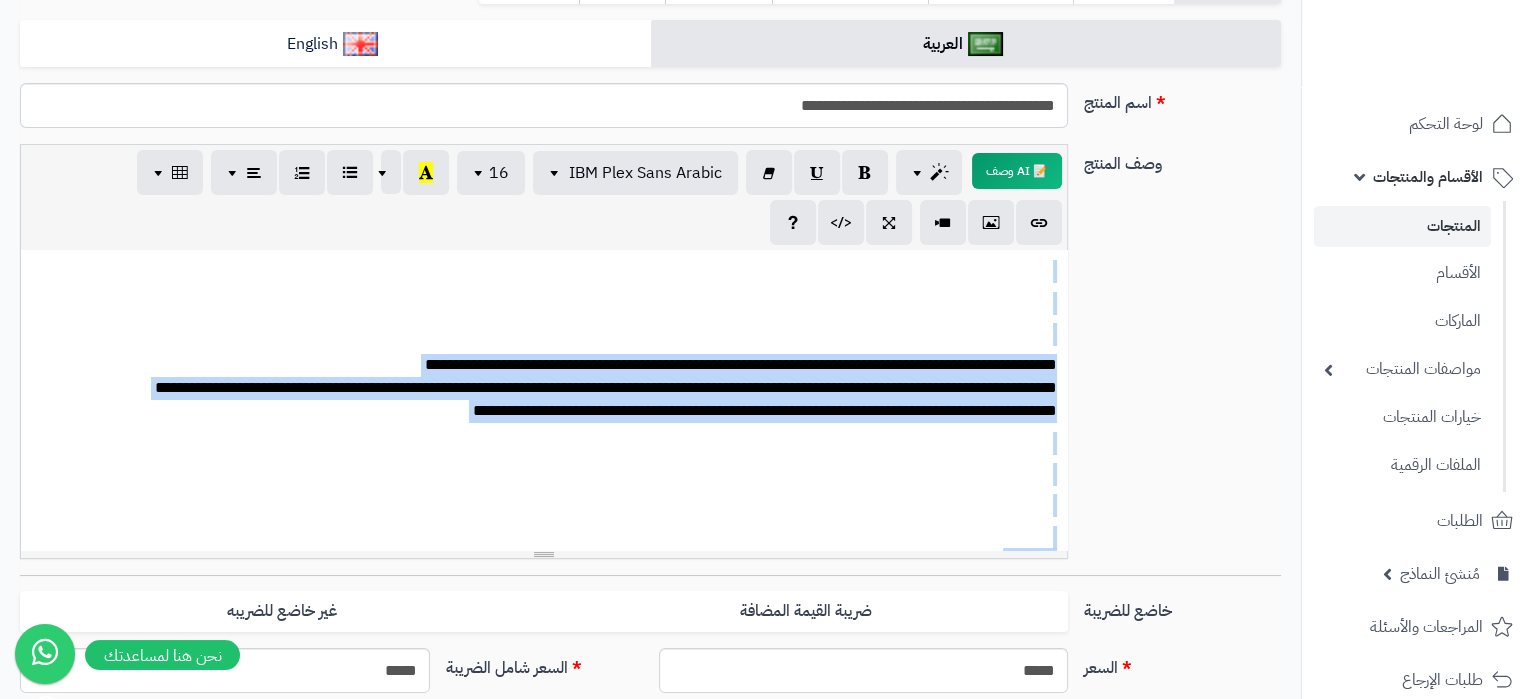 copy on "**********" 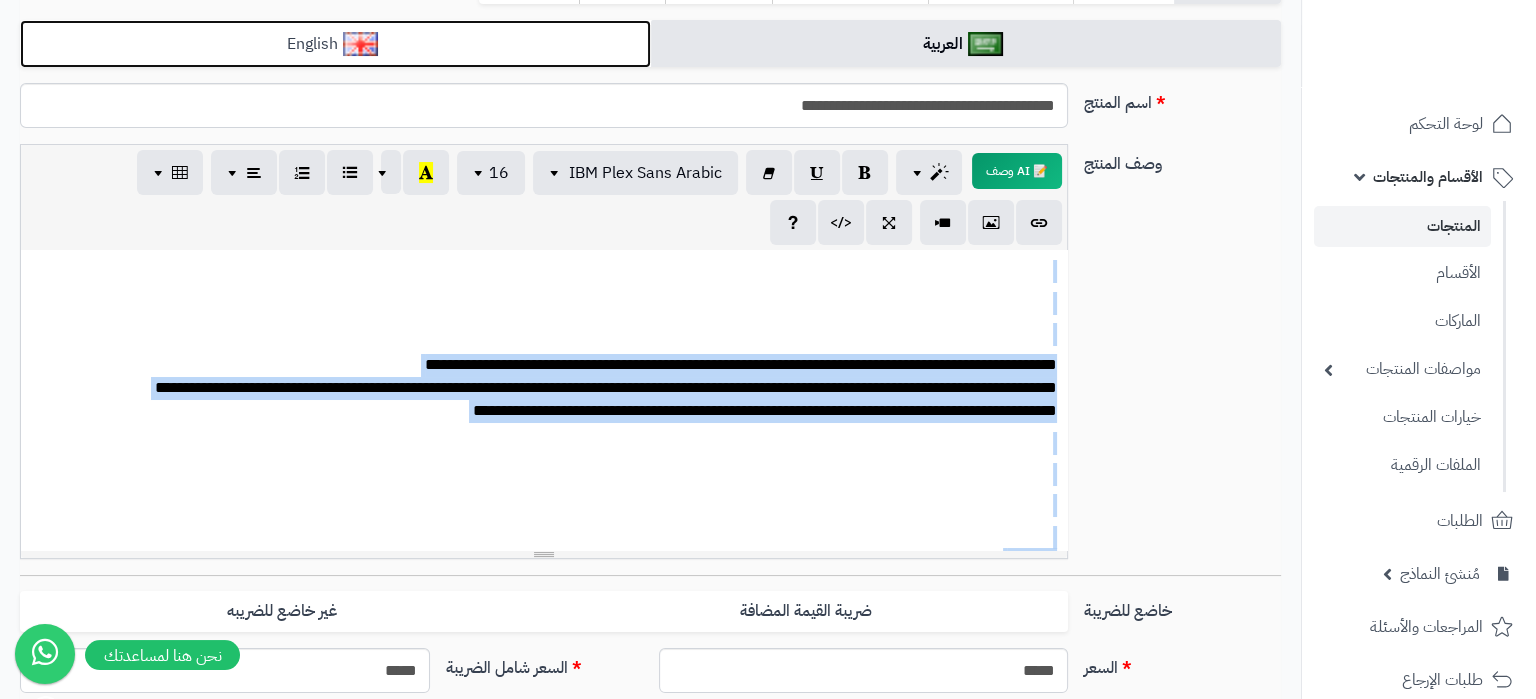 click on "English" at bounding box center (335, 44) 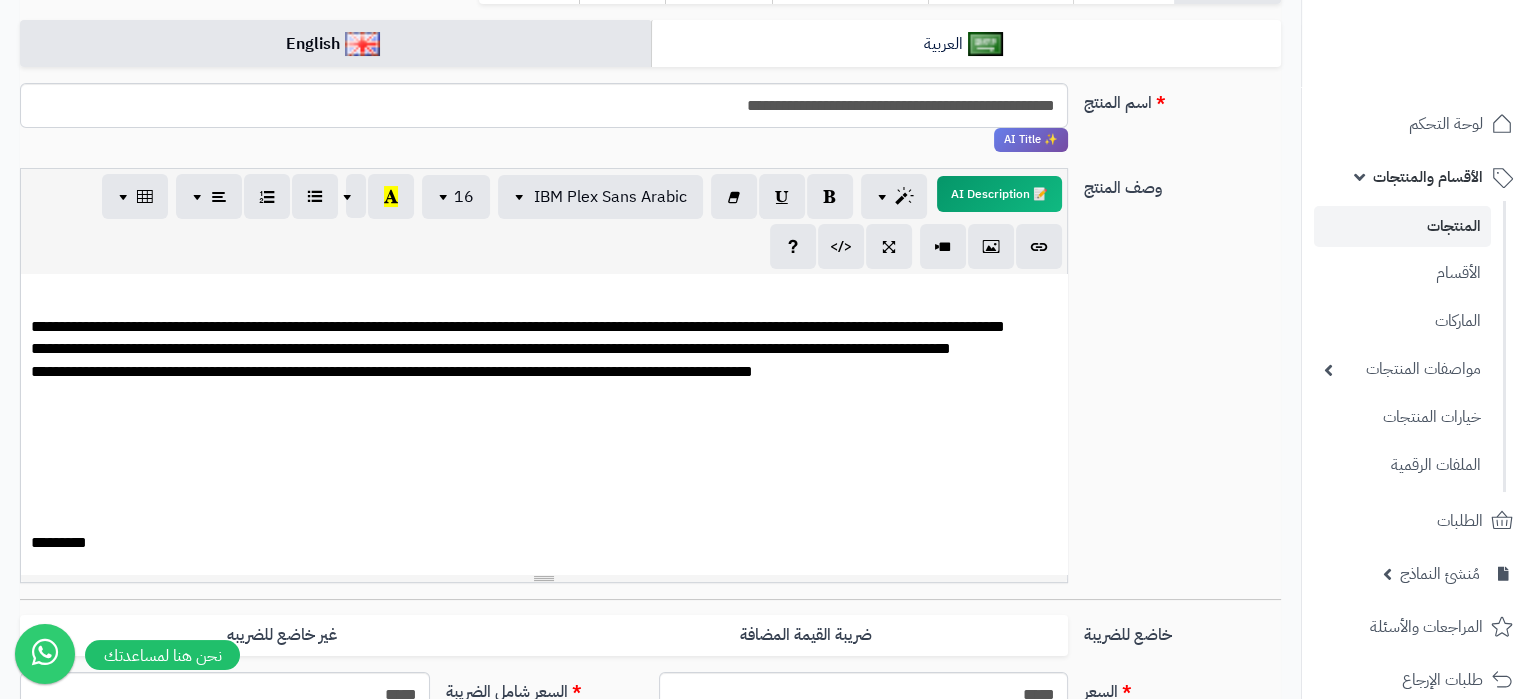 click on "**********" at bounding box center [544, 373] 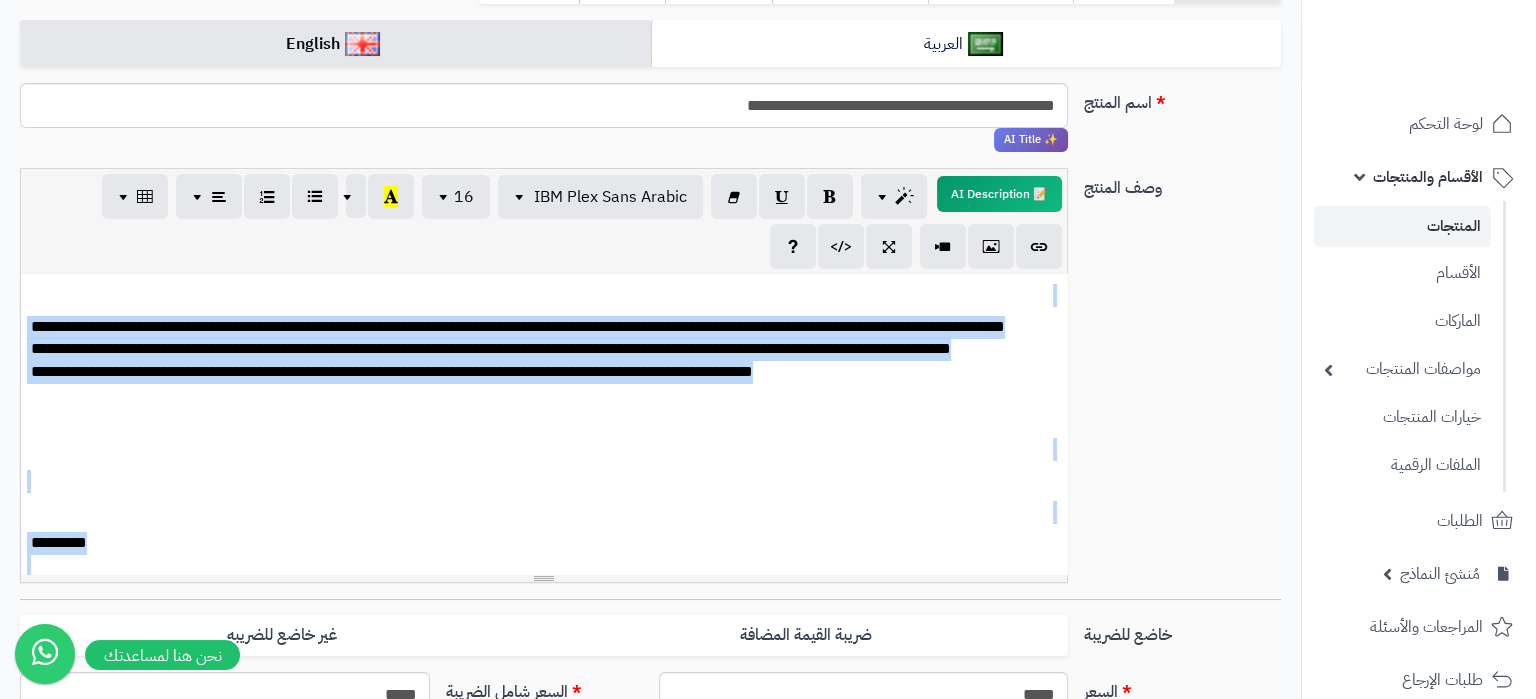 copy on "**********" 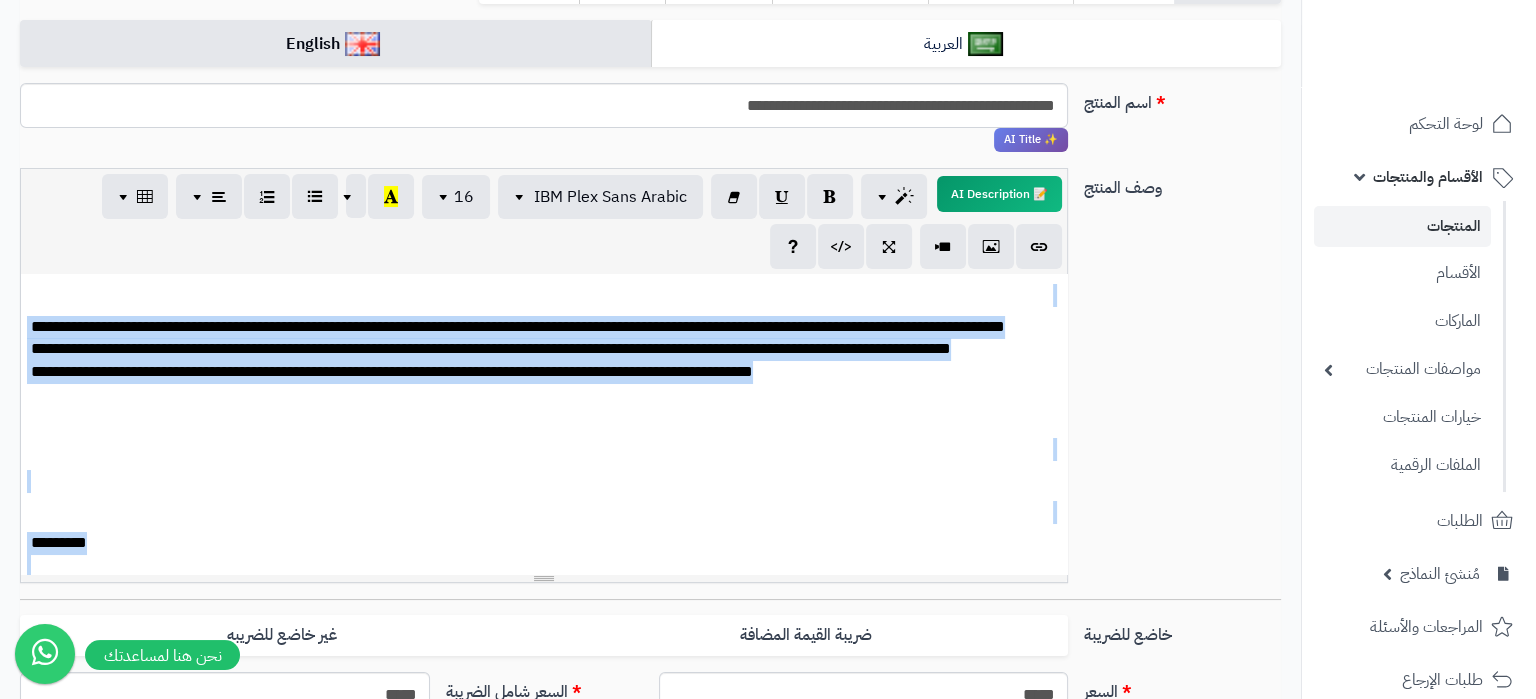 copy on "**********" 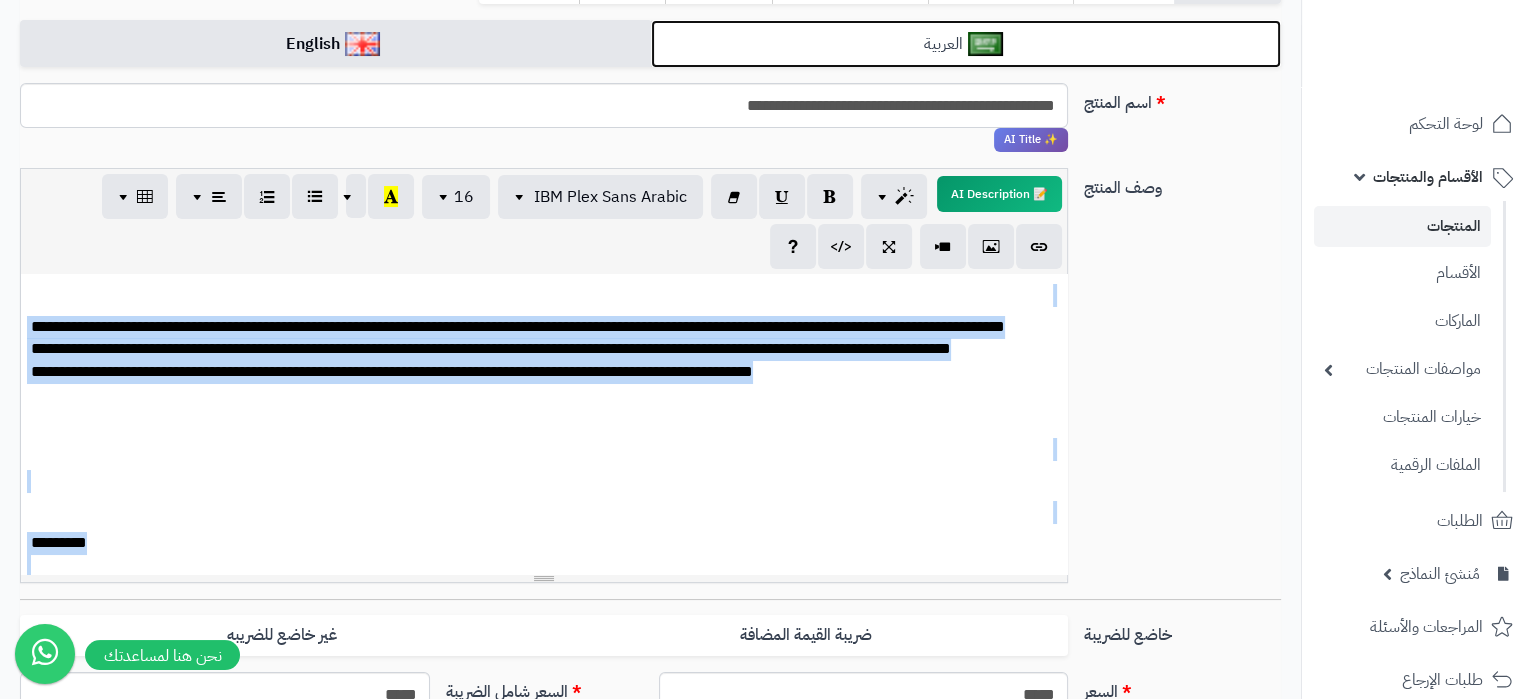 click on "العربية" at bounding box center (966, 44) 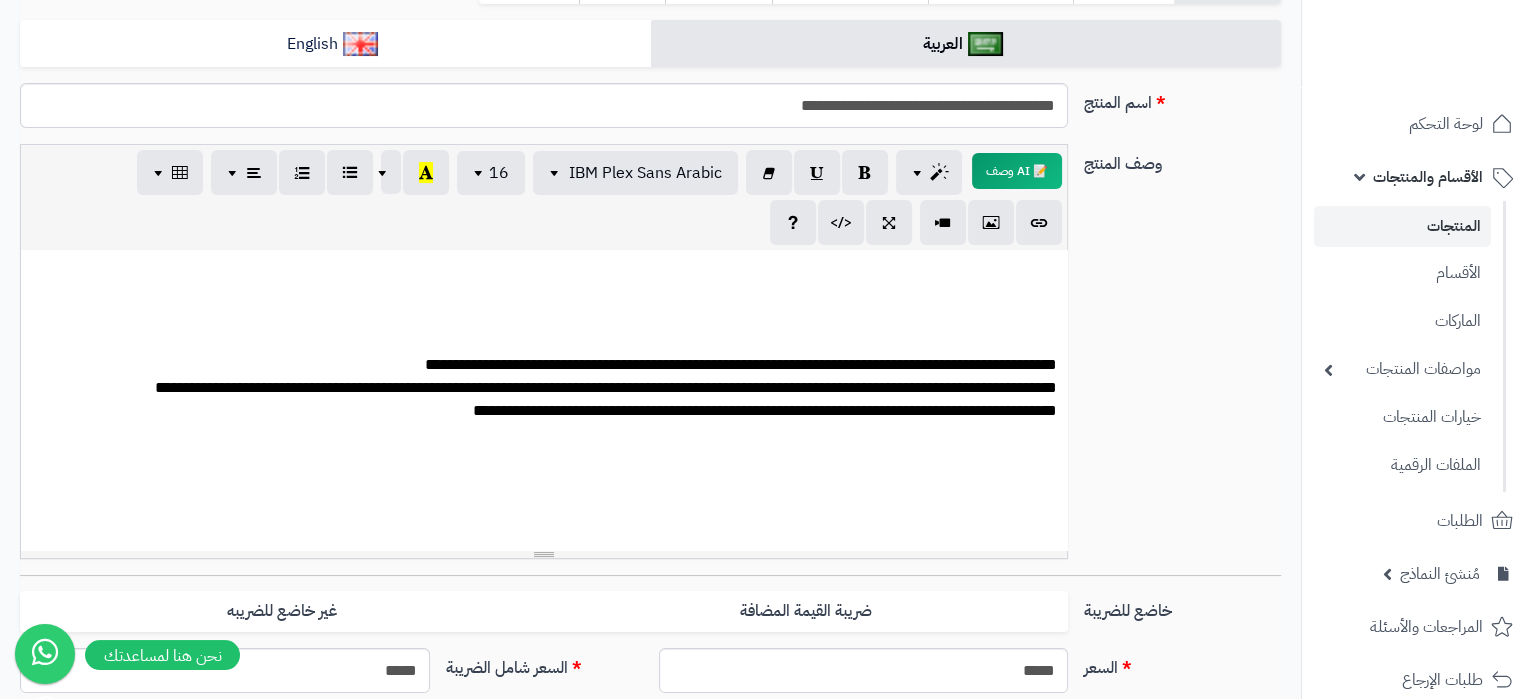 click on "**********" at bounding box center [544, 388] 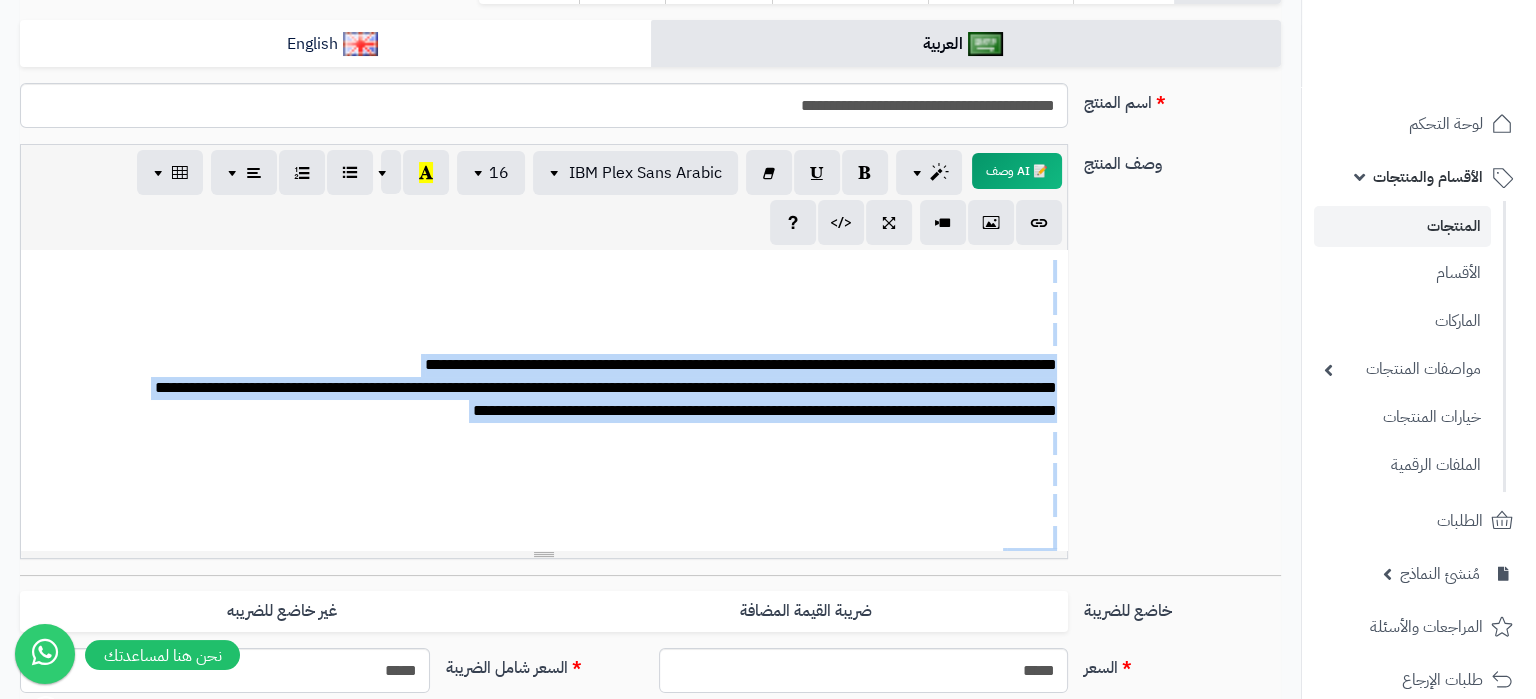 copy on "**********" 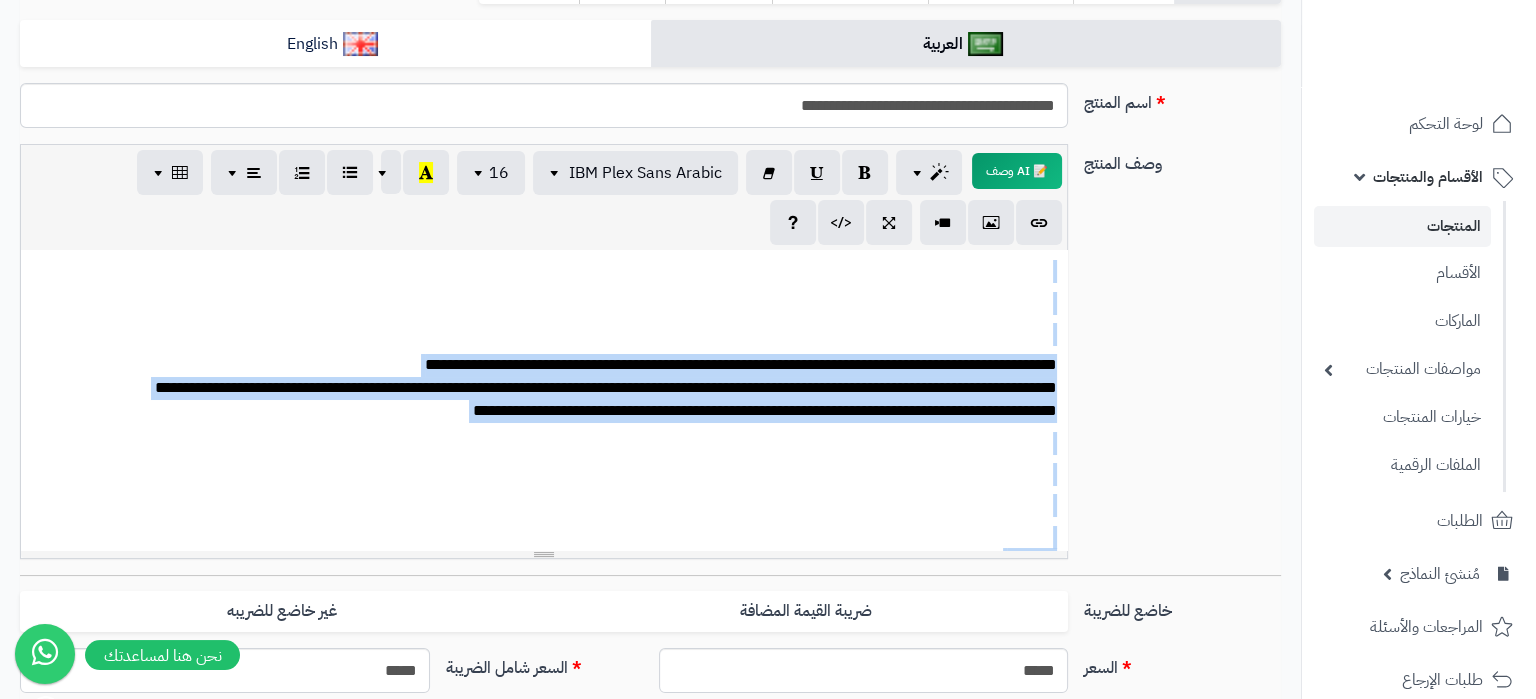 copy on "**********" 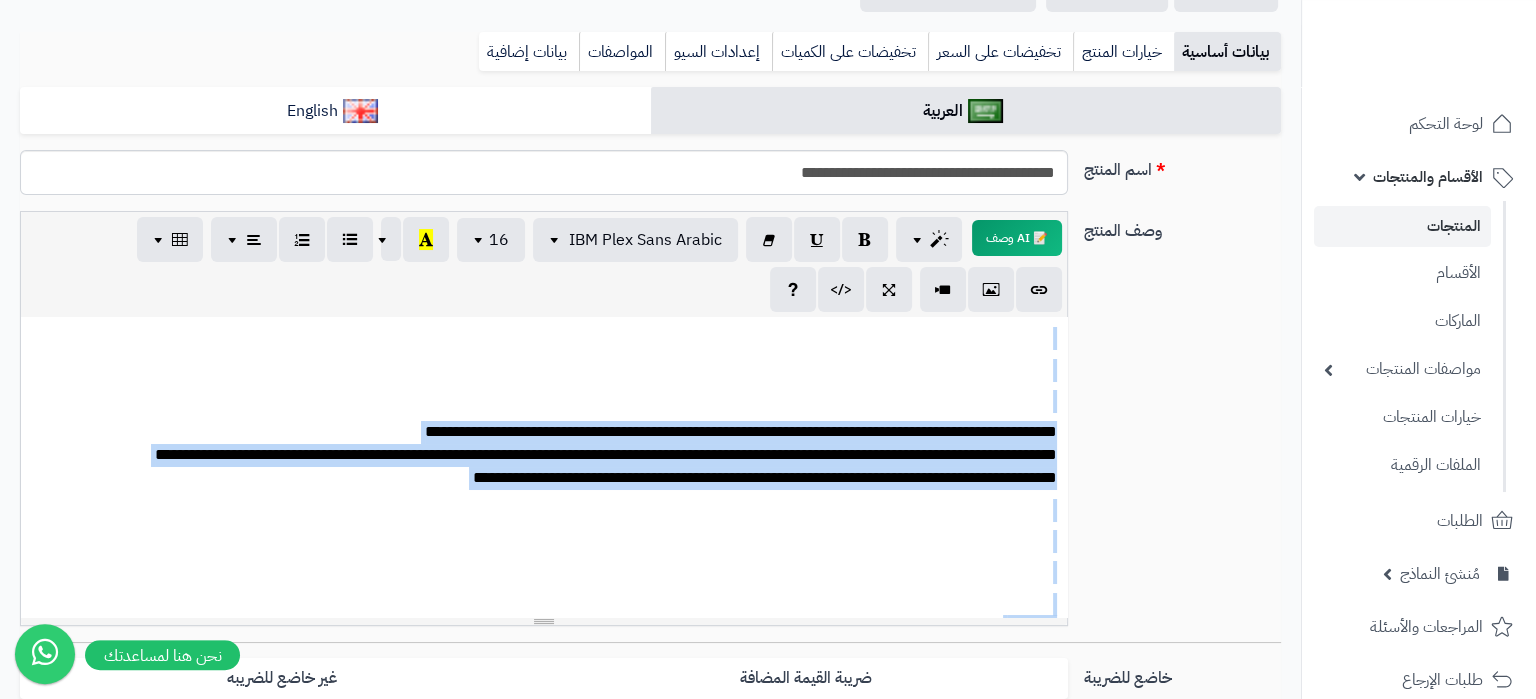 scroll, scrollTop: 210, scrollLeft: 0, axis: vertical 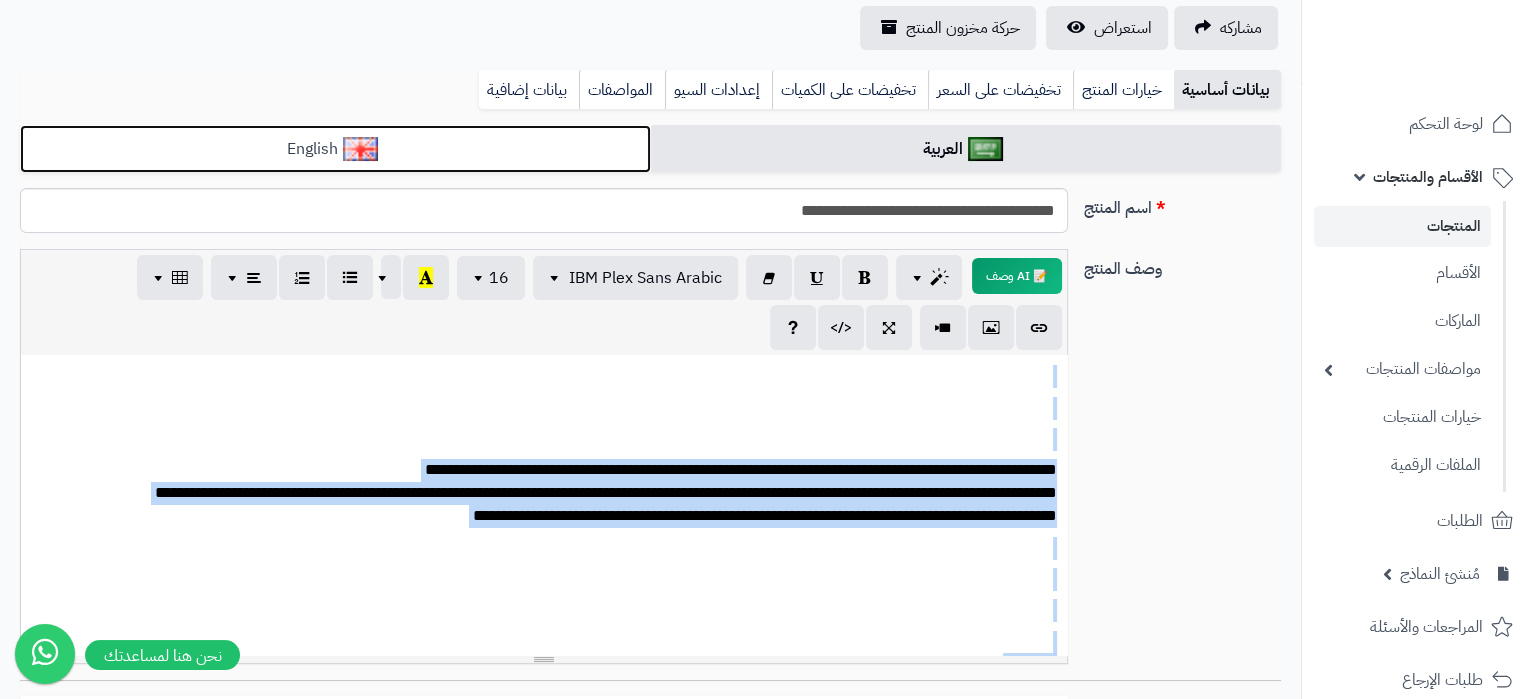 click on "English" at bounding box center [335, 149] 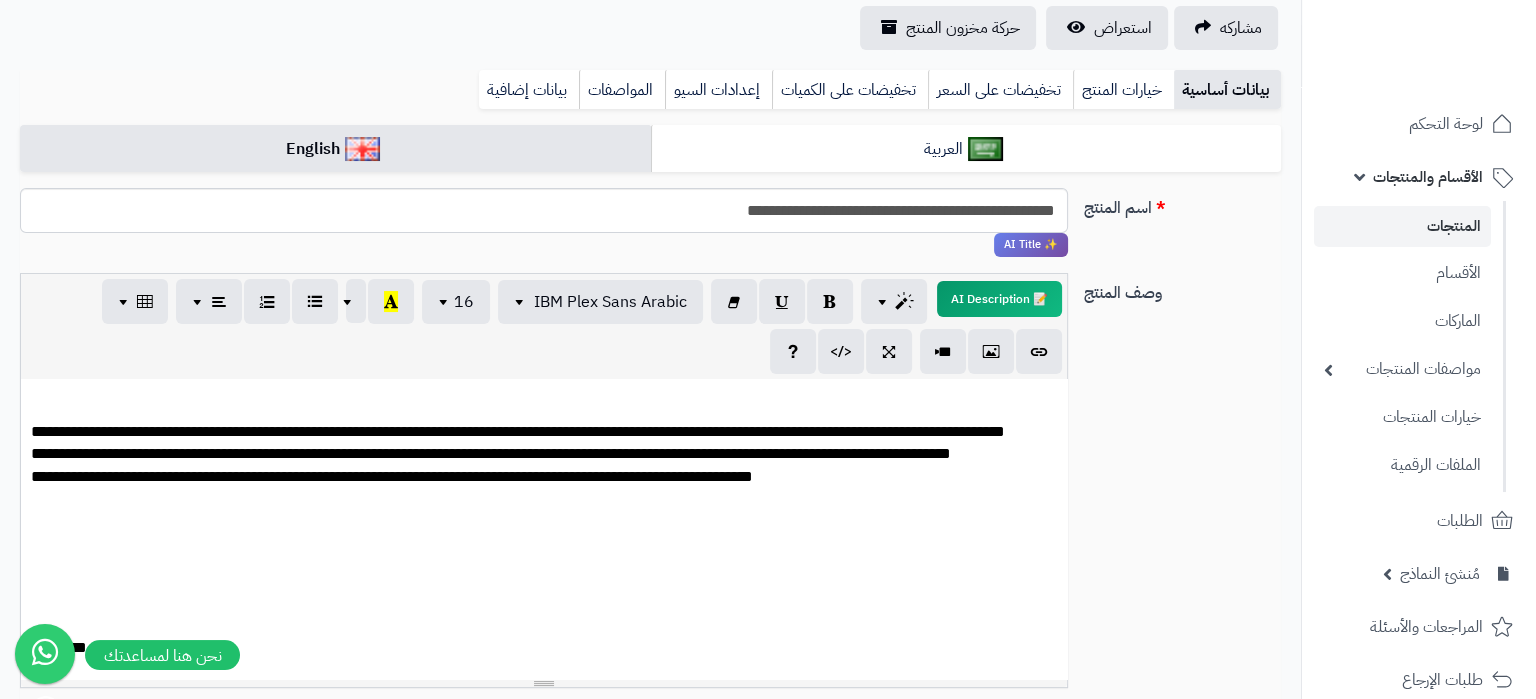 click on "**********" at bounding box center (544, 478) 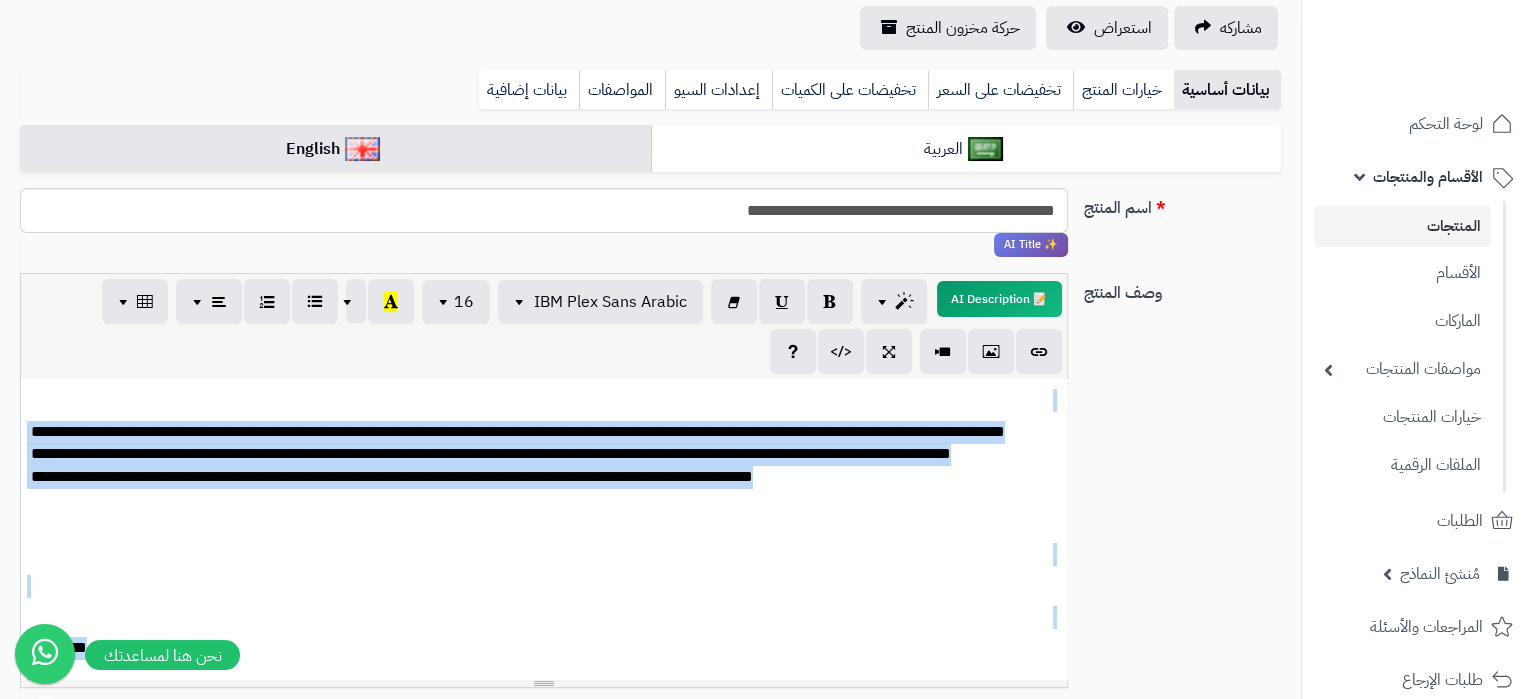 copy on "**********" 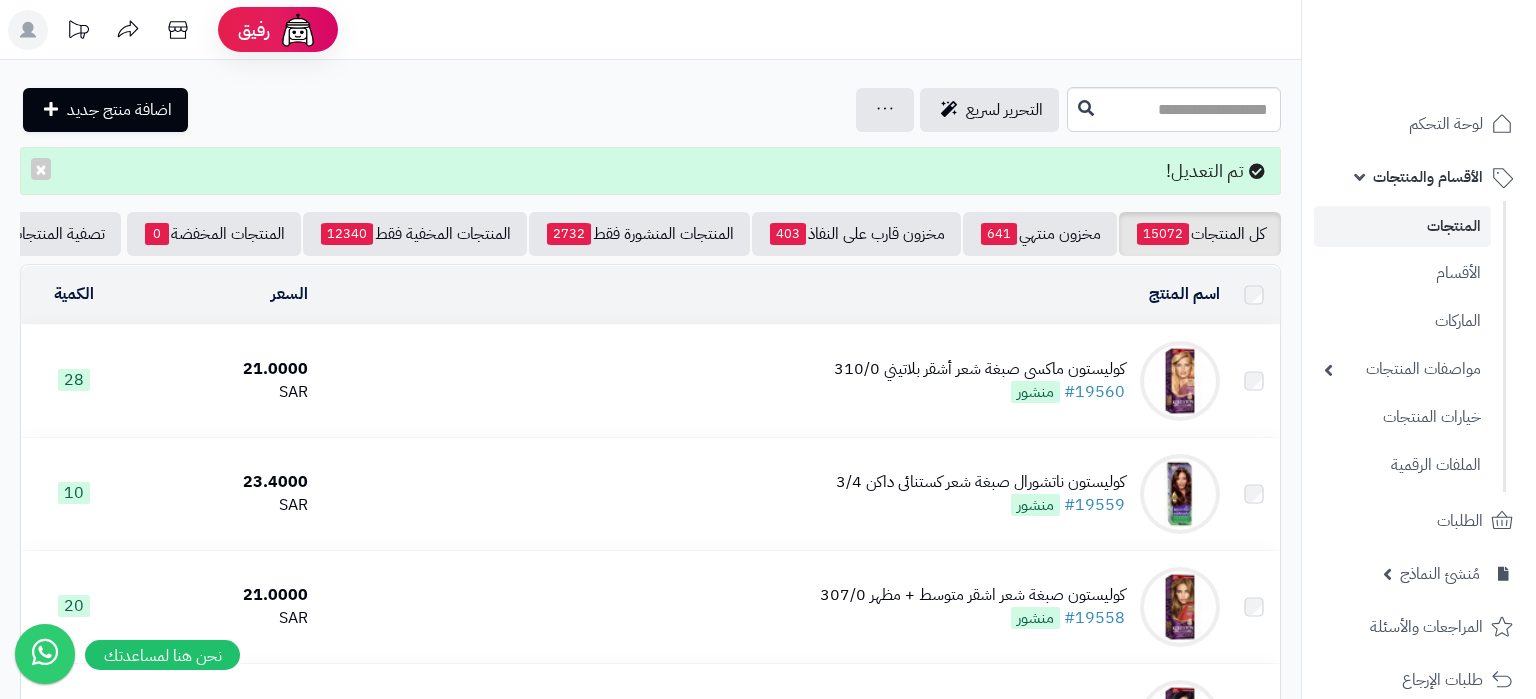 scroll, scrollTop: 0, scrollLeft: 0, axis: both 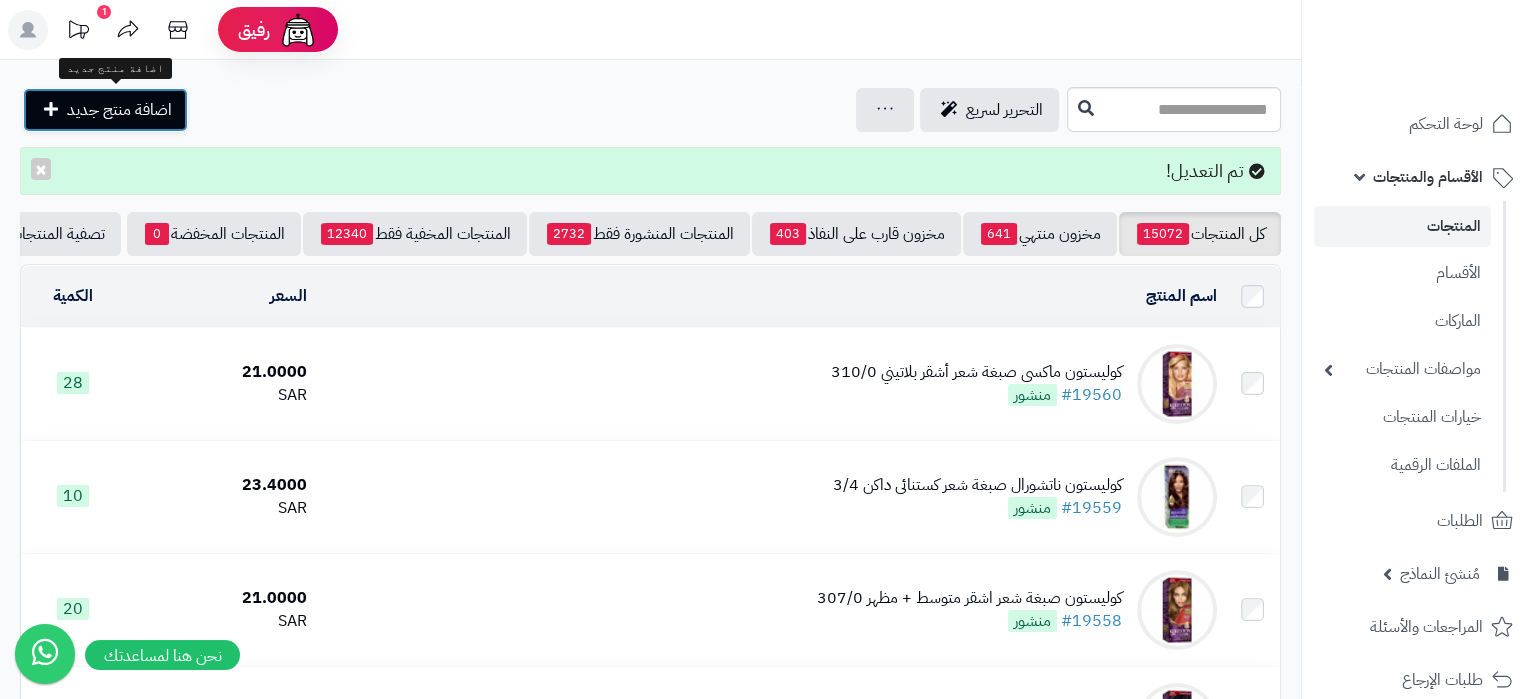 click at bounding box center (51, 109) 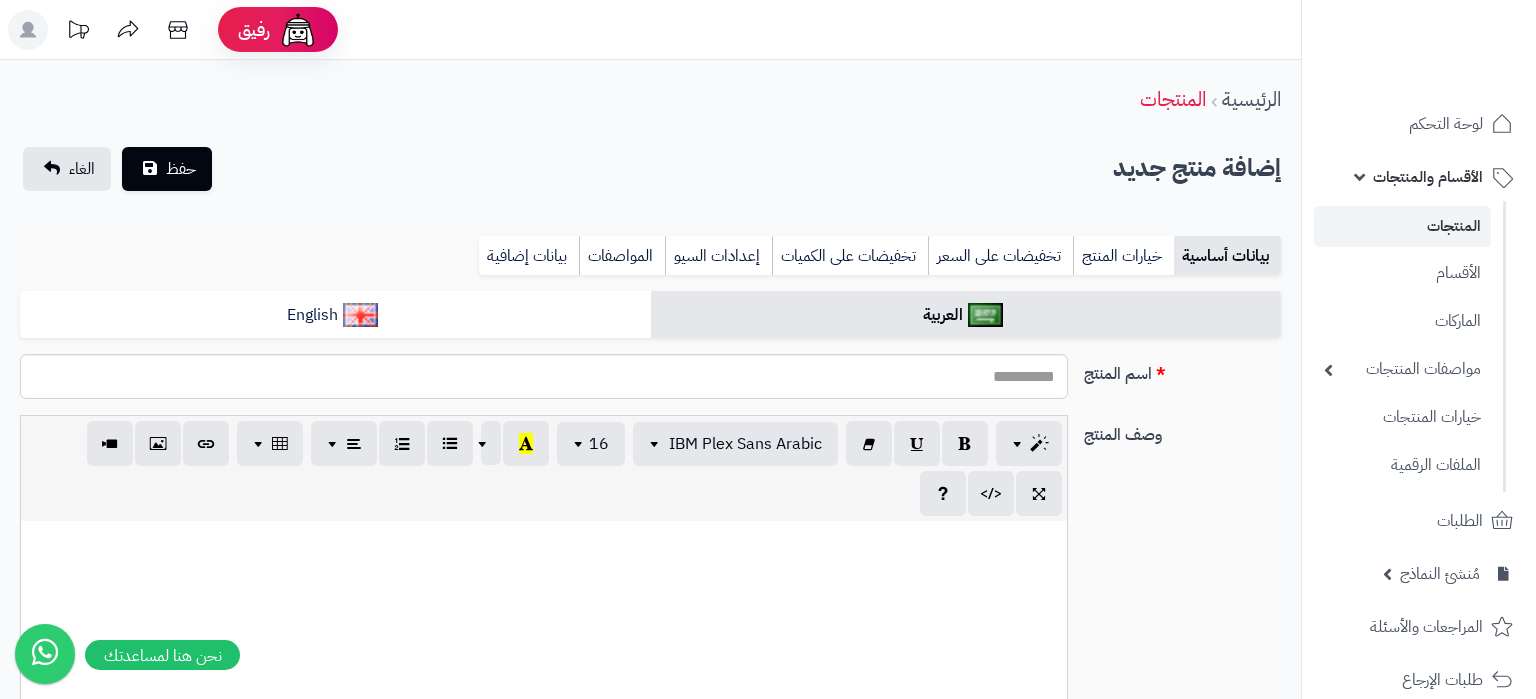 select 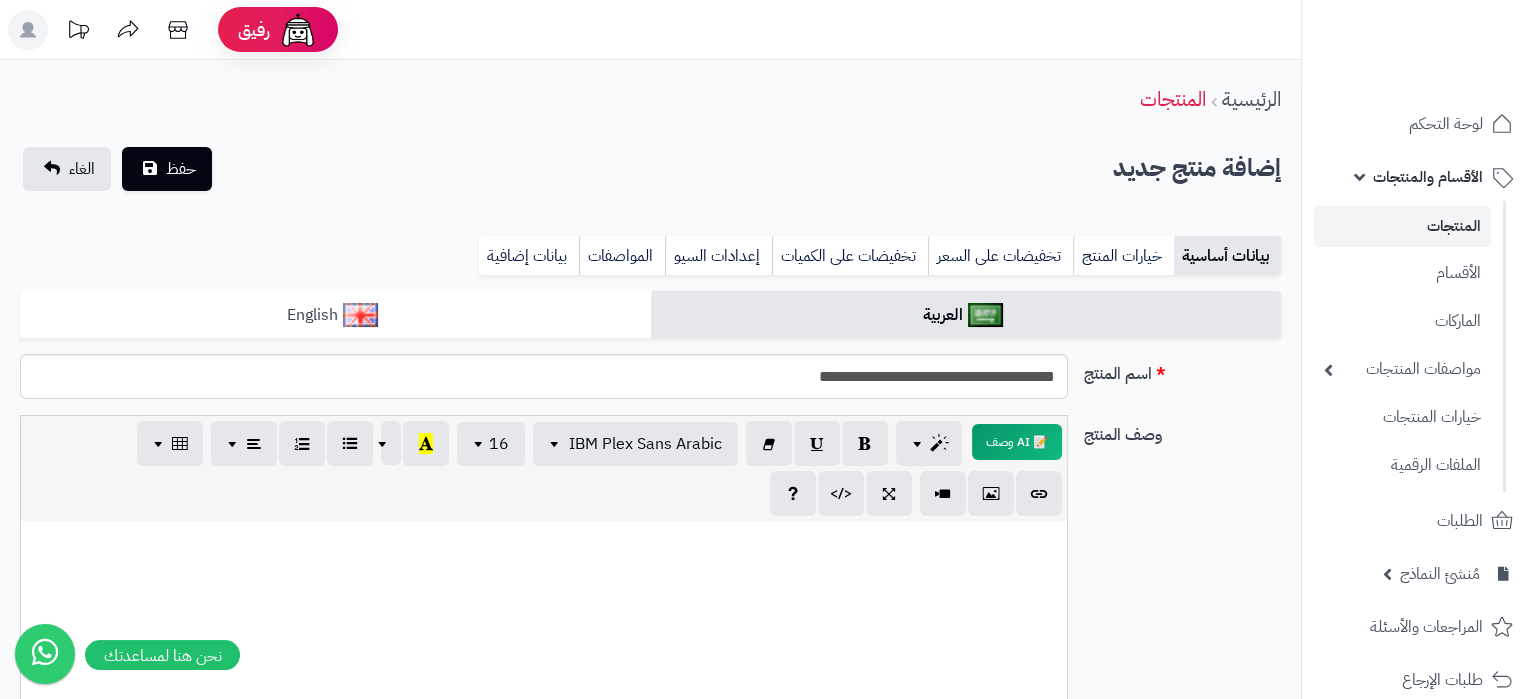 type on "**********" 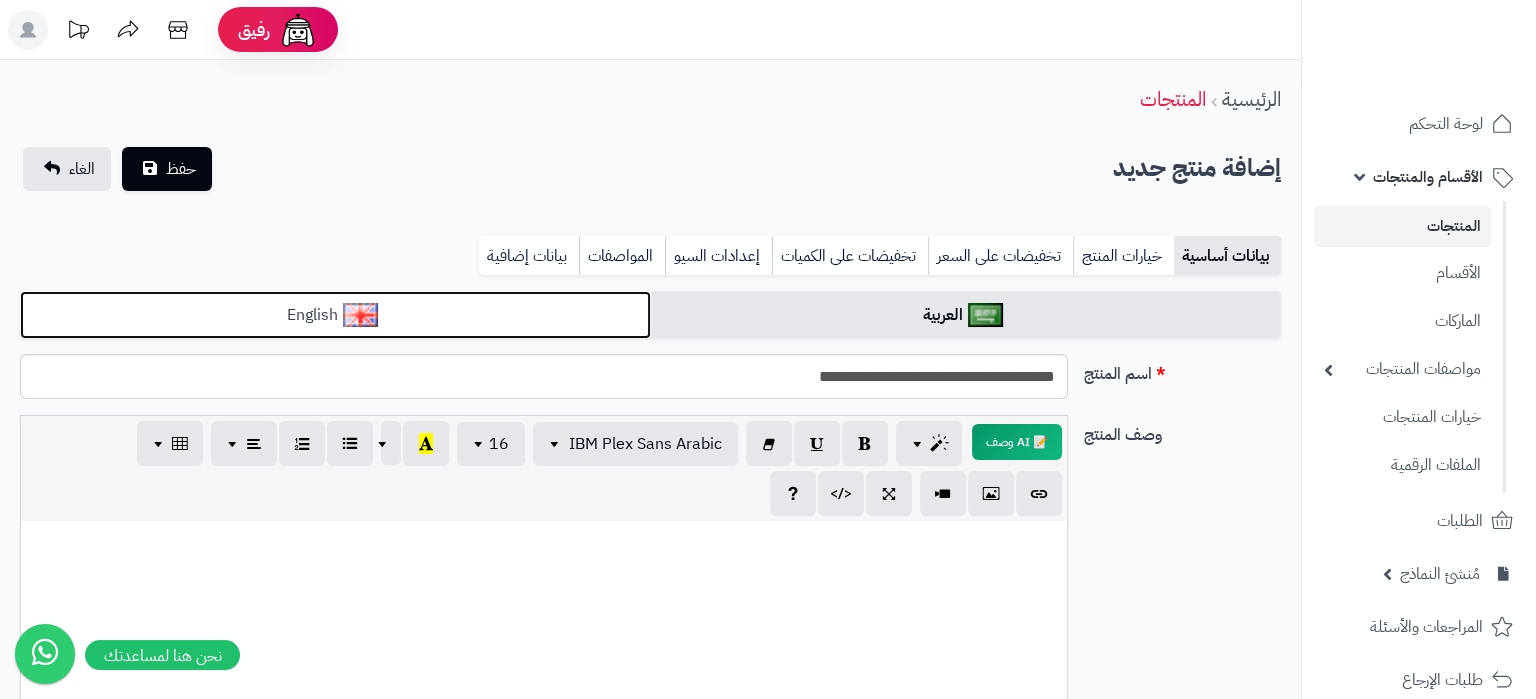 click on "English" at bounding box center (335, 315) 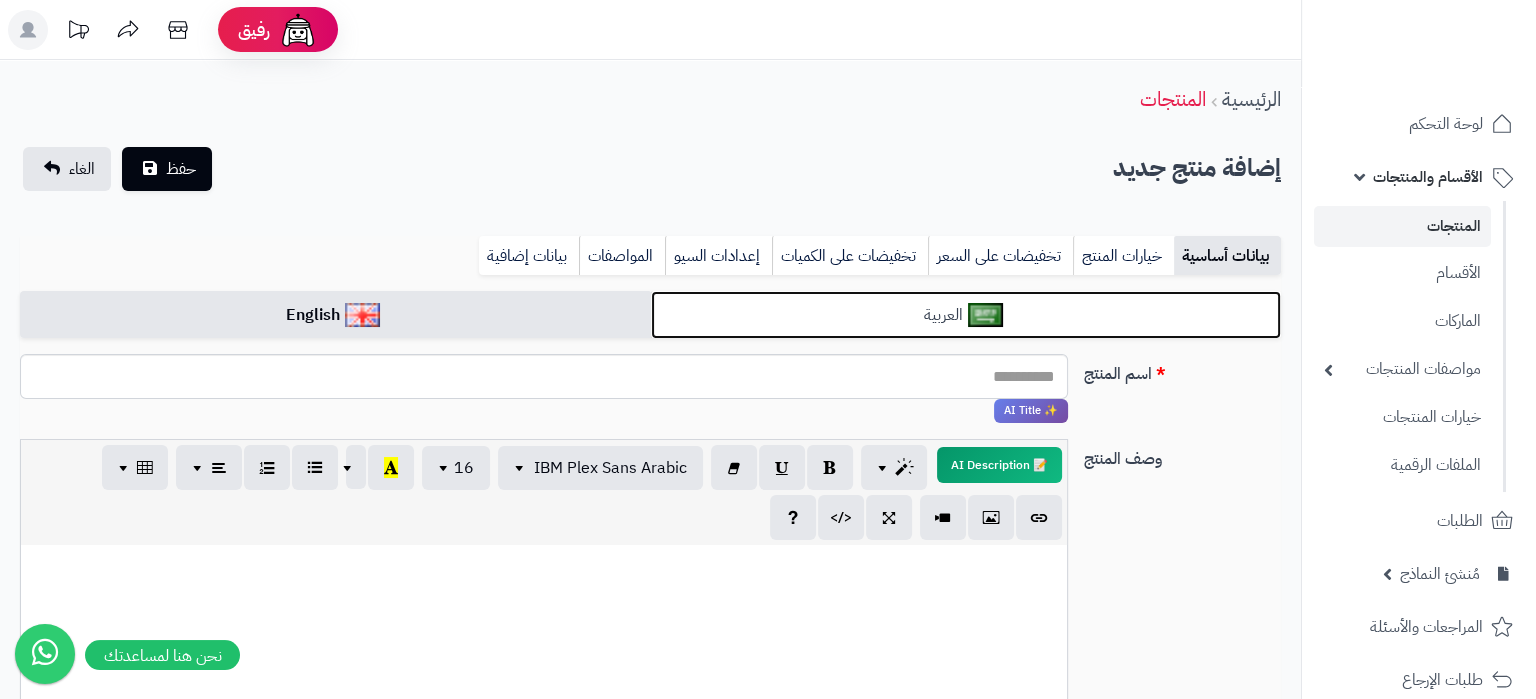 click on "العربية" at bounding box center (966, 315) 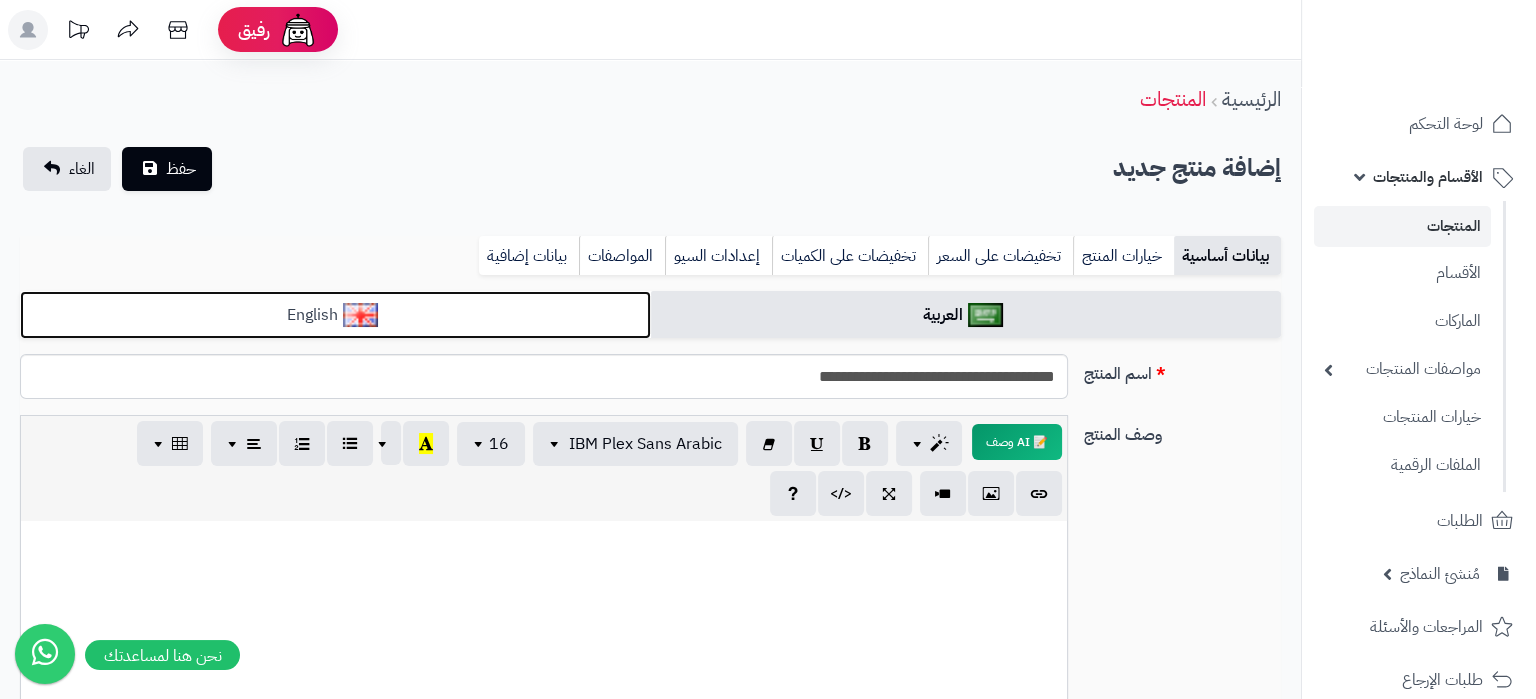 click on "English" at bounding box center [335, 315] 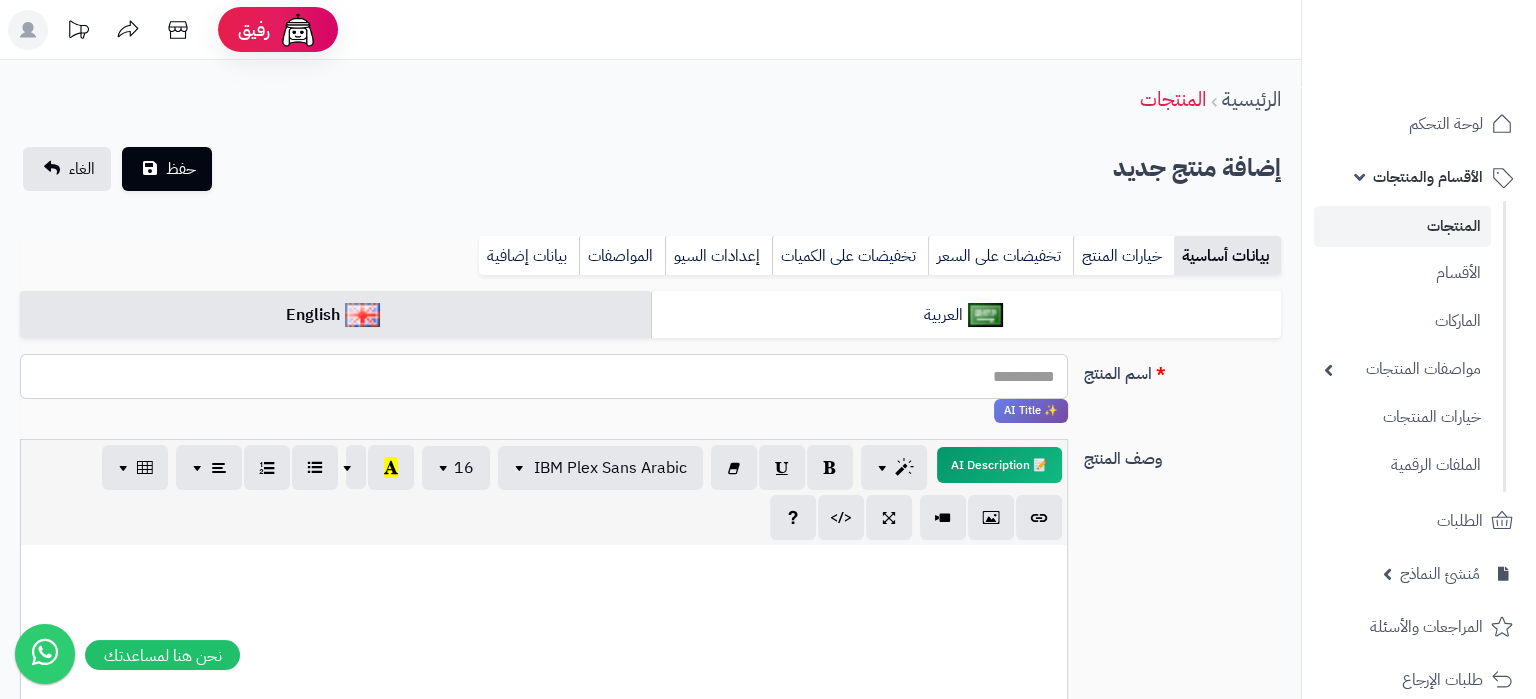 click on "اسم المنتج" at bounding box center (544, 376) 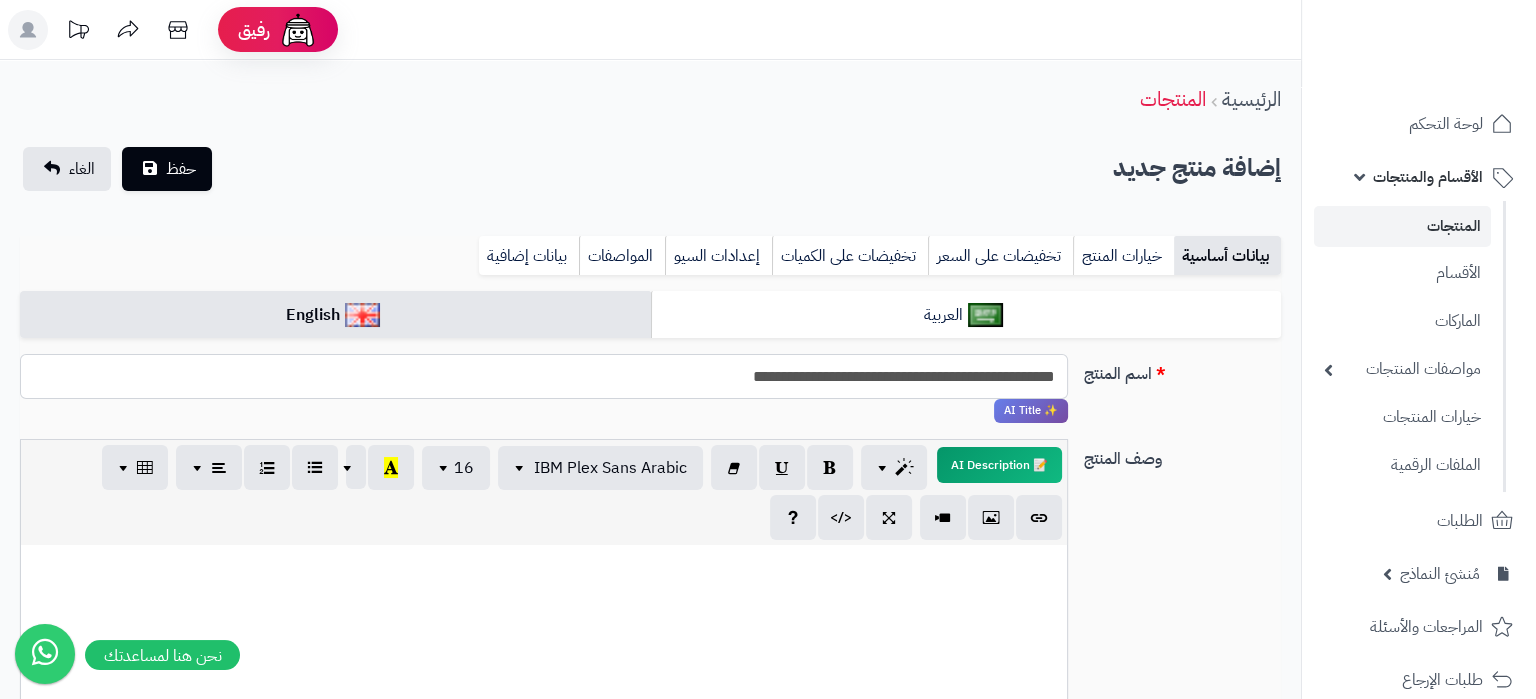 scroll, scrollTop: 105, scrollLeft: 0, axis: vertical 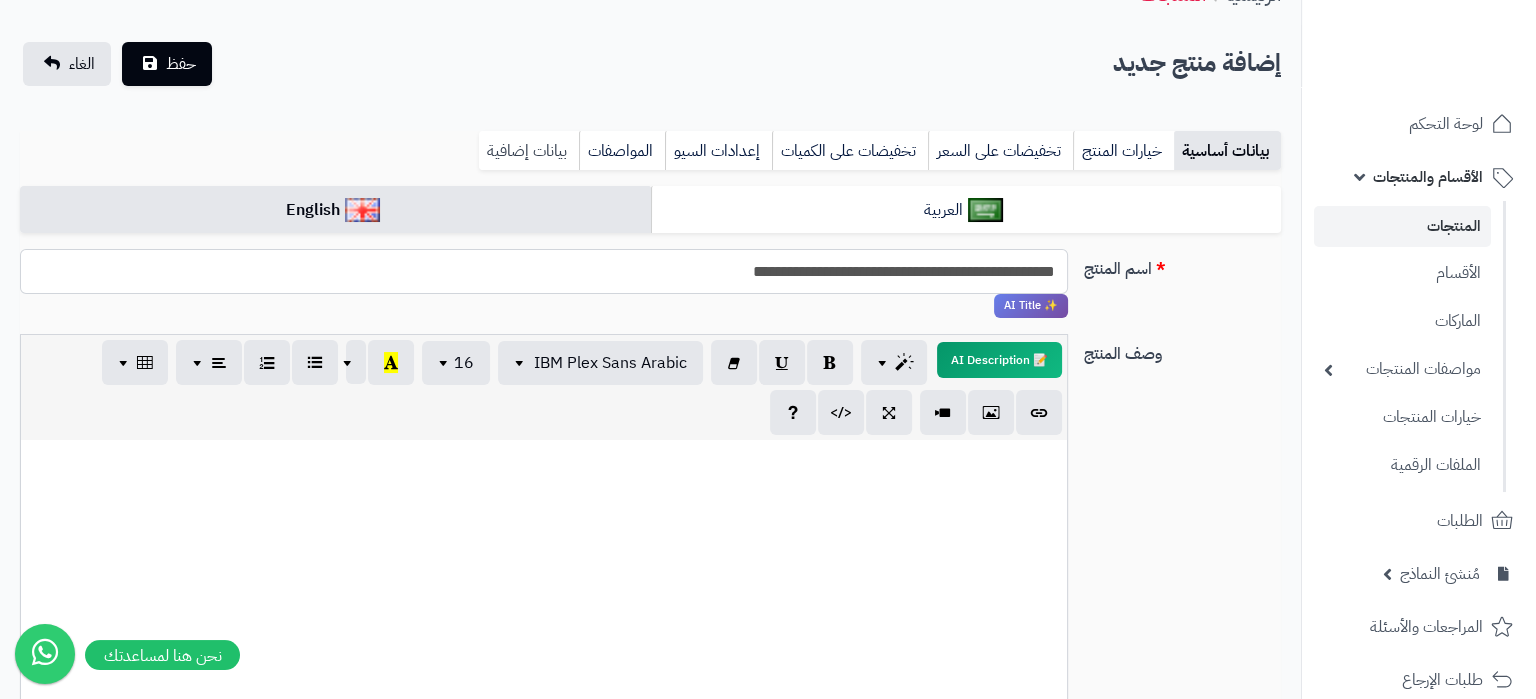 type on "**********" 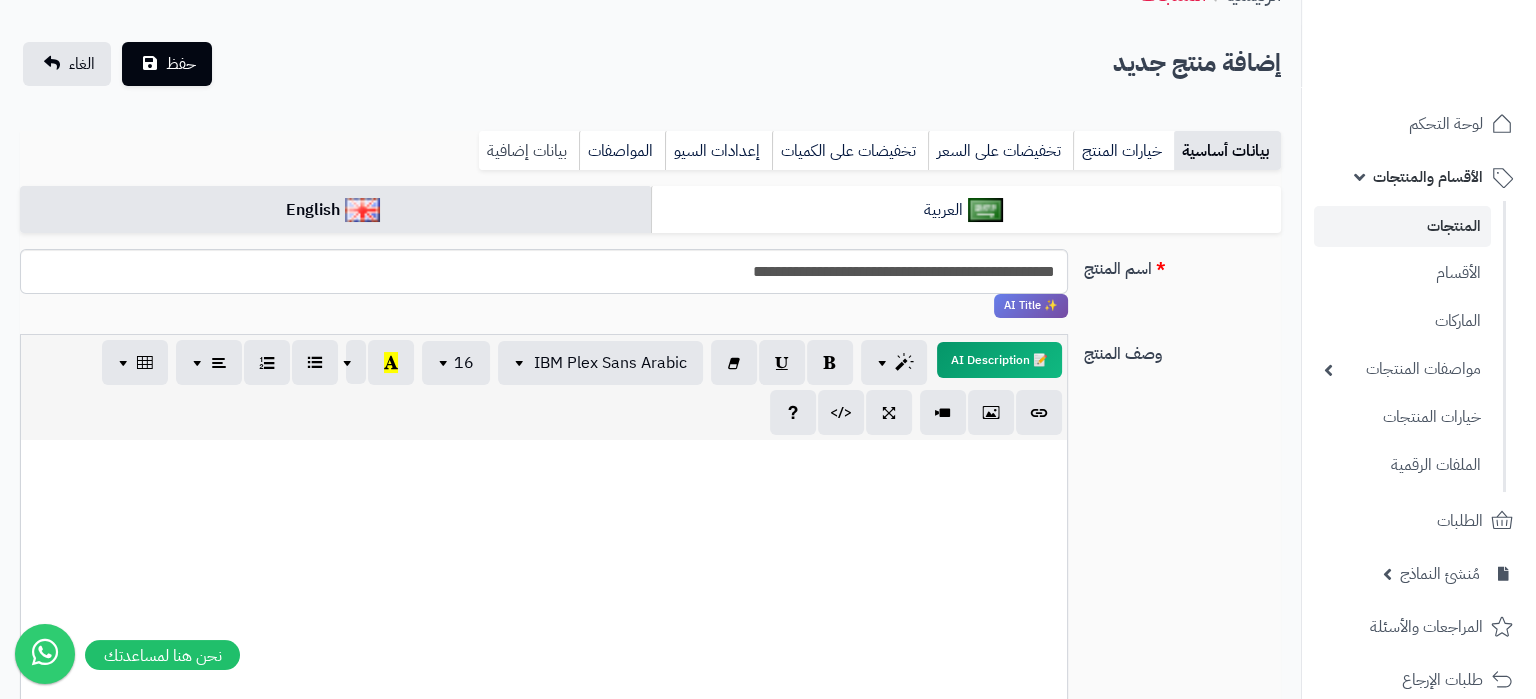 click on "بيانات إضافية" at bounding box center (529, 151) 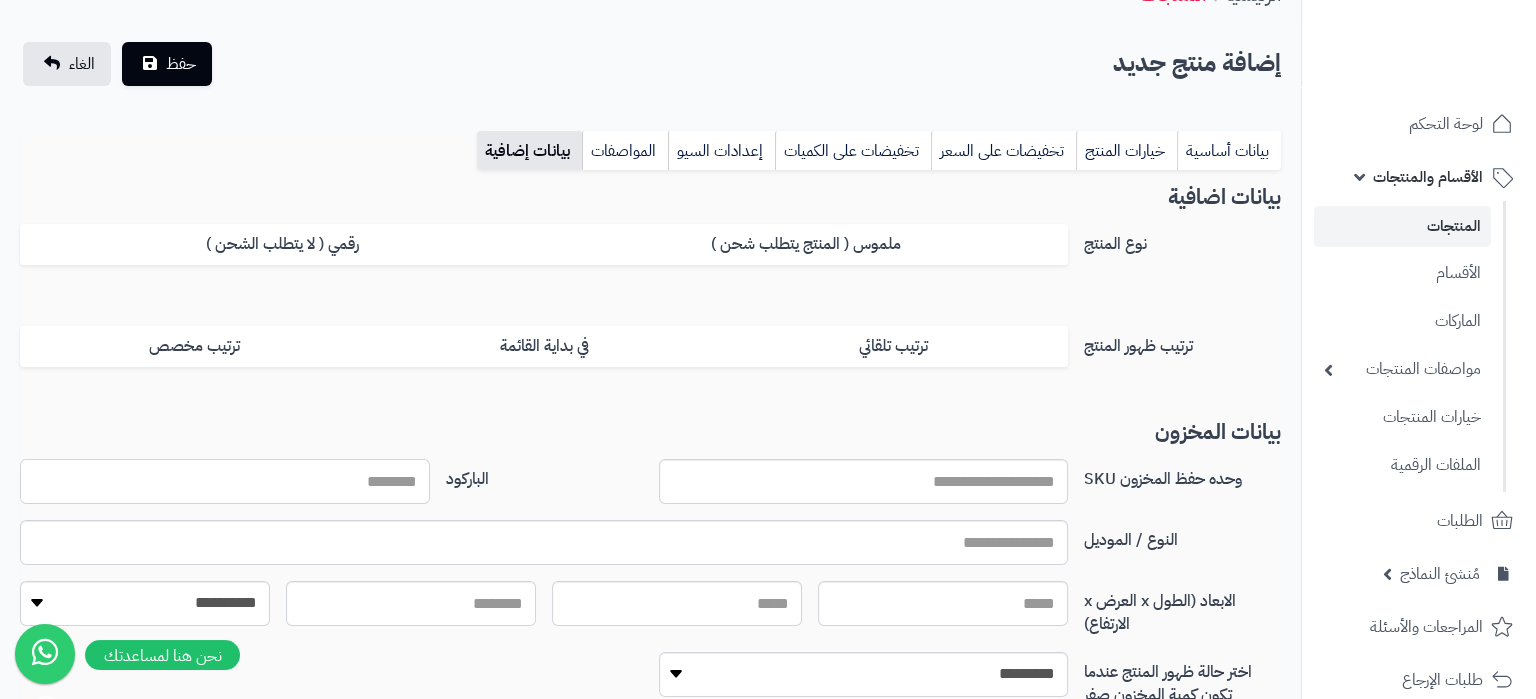 click on "الباركود" at bounding box center (225, 481) 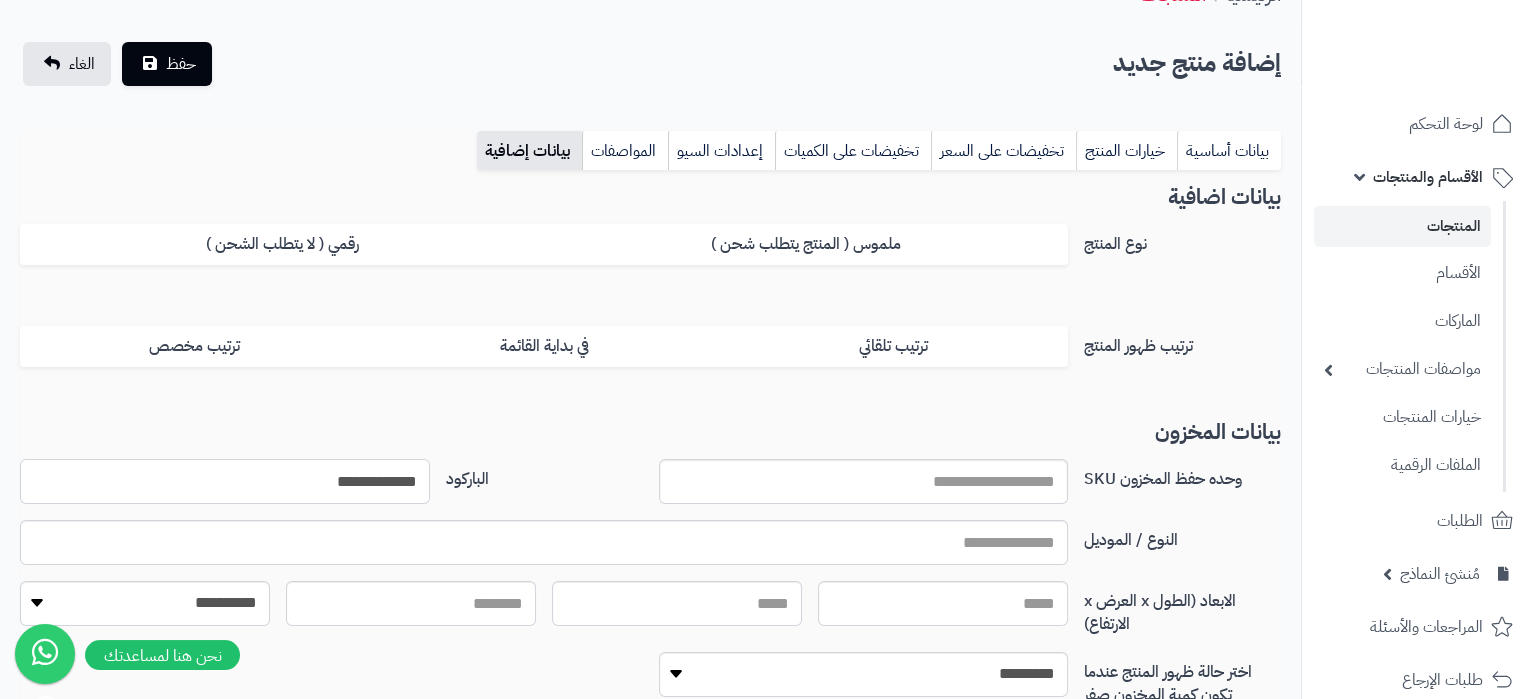 type on "**********" 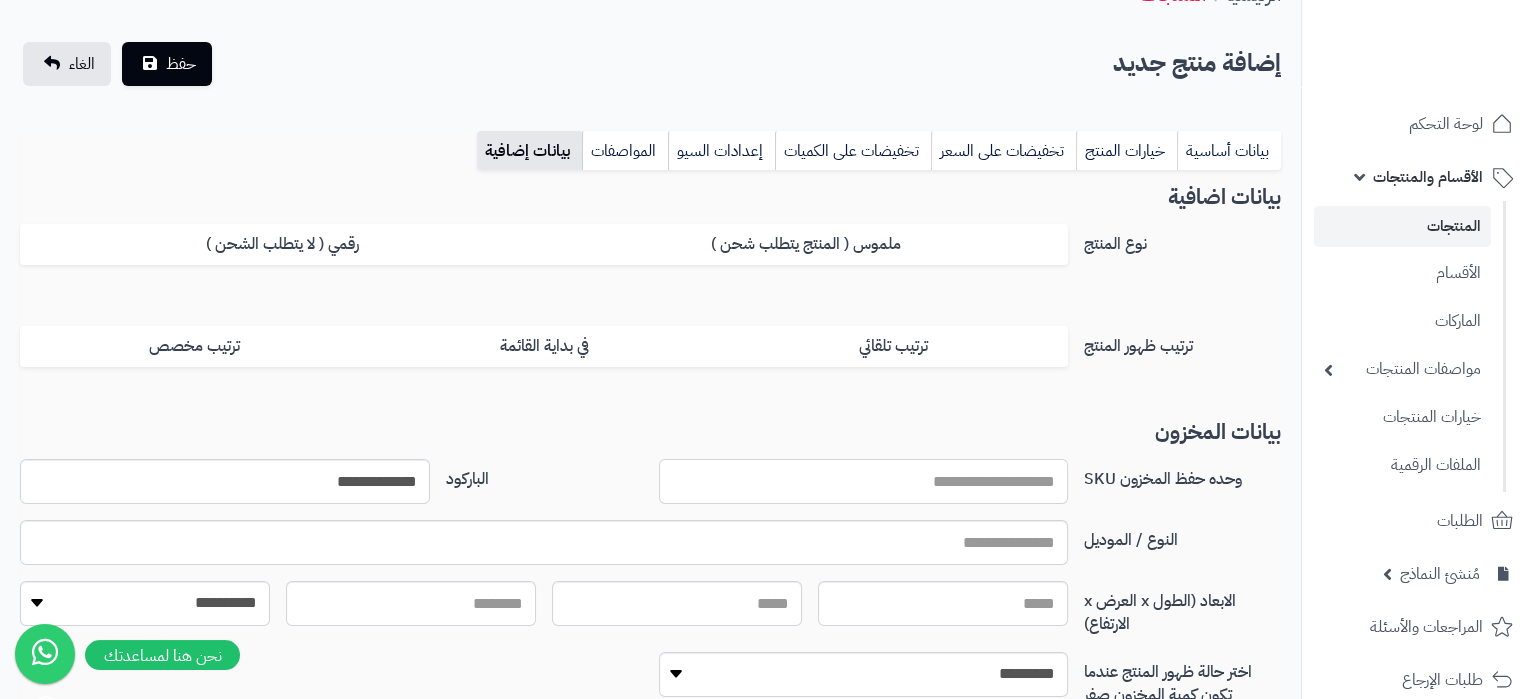 click on "وحده حفظ المخزون SKU" at bounding box center [864, 481] 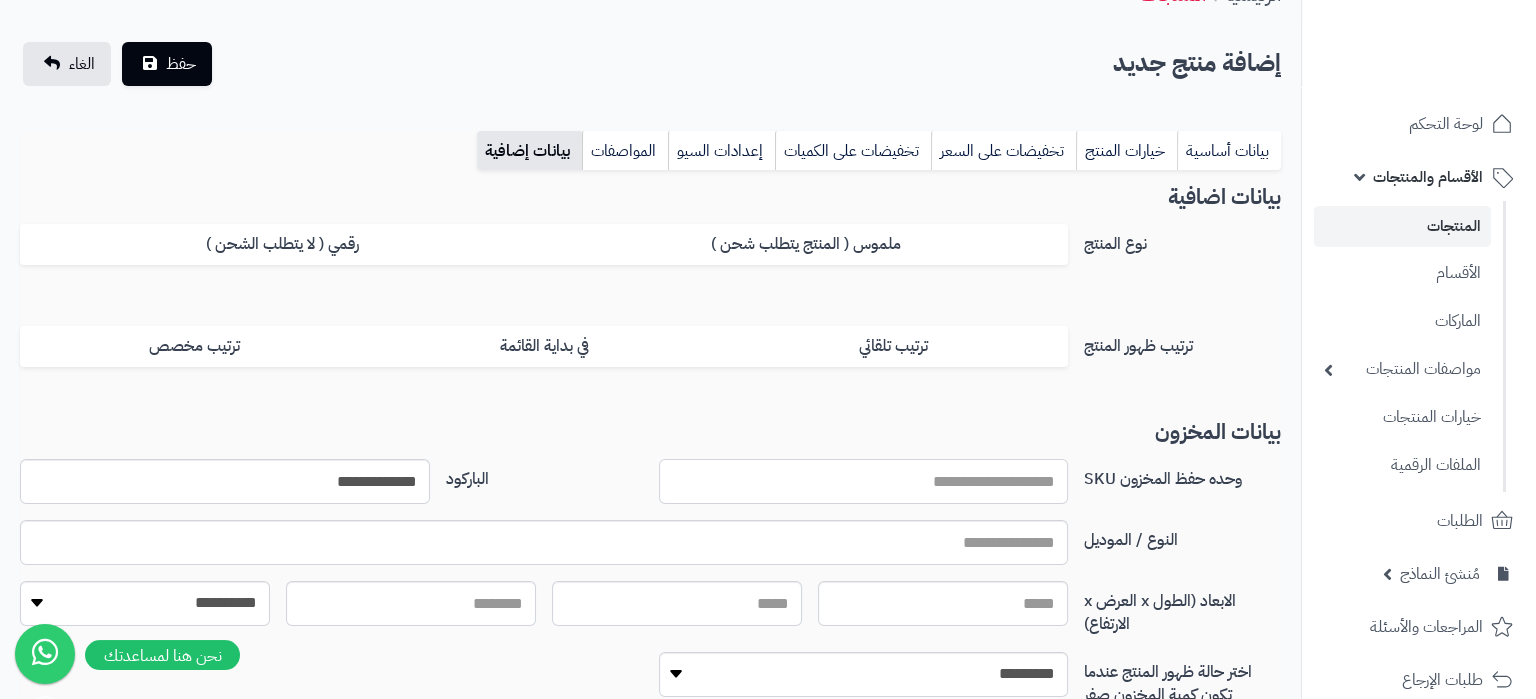 click on "وحده حفظ المخزون SKU" at bounding box center [864, 481] 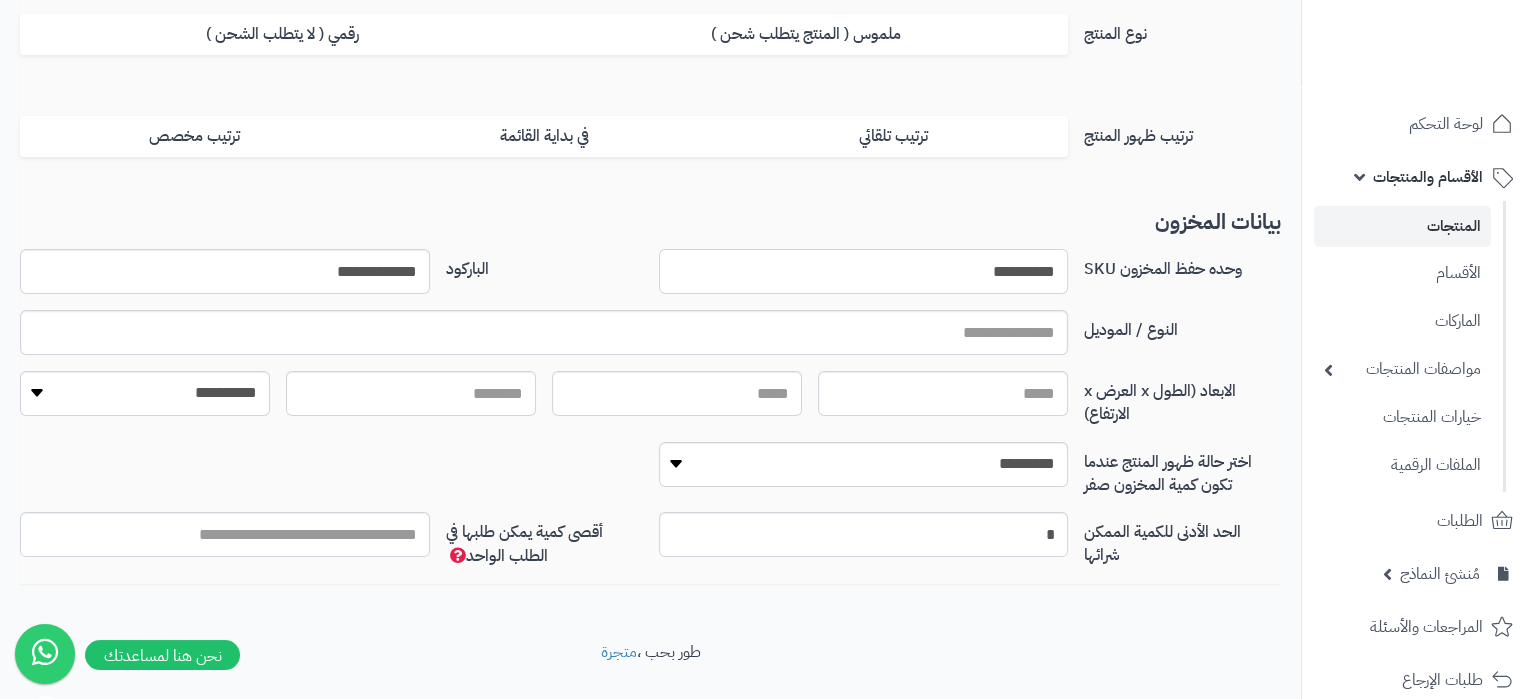scroll, scrollTop: 0, scrollLeft: 0, axis: both 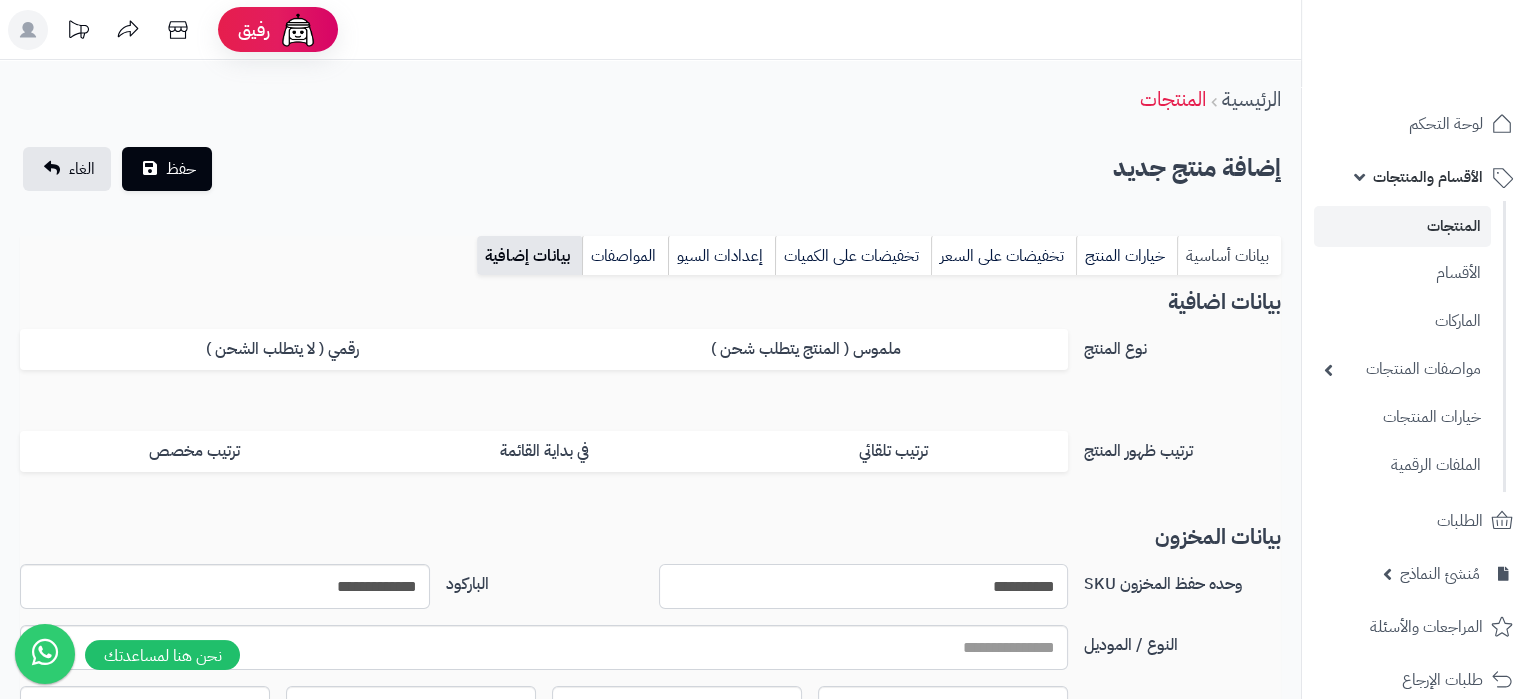 type on "**********" 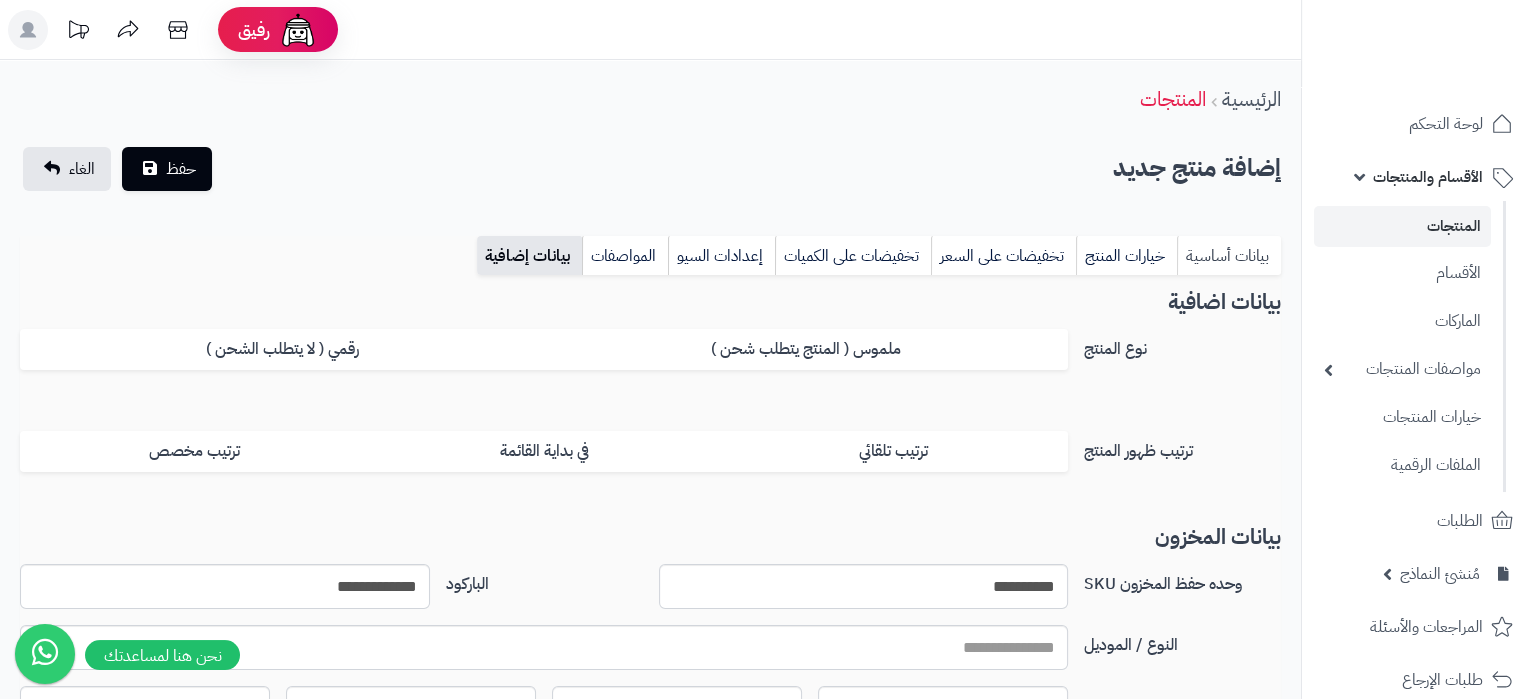 click on "بيانات أساسية" at bounding box center (1229, 256) 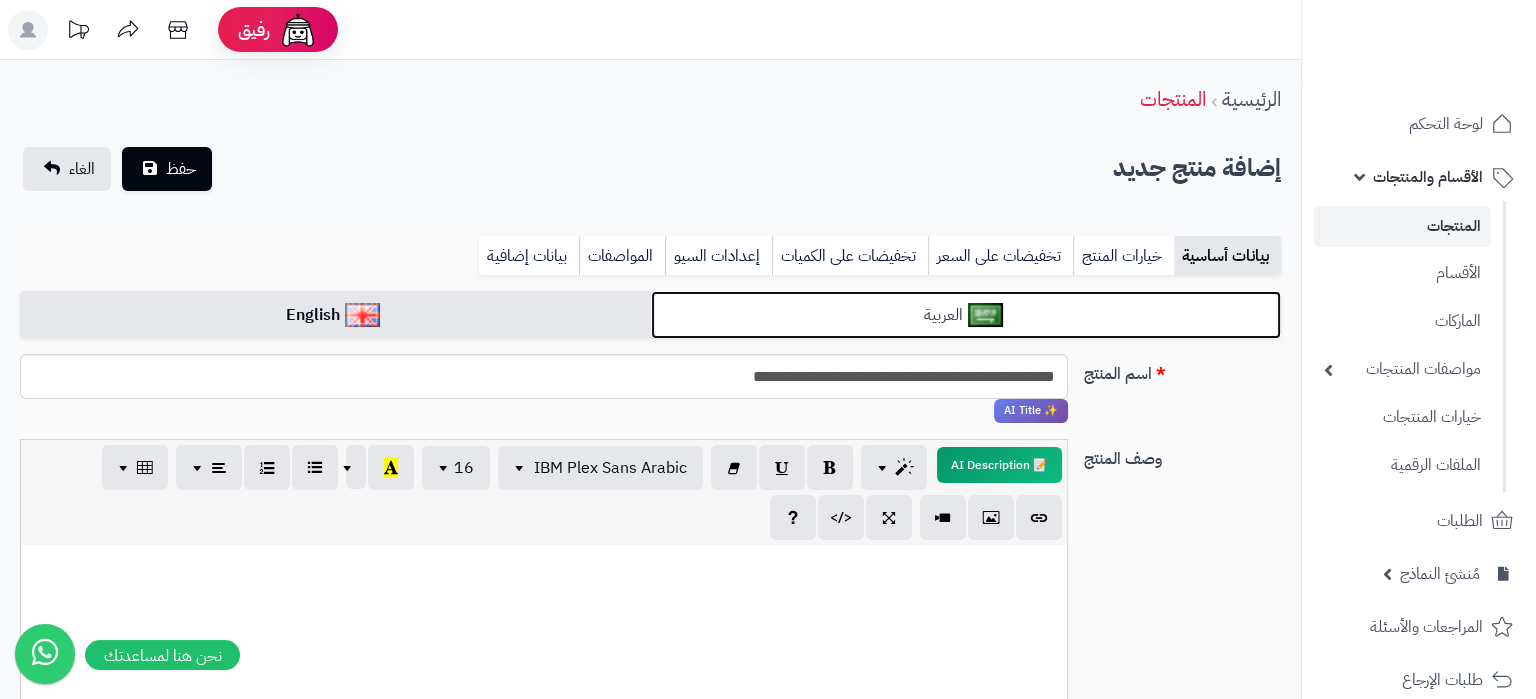 click on "العربية" at bounding box center [966, 315] 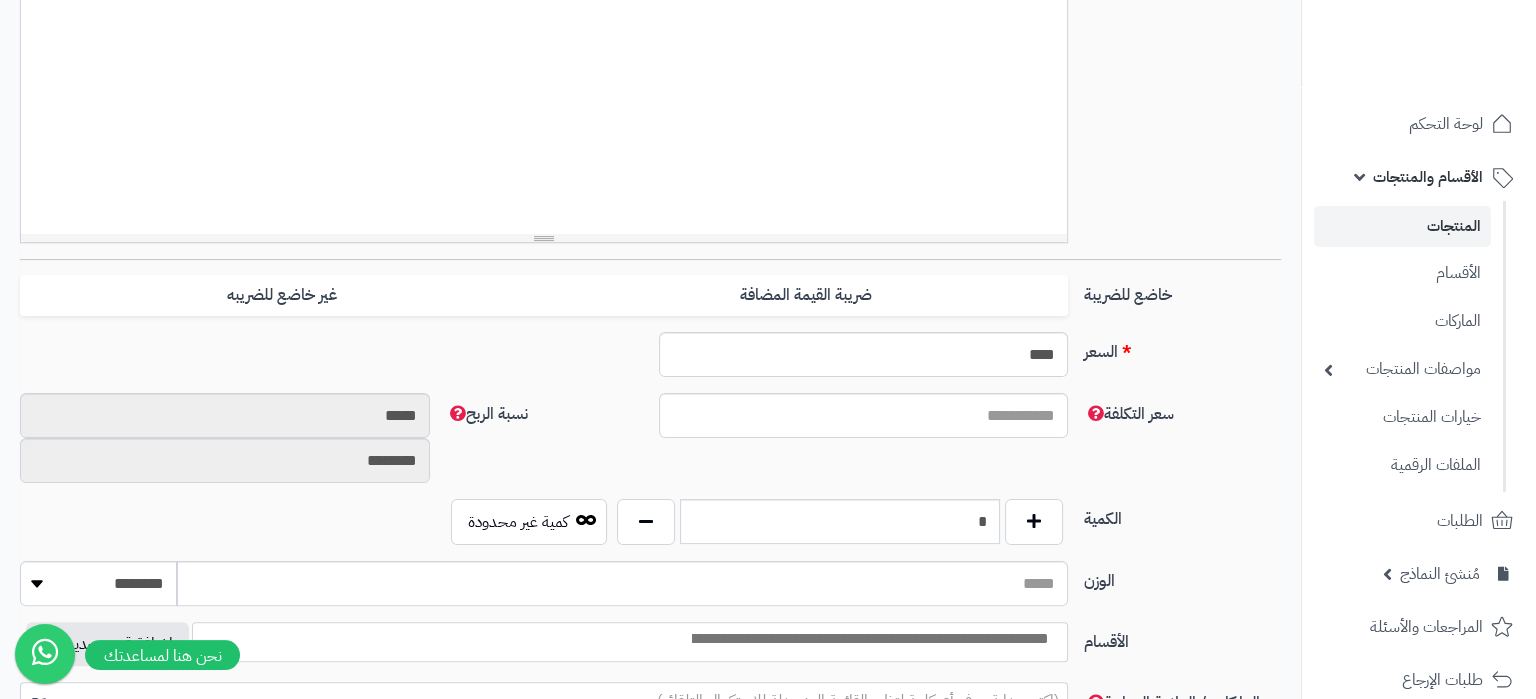 scroll, scrollTop: 630, scrollLeft: 0, axis: vertical 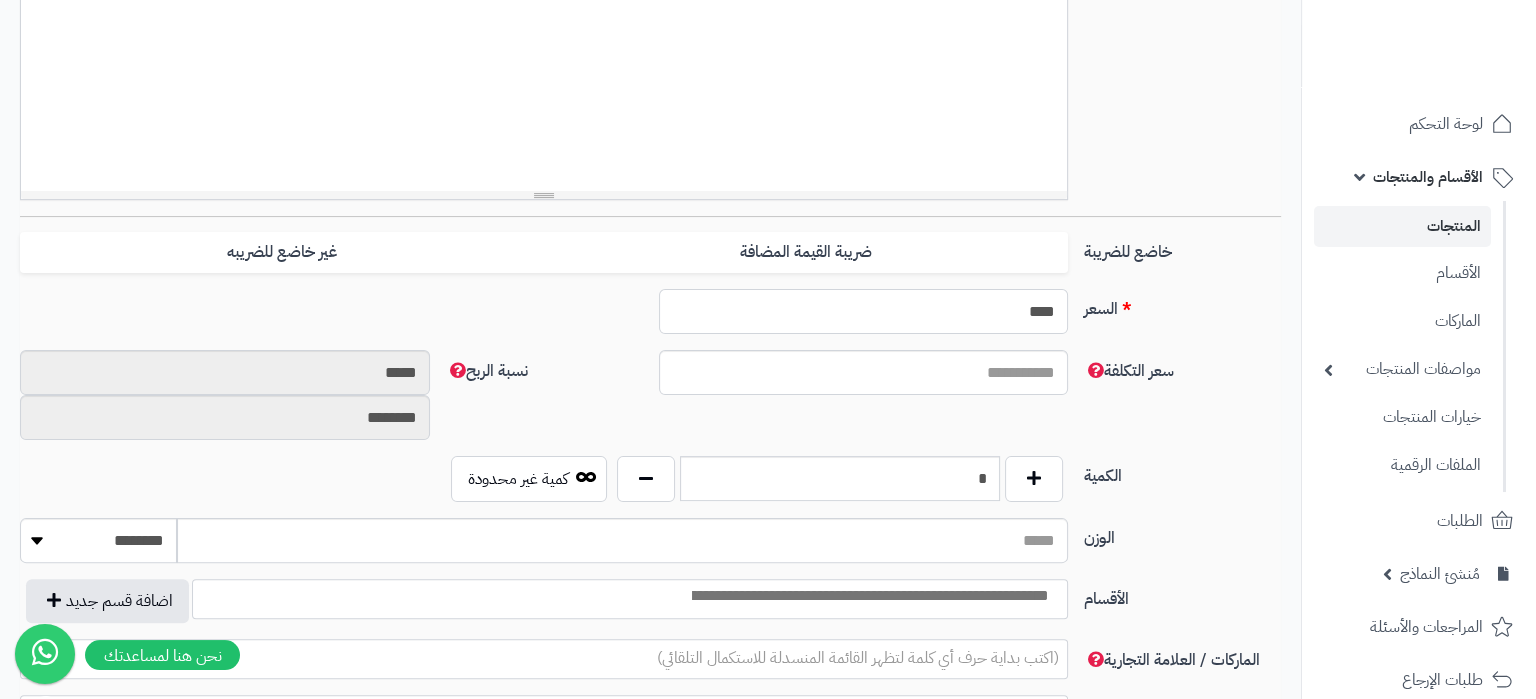 click on "****" at bounding box center (864, 311) 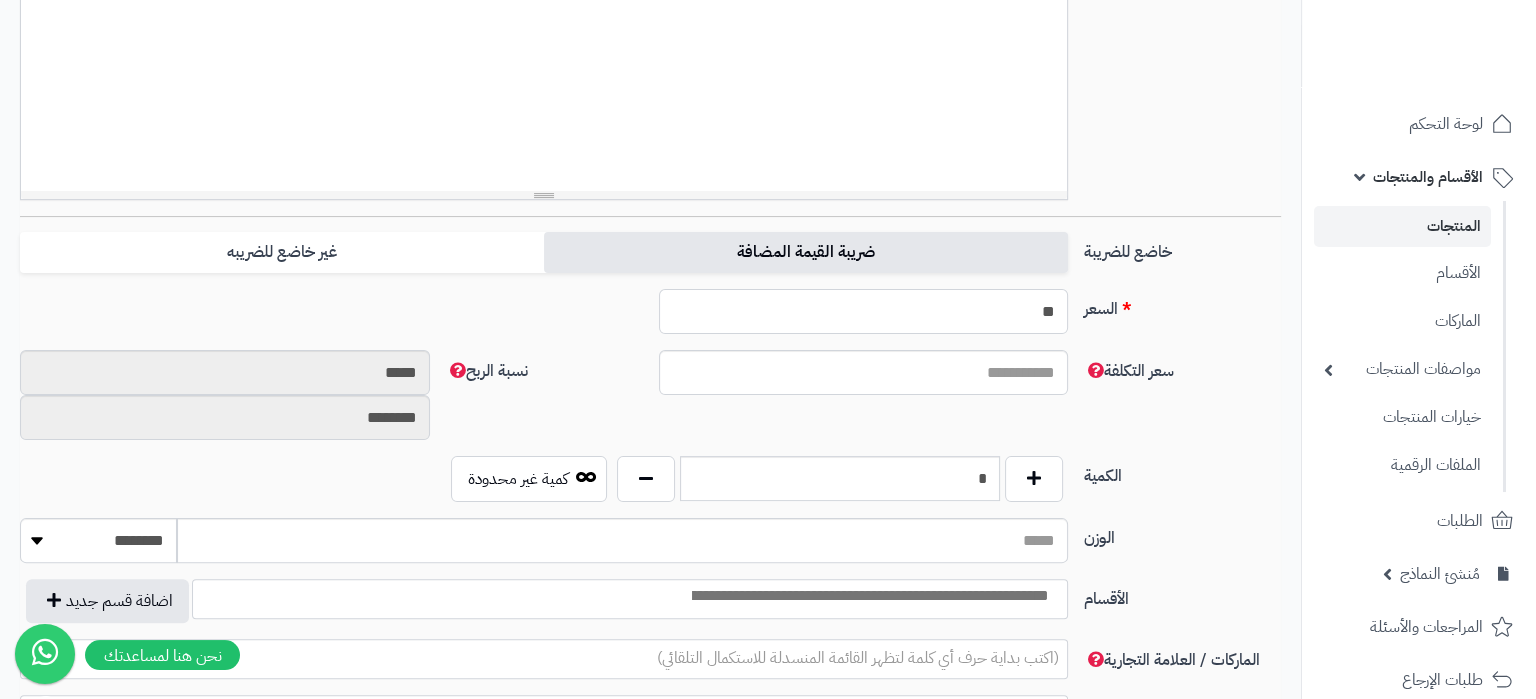 type on "**" 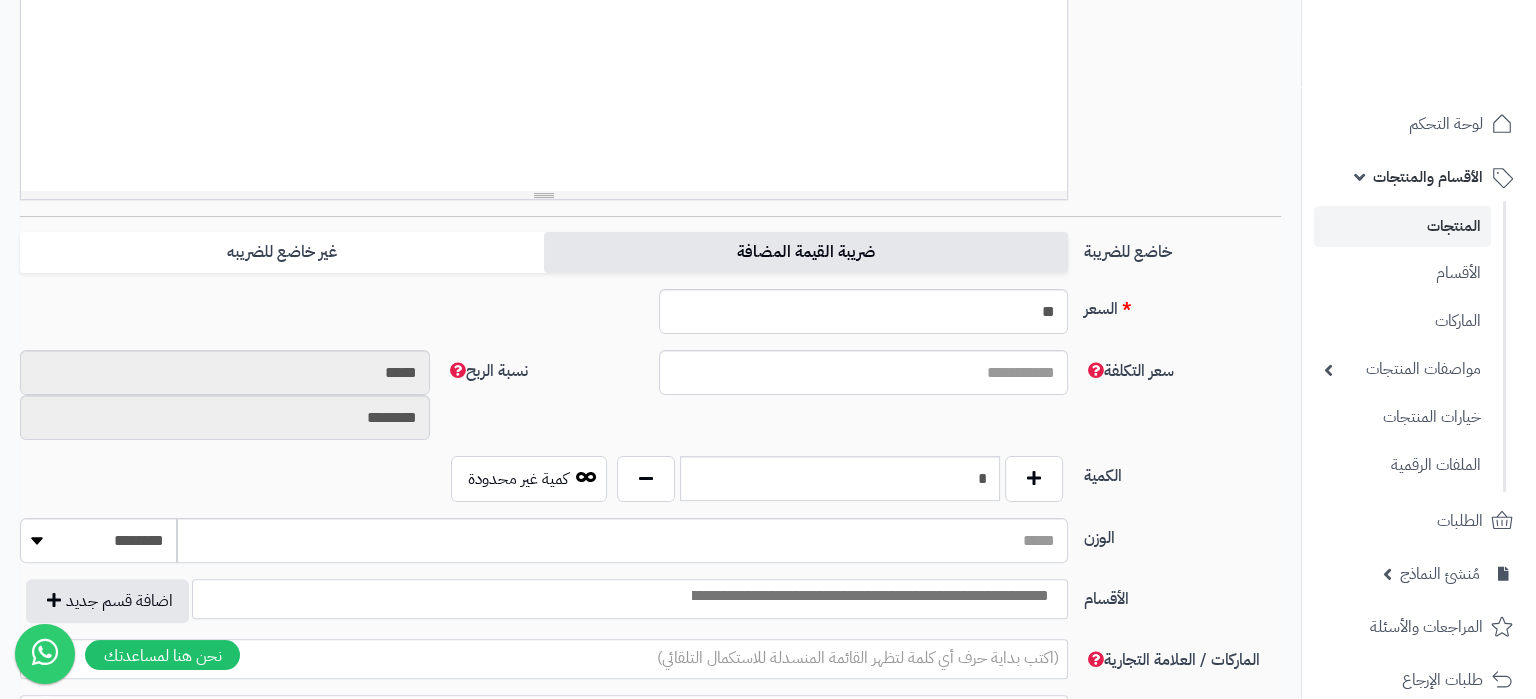 click on "ضريبة القيمة المضافة" at bounding box center (806, 252) 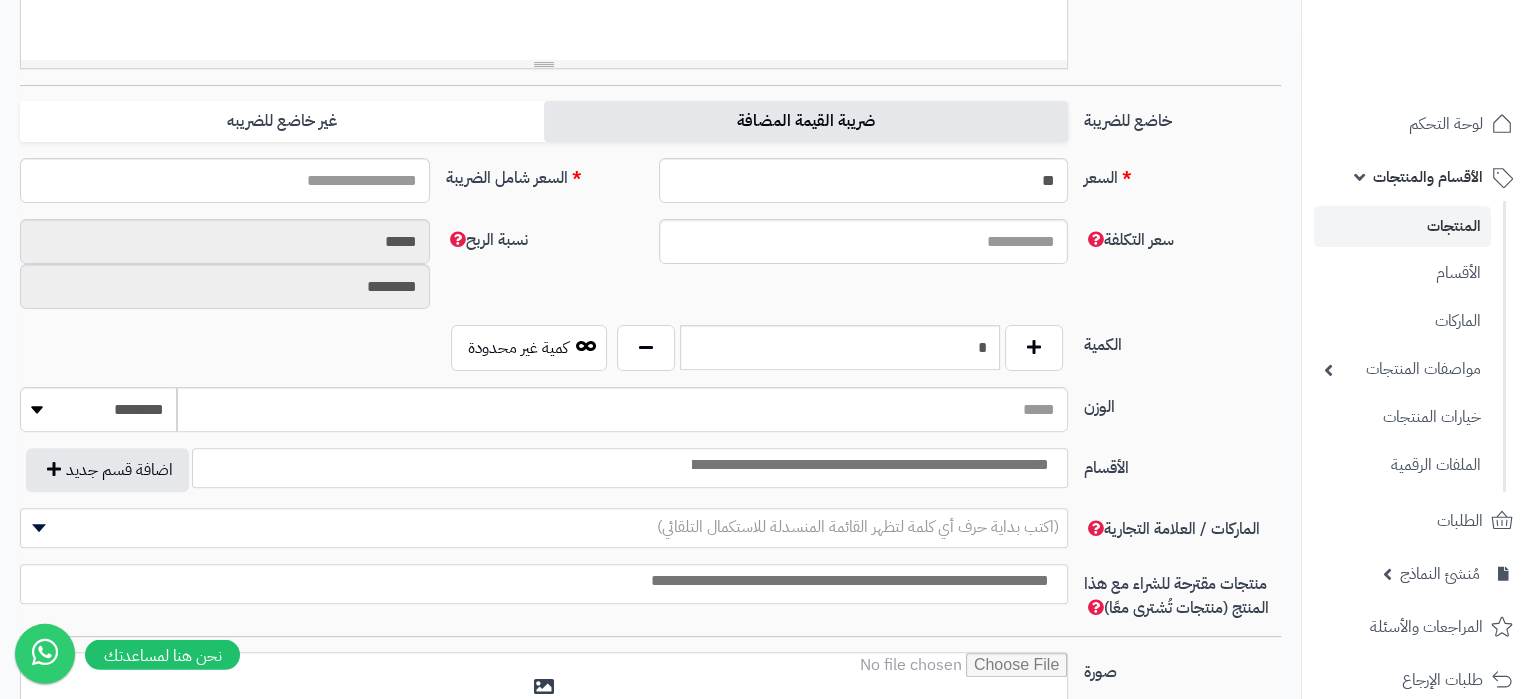 scroll, scrollTop: 840, scrollLeft: 0, axis: vertical 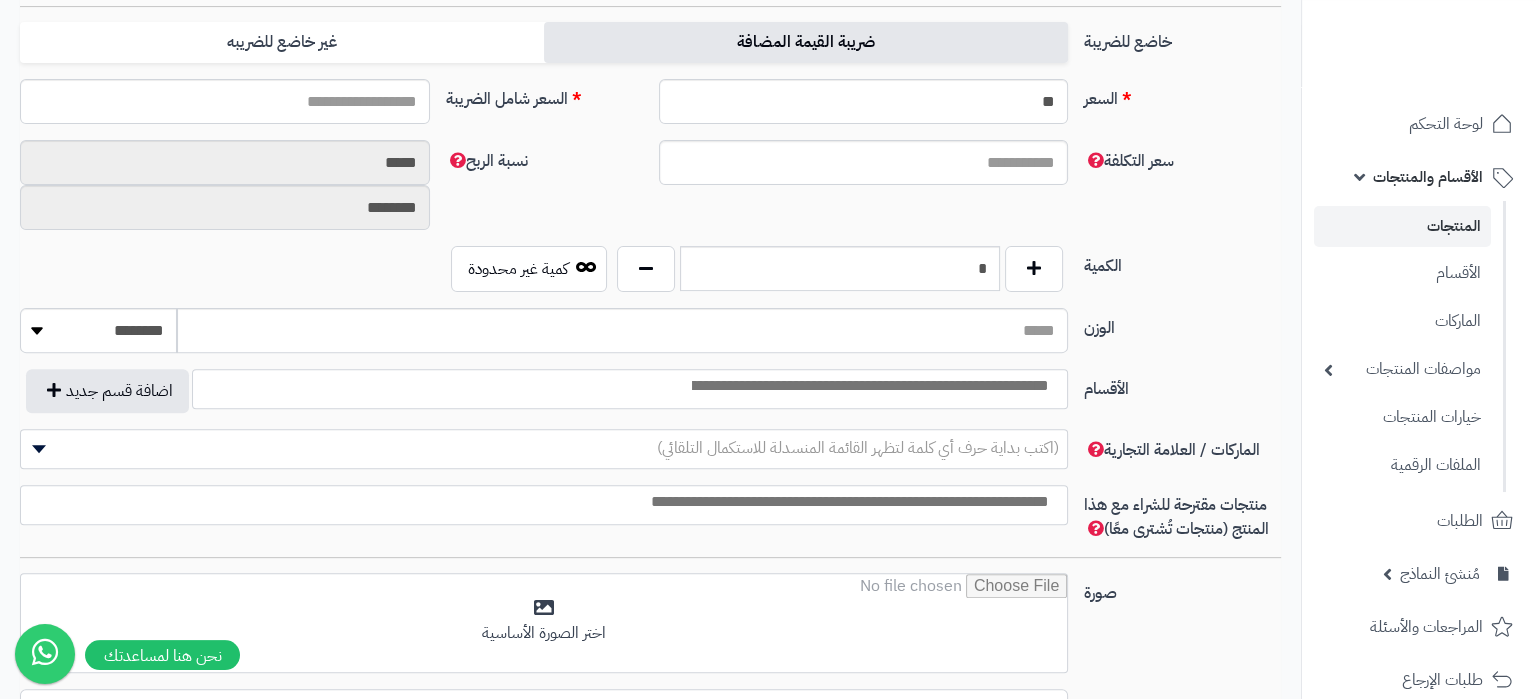 type on "*****" 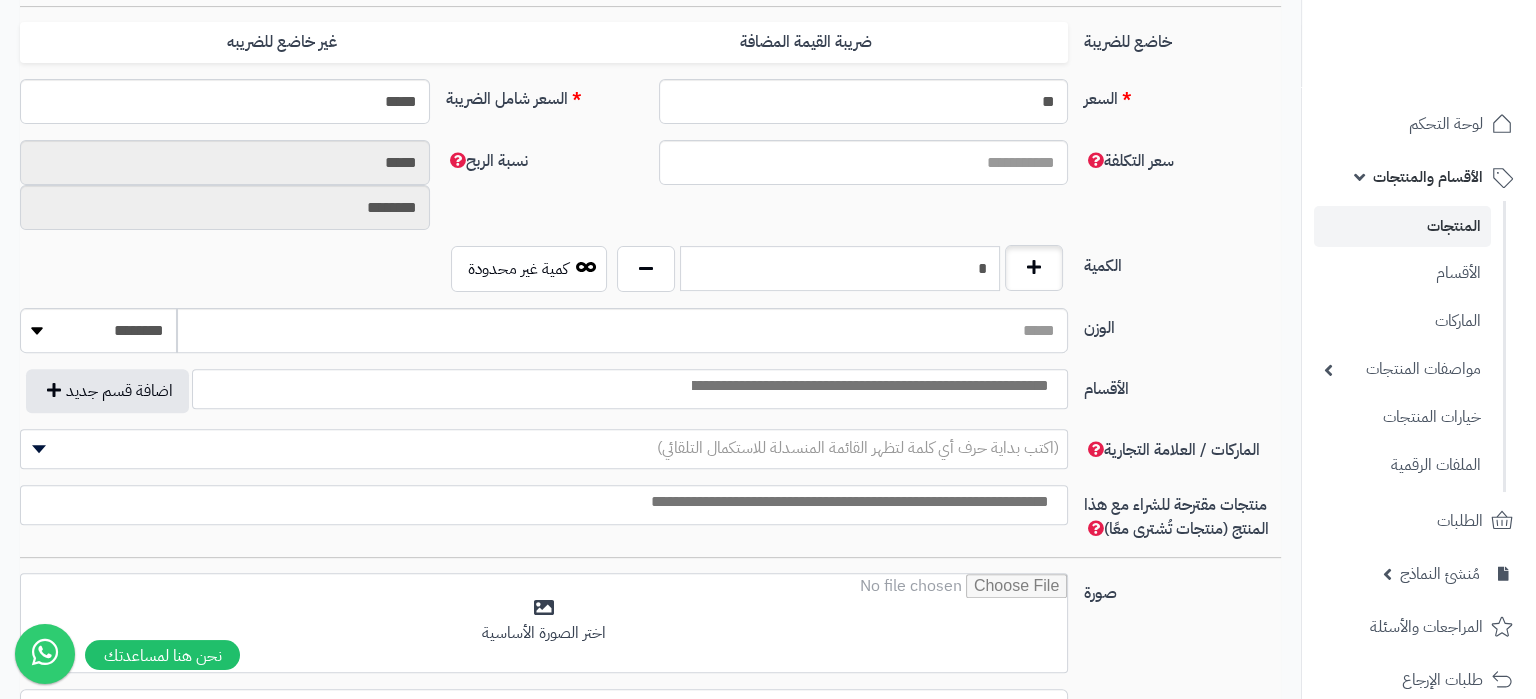 drag, startPoint x: 918, startPoint y: 259, endPoint x: 1008, endPoint y: 276, distance: 91.591484 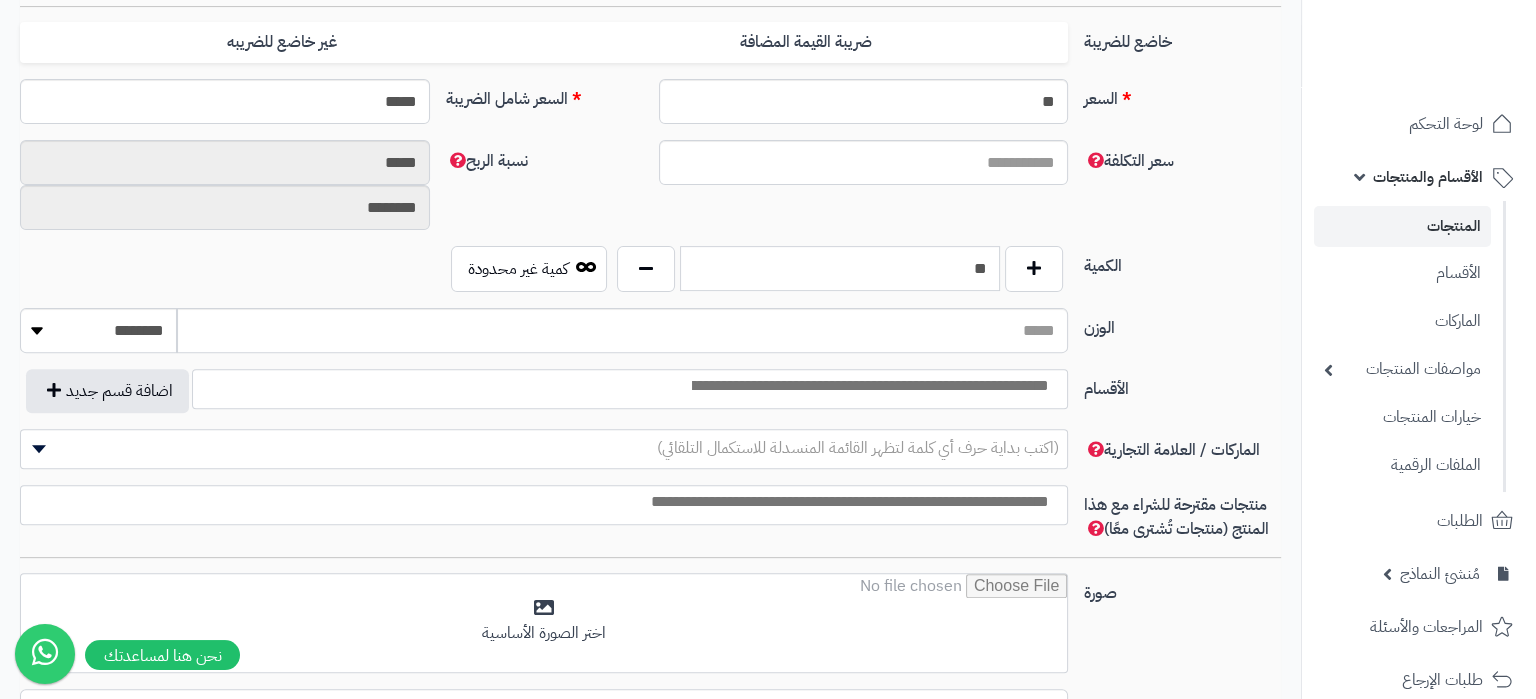 type on "**" 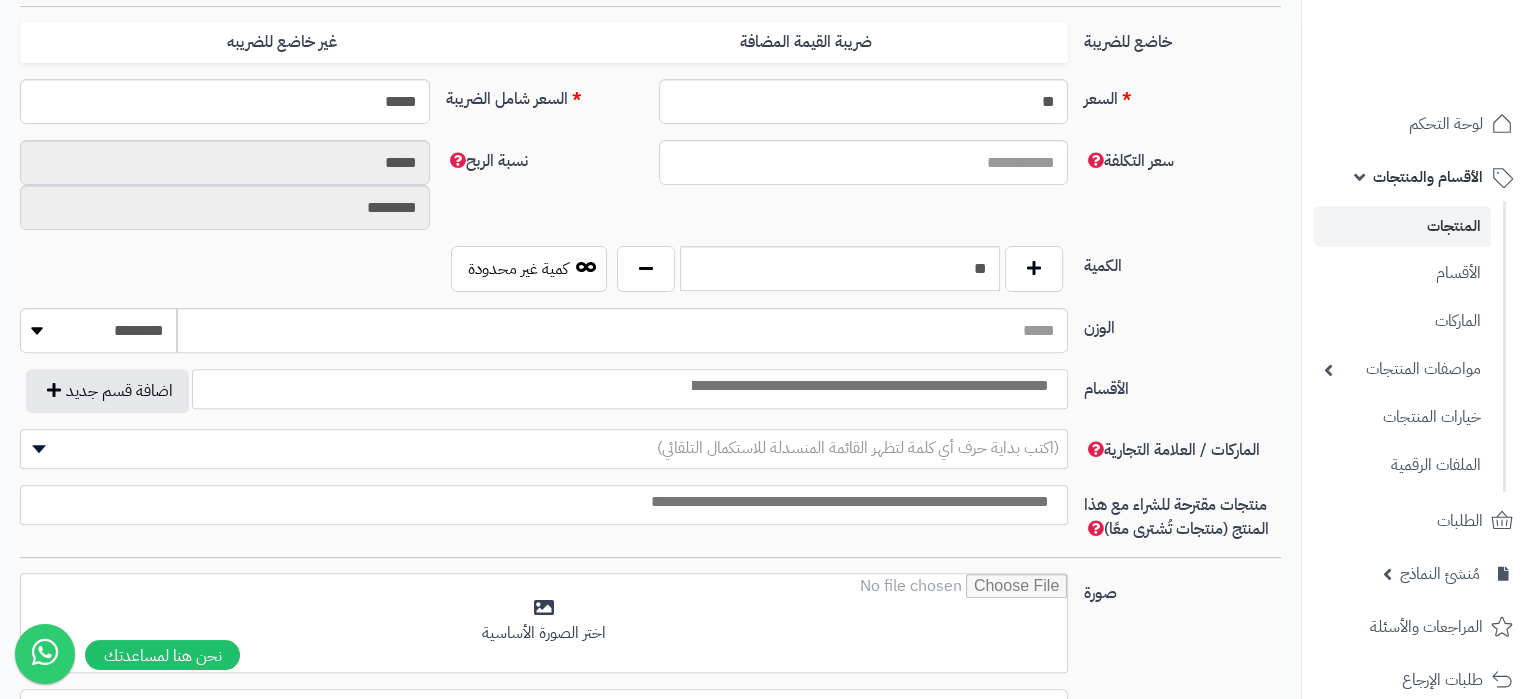 click at bounding box center [869, 386] 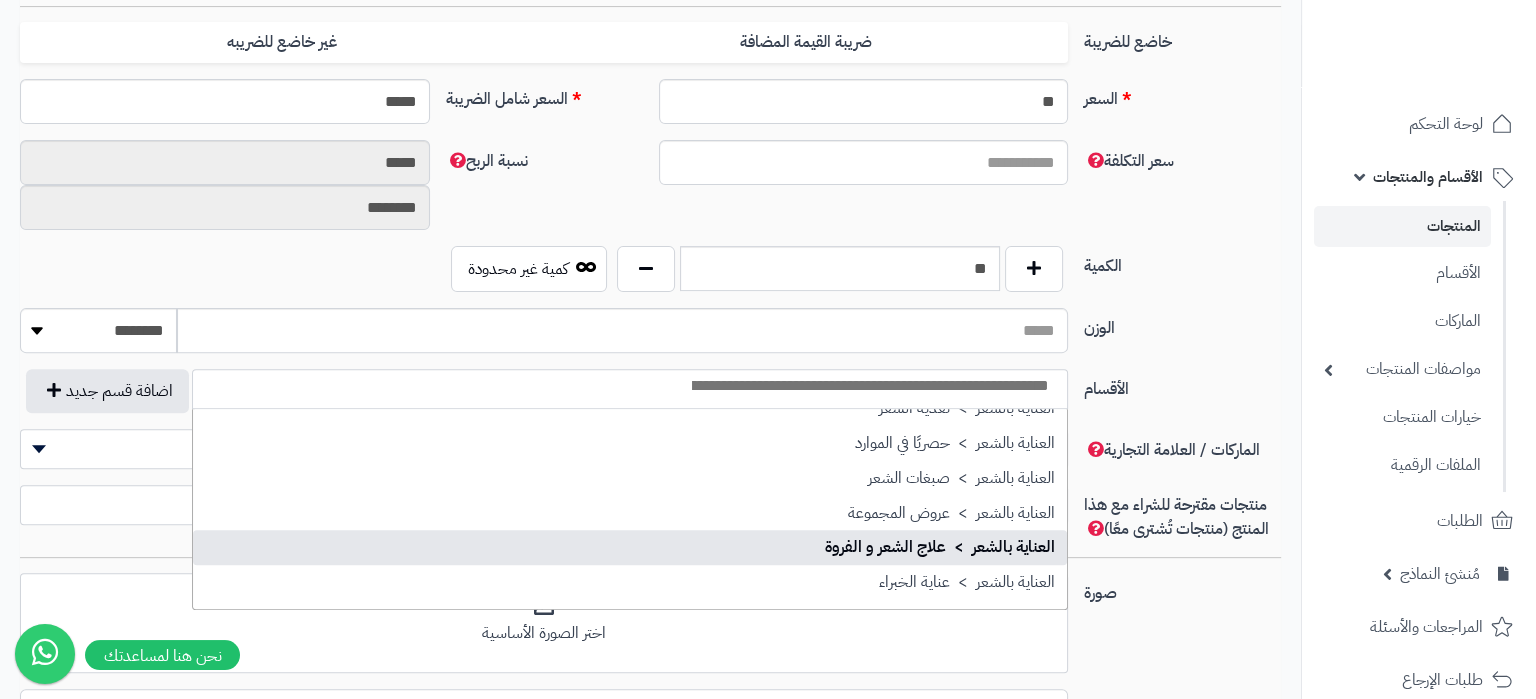 scroll, scrollTop: 2595, scrollLeft: 0, axis: vertical 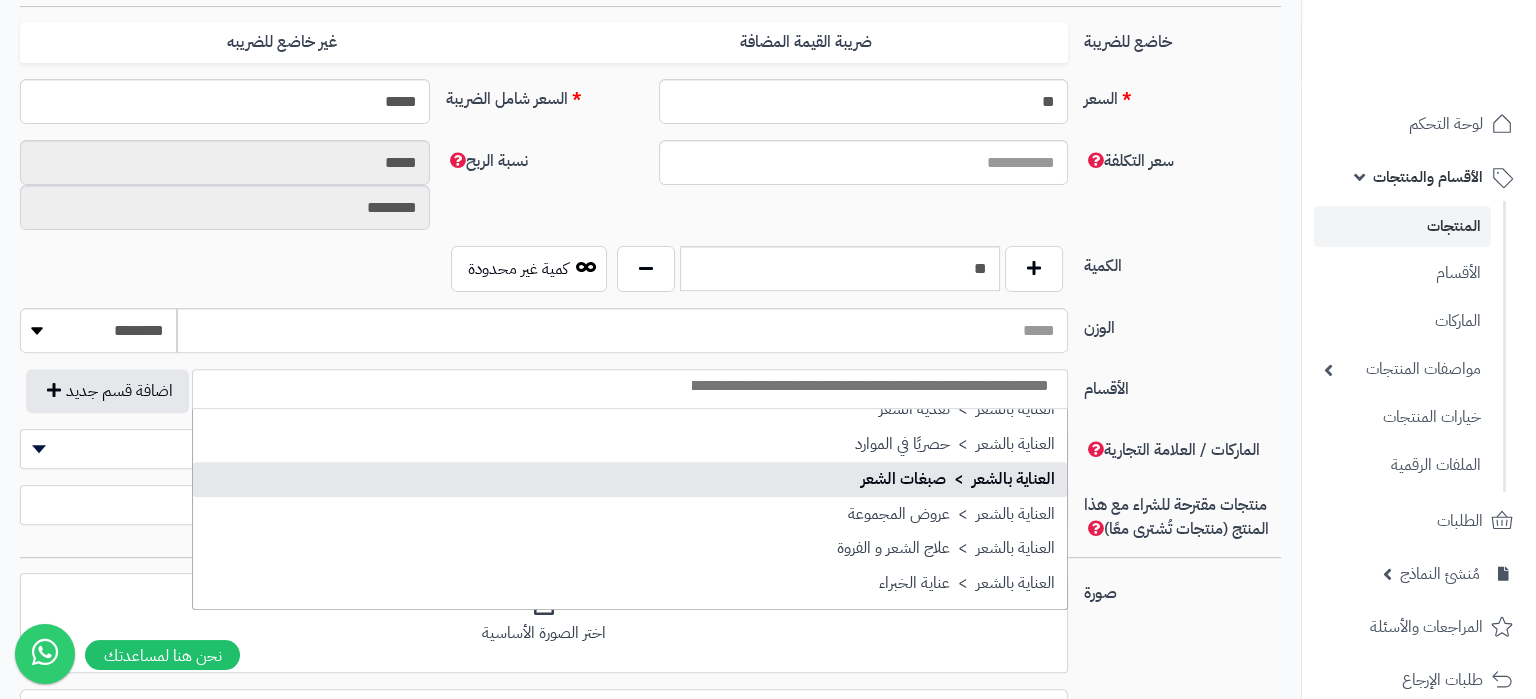 select on "***" 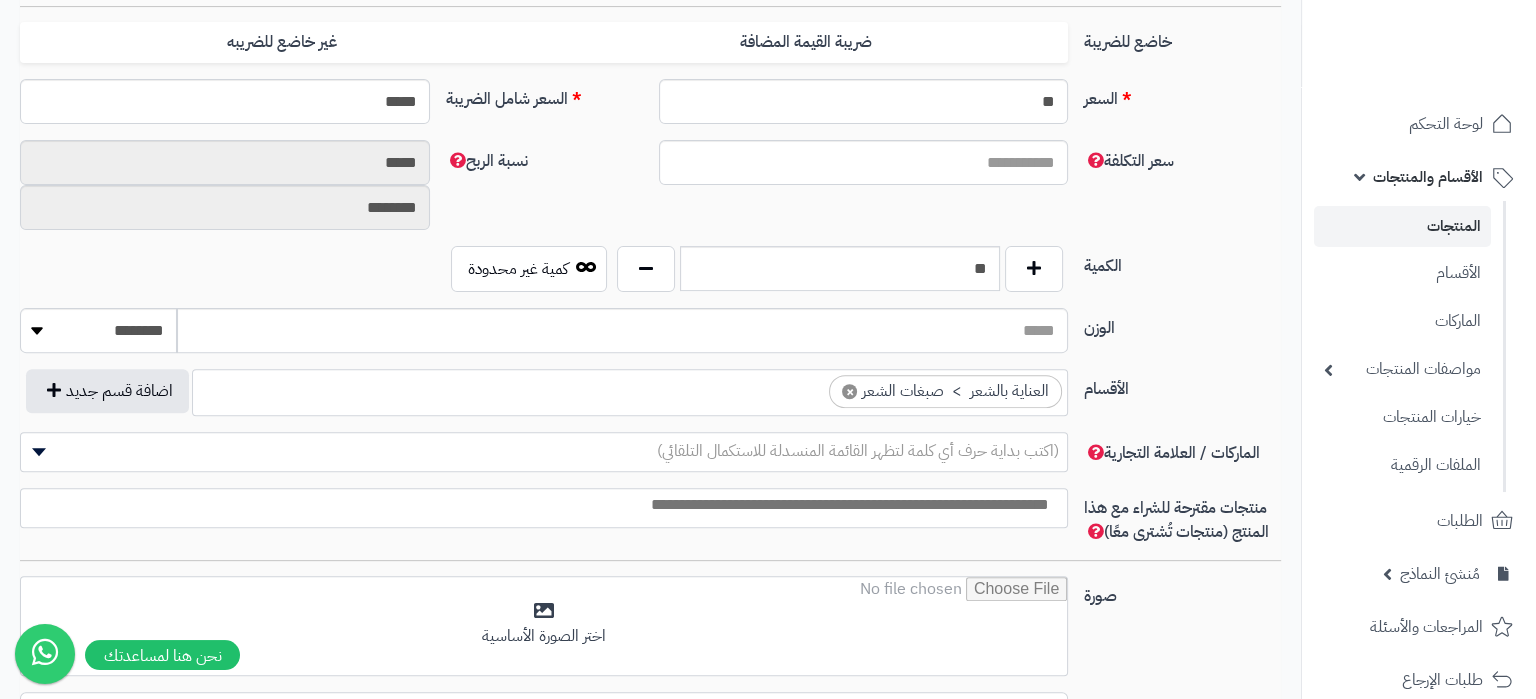 click on "**********" at bounding box center (650, 400) 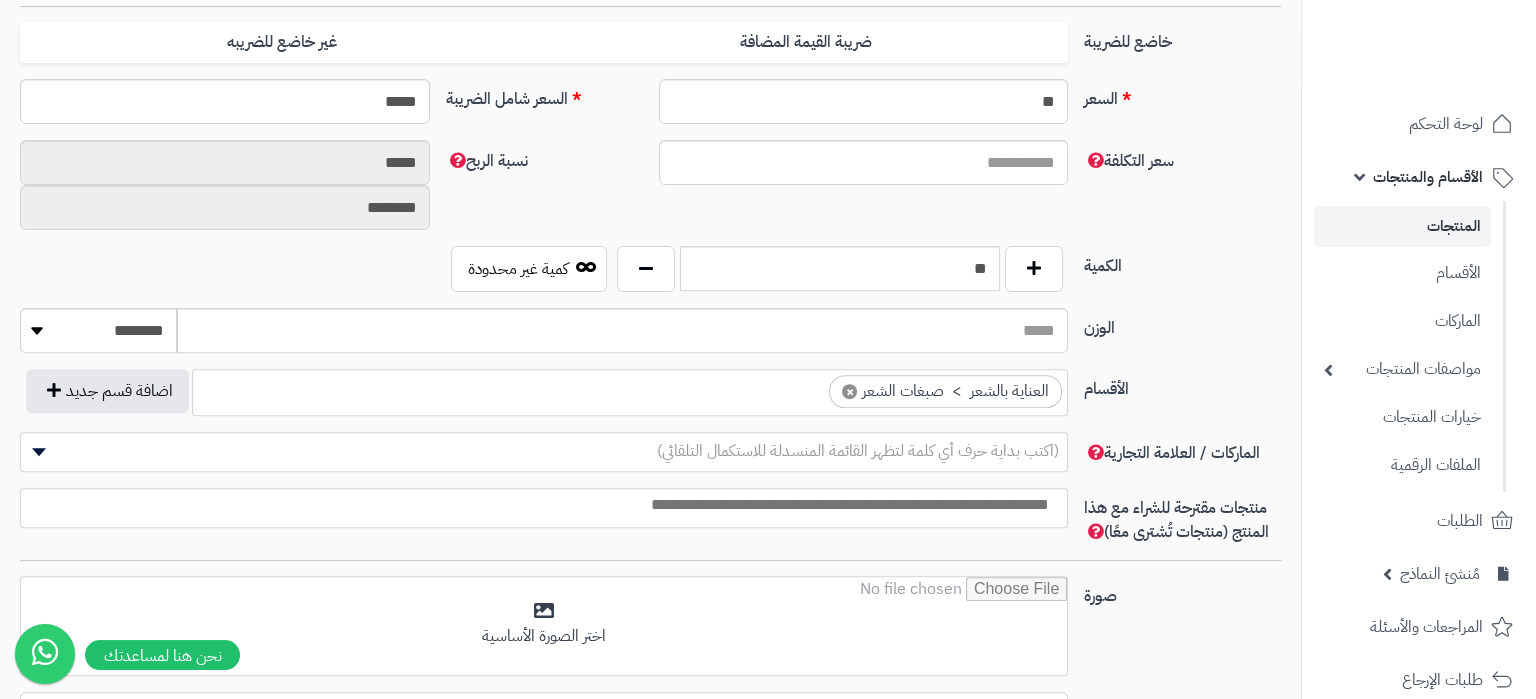 click on "(اكتب بداية حرف أي كلمة لتظهر القائمة المنسدلة للاستكمال التلقائي)" at bounding box center [544, 452] 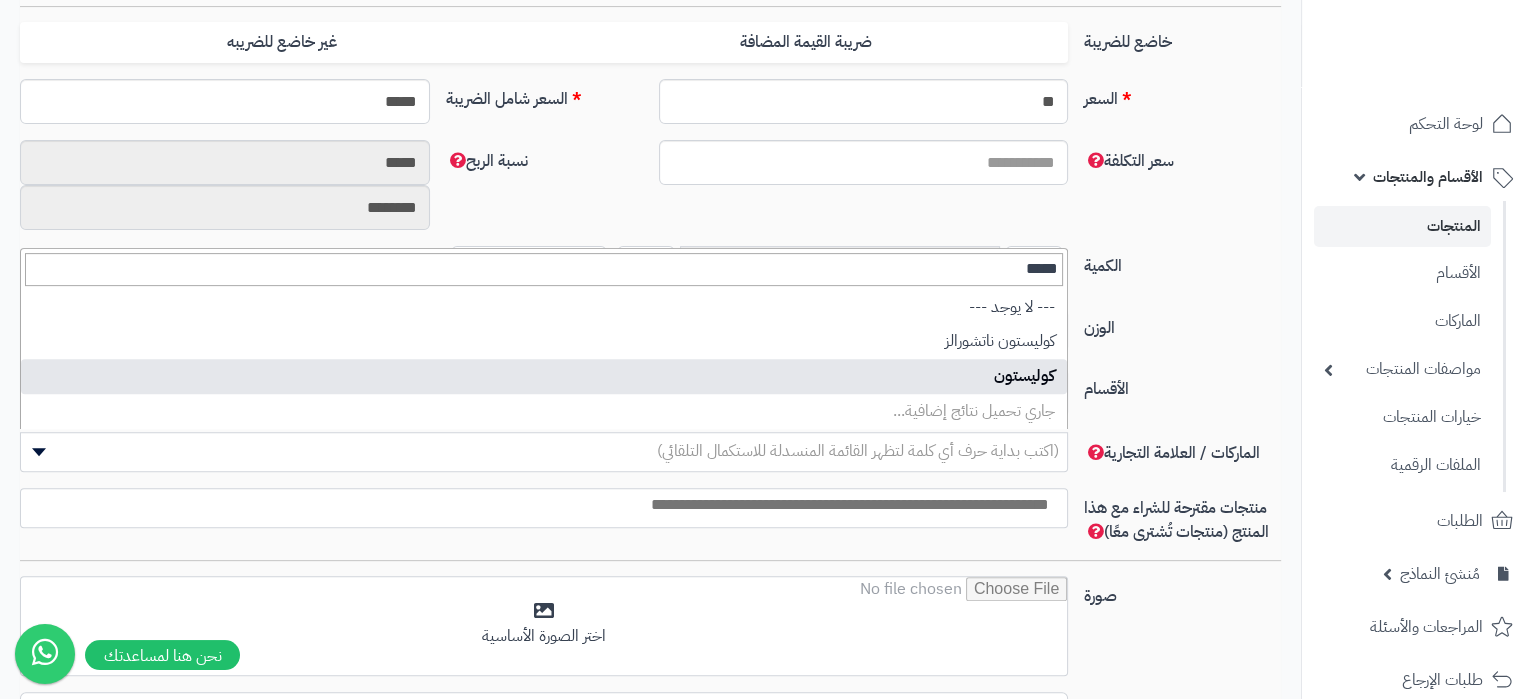 type on "*****" 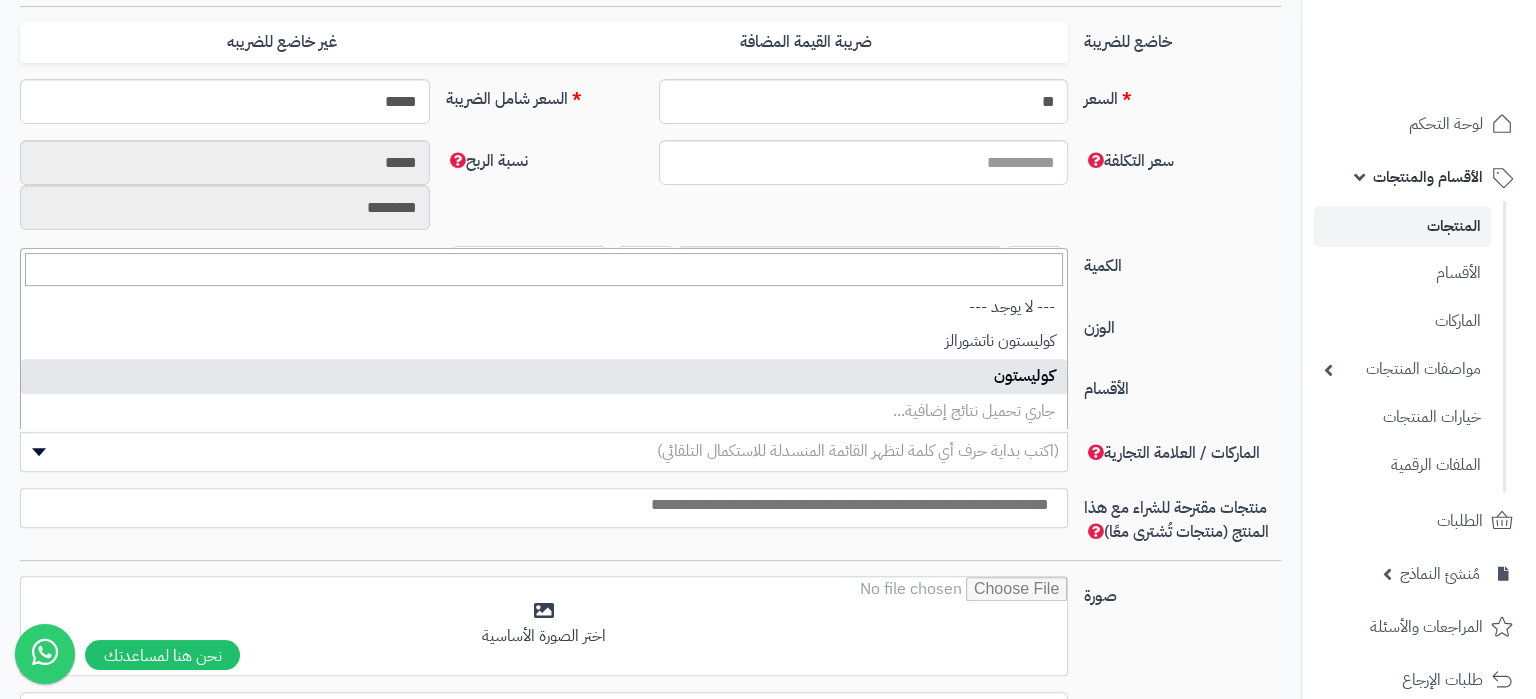 select on "****" 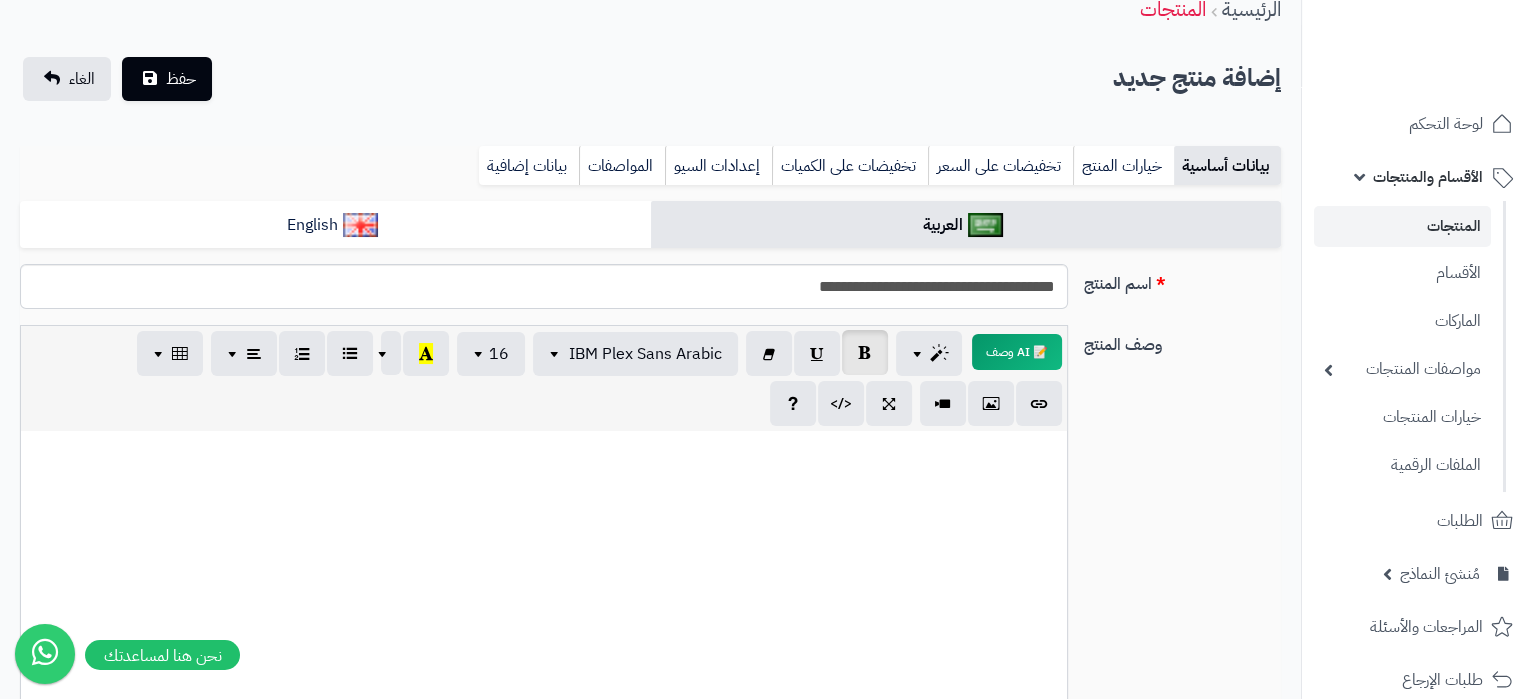 scroll, scrollTop: 0, scrollLeft: 0, axis: both 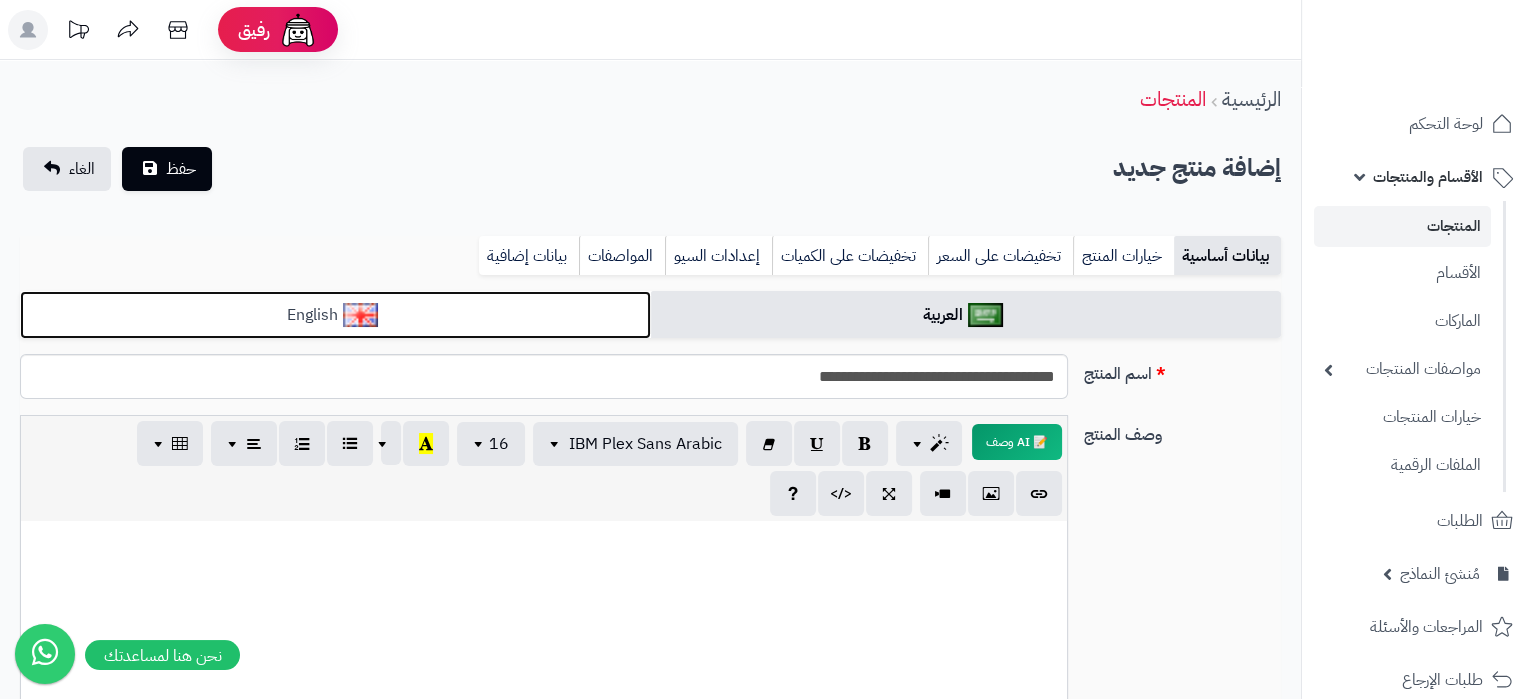 click on "English" at bounding box center [335, 315] 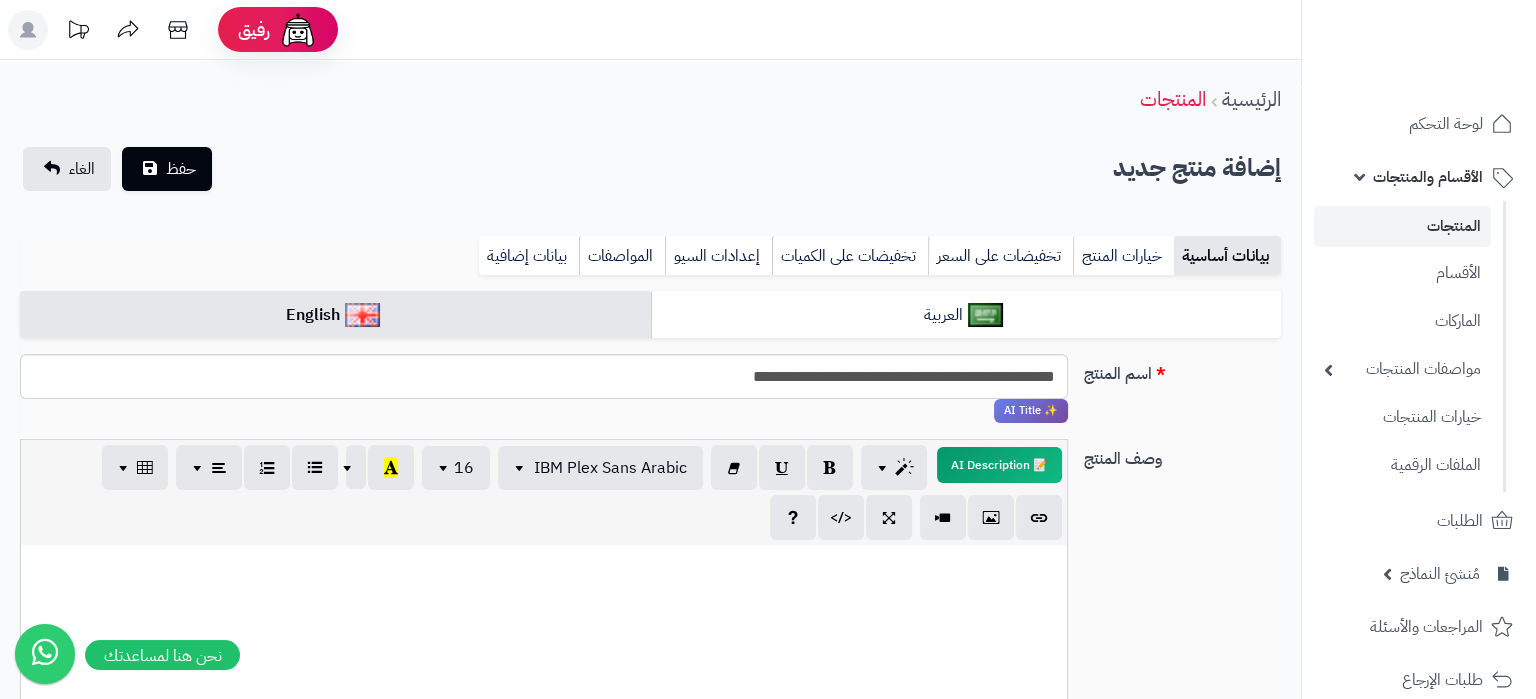 click at bounding box center [544, 695] 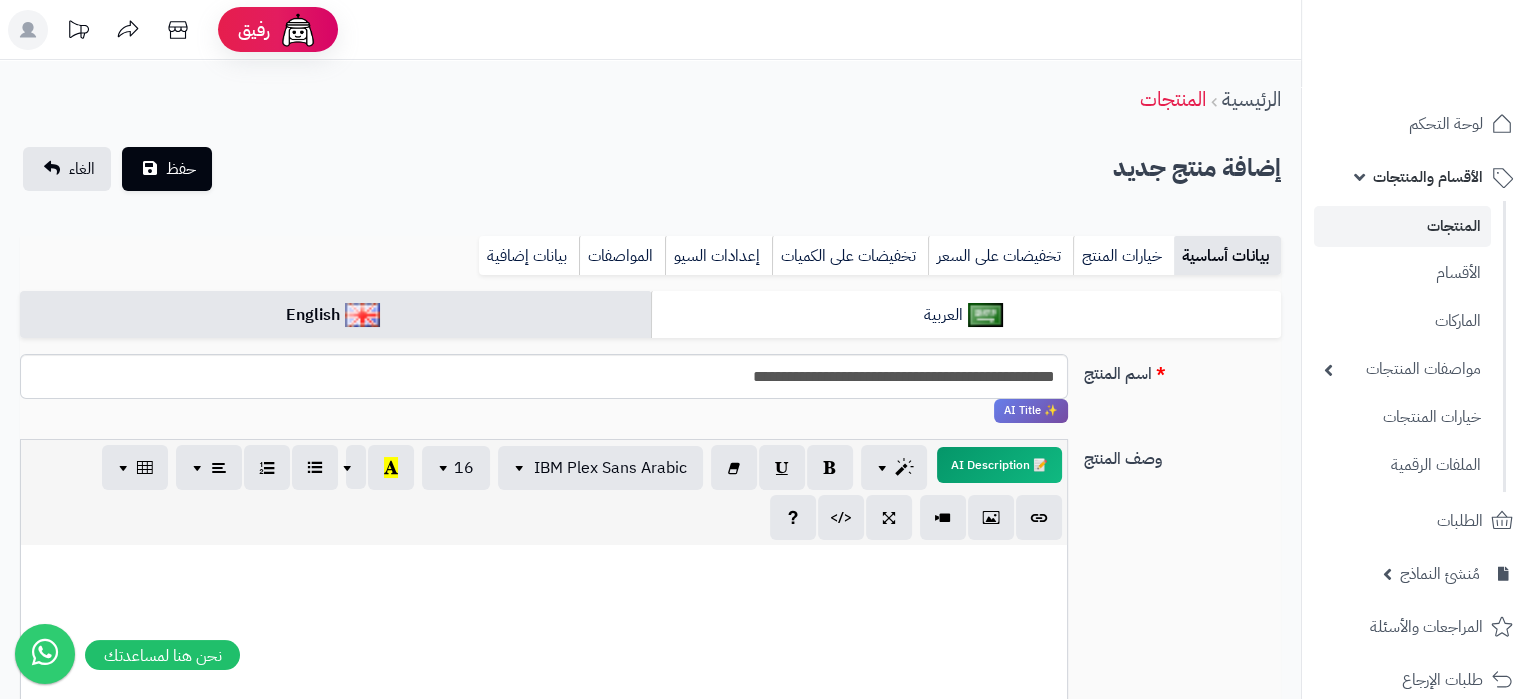 paste 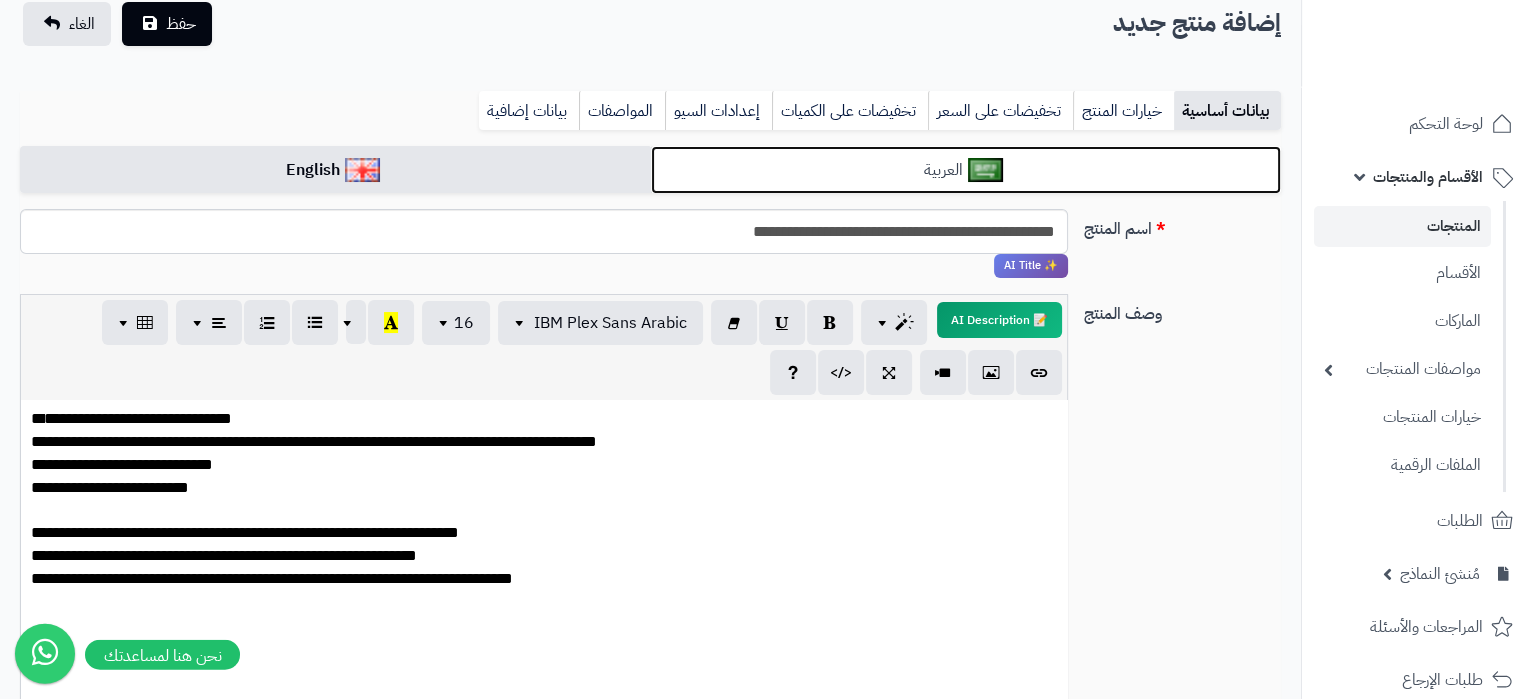 click on "العربية" at bounding box center (966, 170) 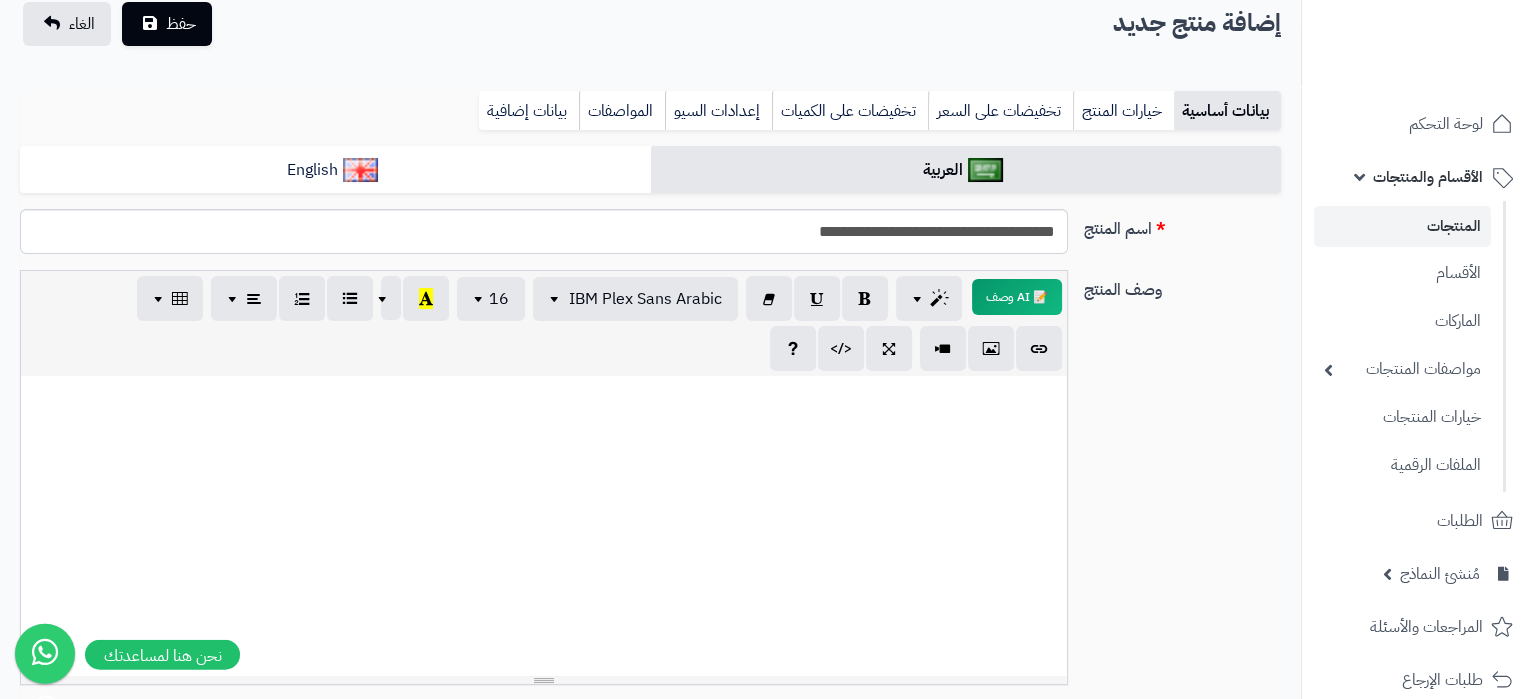 click at bounding box center (544, 526) 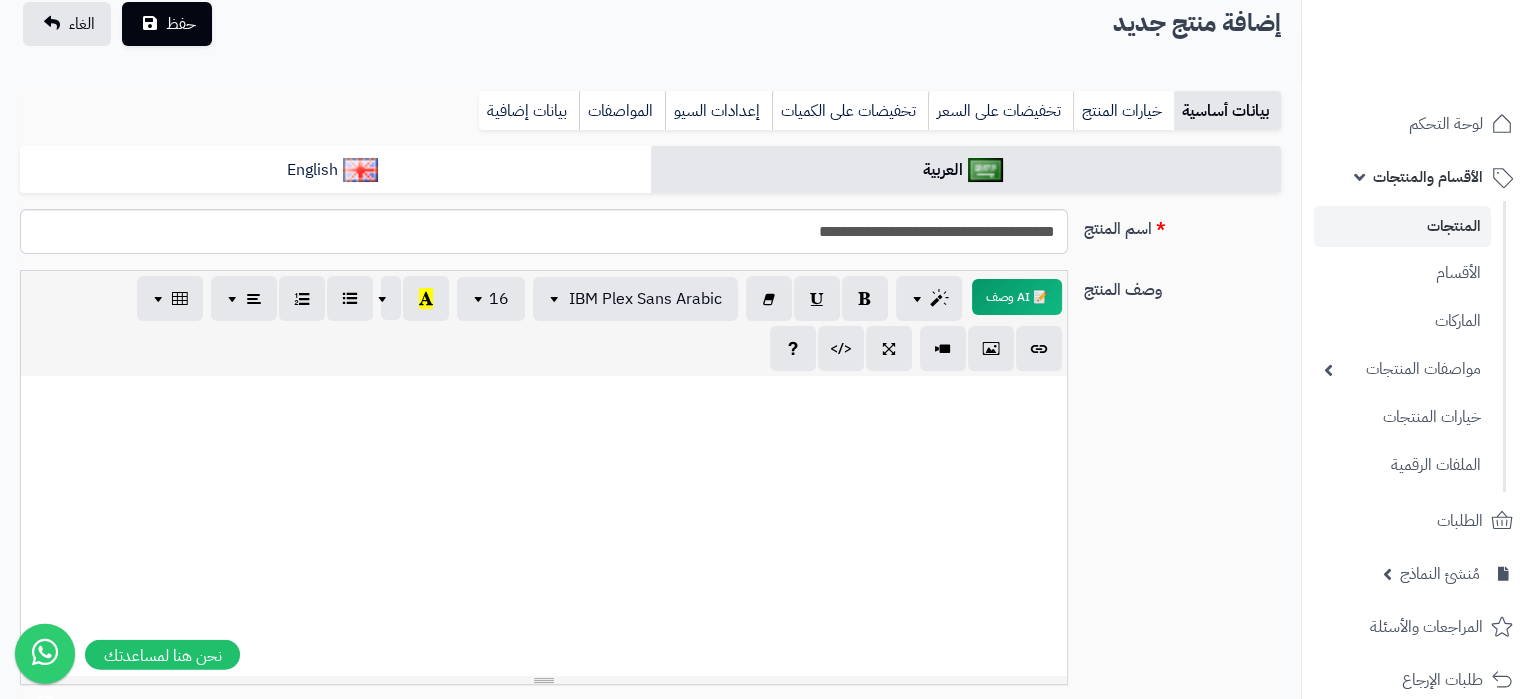 paste 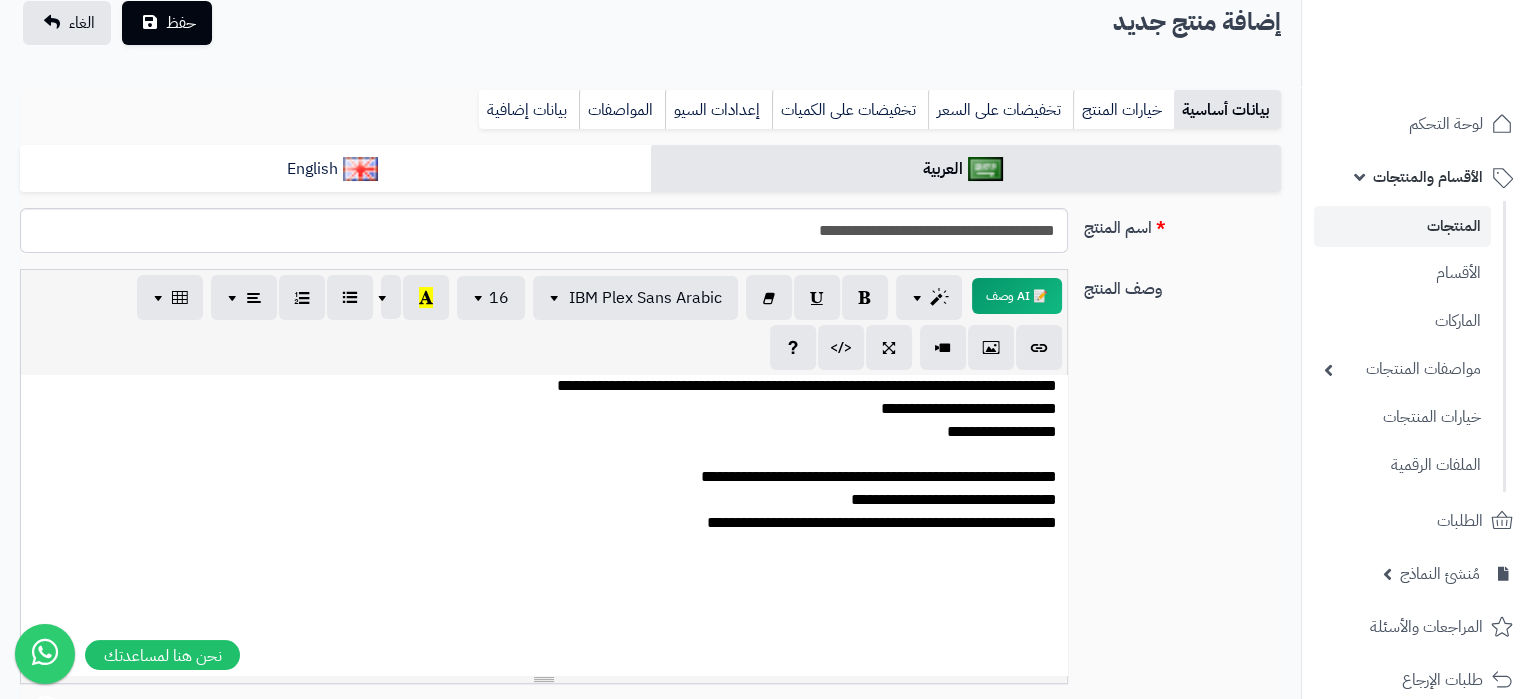 scroll, scrollTop: 1148, scrollLeft: 0, axis: vertical 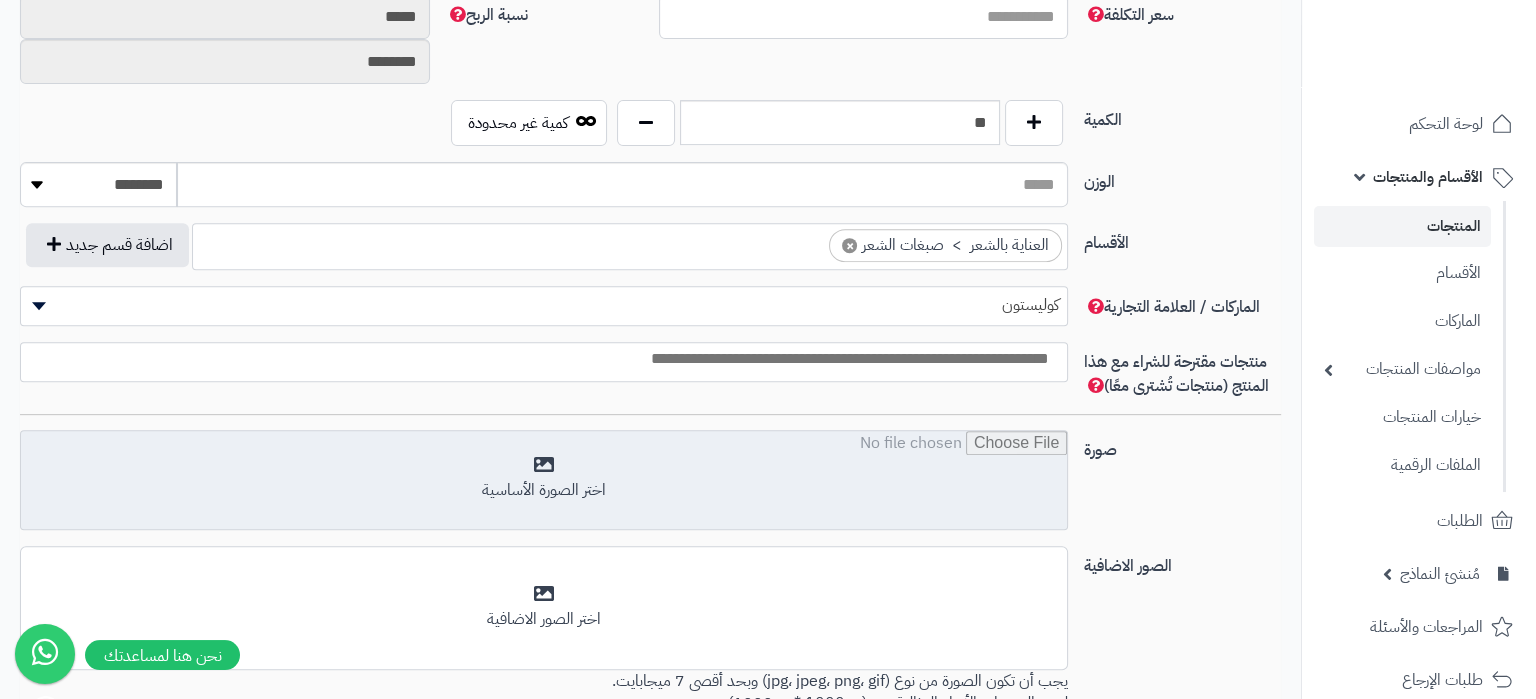 click at bounding box center (544, 481) 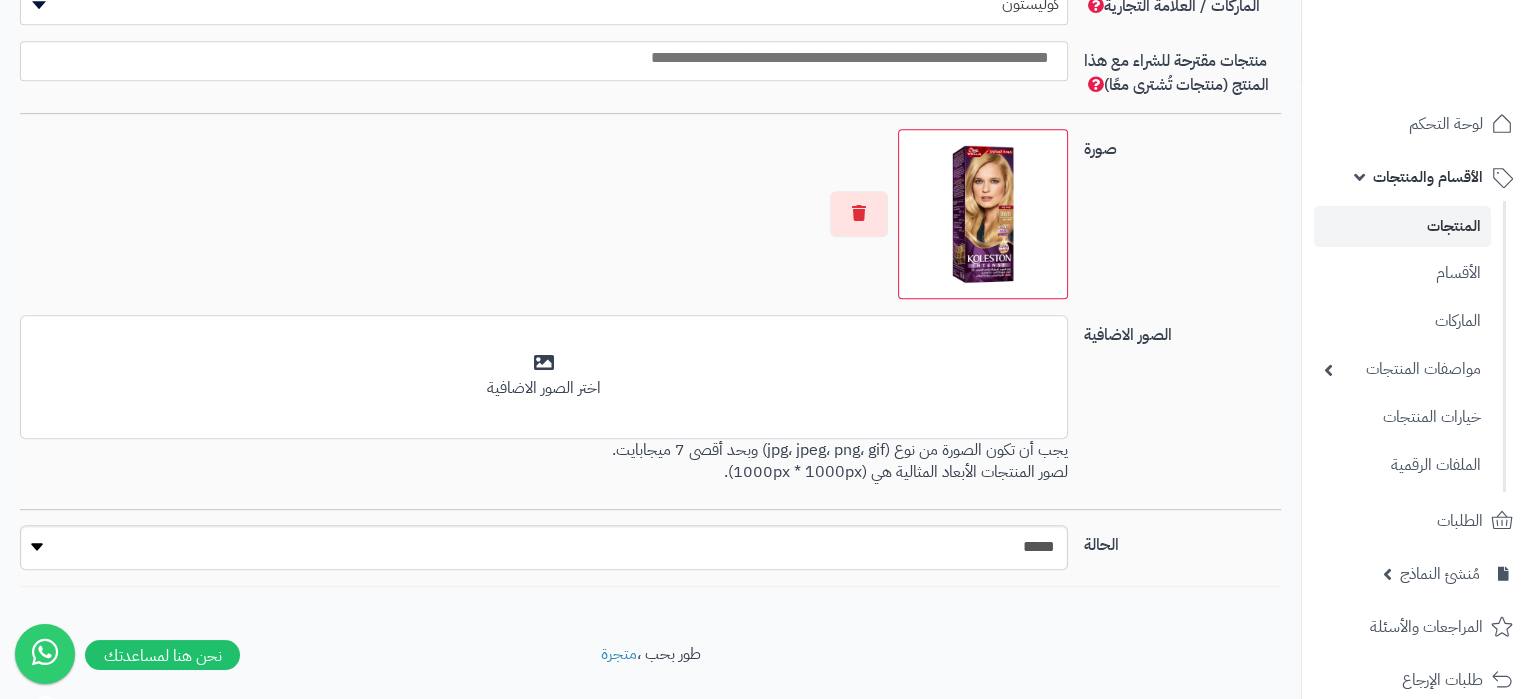 scroll, scrollTop: 1301, scrollLeft: 0, axis: vertical 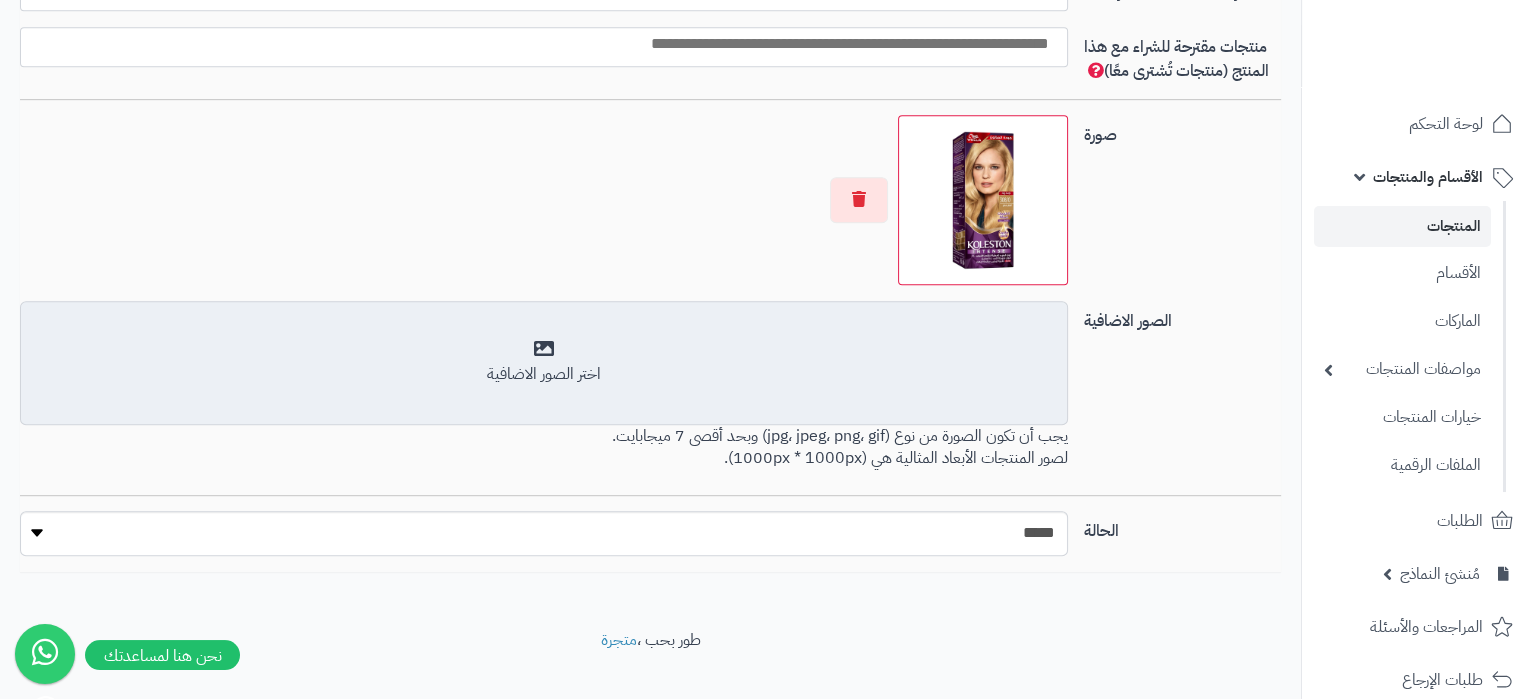 click on "أضف الصور الاضافية
اختر الصور الاضافية" at bounding box center [544, 363] 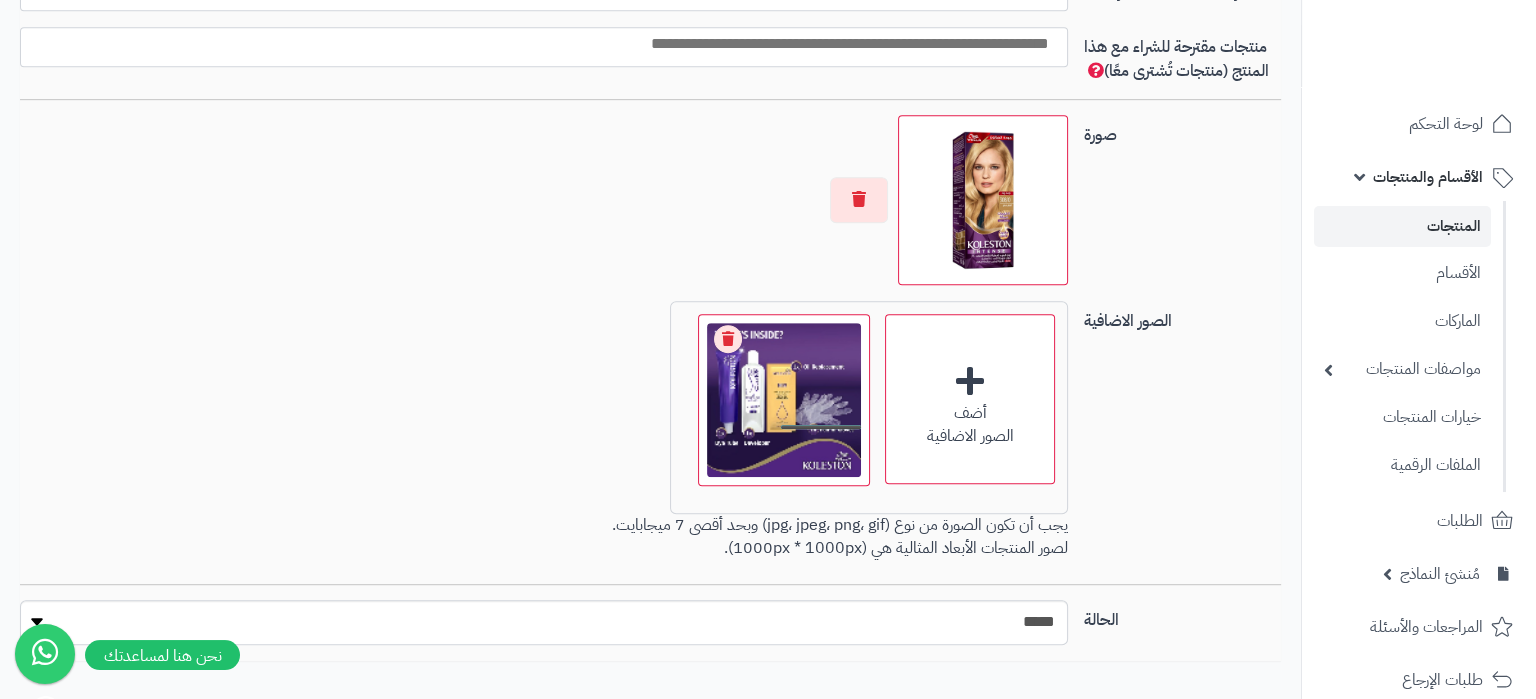 scroll, scrollTop: 1416, scrollLeft: 0, axis: vertical 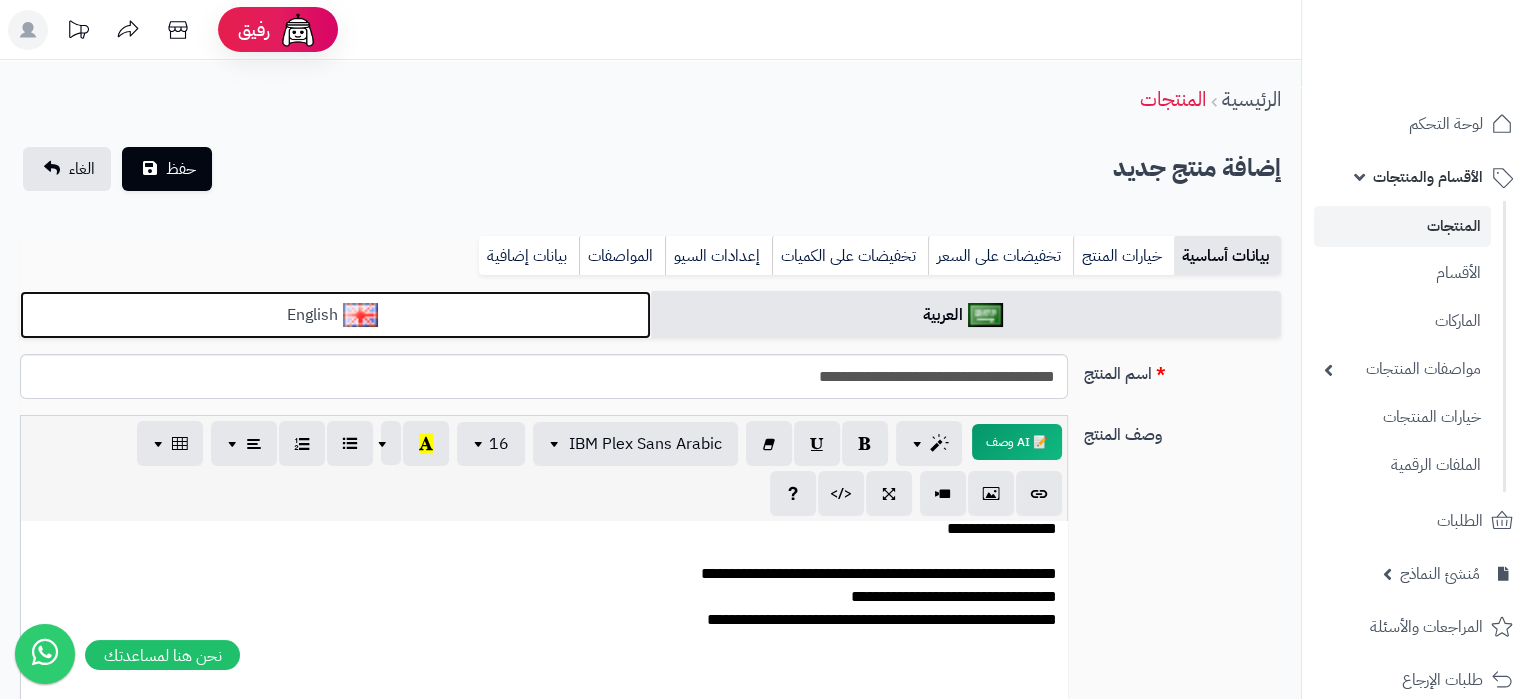 click on "English" at bounding box center [335, 315] 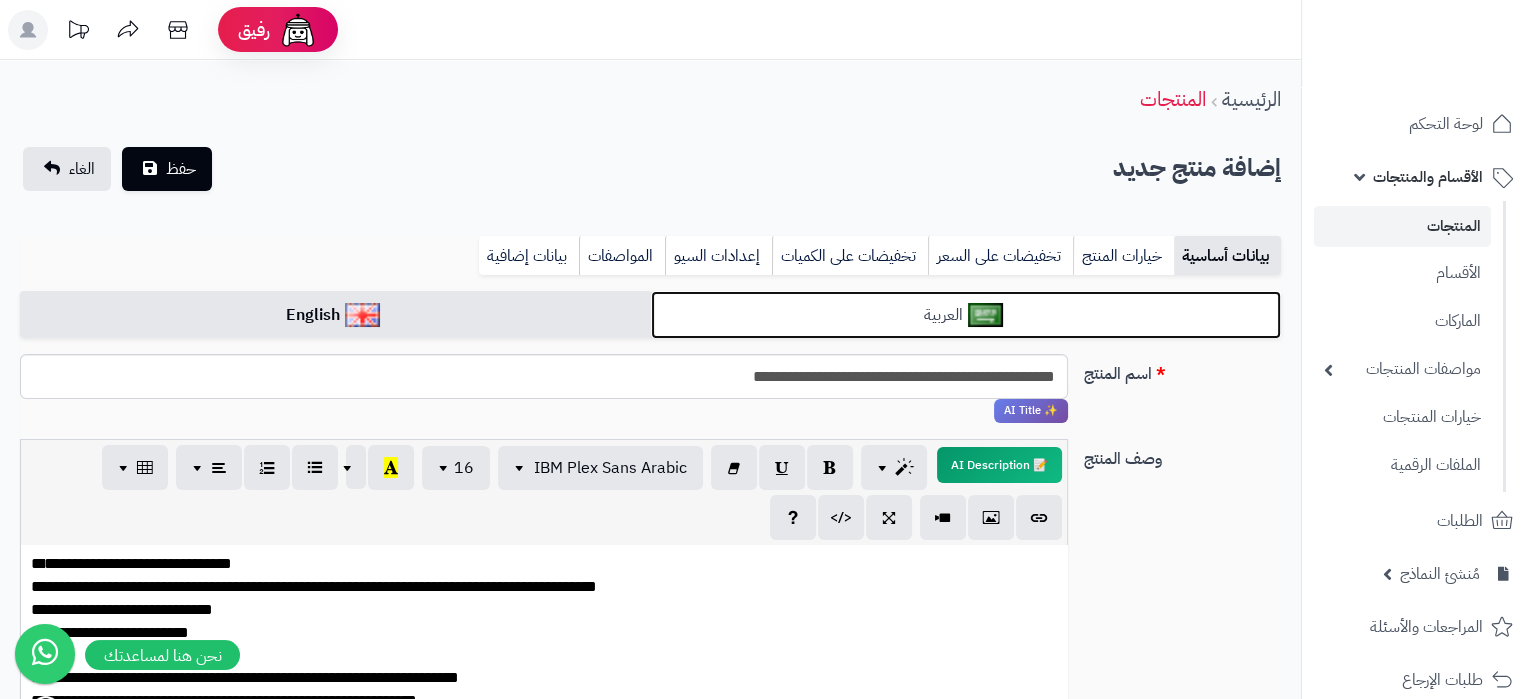 click on "العربية" at bounding box center (966, 315) 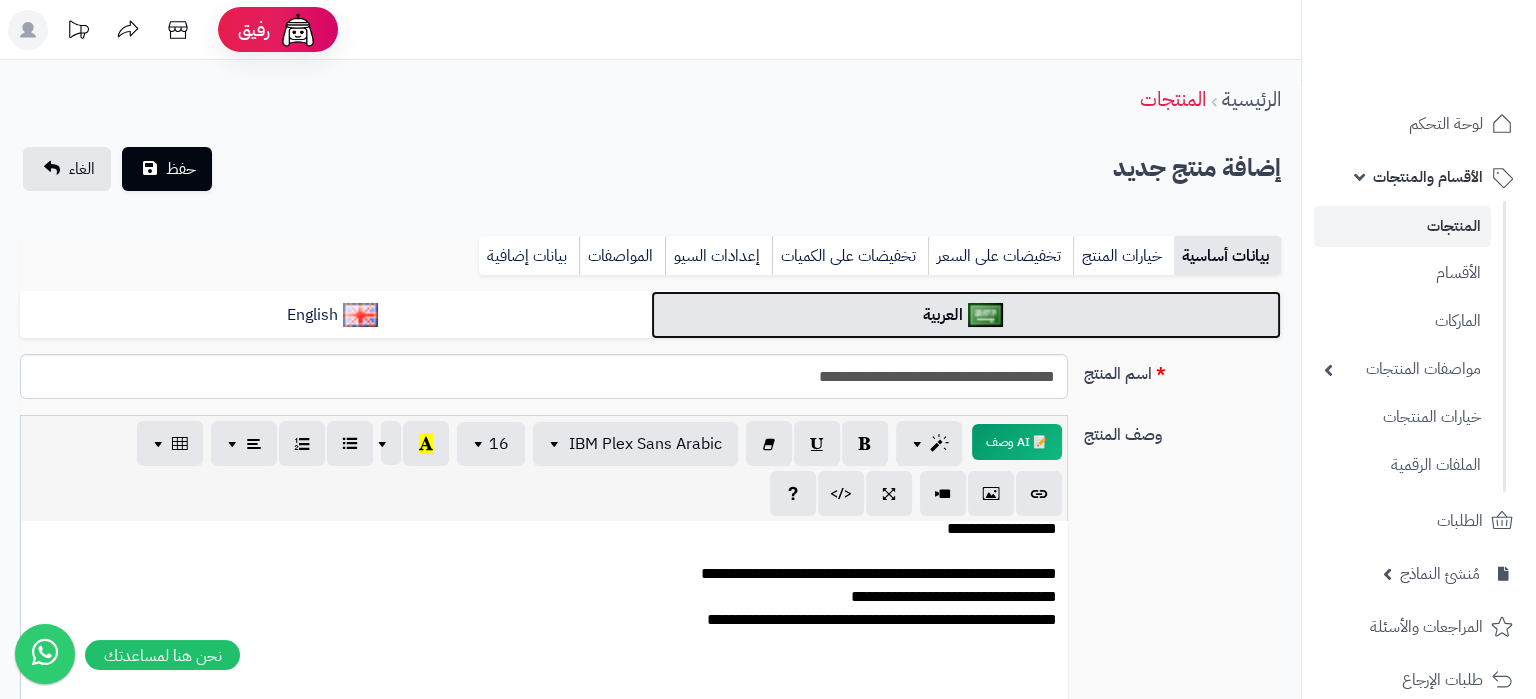 scroll, scrollTop: 1147, scrollLeft: 0, axis: vertical 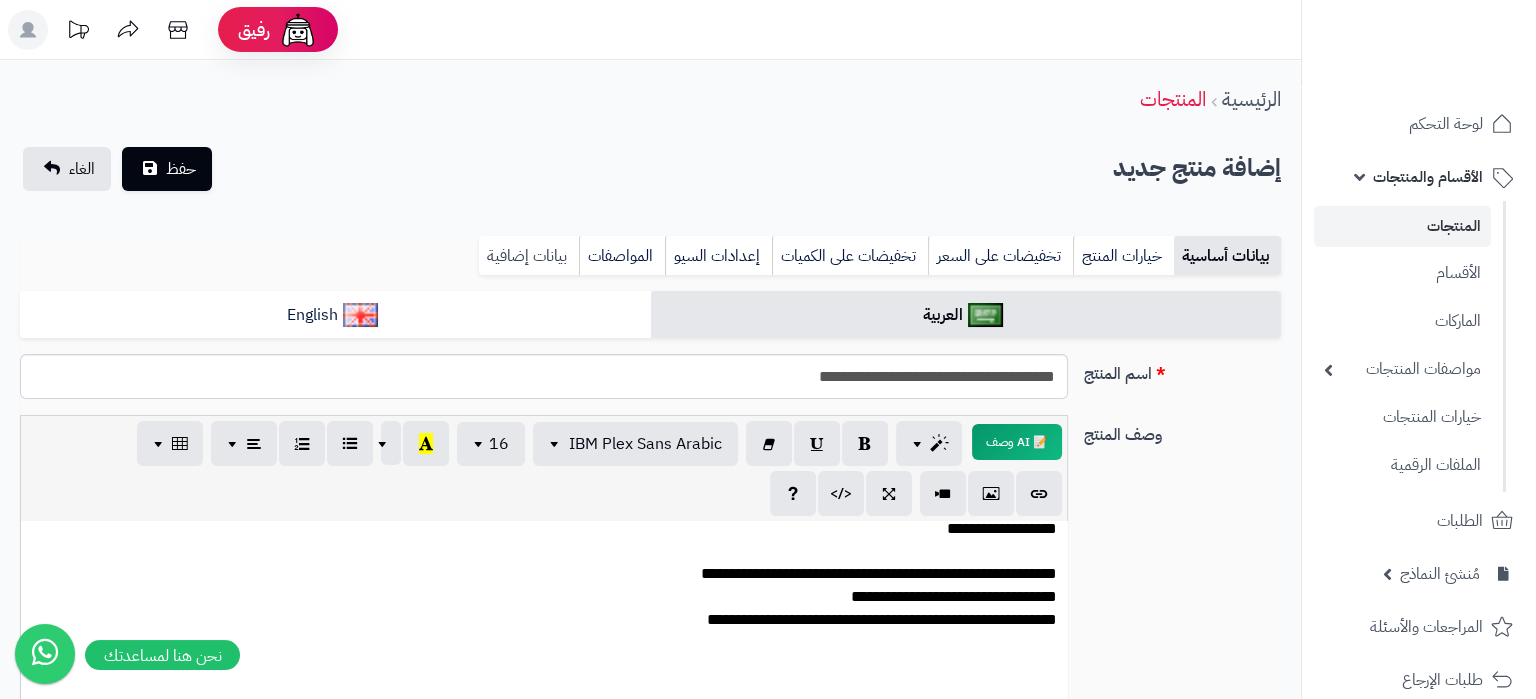 click on "بيانات إضافية" at bounding box center [529, 256] 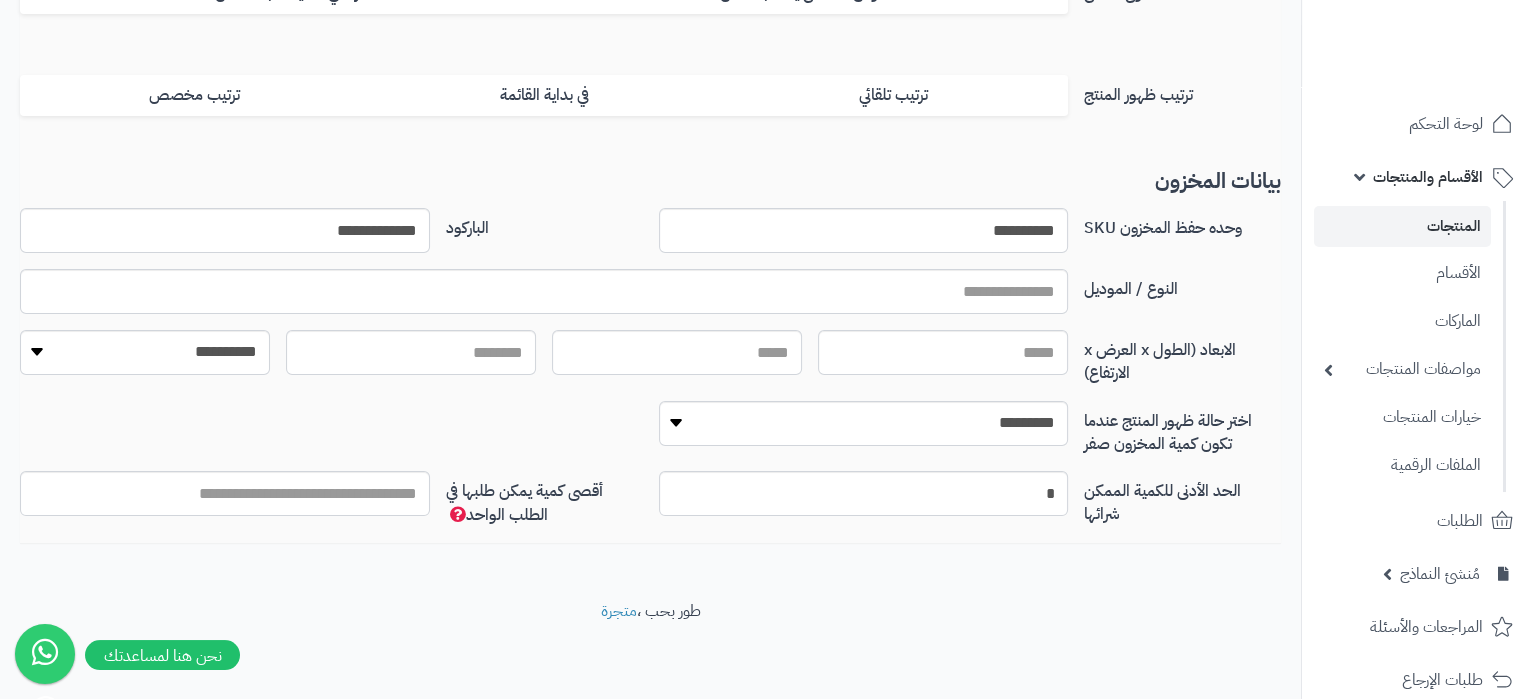 scroll, scrollTop: 0, scrollLeft: 0, axis: both 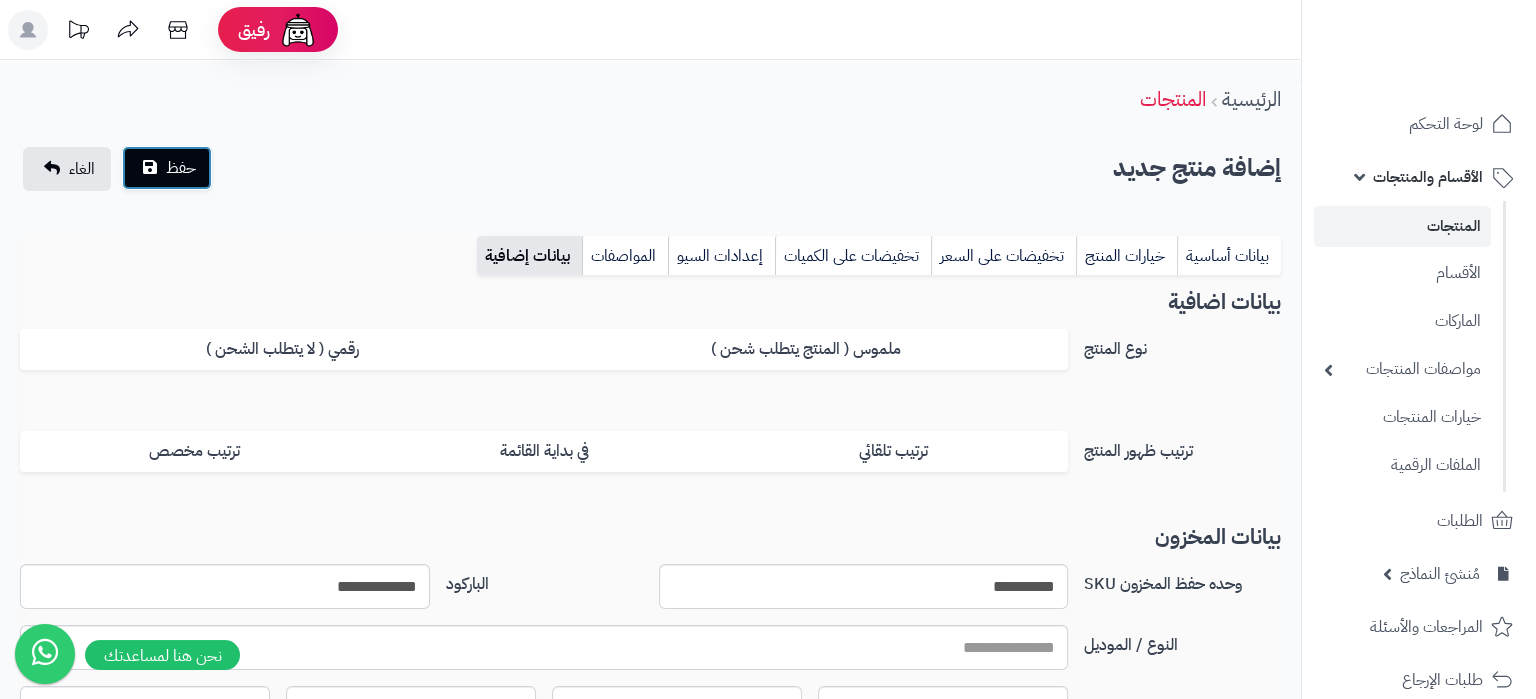 click on "حفظ" at bounding box center [167, 168] 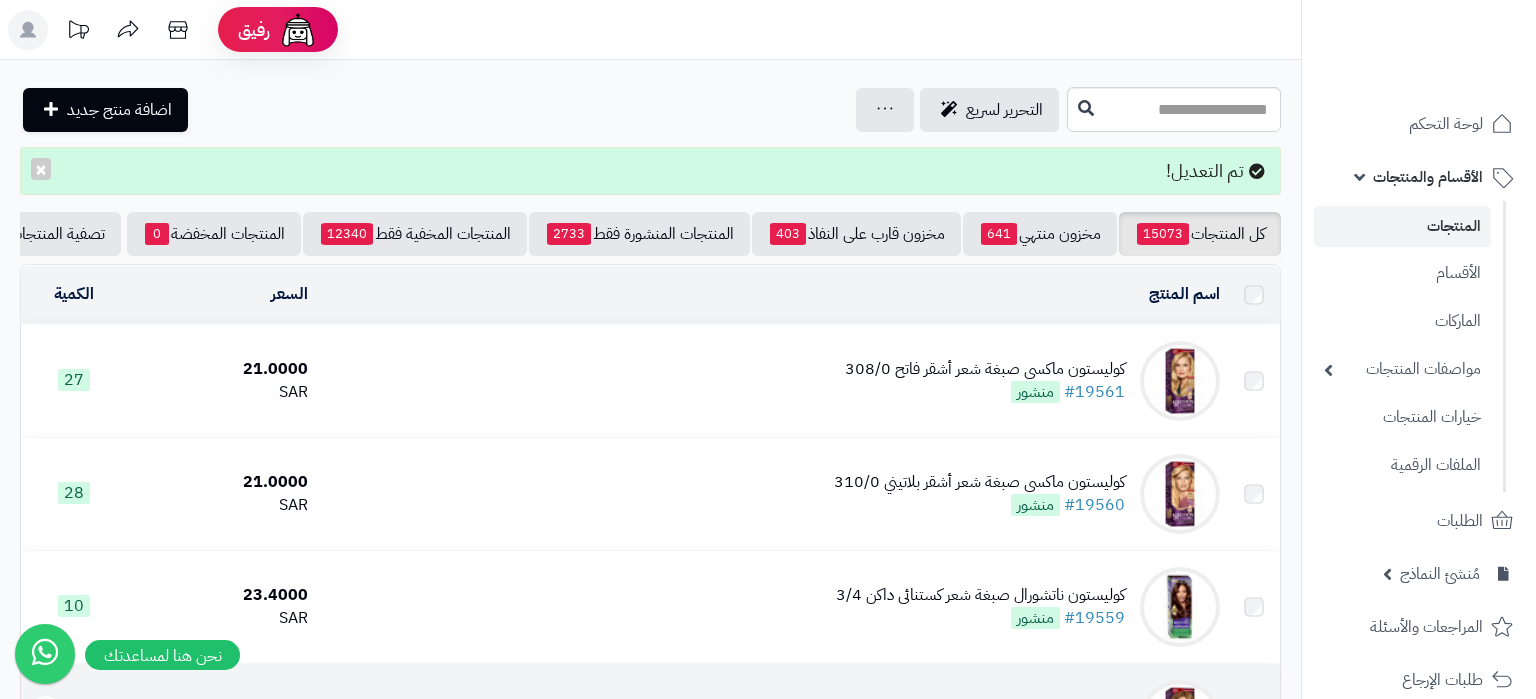 scroll, scrollTop: 0, scrollLeft: 0, axis: both 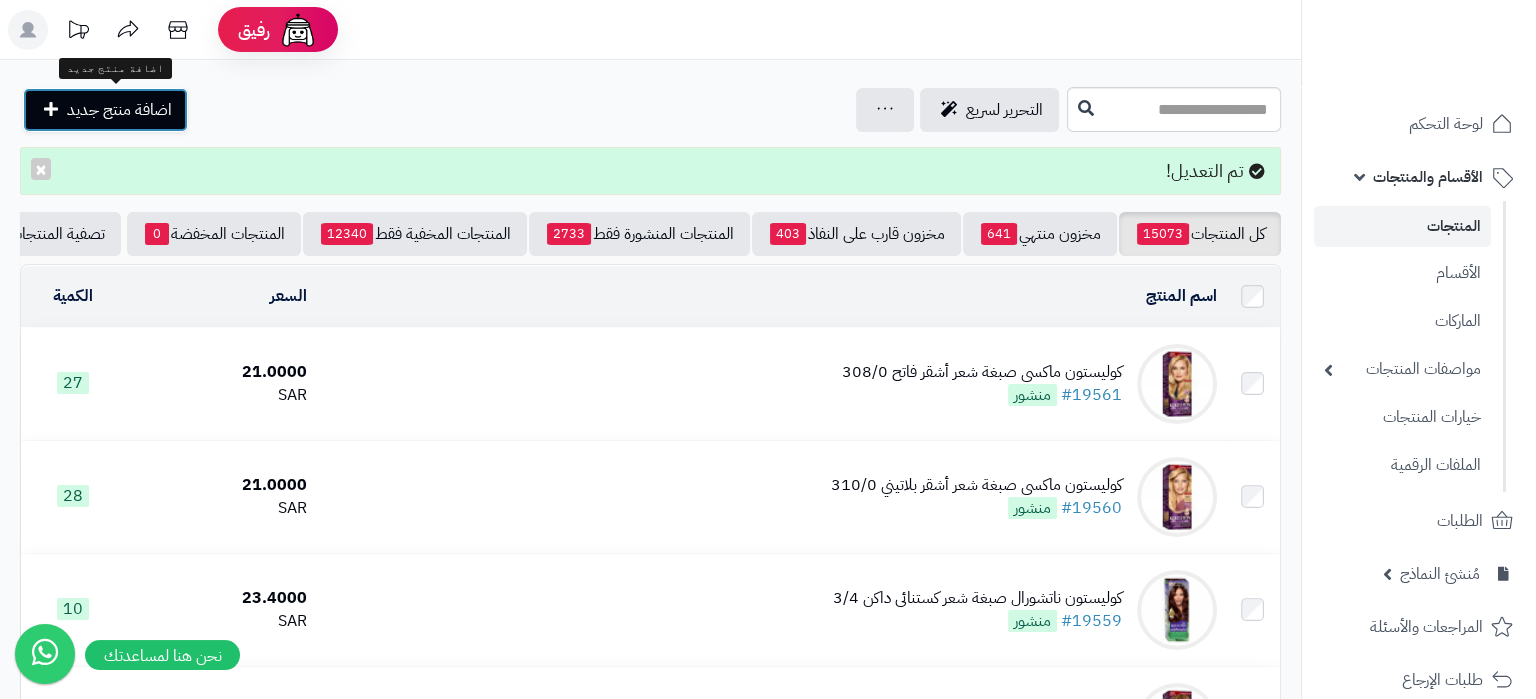 click on "اضافة منتج جديد" at bounding box center [119, 110] 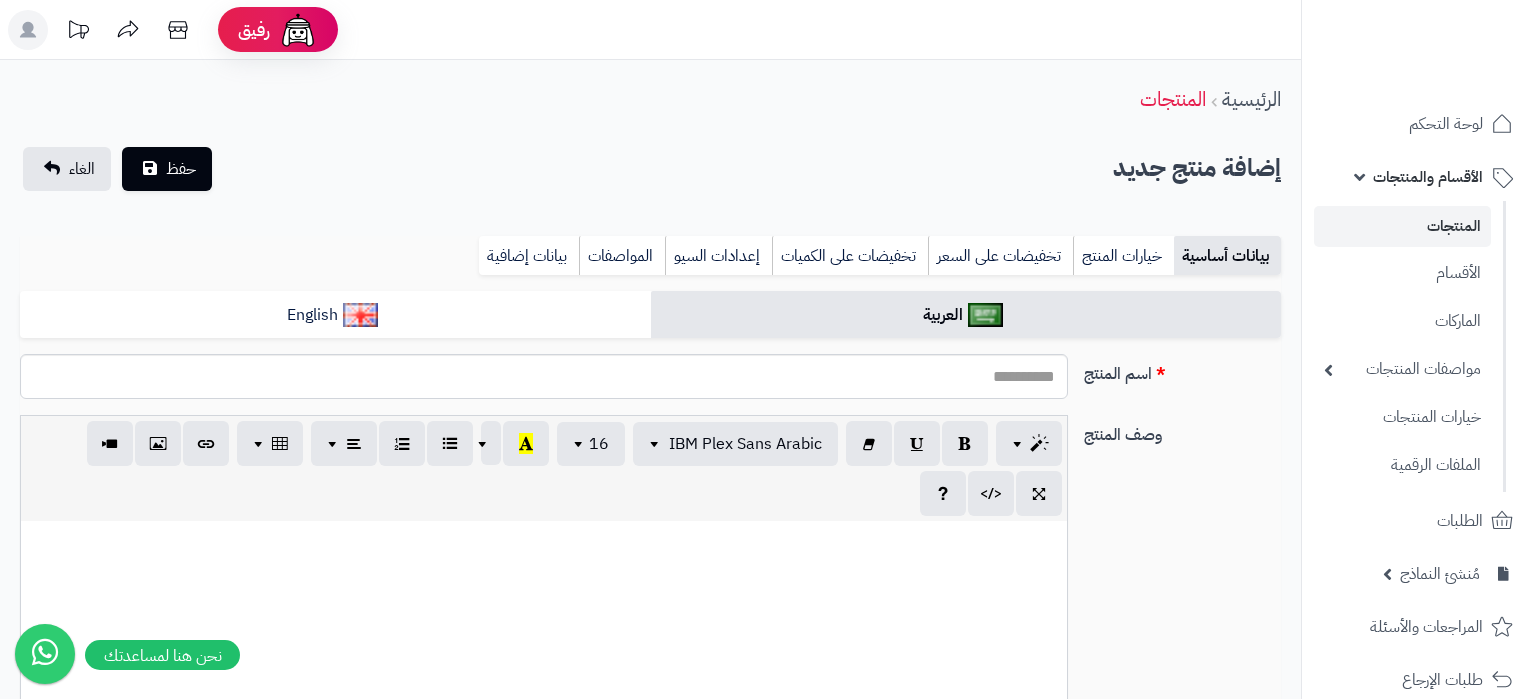 select 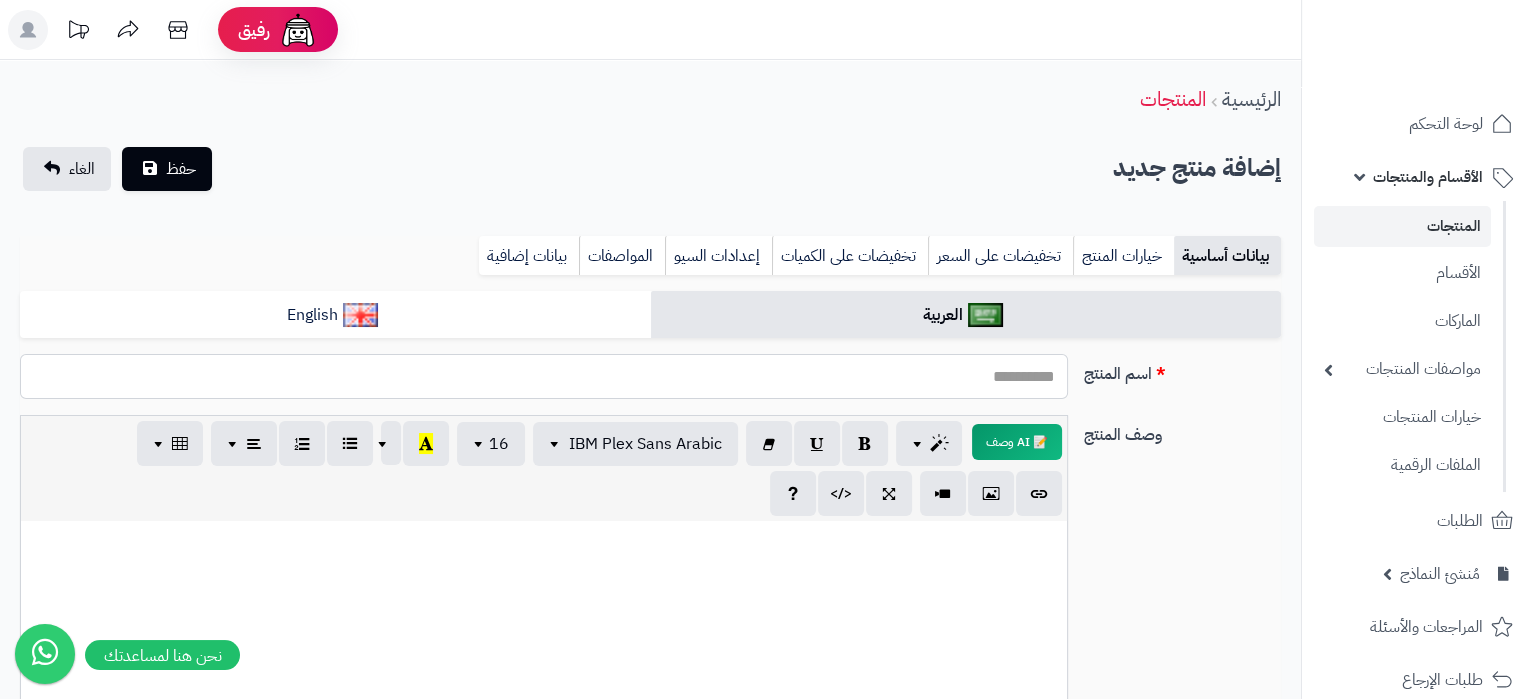 click on "اسم المنتج" at bounding box center (544, 376) 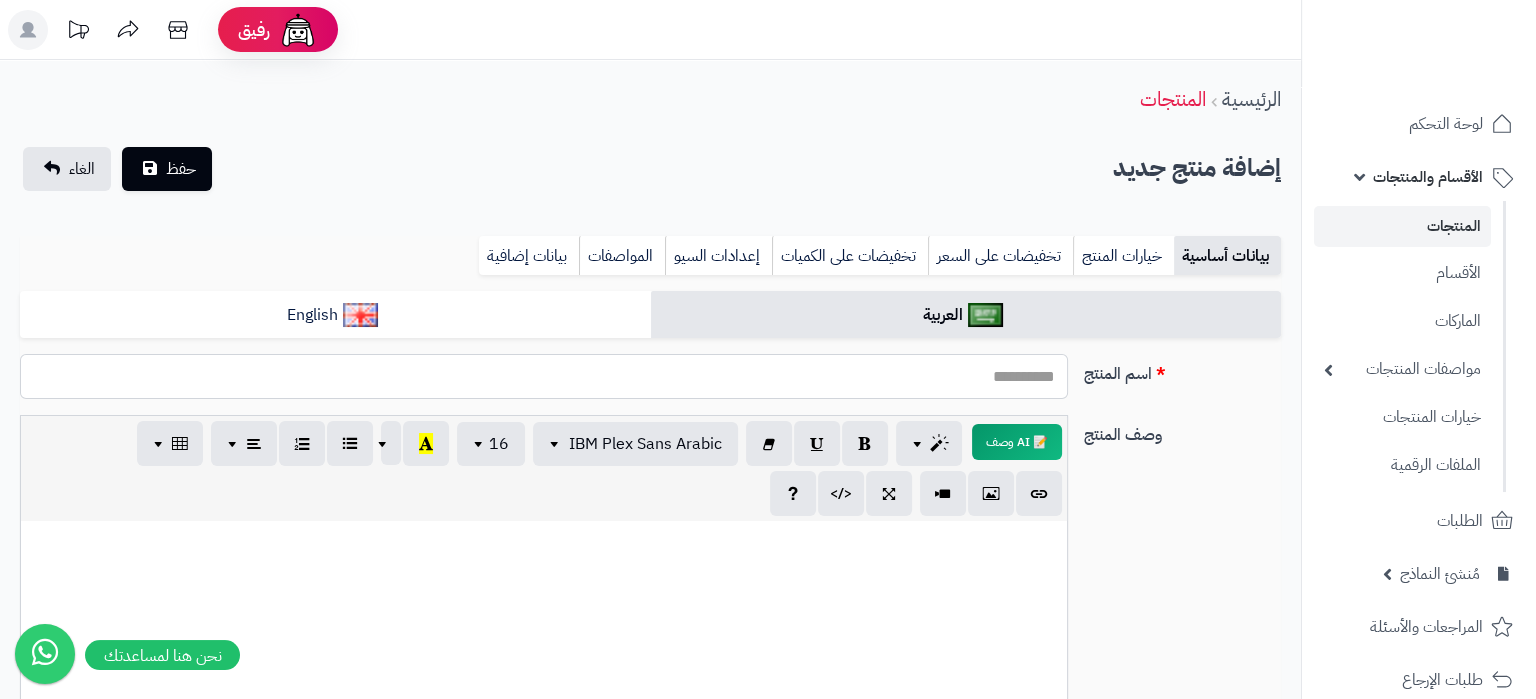 click on "اسم المنتج" at bounding box center (544, 376) 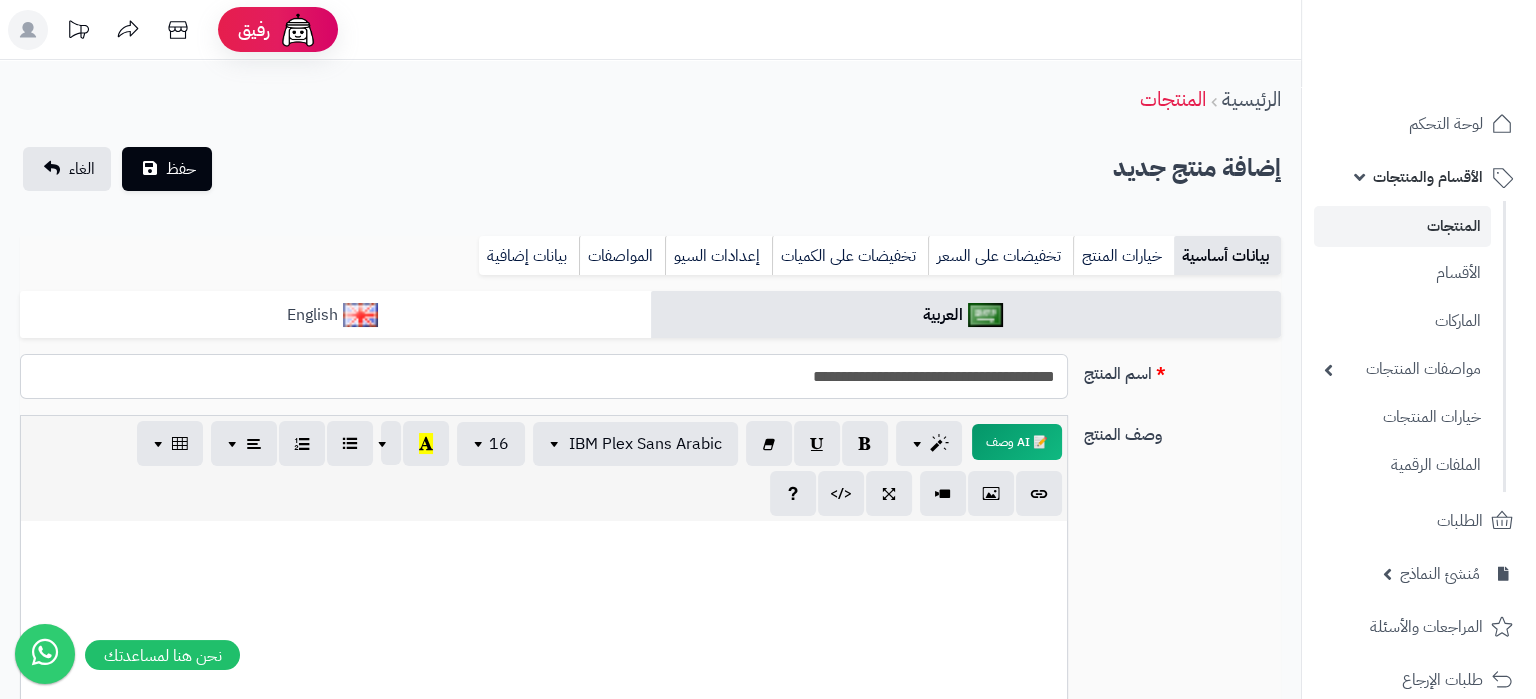 type on "**********" 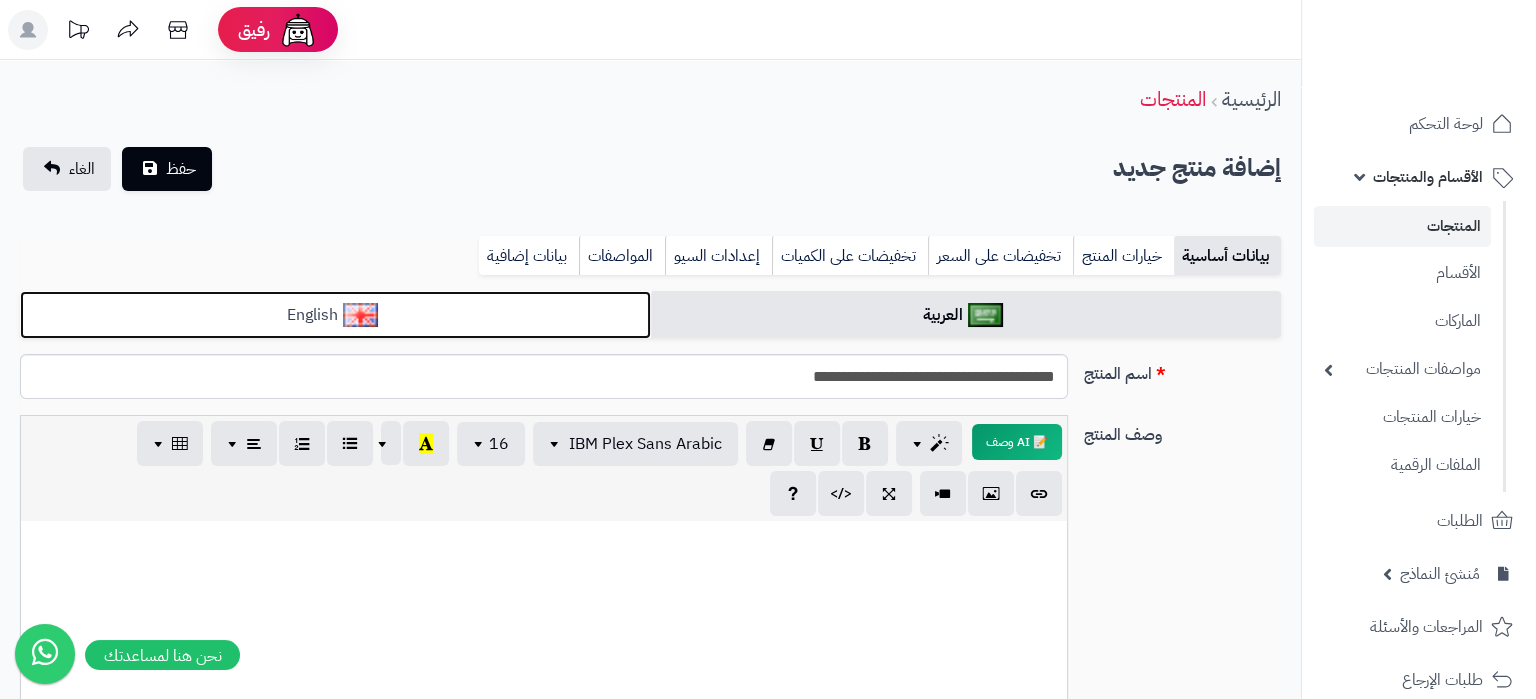 click on "English" at bounding box center [335, 315] 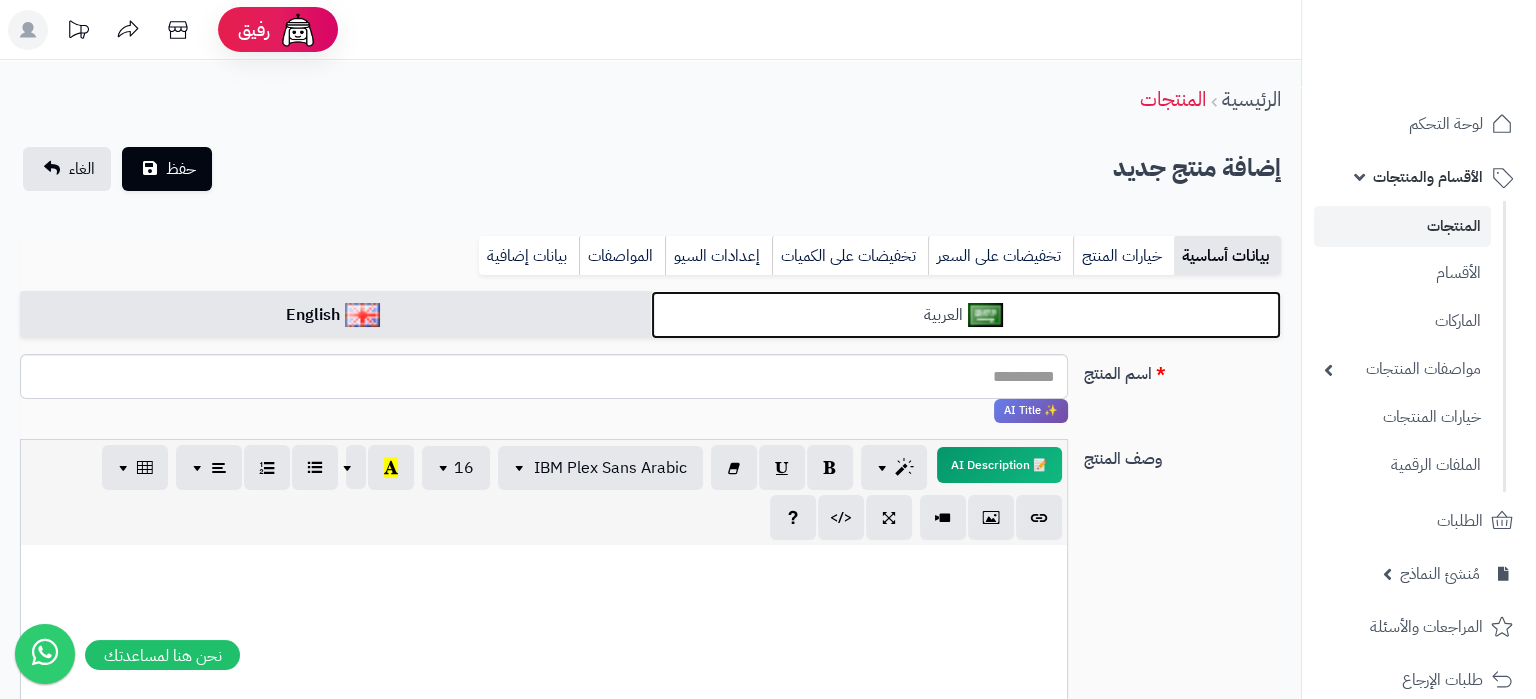 click on "العربية" at bounding box center (966, 315) 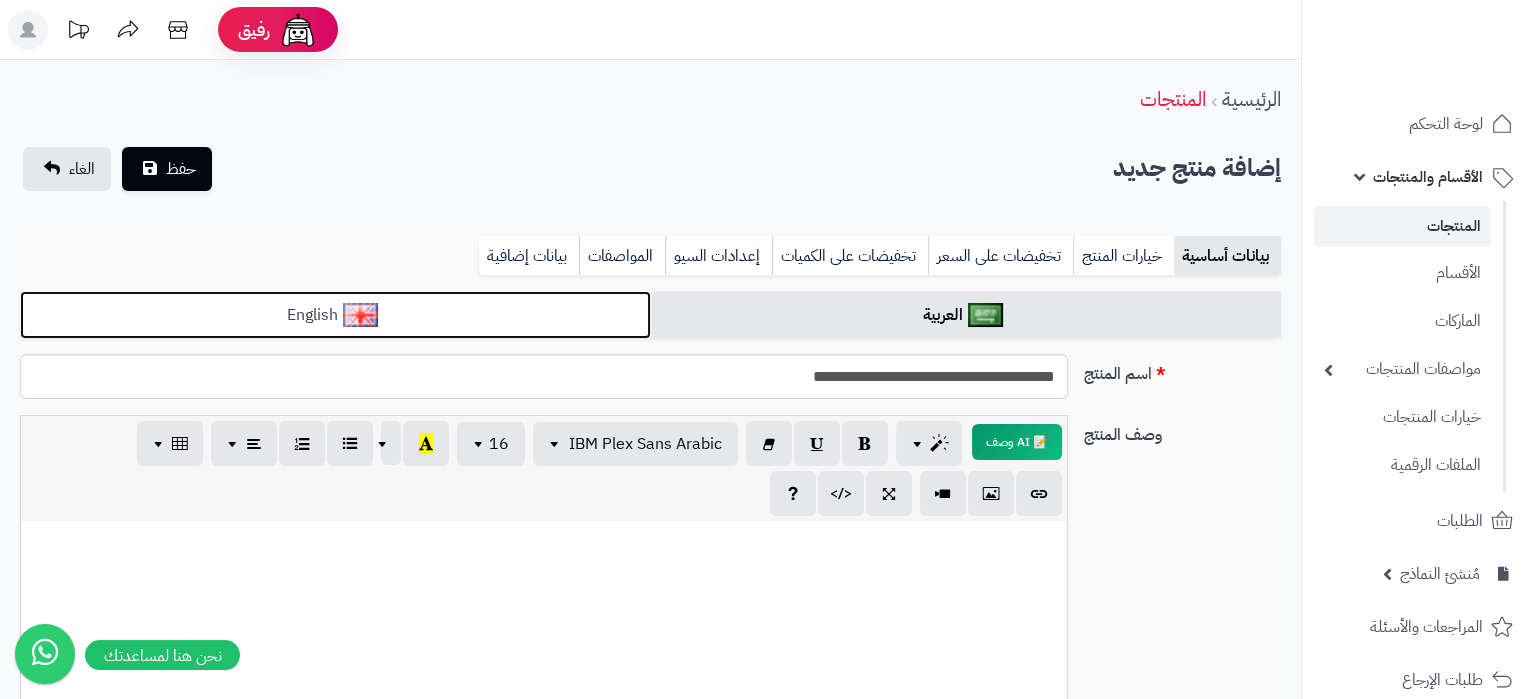 click on "English" at bounding box center (335, 315) 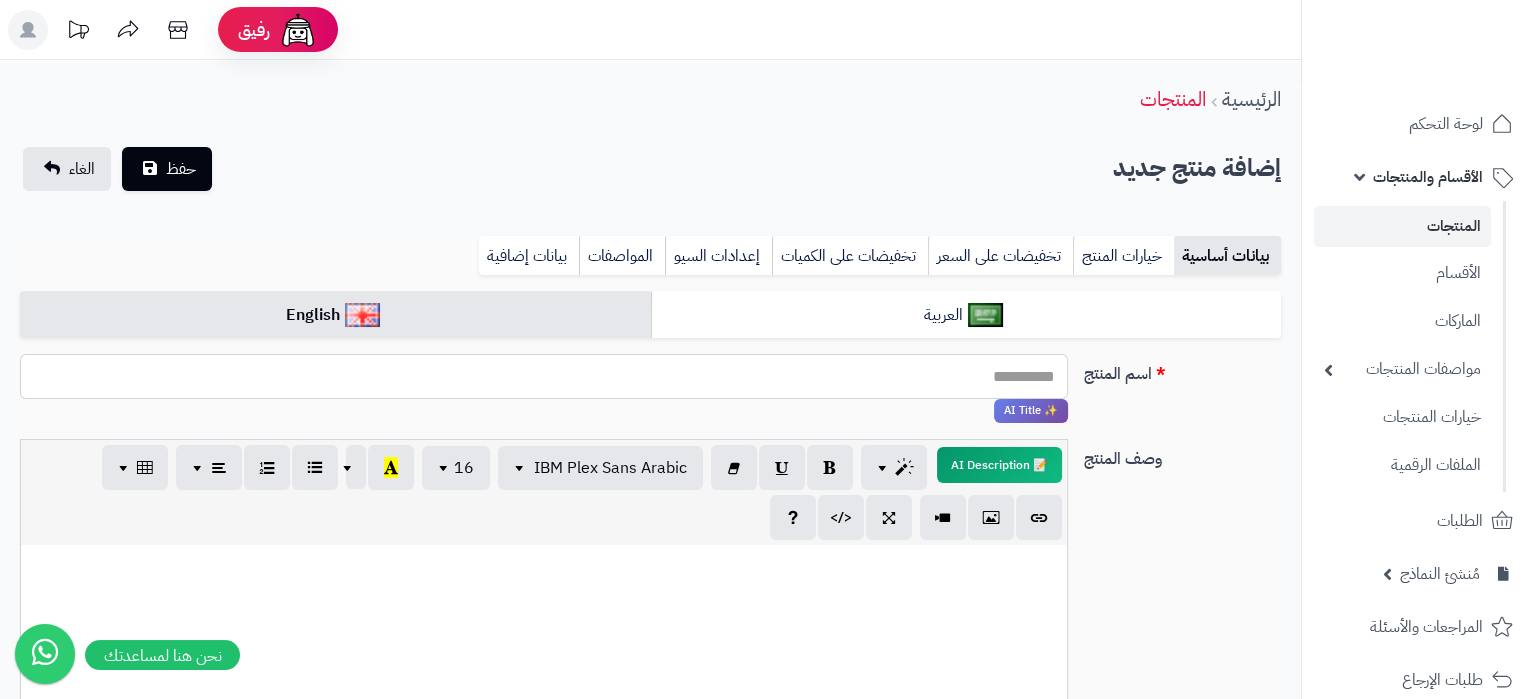 click on "اسم المنتج" at bounding box center [544, 376] 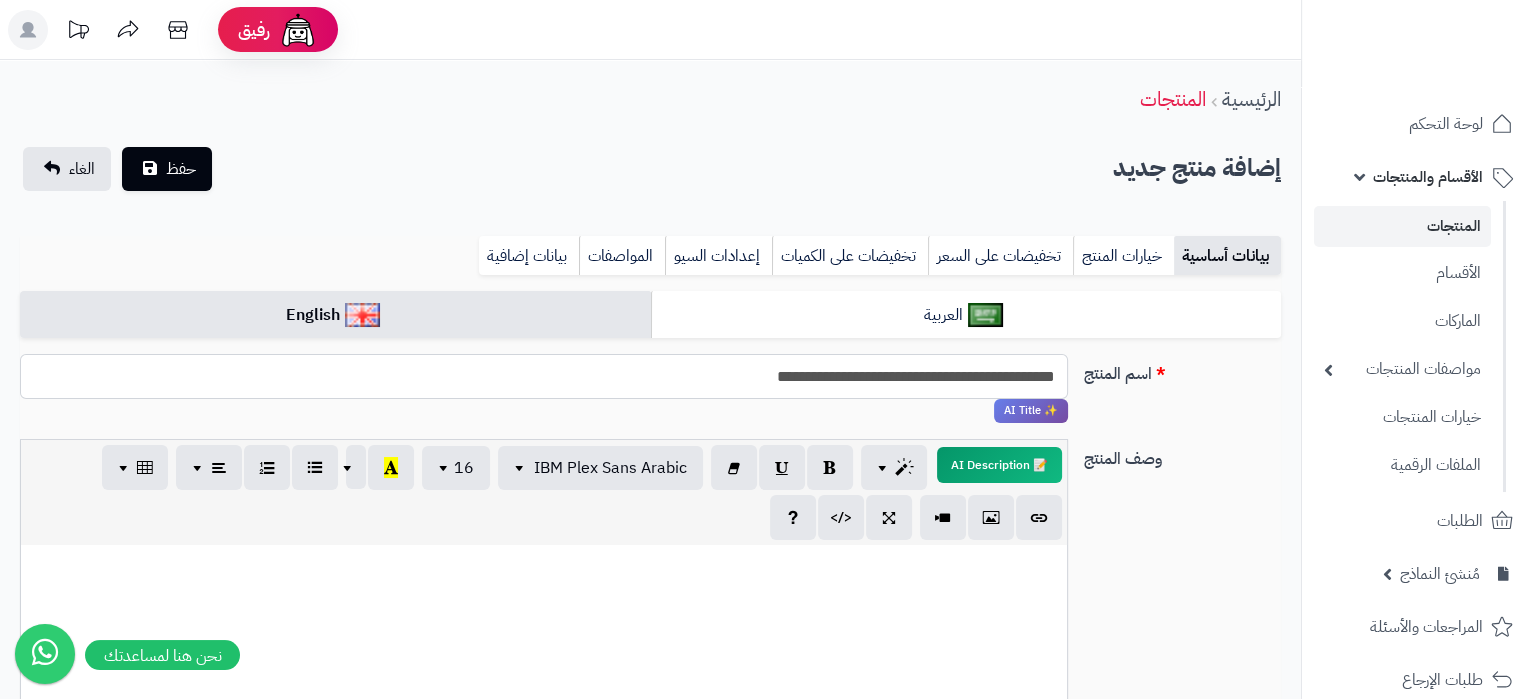 type on "**********" 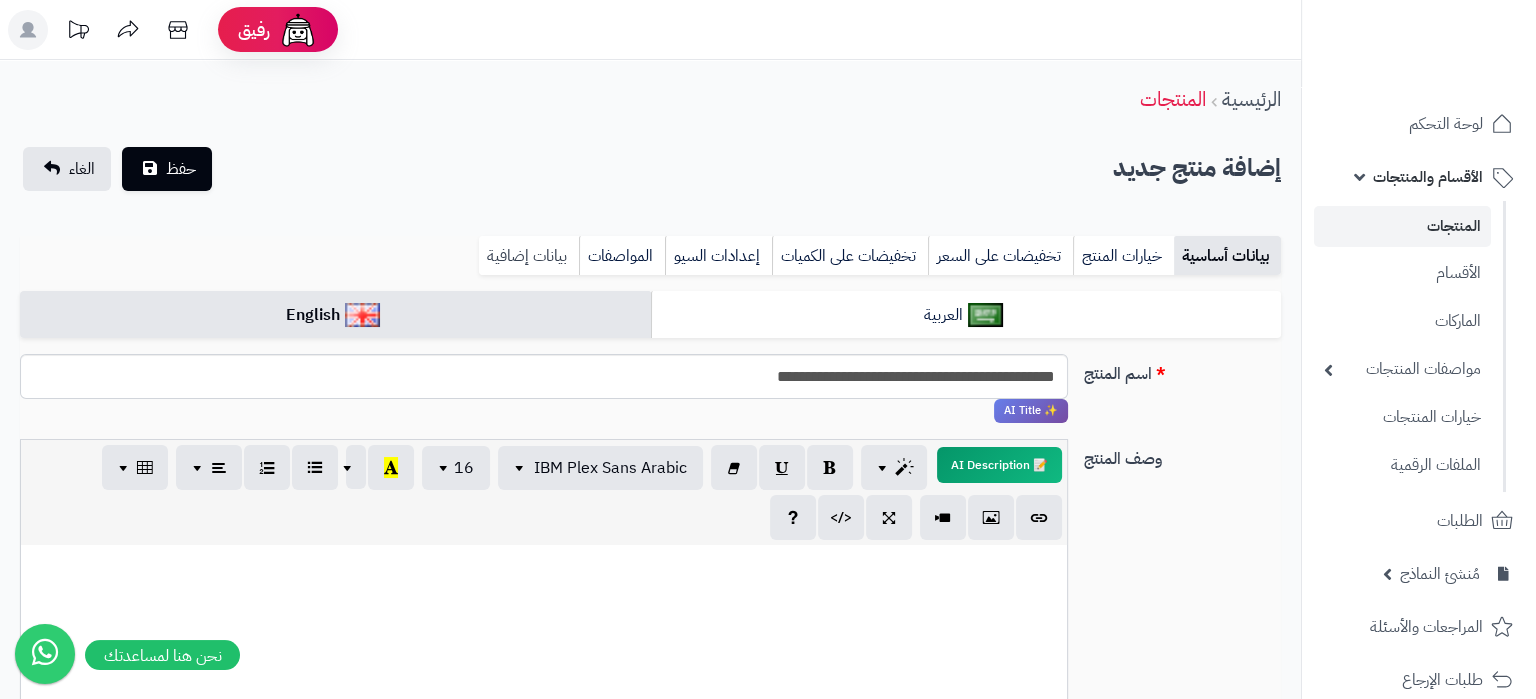 click on "بيانات إضافية" at bounding box center (529, 256) 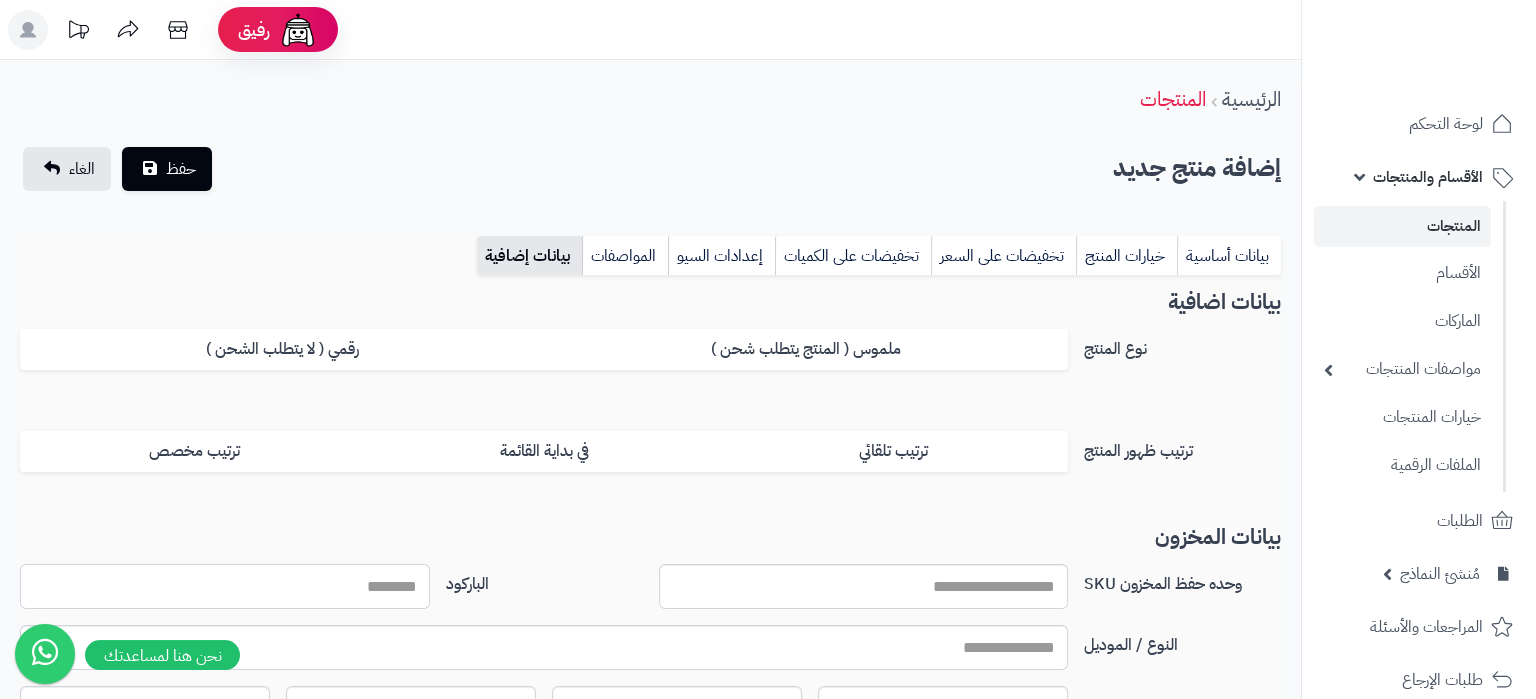 click on "الباركود" at bounding box center [225, 586] 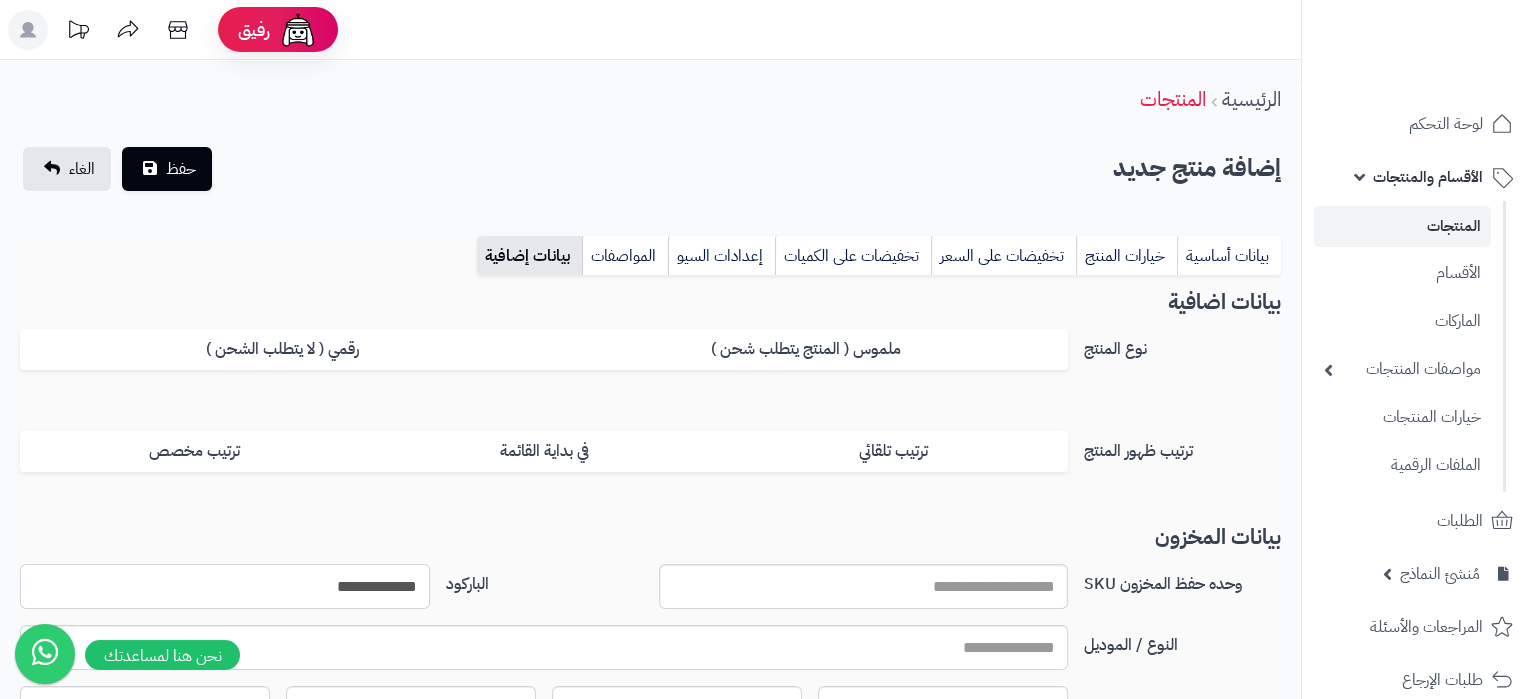 type on "**********" 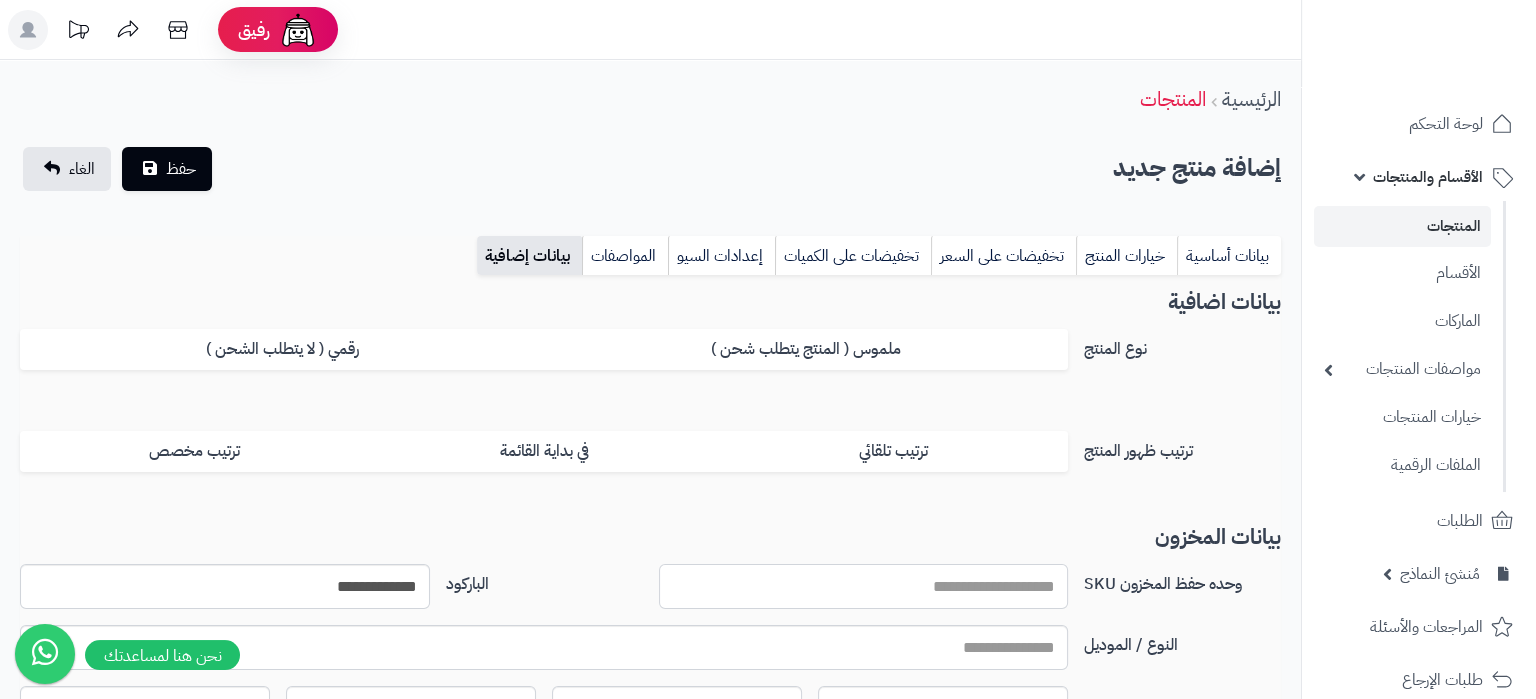 click on "وحده حفظ المخزون SKU" at bounding box center (864, 586) 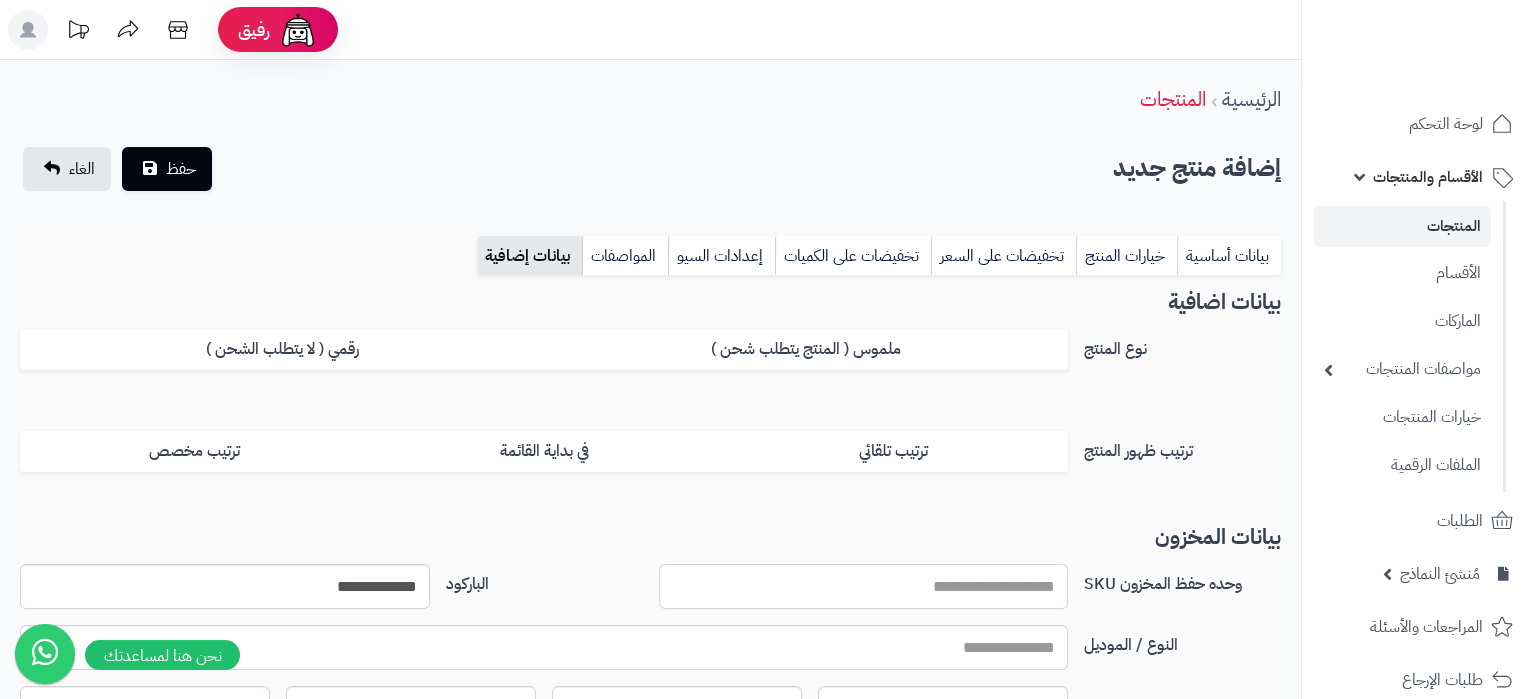 click on "وحده حفظ المخزون SKU" at bounding box center (864, 586) 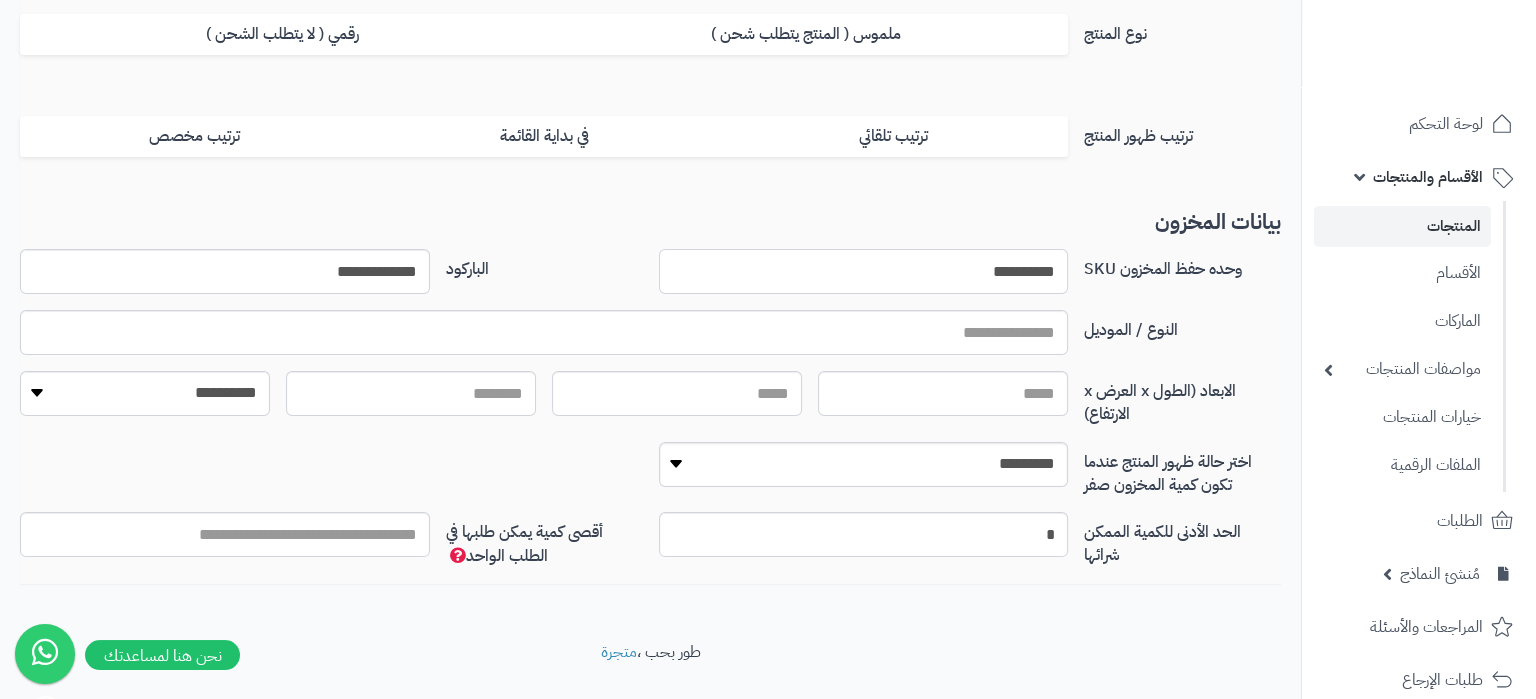 scroll, scrollTop: 210, scrollLeft: 0, axis: vertical 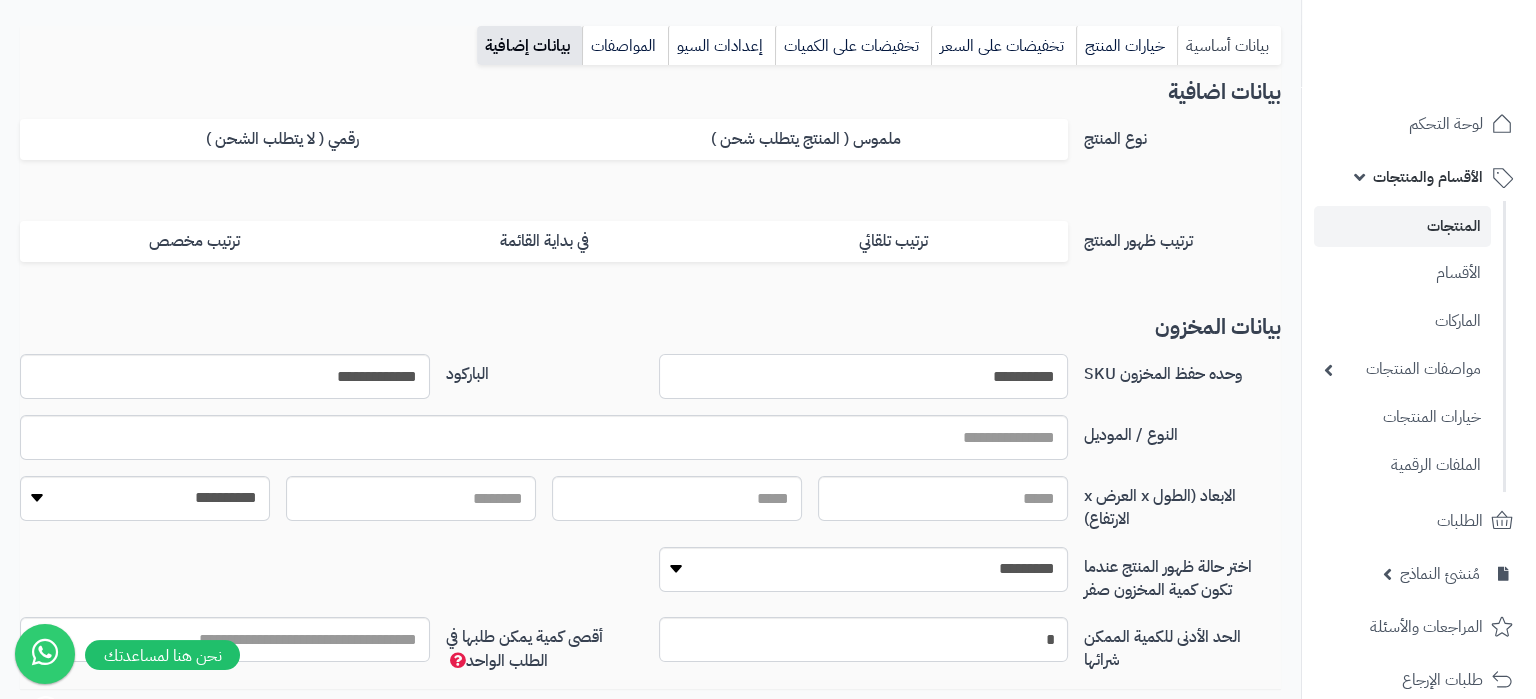 type on "**********" 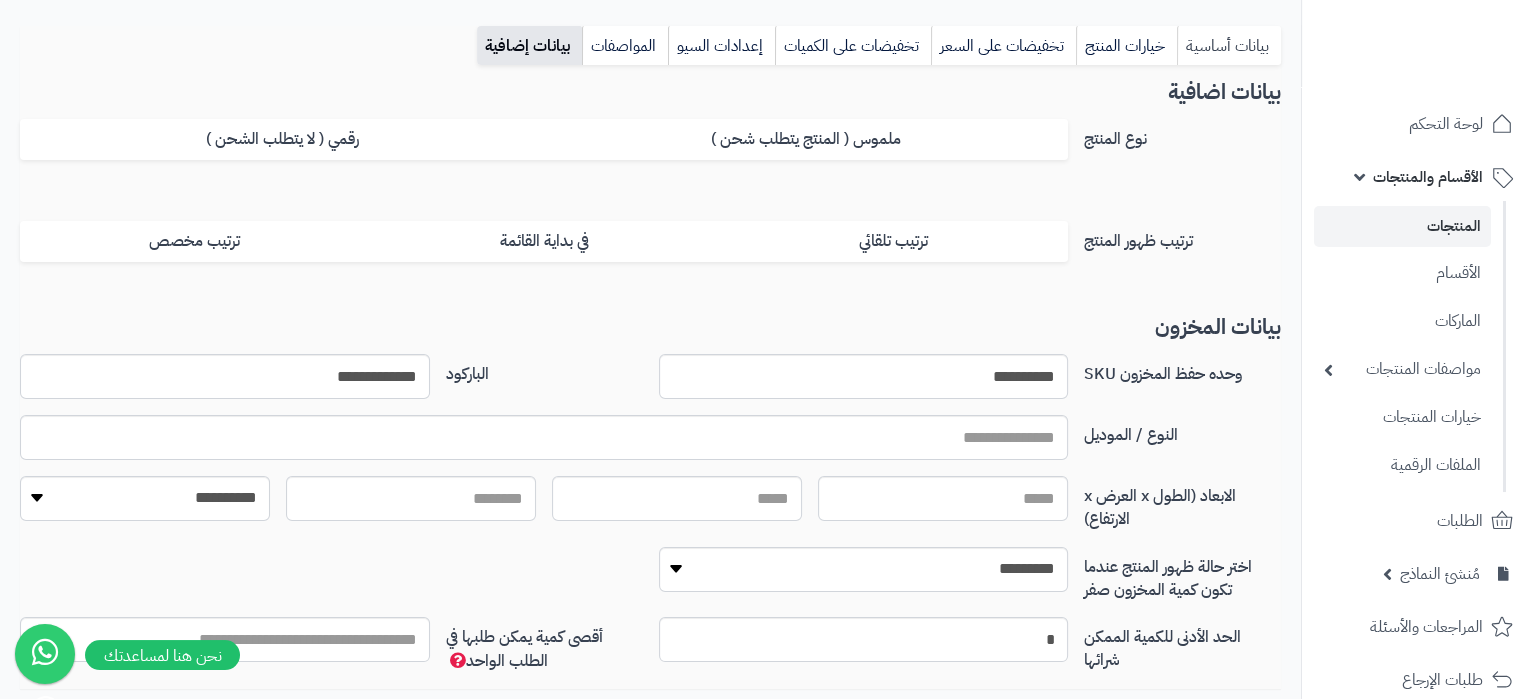 click on "بيانات أساسية" at bounding box center (1229, 46) 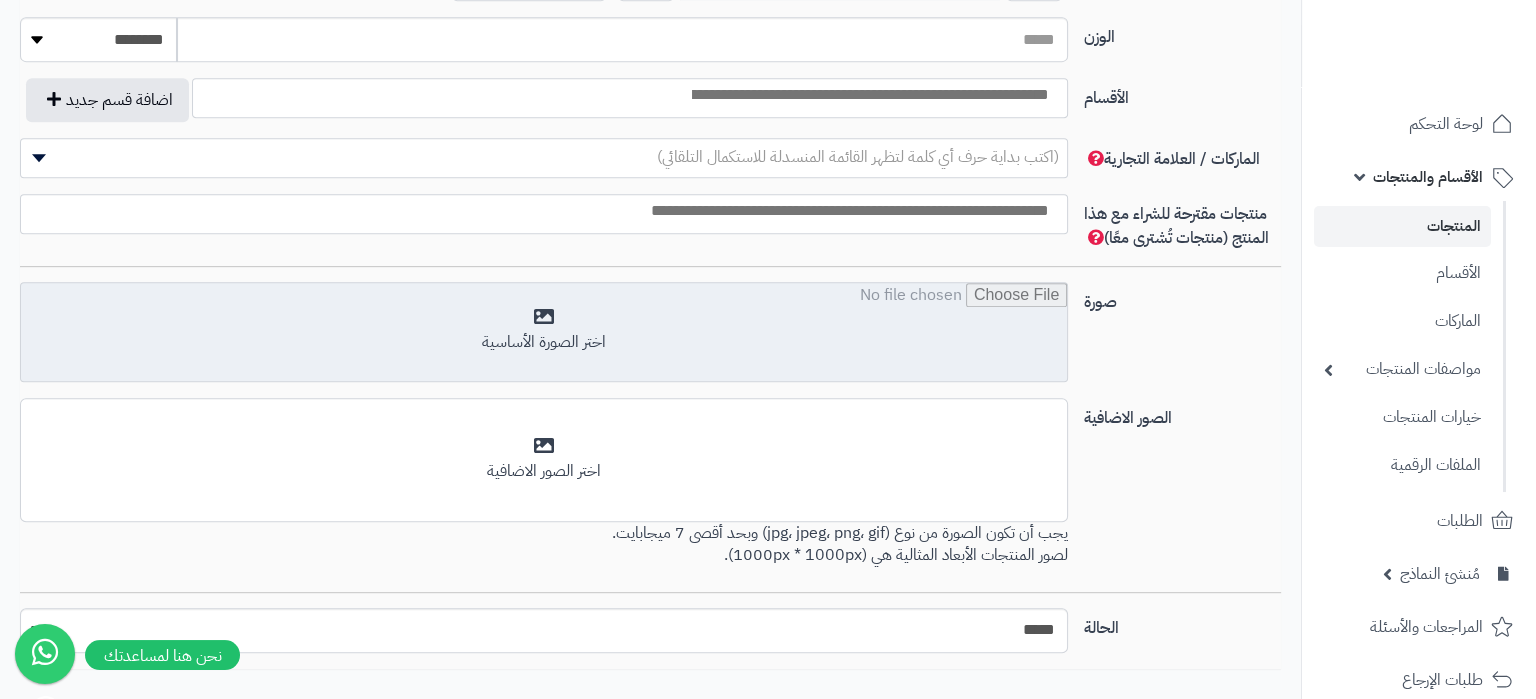 scroll, scrollTop: 735, scrollLeft: 0, axis: vertical 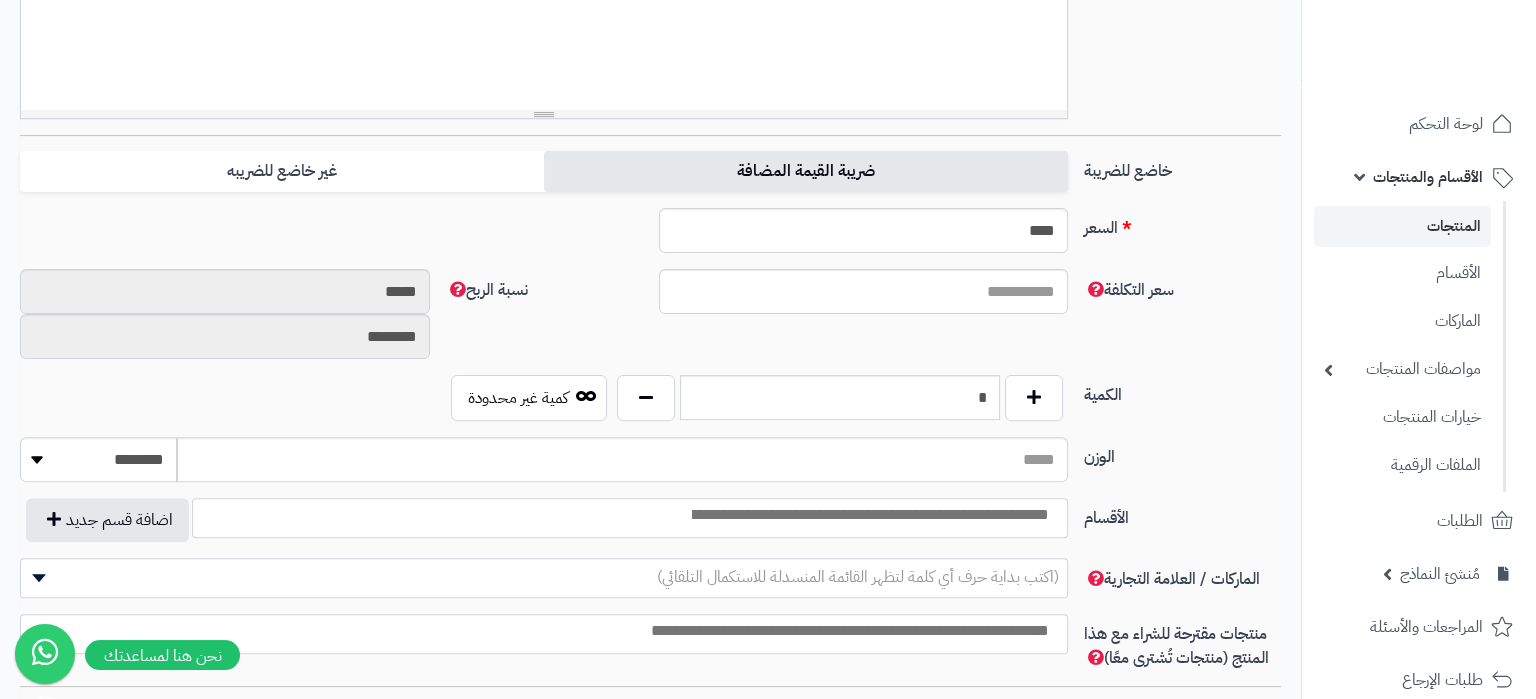 click on "ضريبة القيمة المضافة" at bounding box center [806, 171] 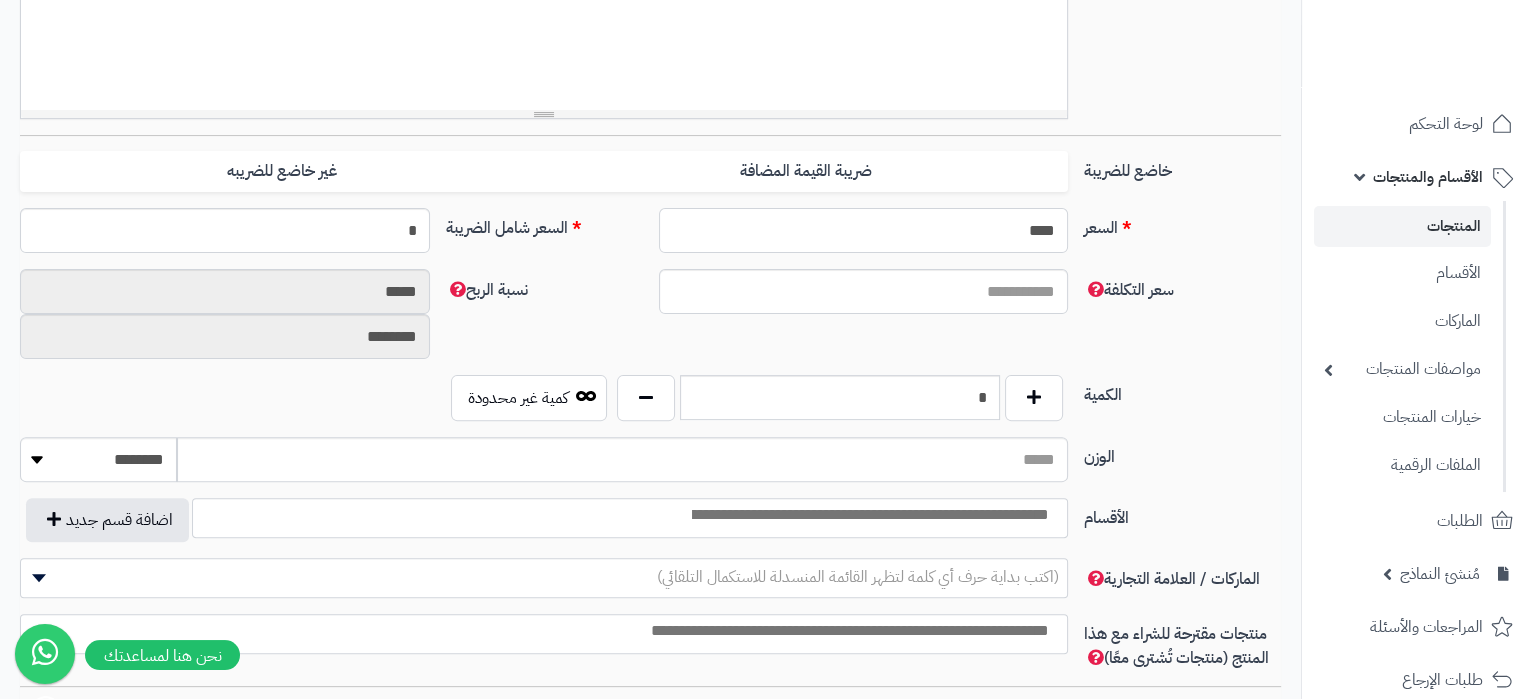 click on "****" at bounding box center (864, 230) 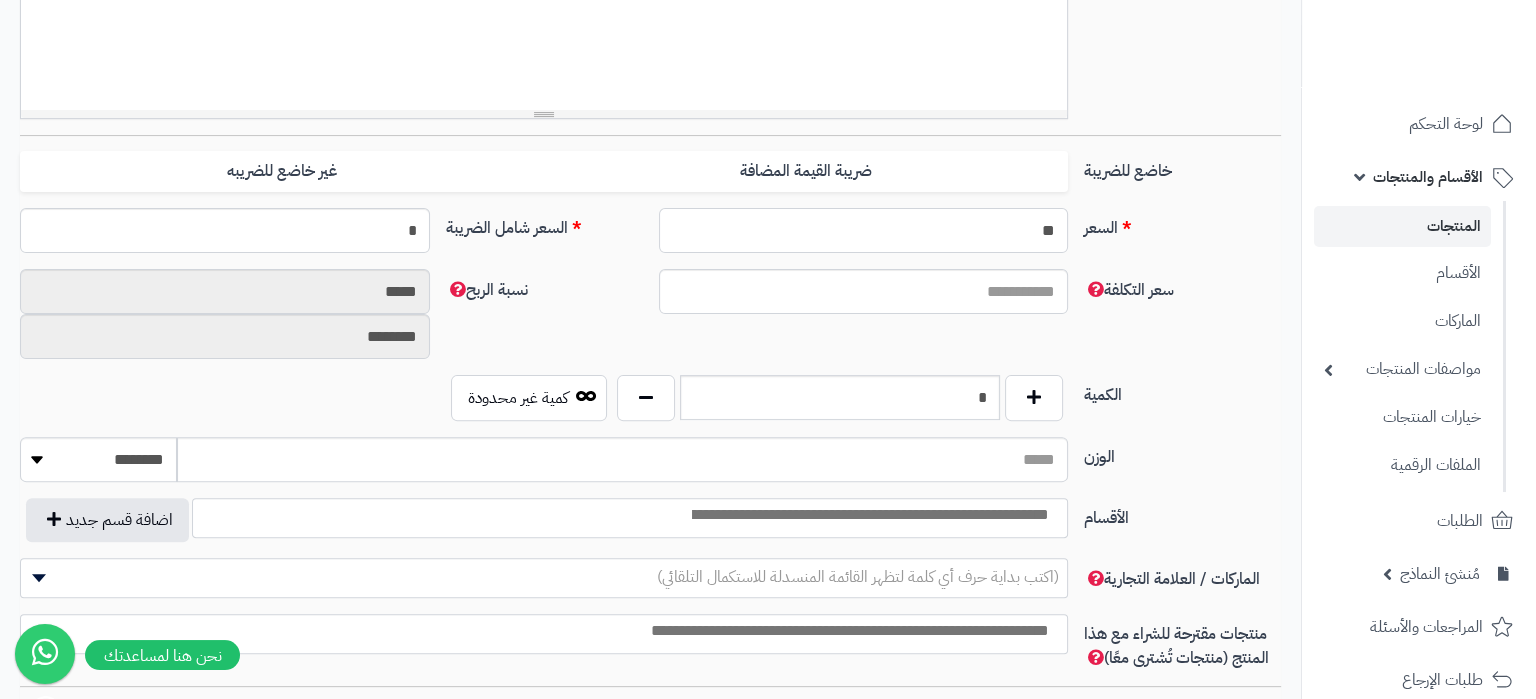 type on "*****" 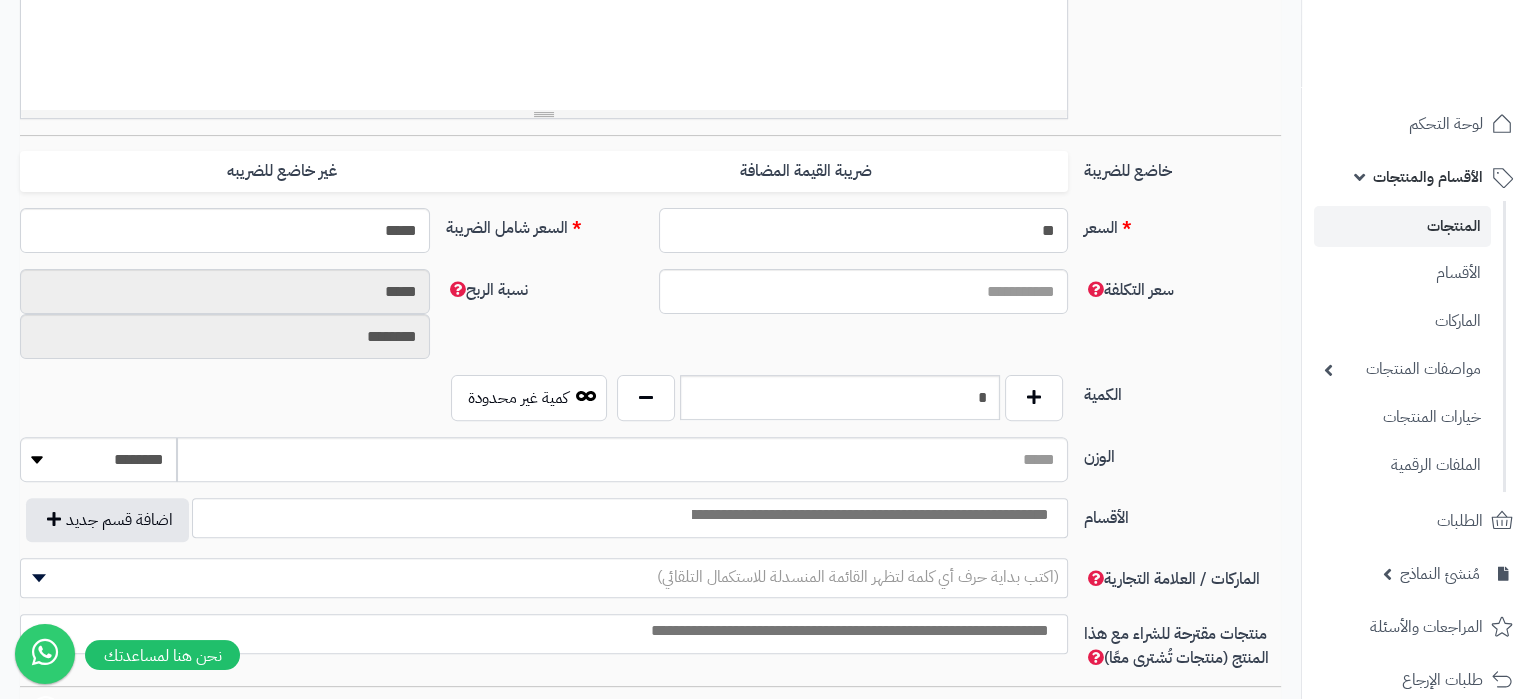 type on "**" 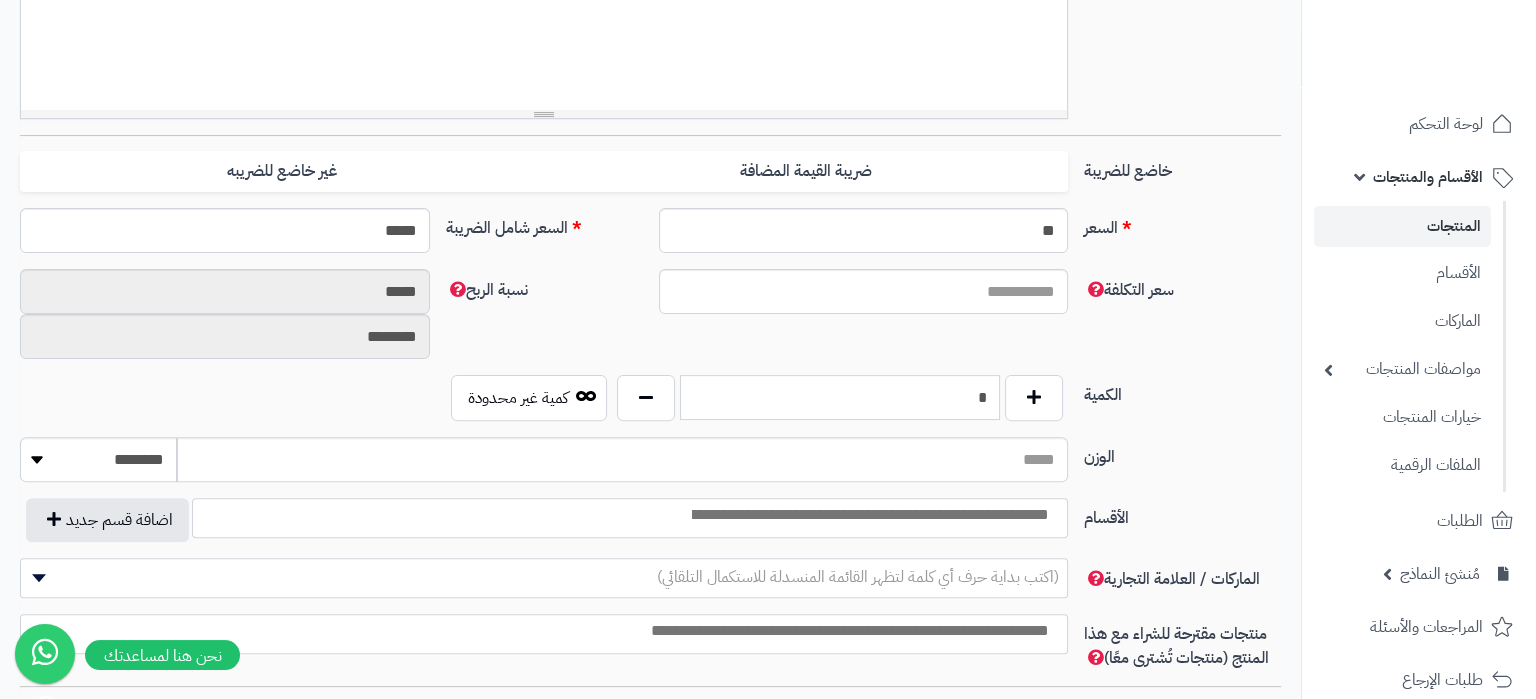 drag, startPoint x: 931, startPoint y: 398, endPoint x: 1048, endPoint y: 418, distance: 118.69709 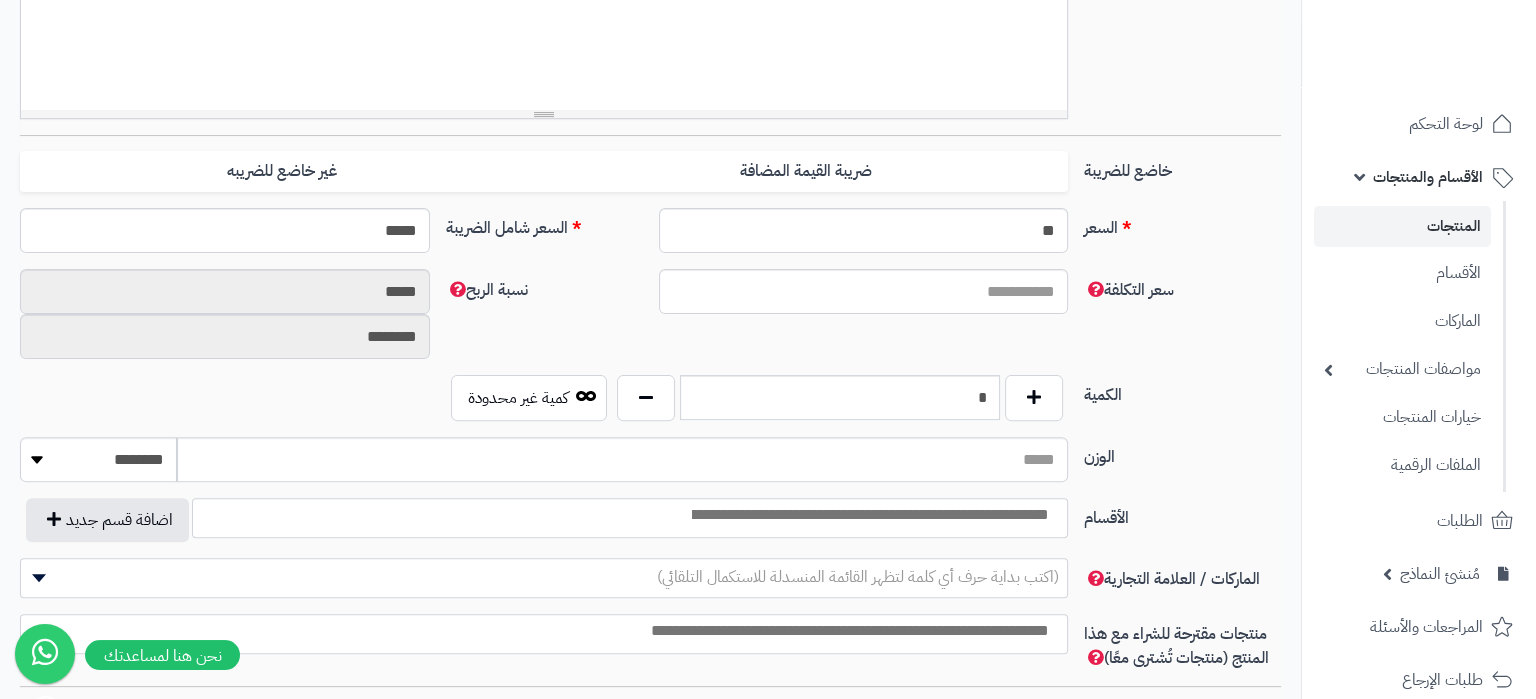 click on "الكمية
*
كمية غير محدودة" at bounding box center [650, 406] 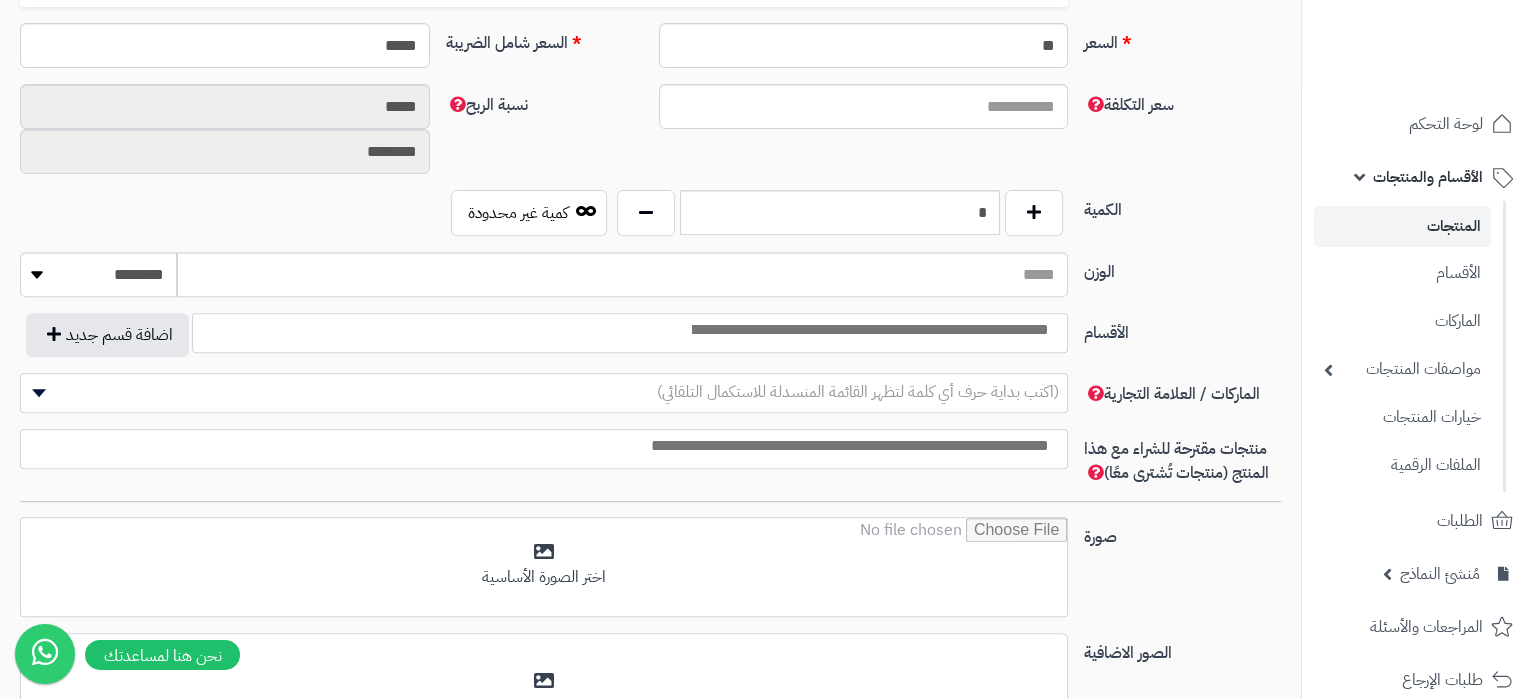 scroll, scrollTop: 945, scrollLeft: 0, axis: vertical 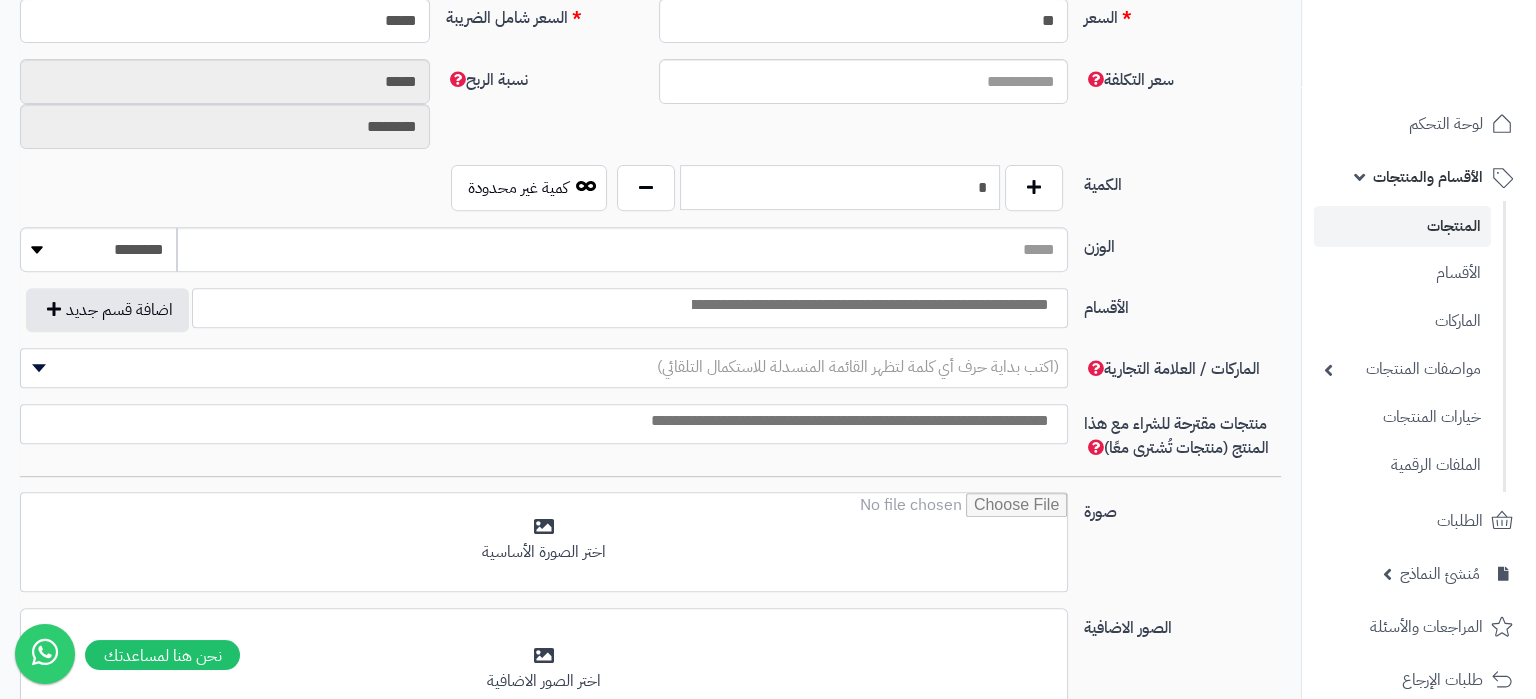 drag, startPoint x: 955, startPoint y: 198, endPoint x: 1084, endPoint y: 199, distance: 129.00388 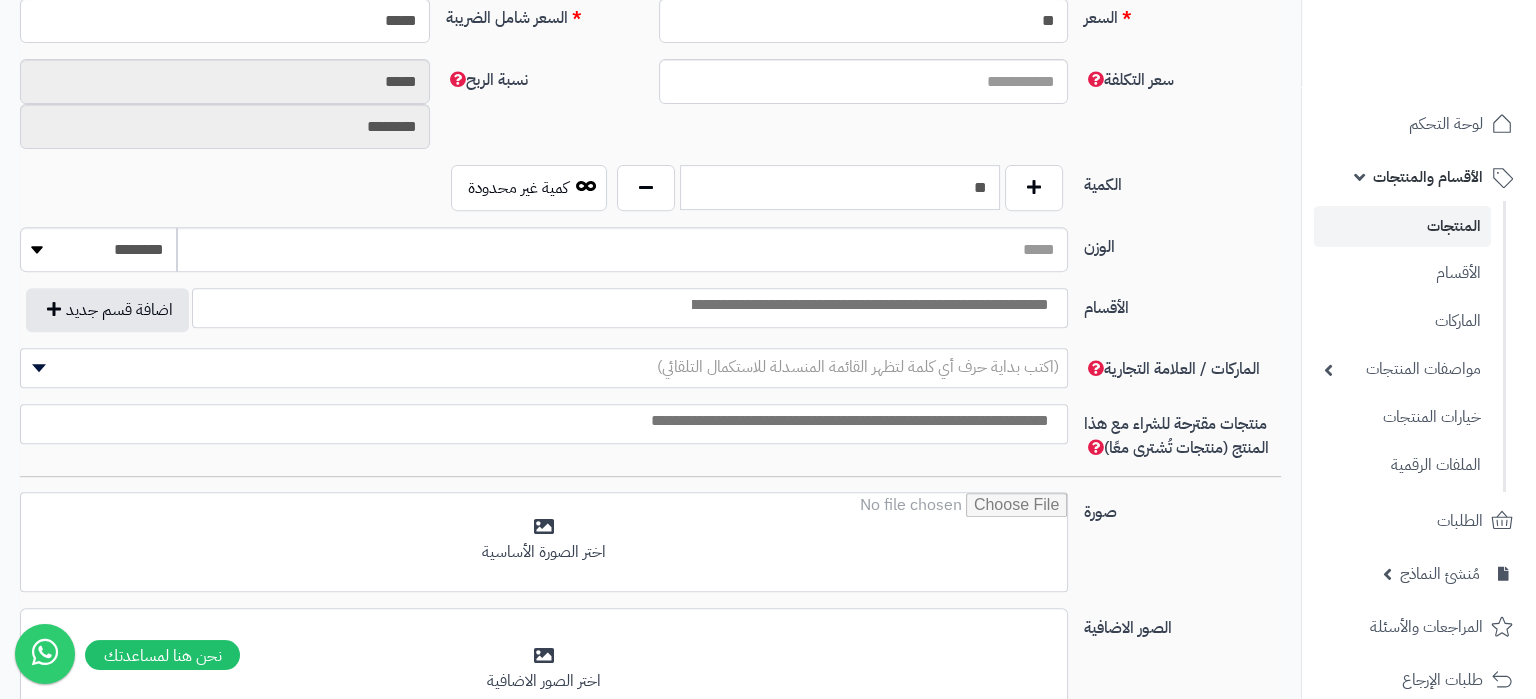 type on "**" 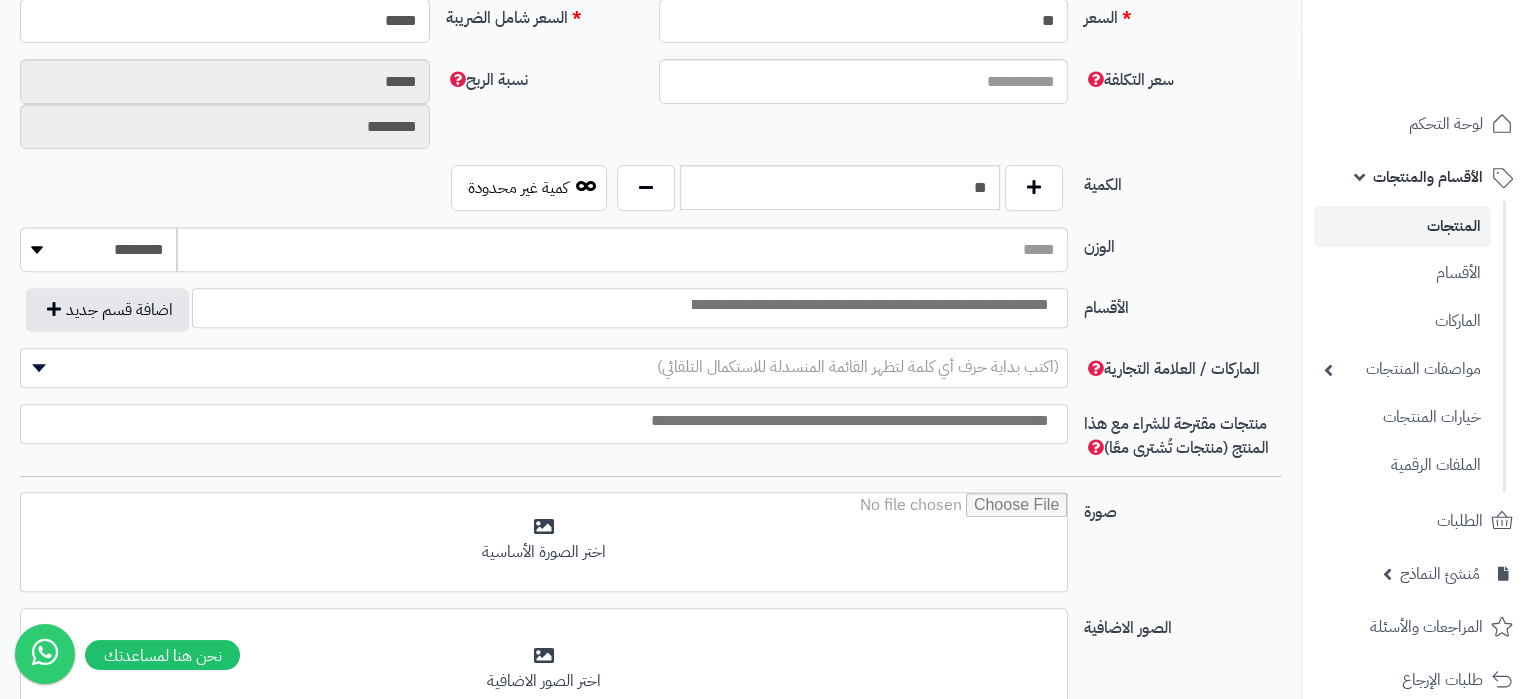drag, startPoint x: 1133, startPoint y: 289, endPoint x: 885, endPoint y: 319, distance: 249.80792 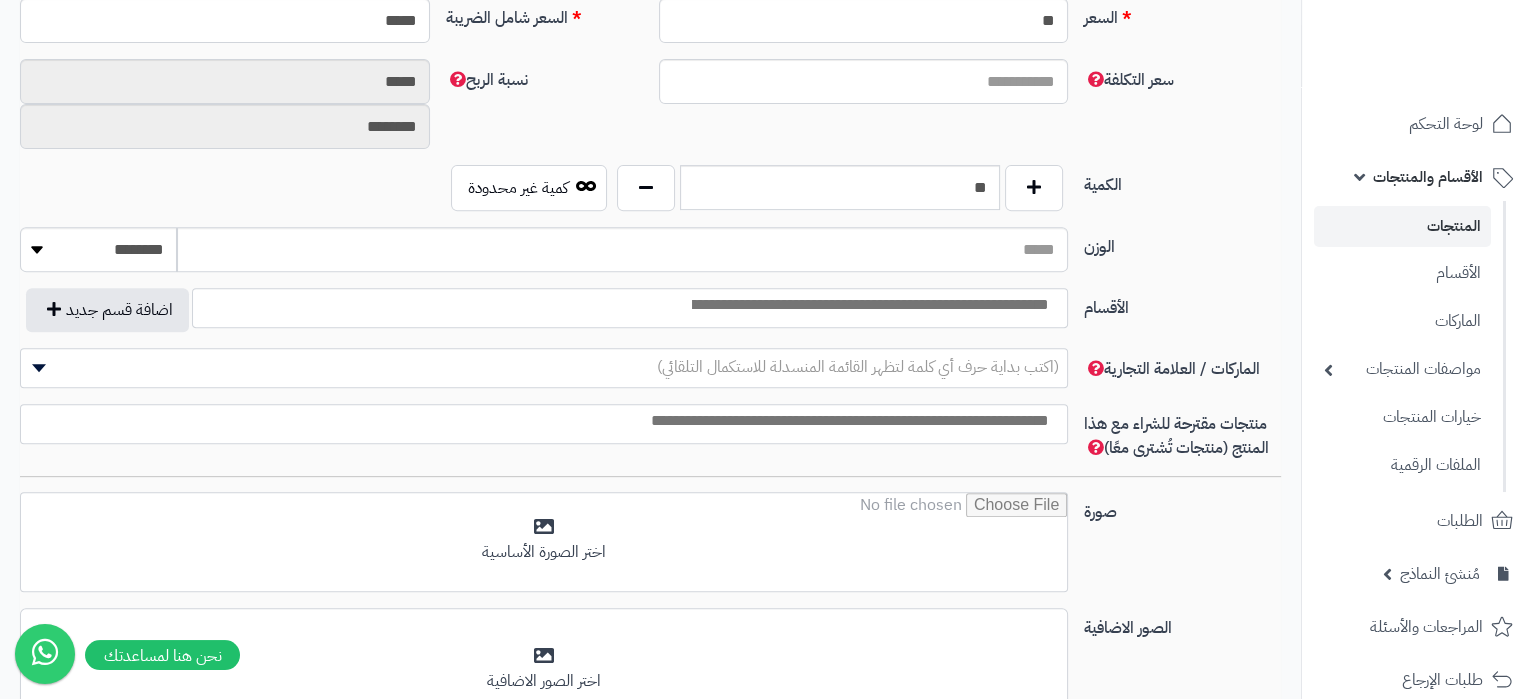 click on "الأقسام" at bounding box center [1182, 304] 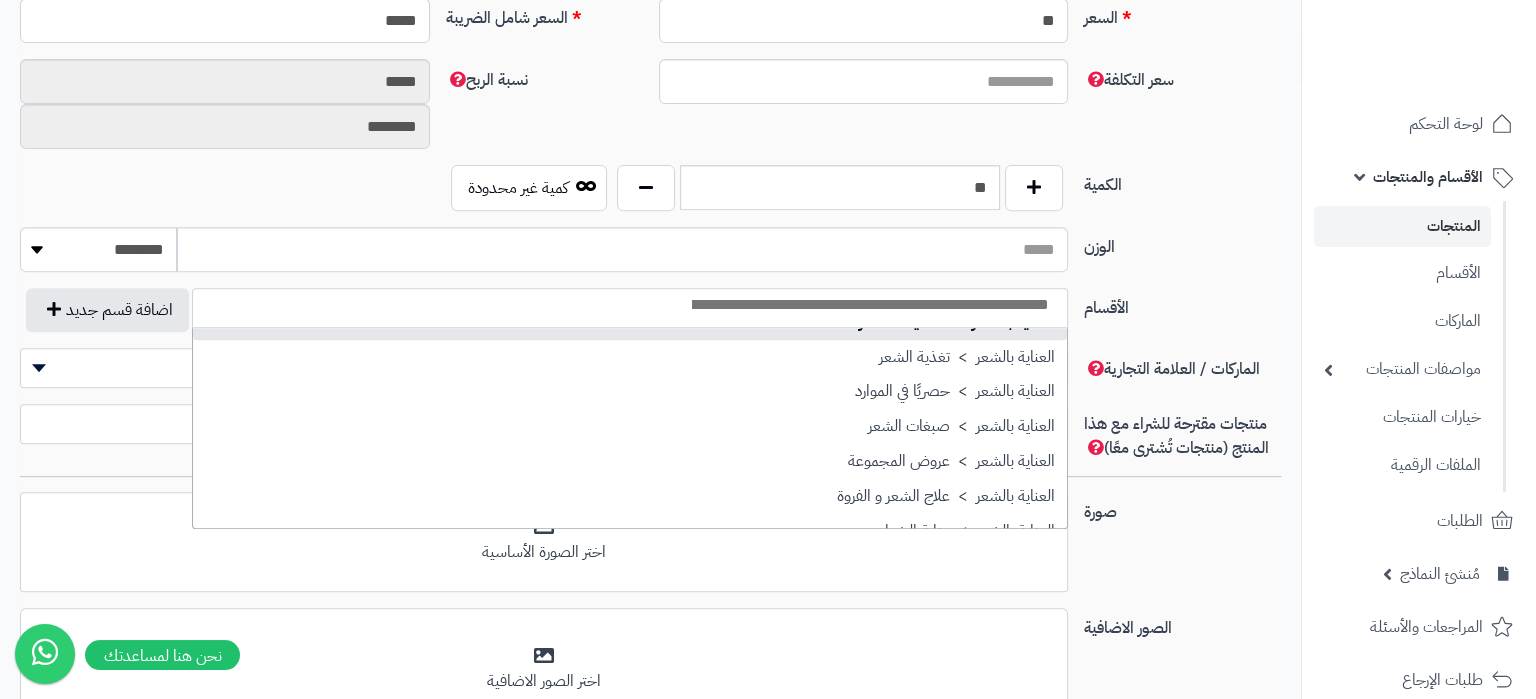 scroll, scrollTop: 2610, scrollLeft: 0, axis: vertical 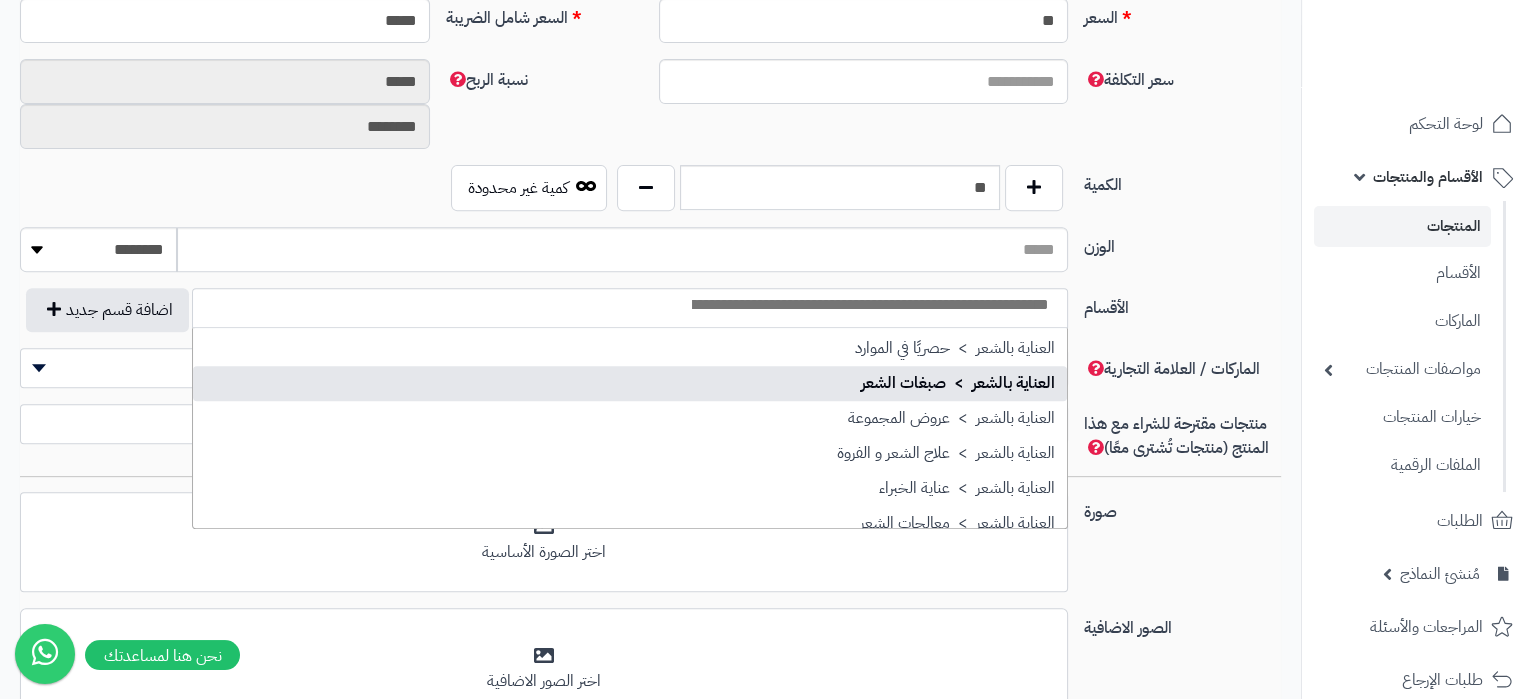 select on "***" 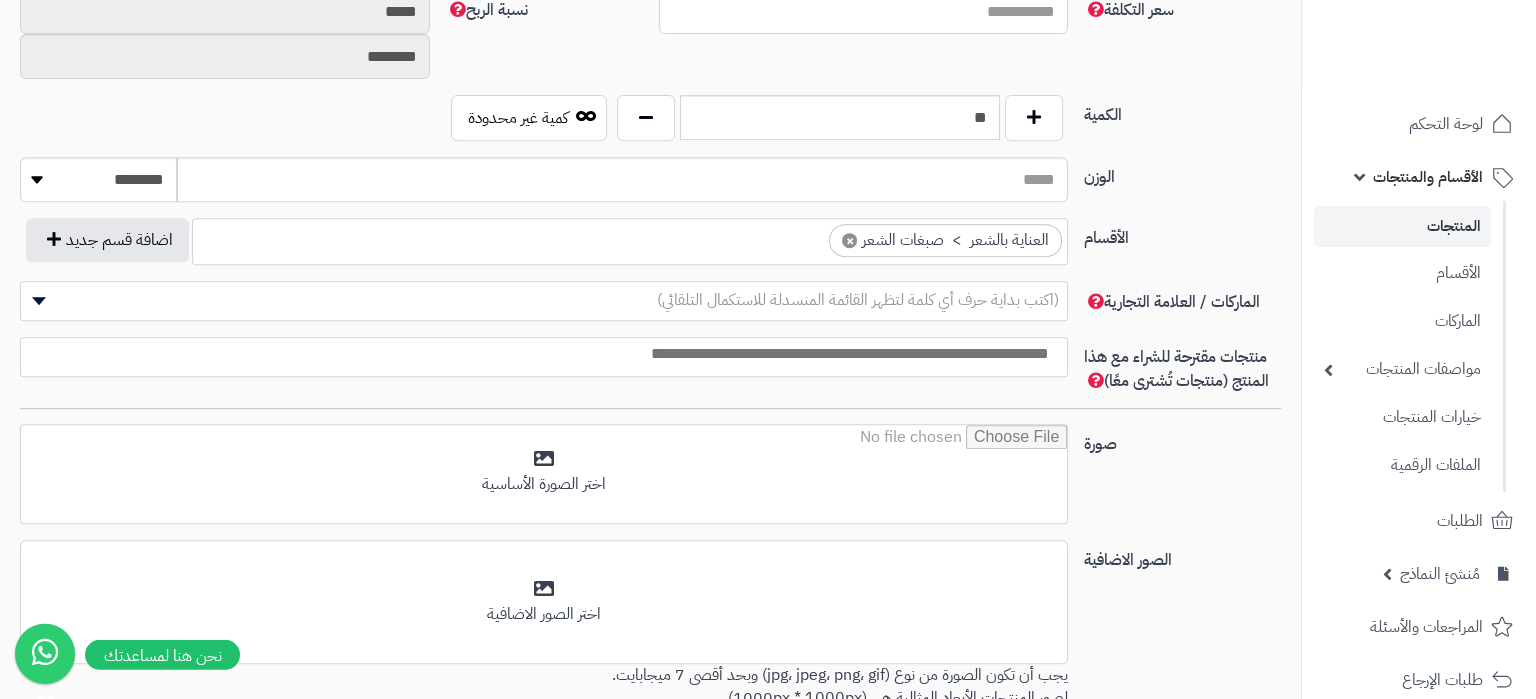 scroll, scrollTop: 1050, scrollLeft: 0, axis: vertical 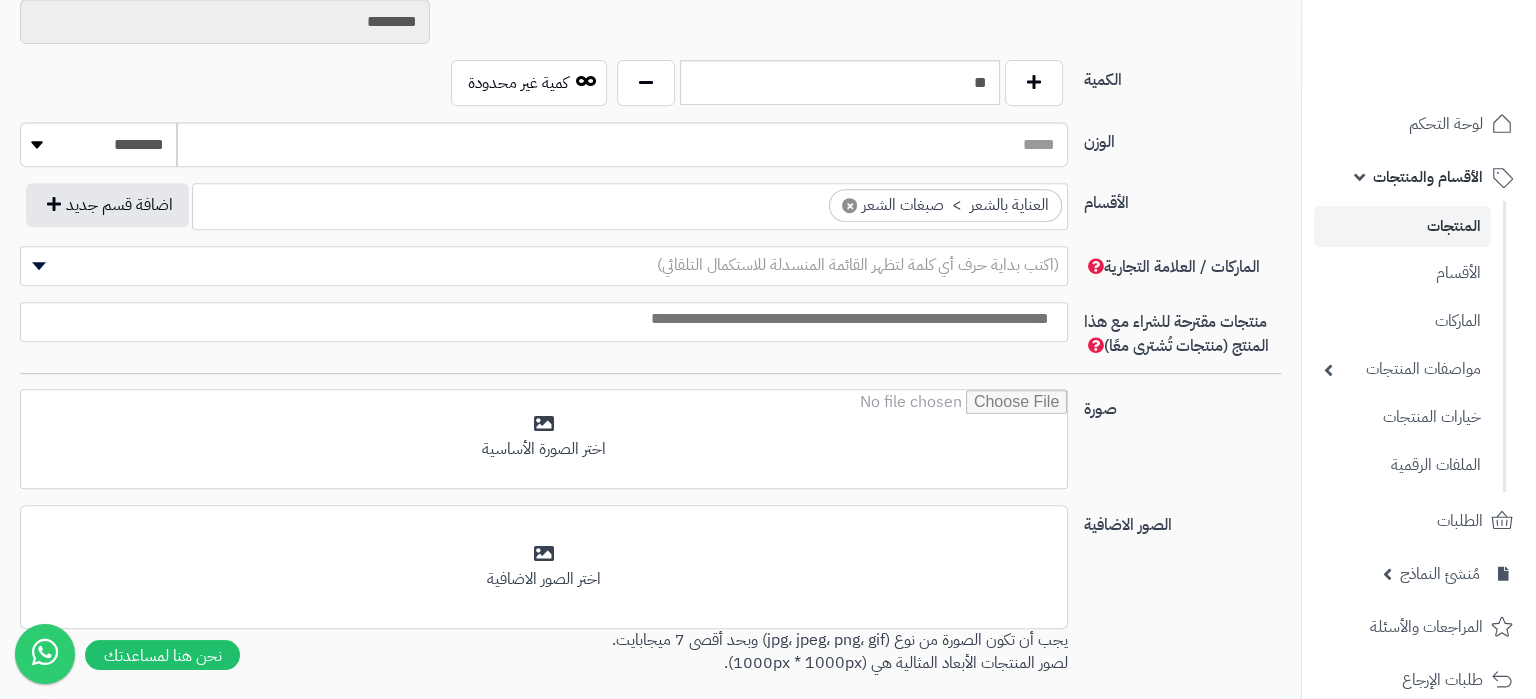 drag, startPoint x: 815, startPoint y: 339, endPoint x: 823, endPoint y: 330, distance: 12.0415945 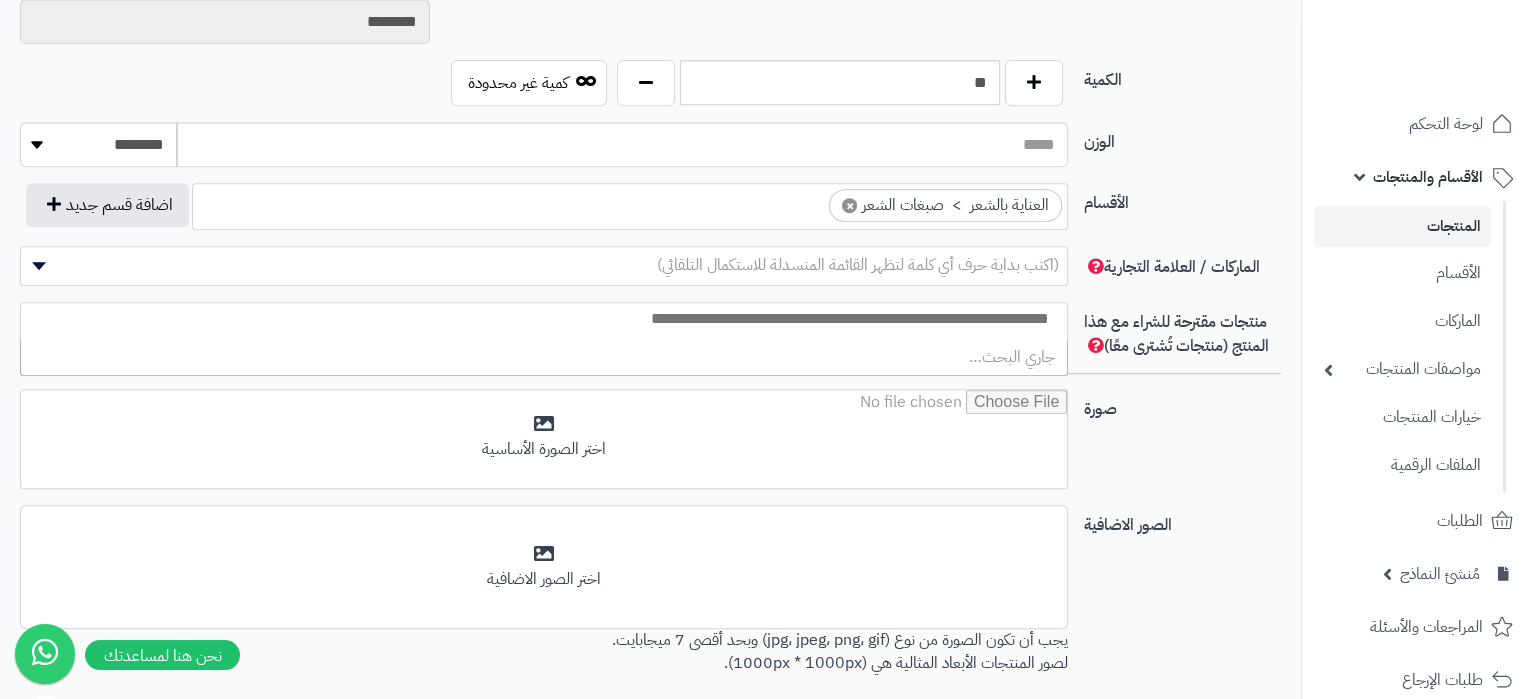 click on "(اكتب بداية حرف أي كلمة لتظهر القائمة المنسدلة للاستكمال التلقائي)" at bounding box center [858, 265] 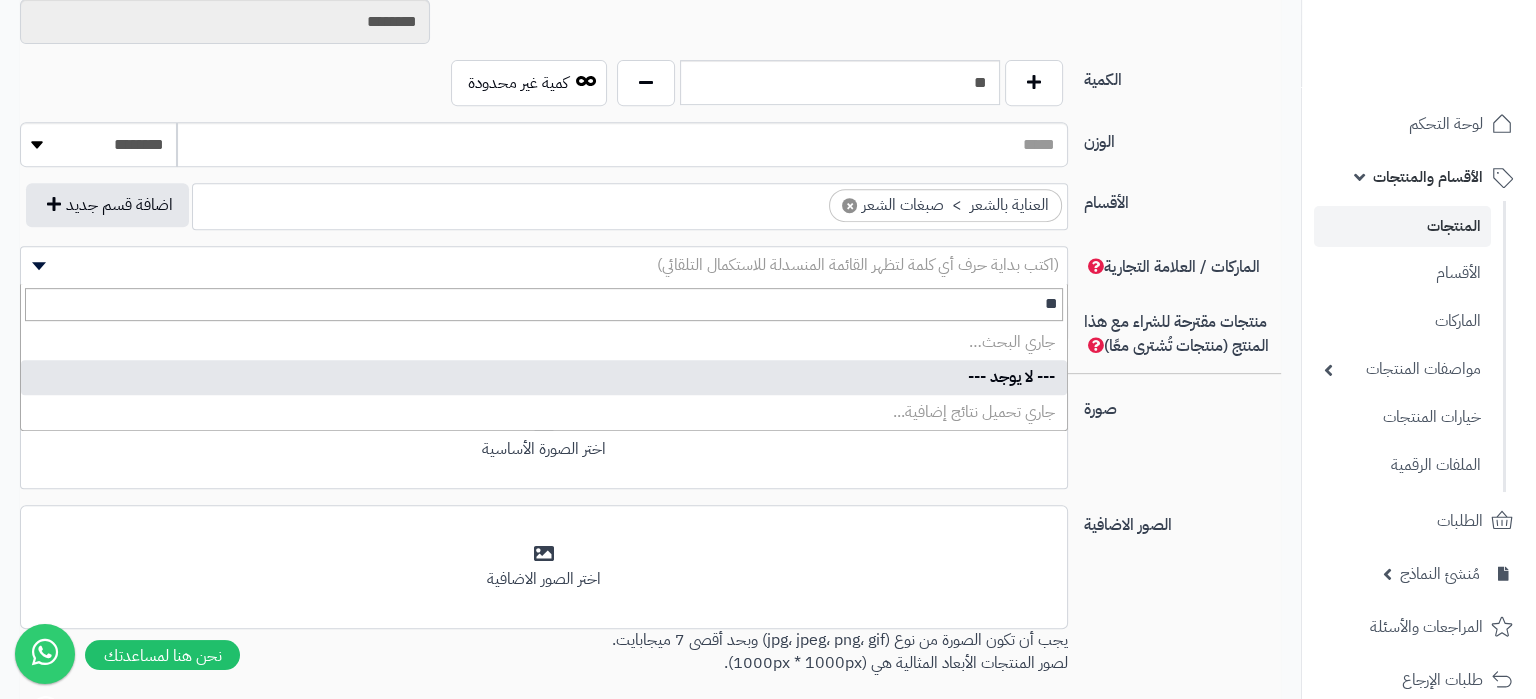type on "*" 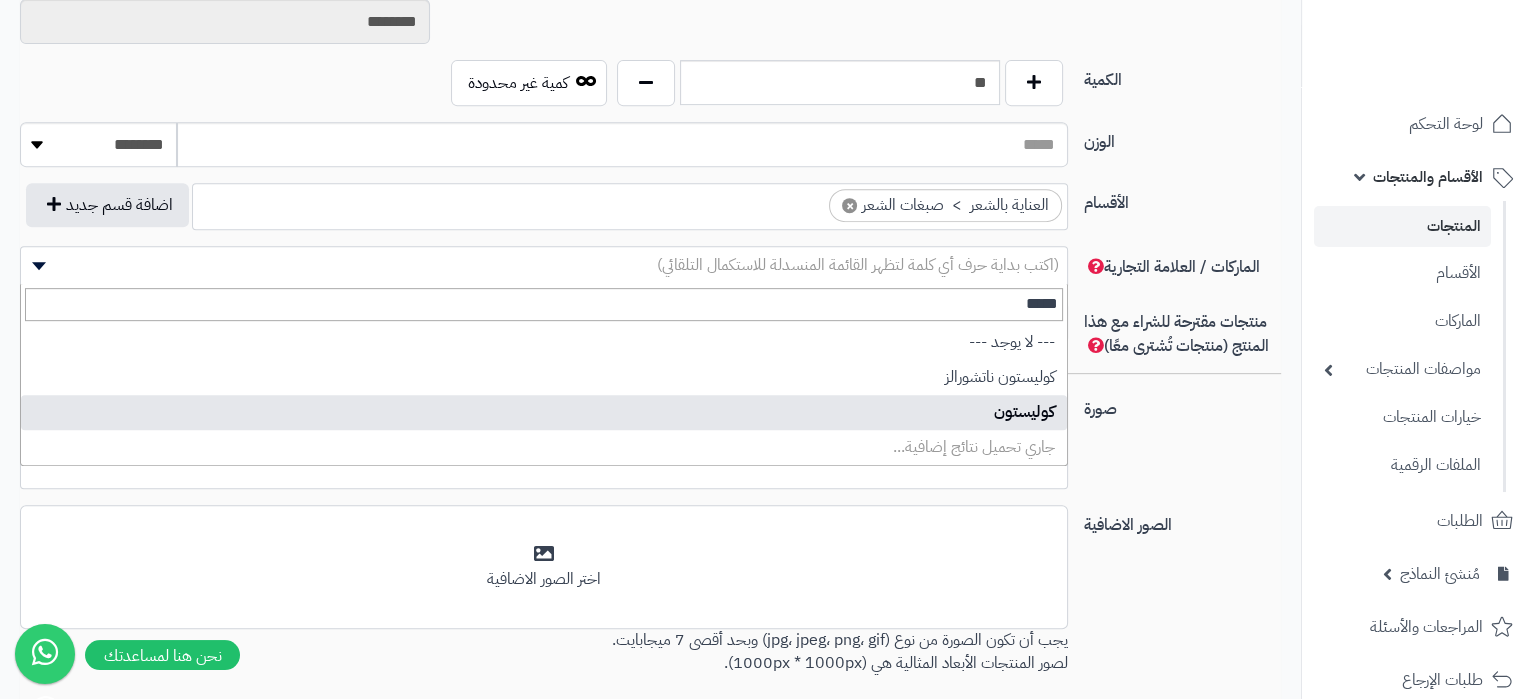 type on "*****" 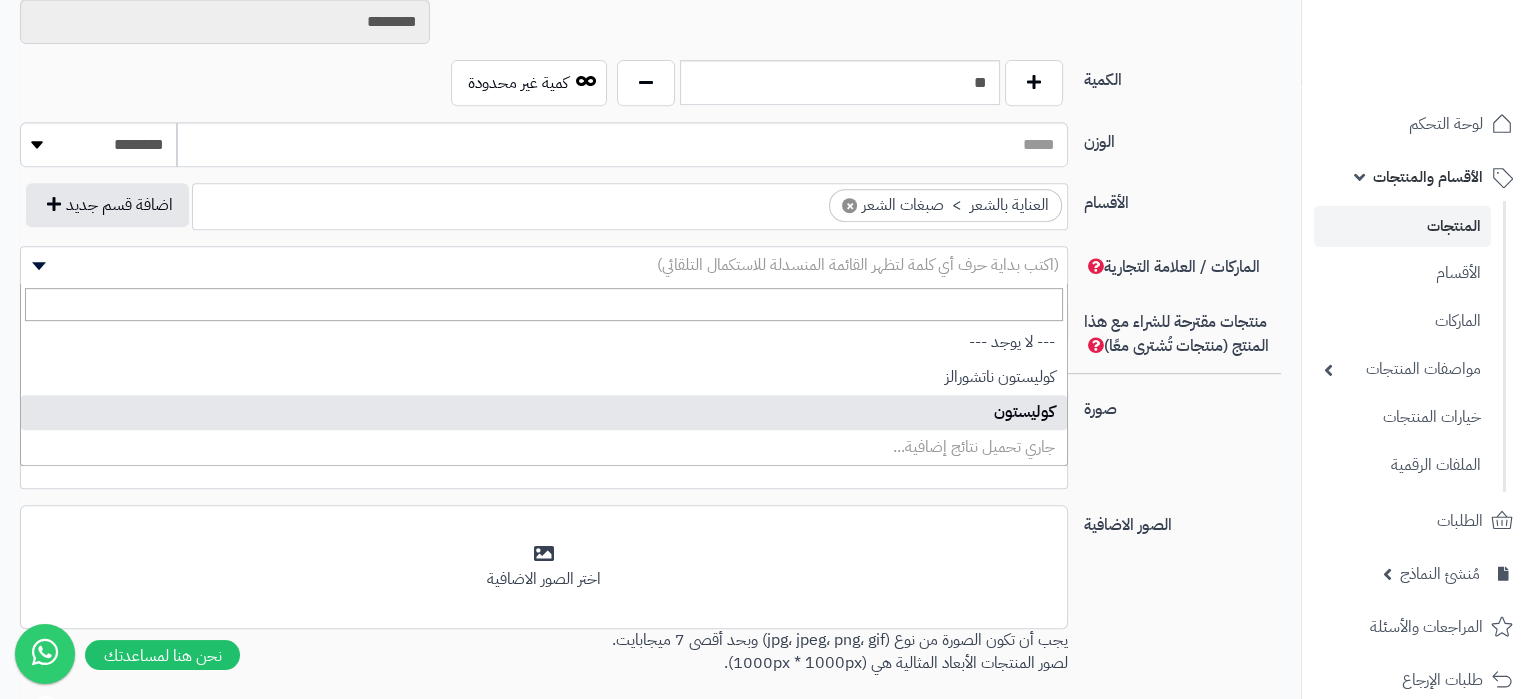 select on "****" 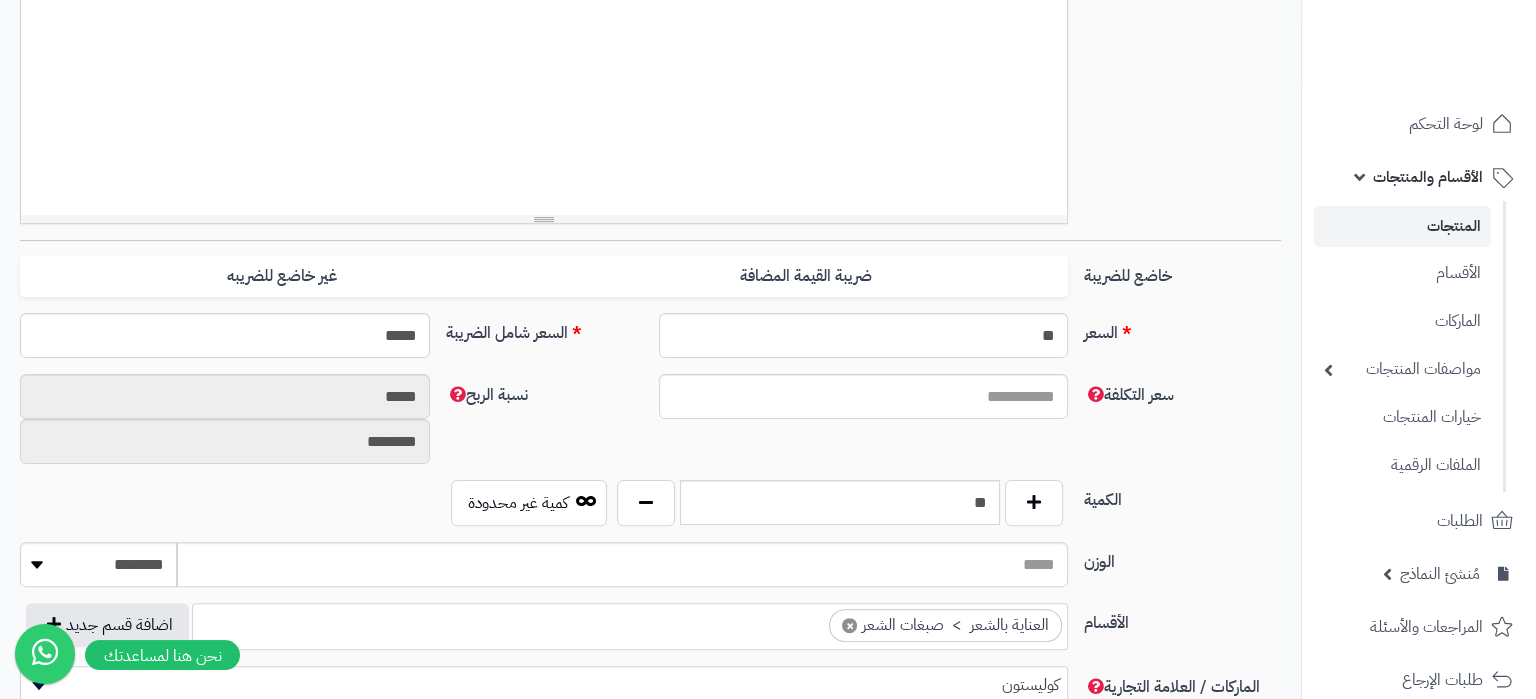 scroll, scrollTop: 315, scrollLeft: 0, axis: vertical 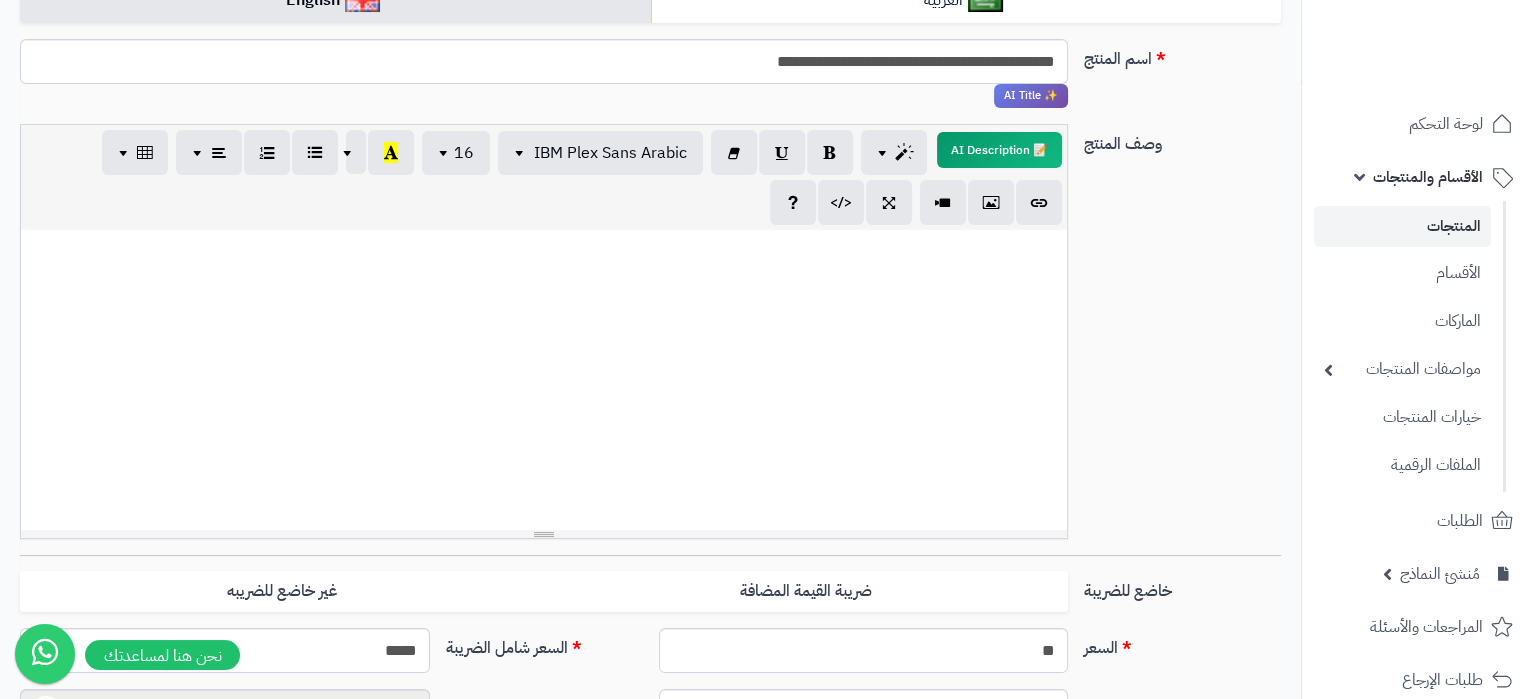 click at bounding box center [544, 380] 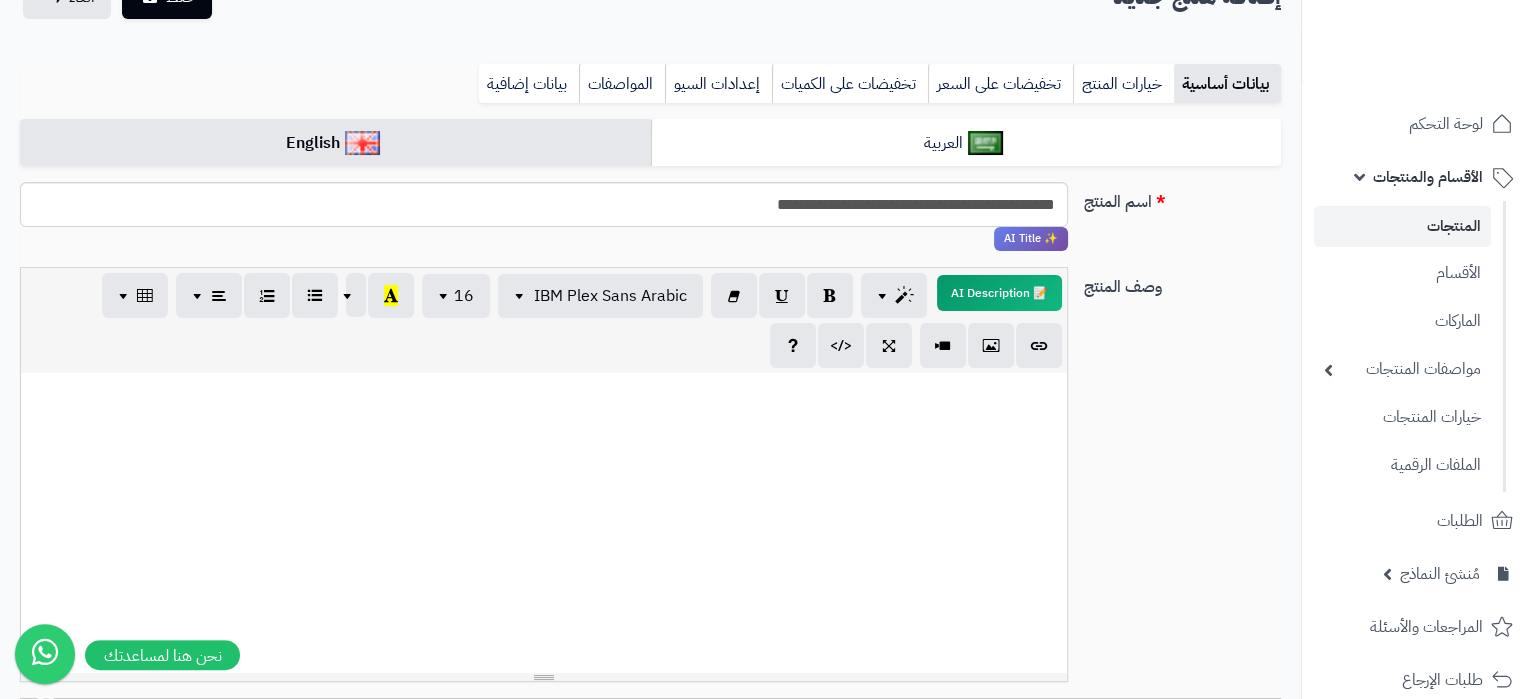 scroll, scrollTop: 105, scrollLeft: 0, axis: vertical 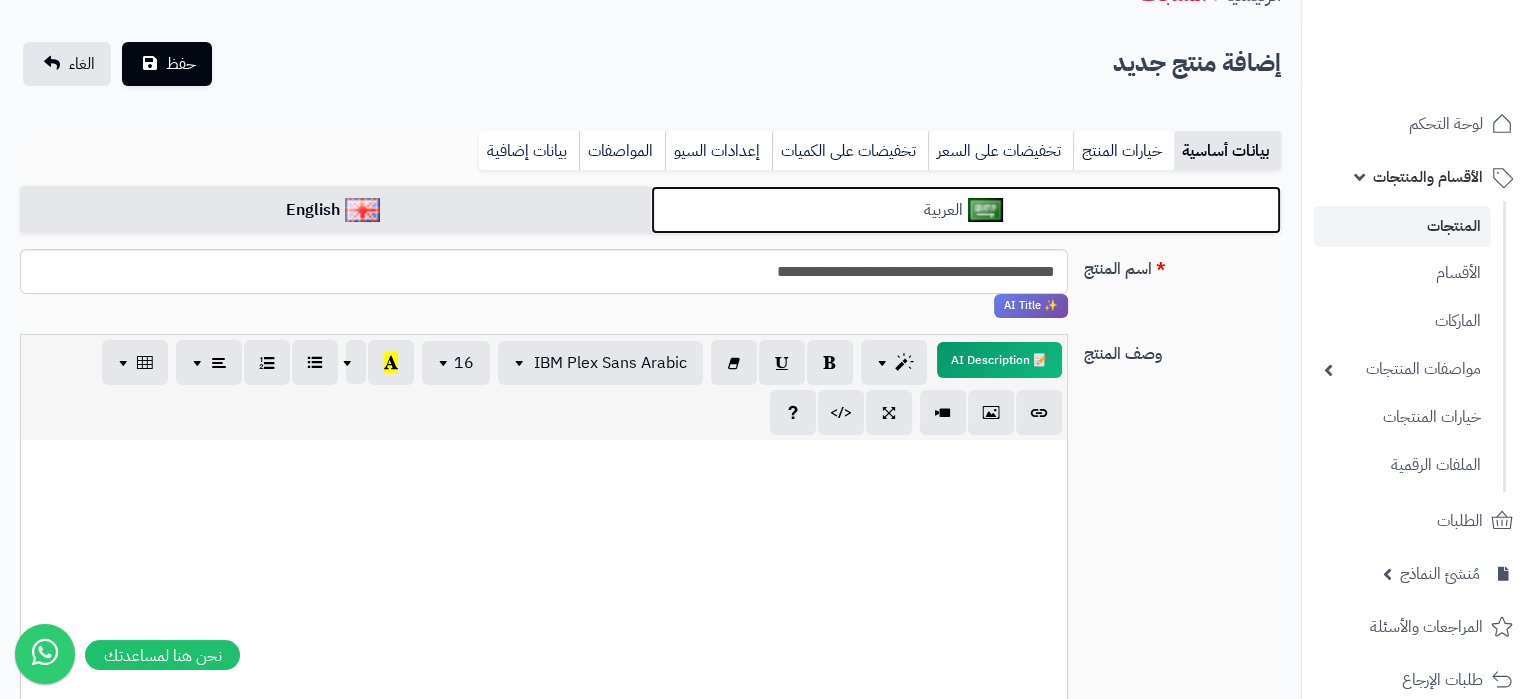 click on "العربية" at bounding box center [966, 210] 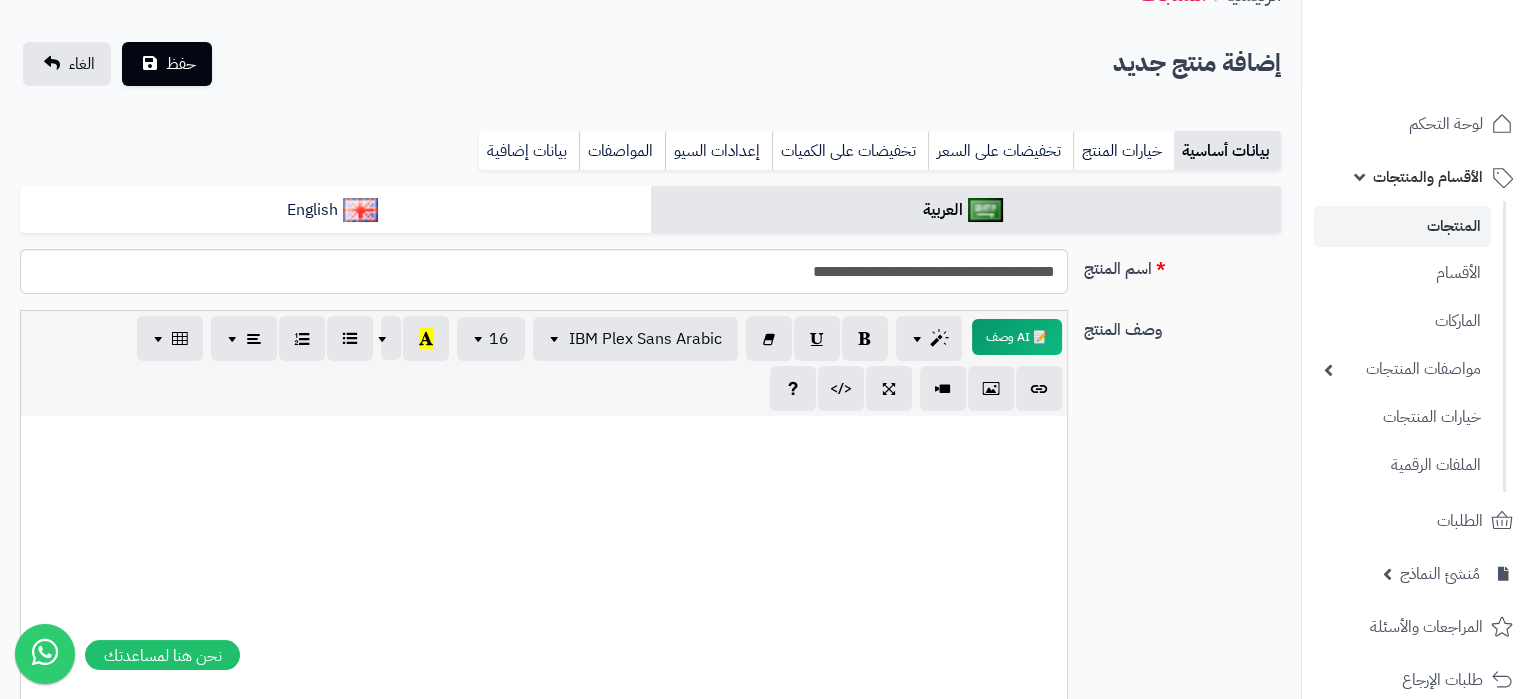 click at bounding box center (544, 566) 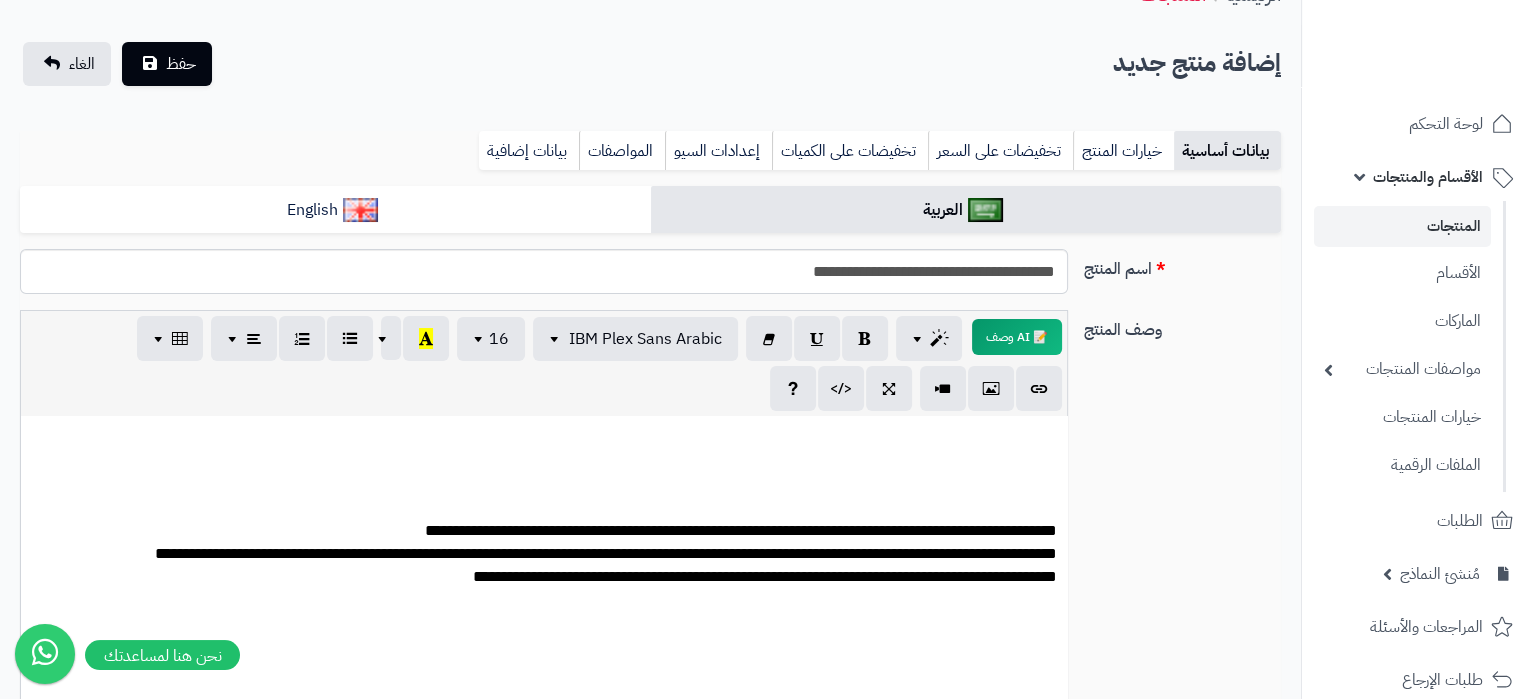 scroll, scrollTop: 122, scrollLeft: 0, axis: vertical 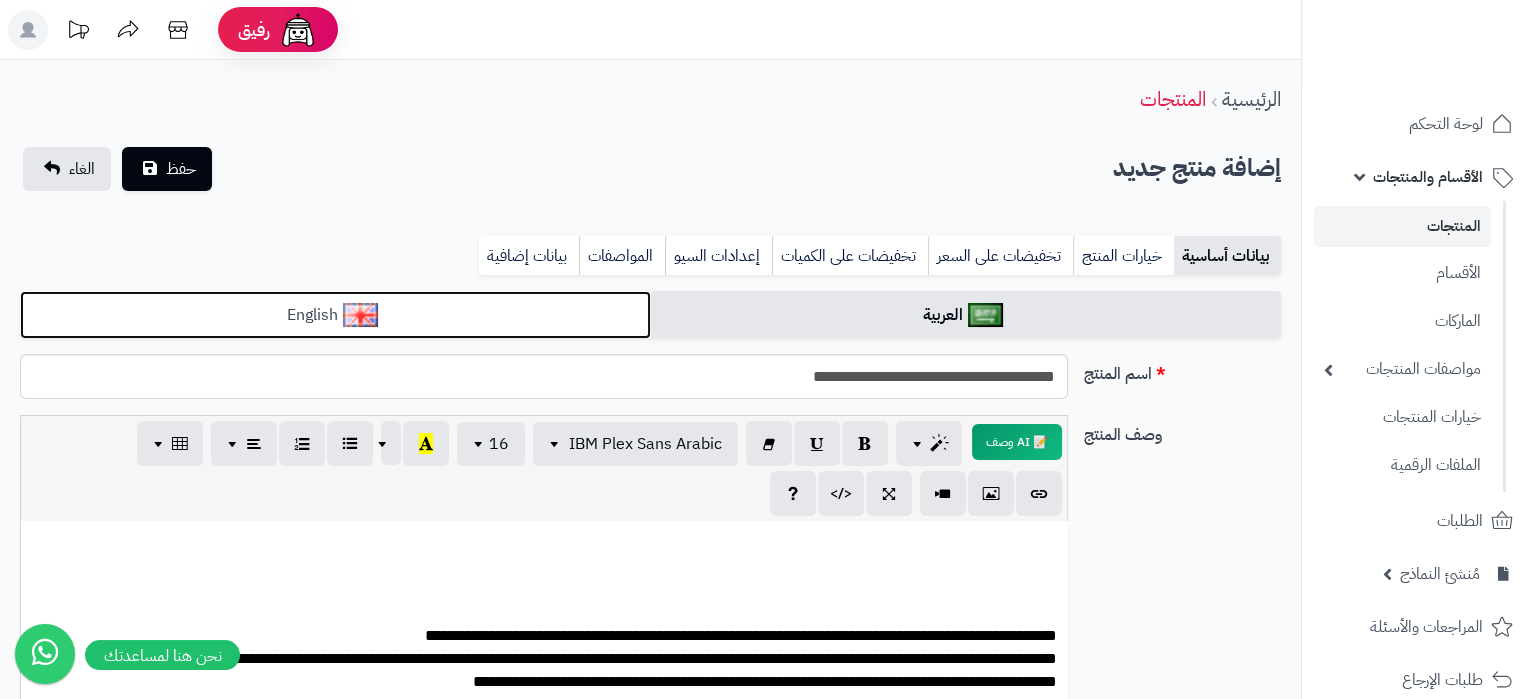 click on "English" at bounding box center [335, 315] 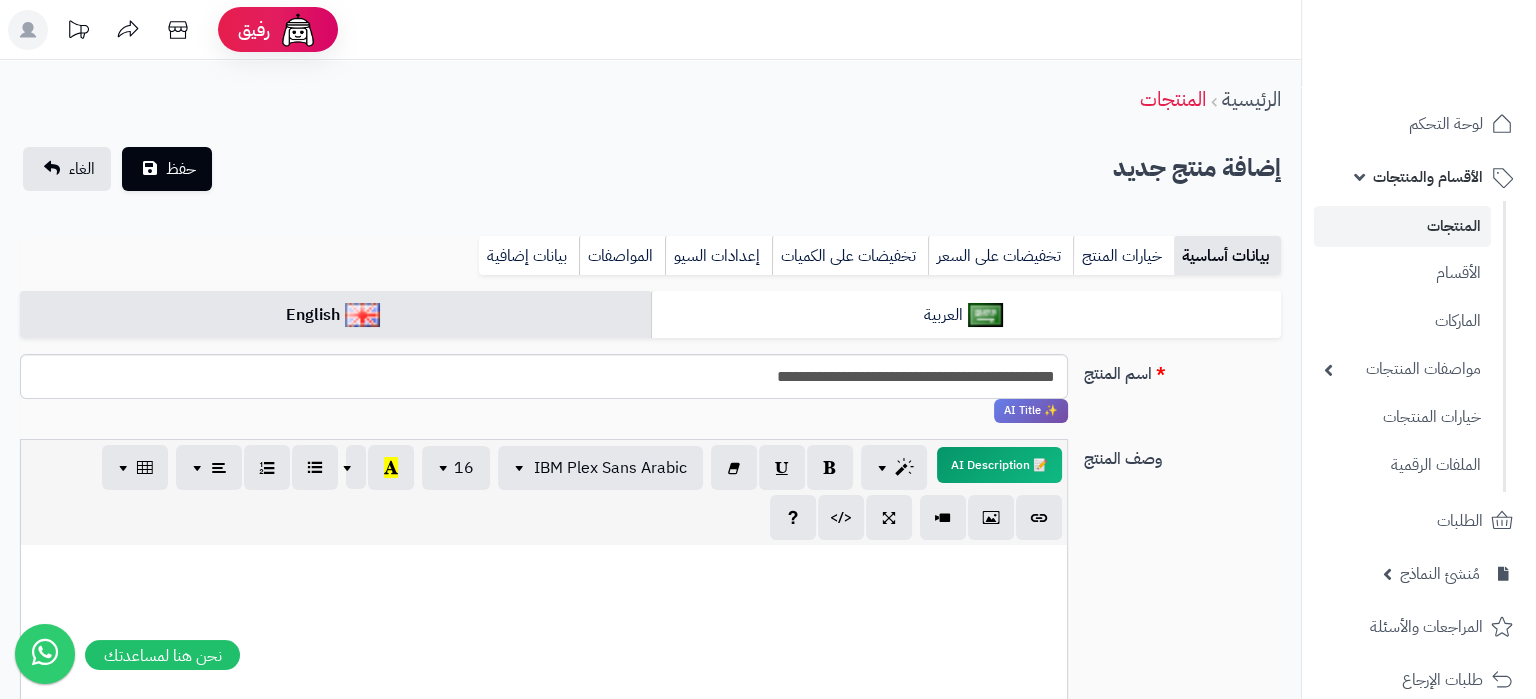 click at bounding box center [544, 695] 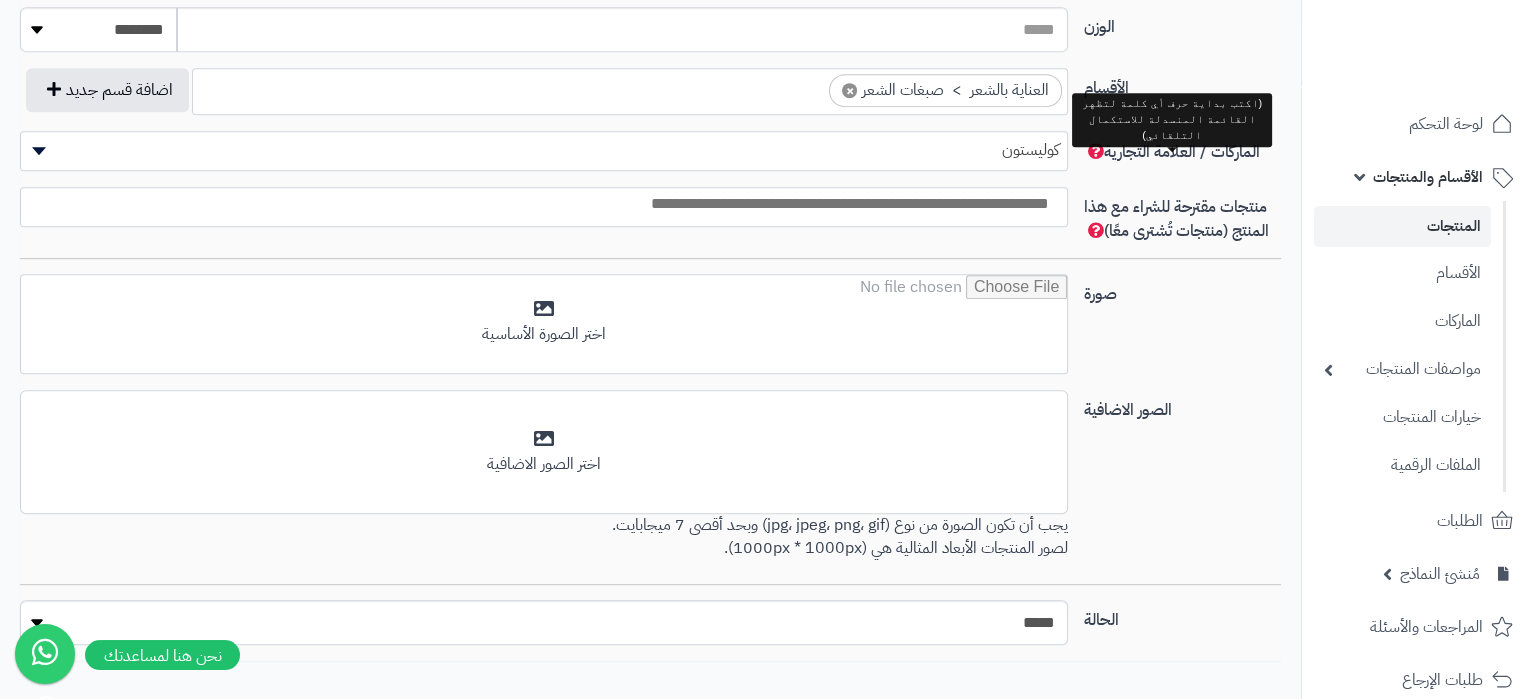 scroll, scrollTop: 1196, scrollLeft: 0, axis: vertical 